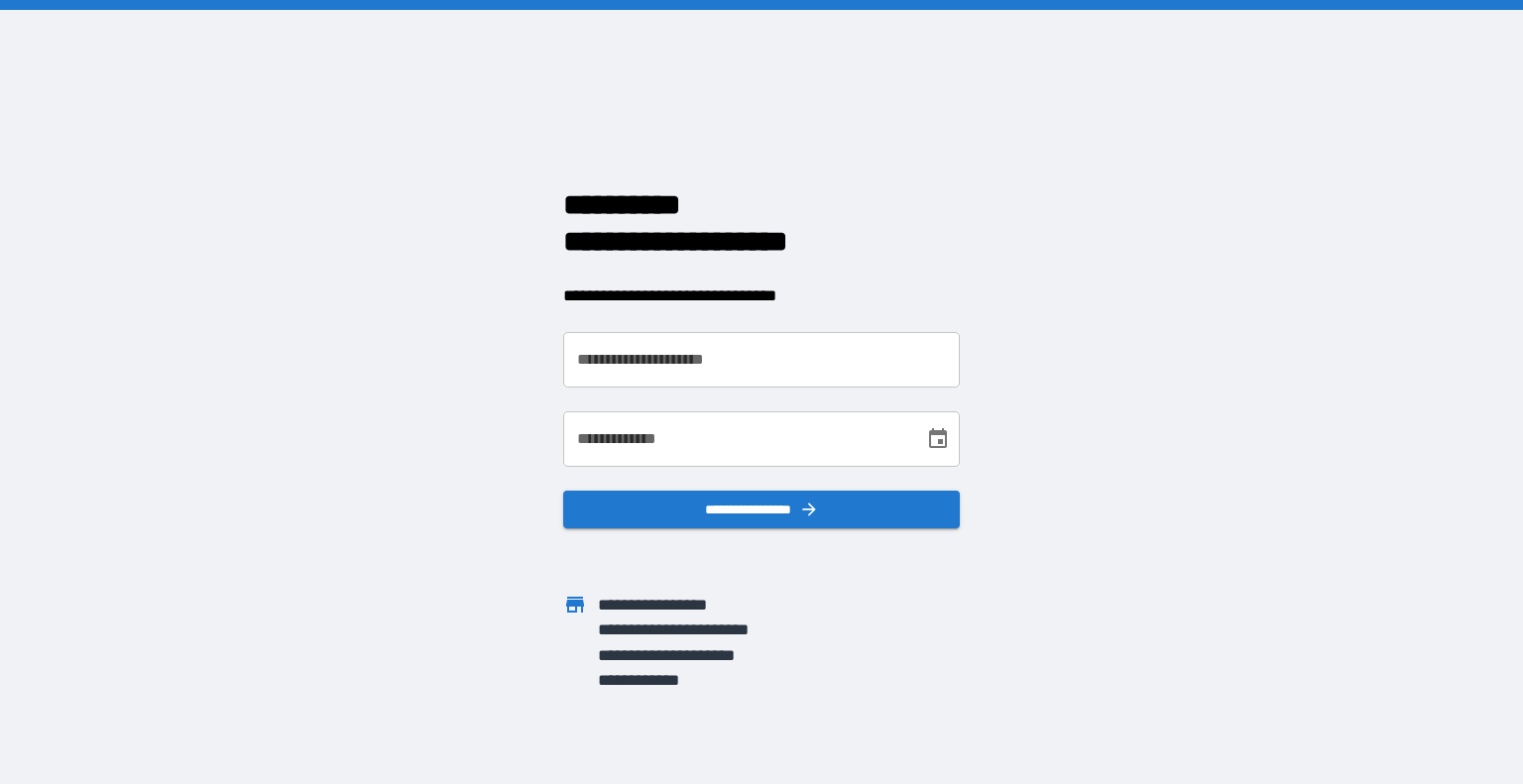 scroll, scrollTop: 0, scrollLeft: 0, axis: both 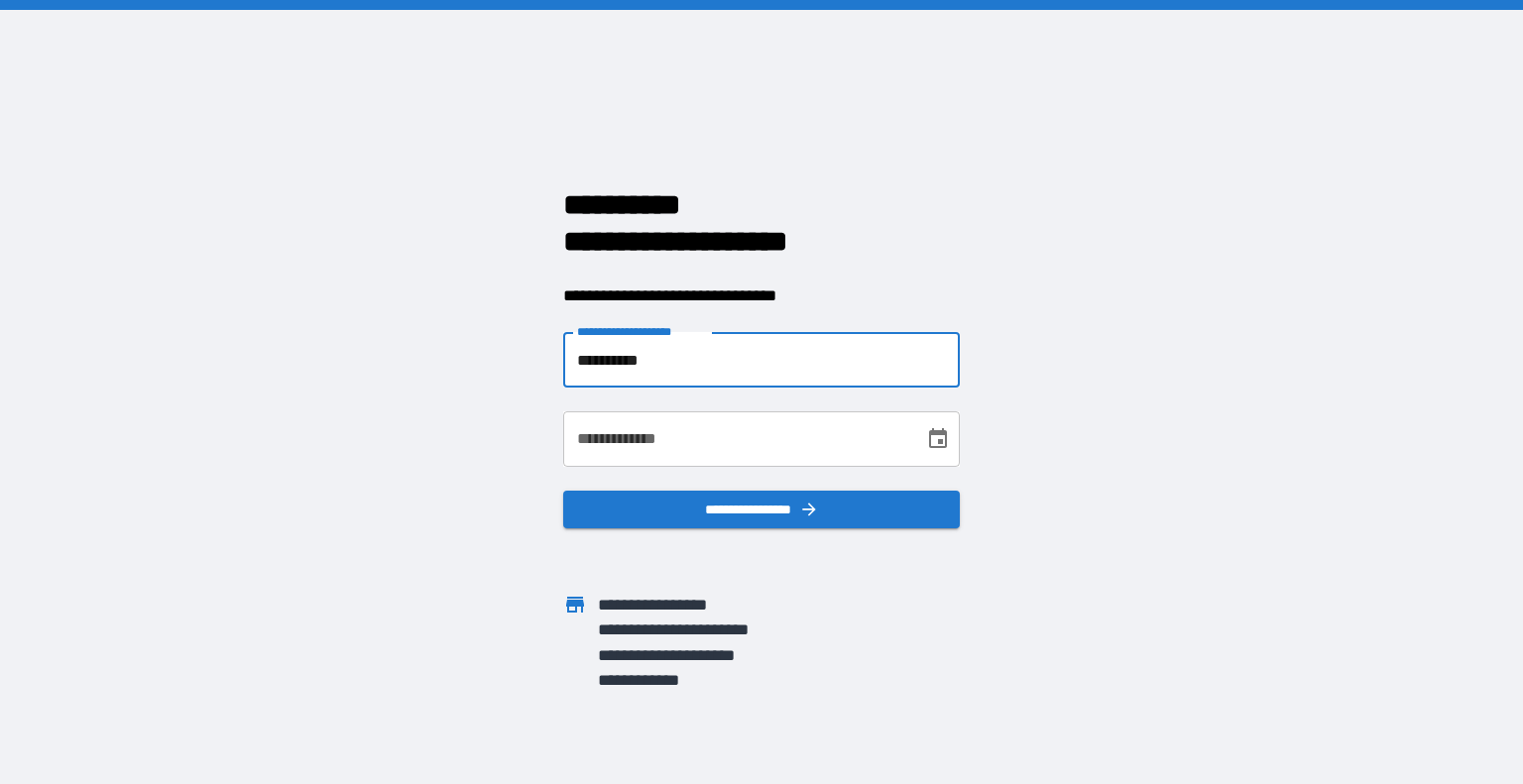 type on "**********" 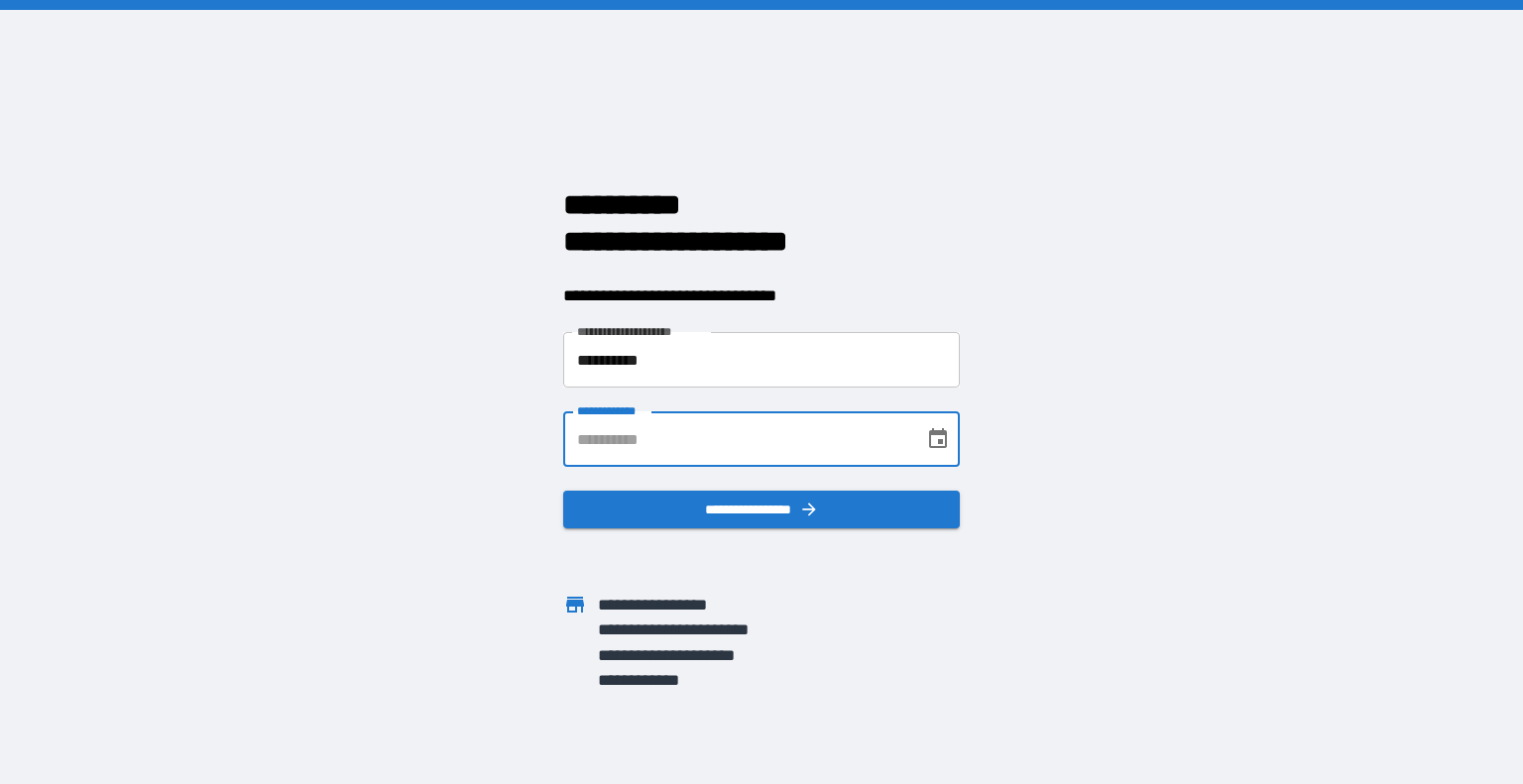 click on "**********" at bounding box center [737, 439] 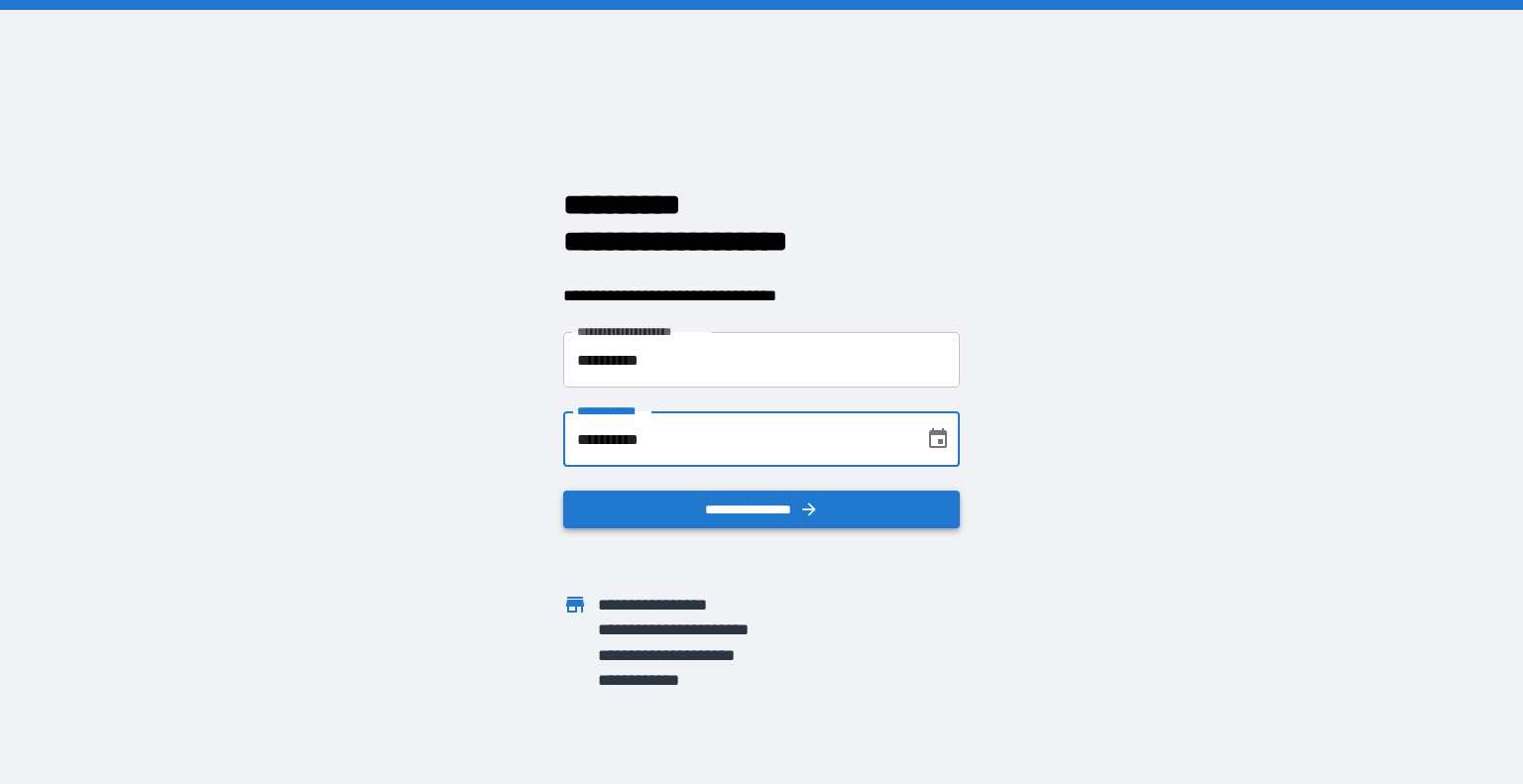 type on "**********" 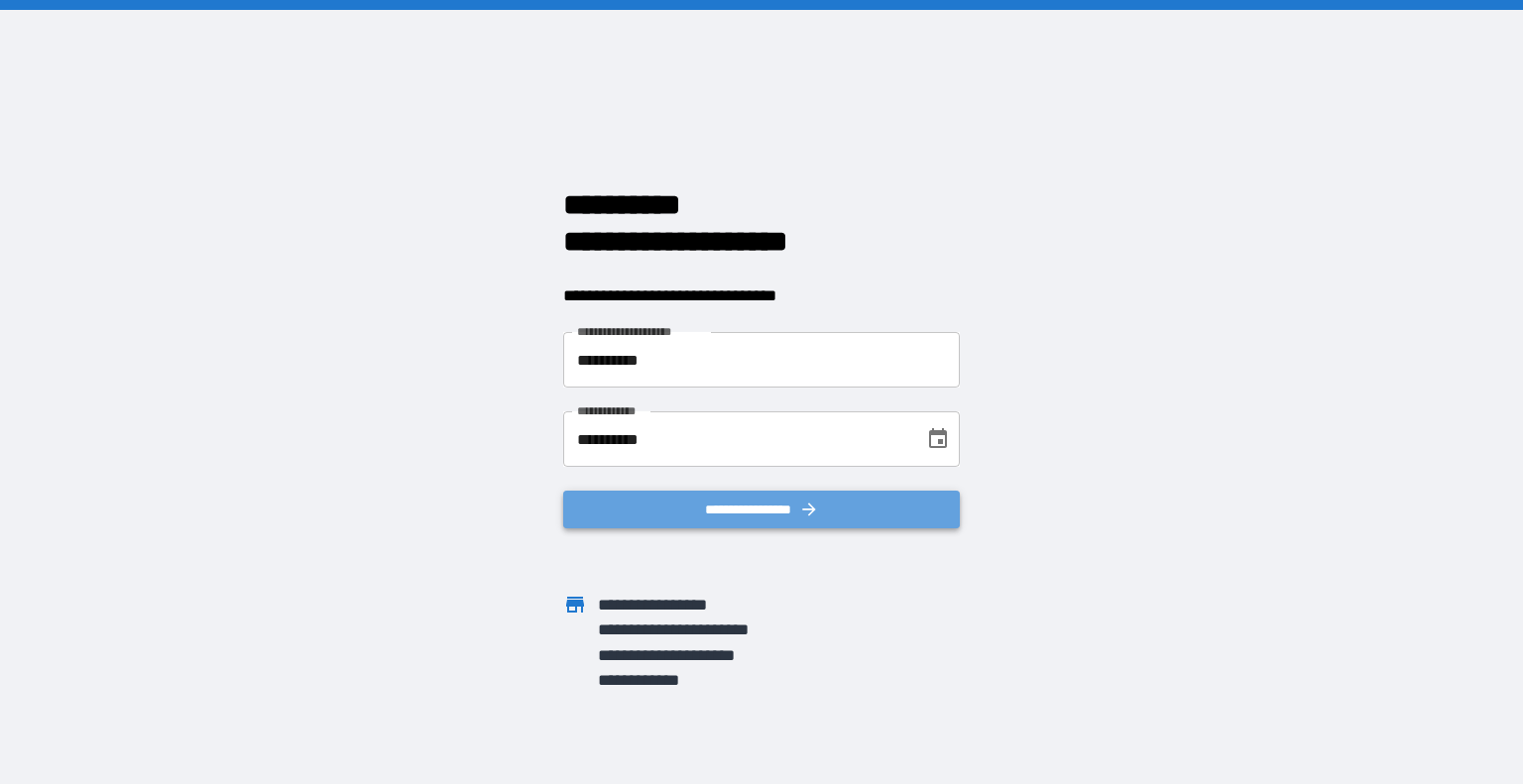 click on "**********" at bounding box center [762, 509] 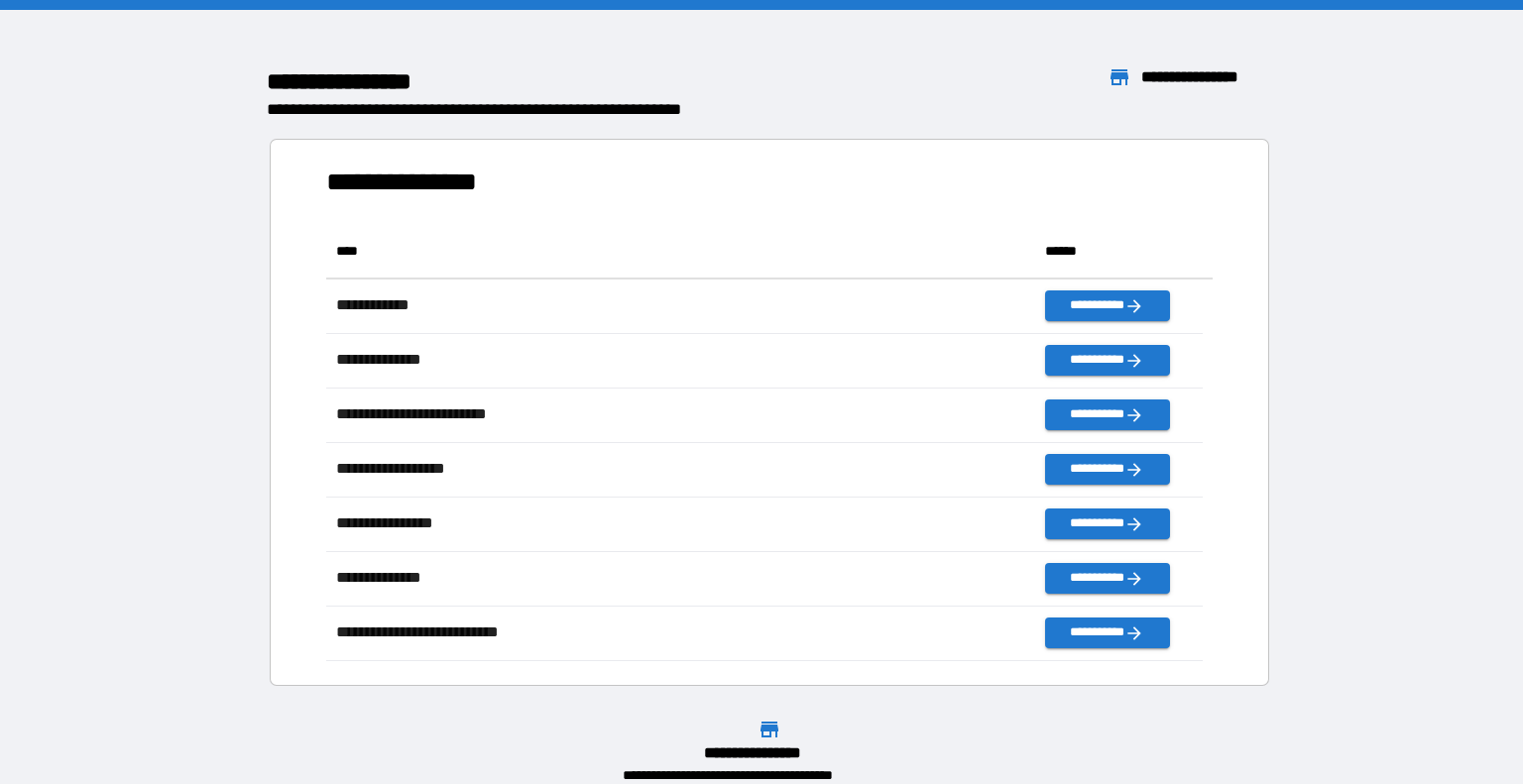 scroll, scrollTop: 16, scrollLeft: 16, axis: both 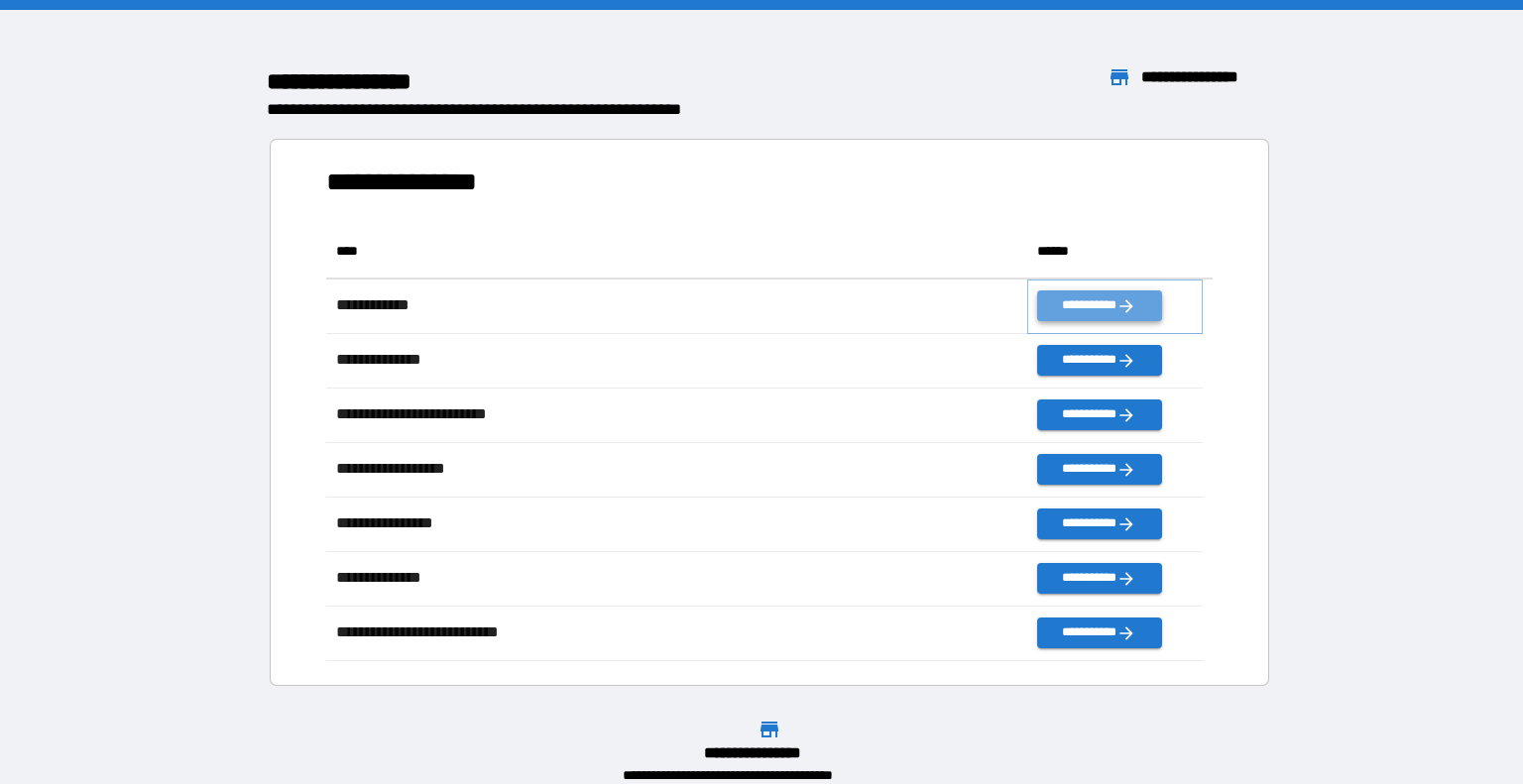 click on "**********" at bounding box center [1099, 305] 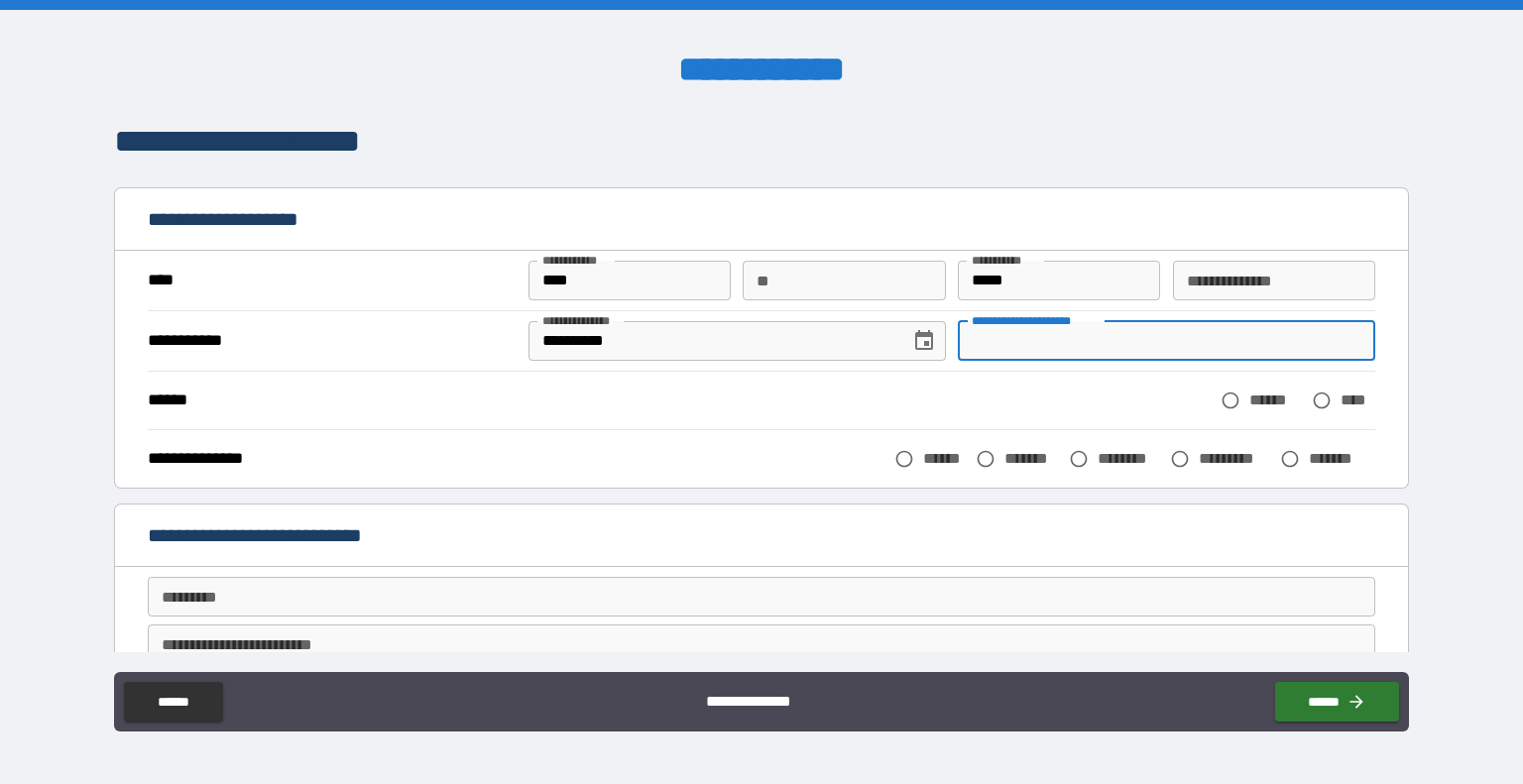 click on "**********" at bounding box center [1166, 341] 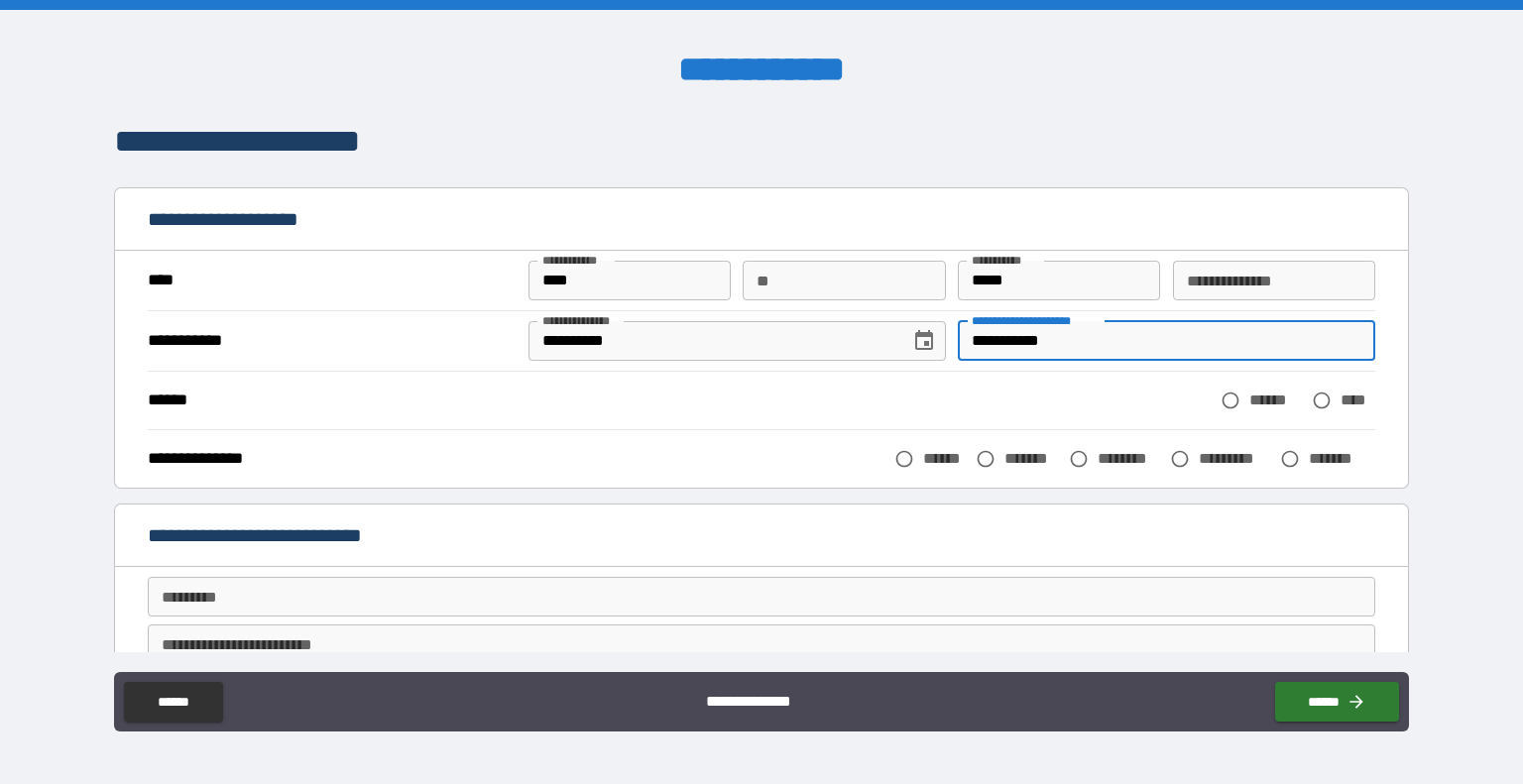 type on "**********" 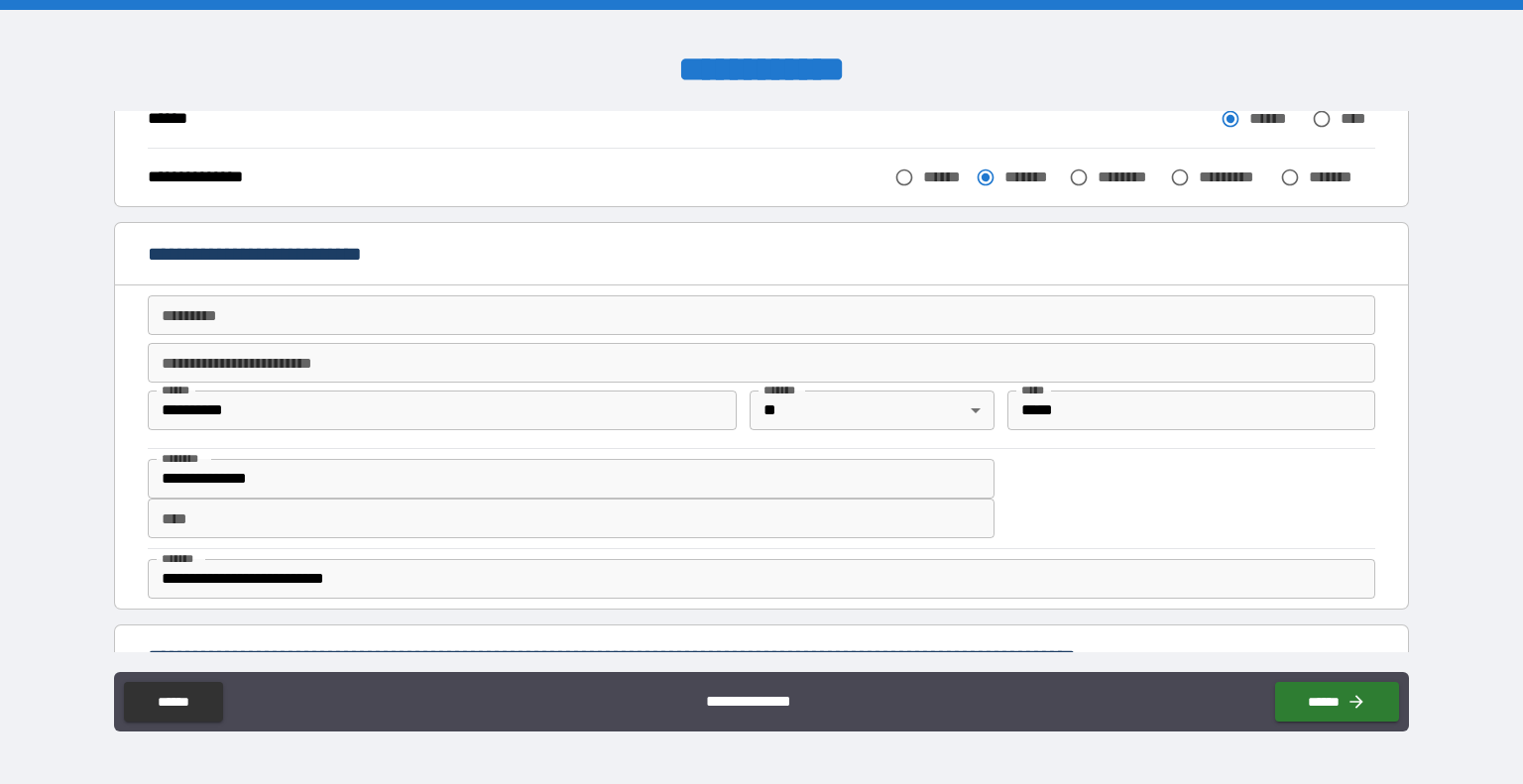 scroll, scrollTop: 284, scrollLeft: 0, axis: vertical 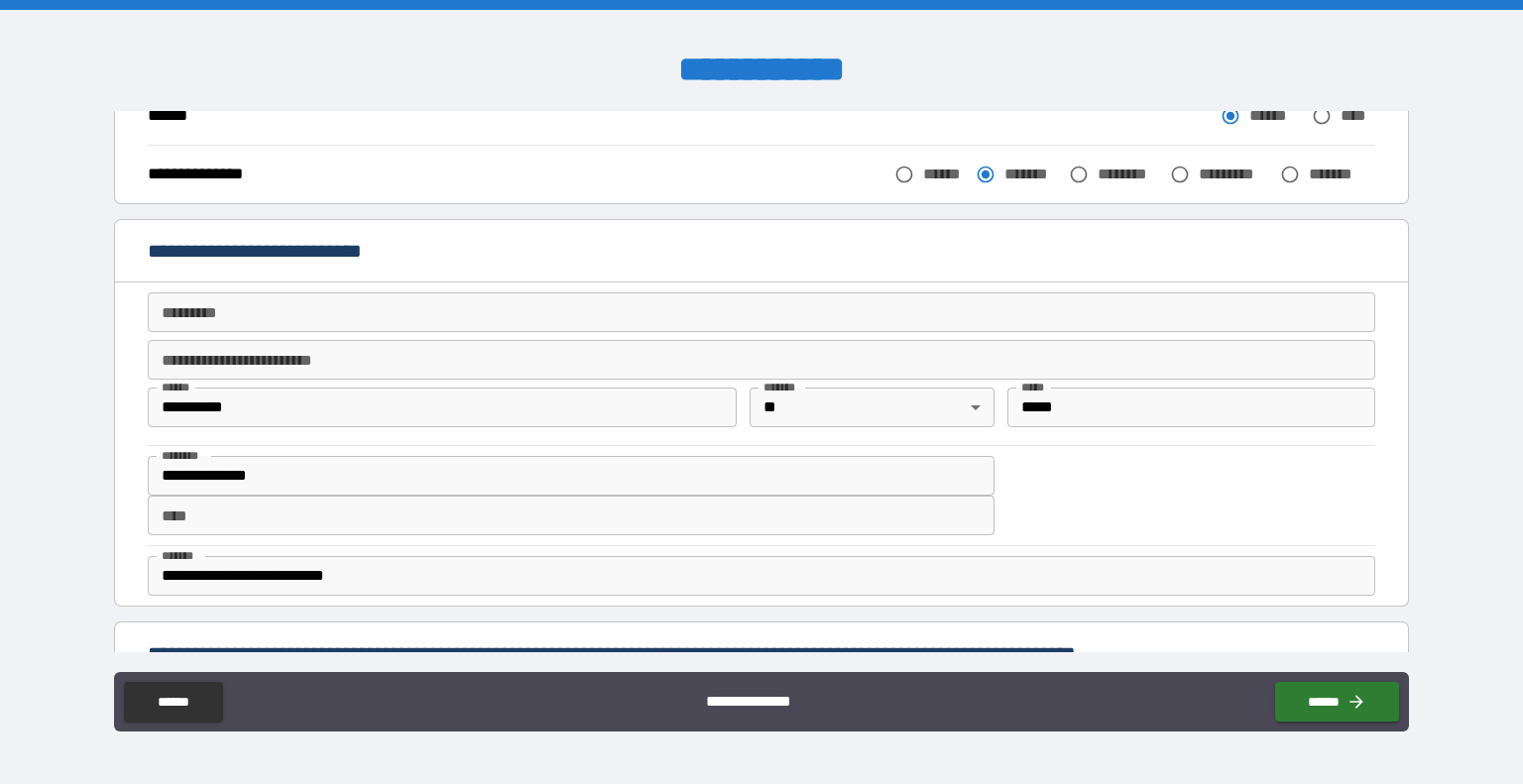 click on "*******   *" at bounding box center [762, 312] 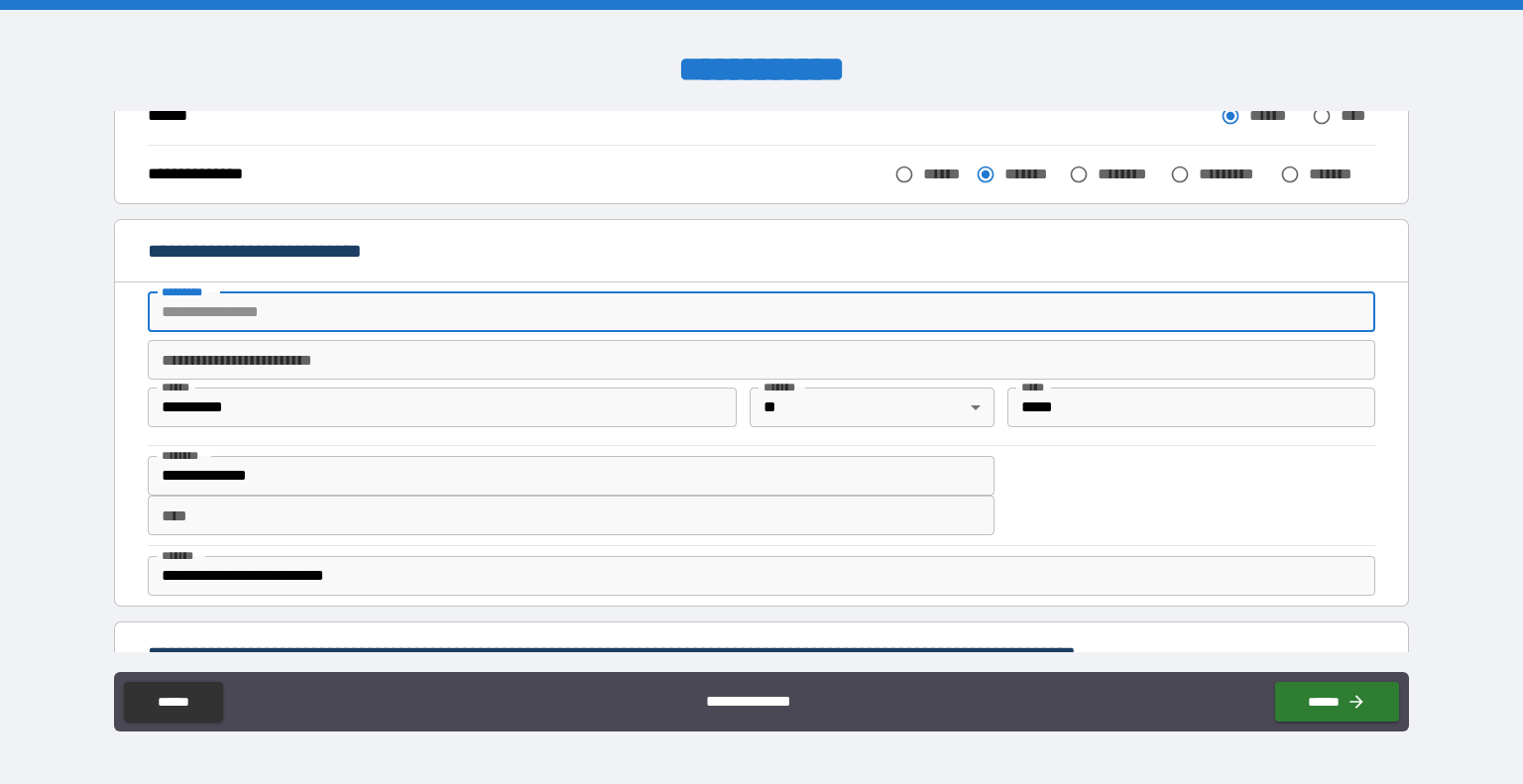 type on "**********" 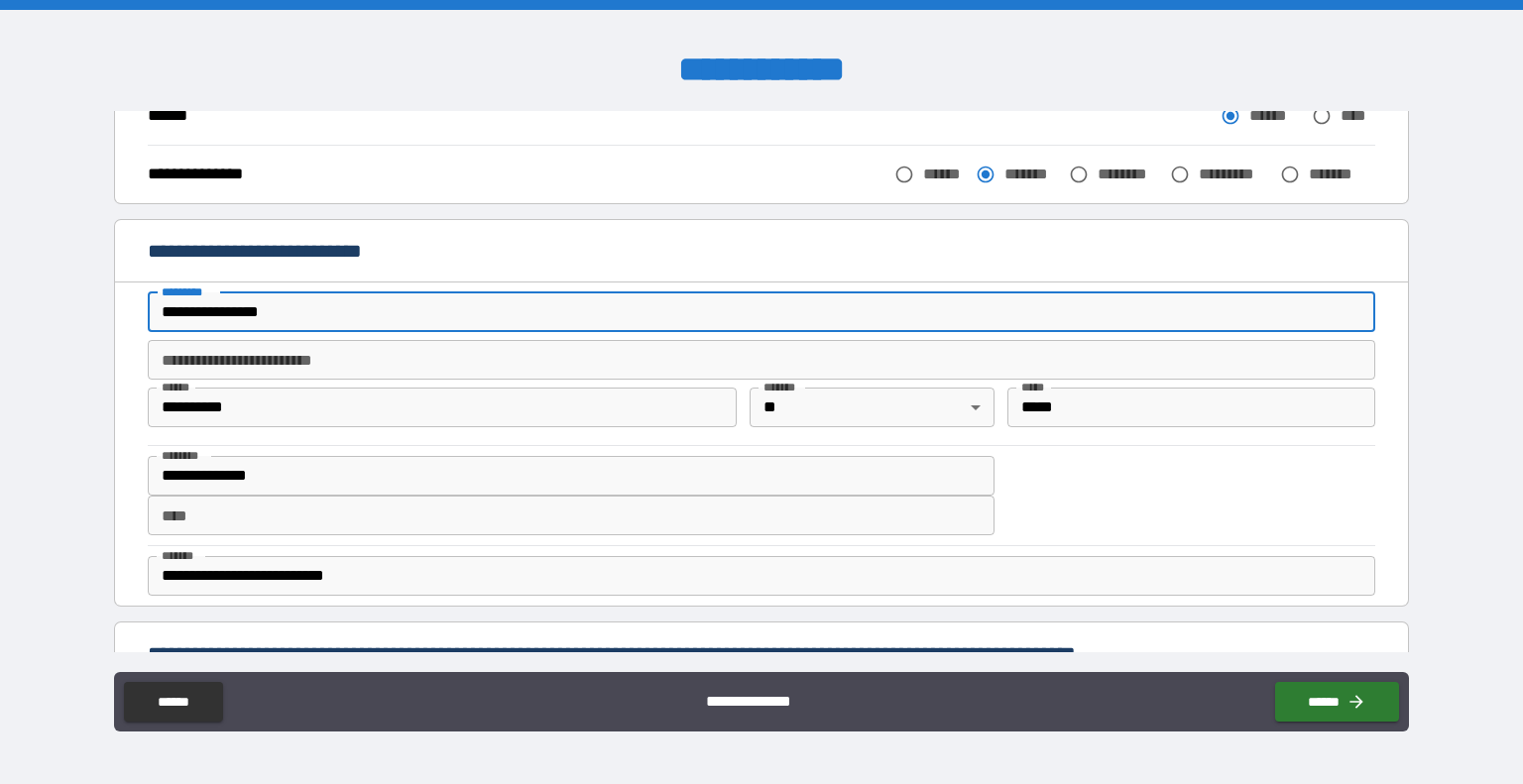 click on "**********" at bounding box center [442, 407] 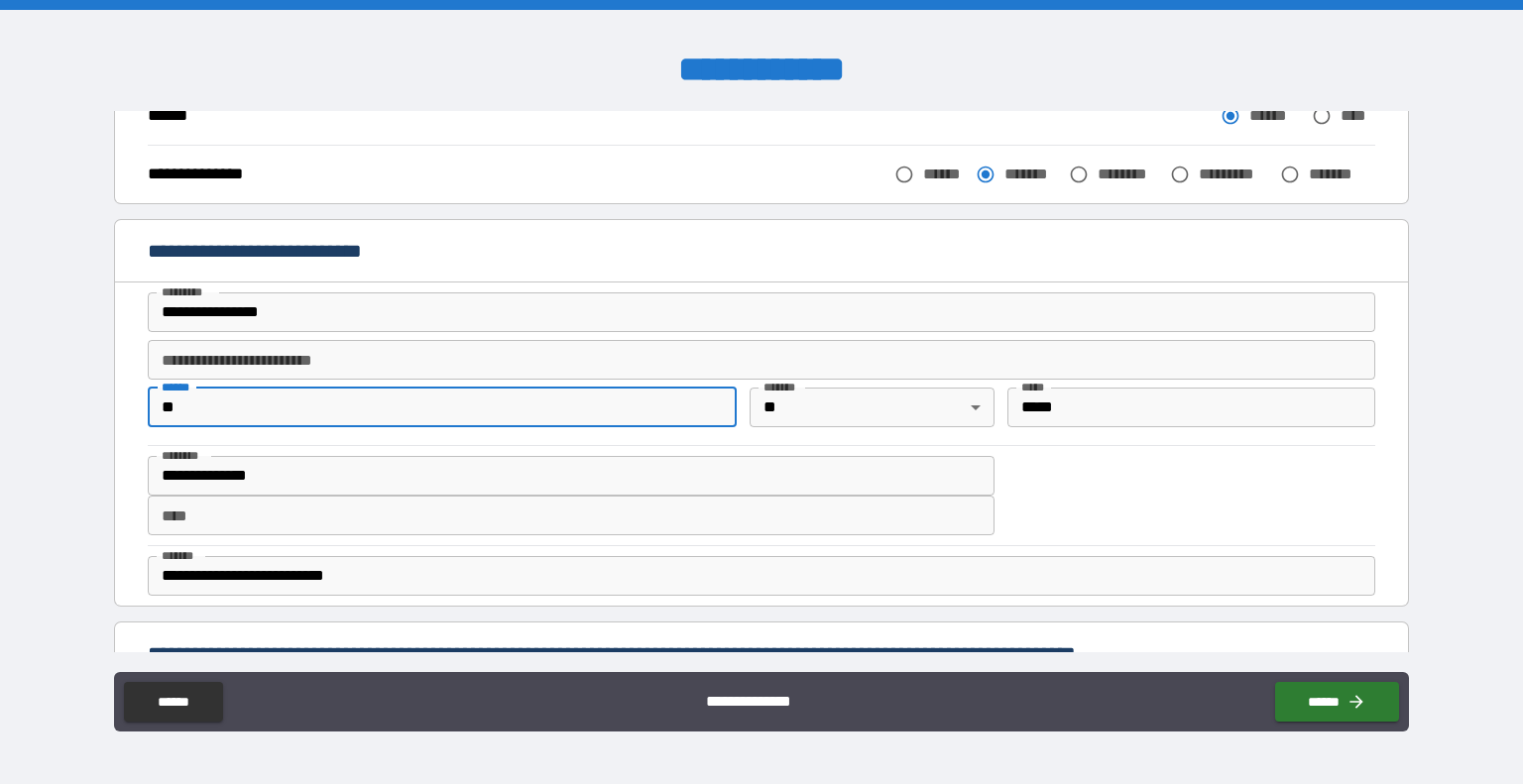 type on "*" 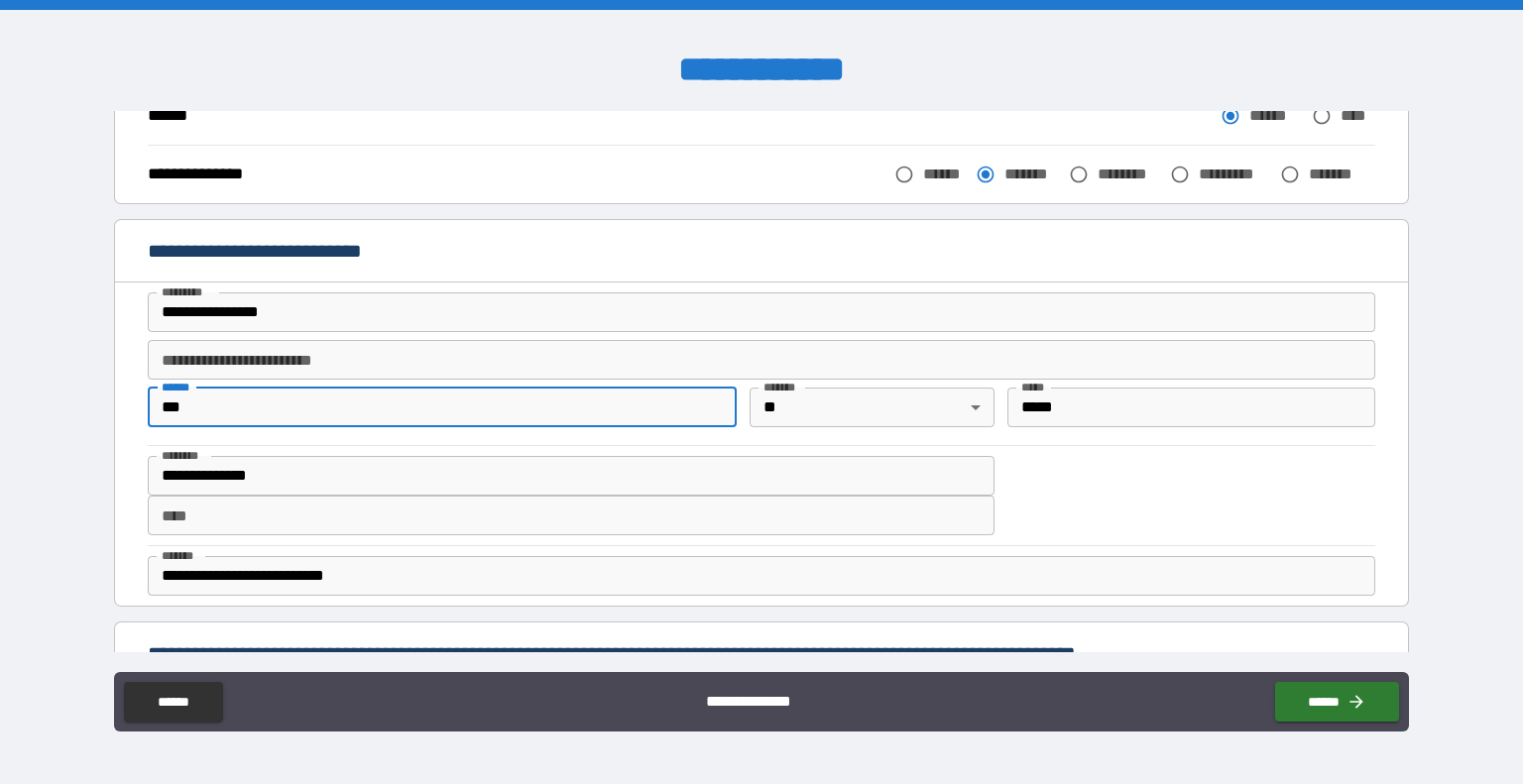 type on "*******" 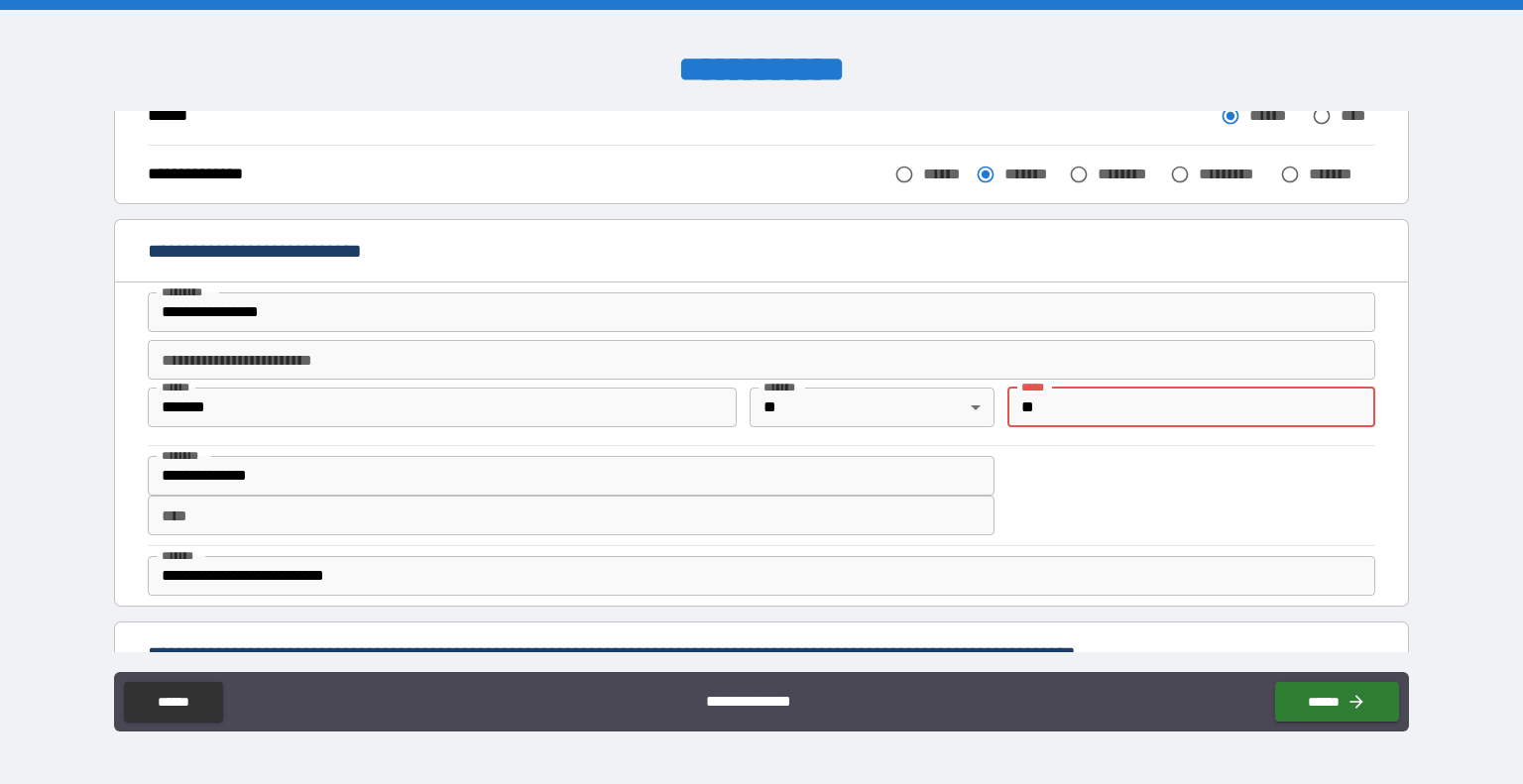 type on "*****" 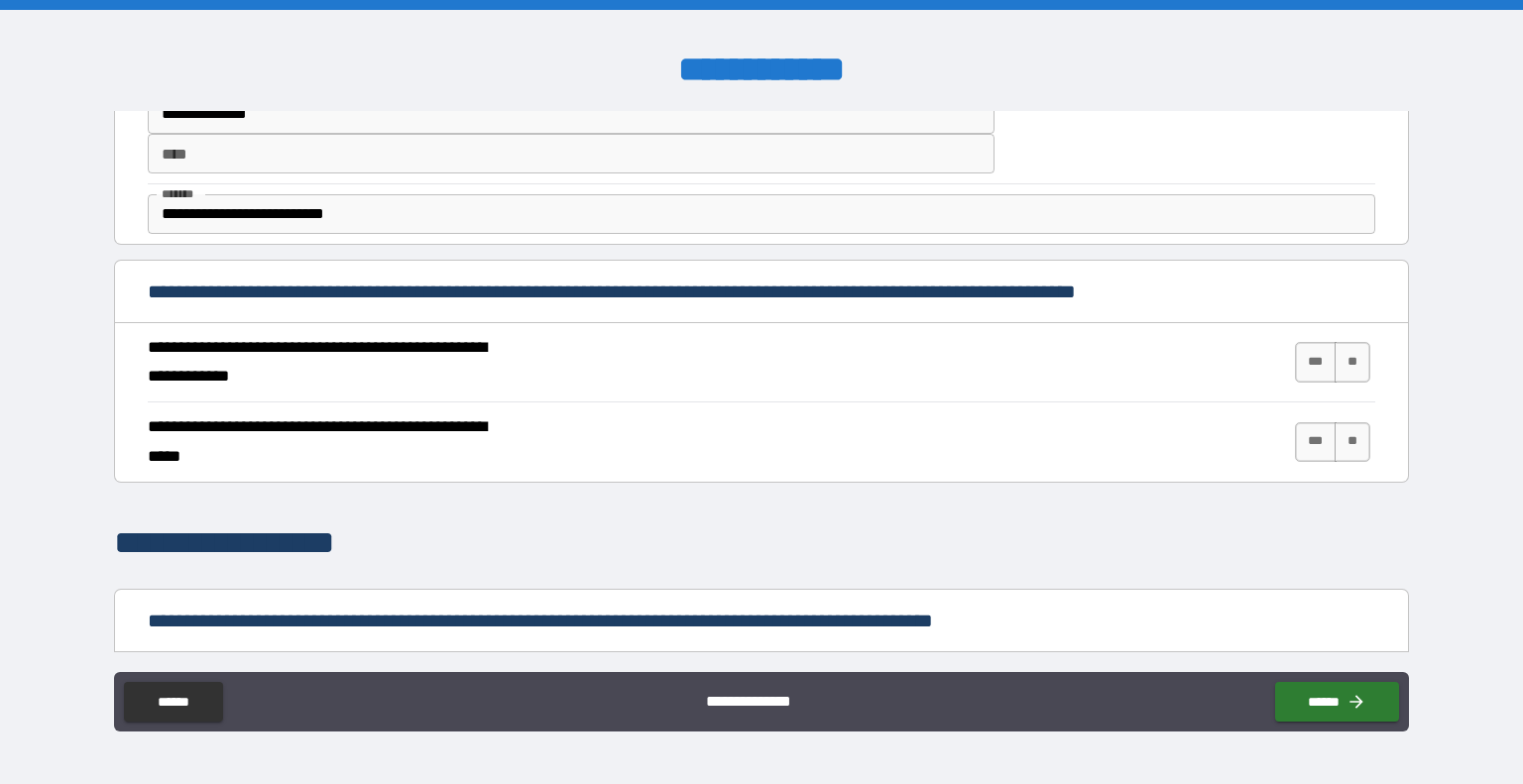 scroll, scrollTop: 647, scrollLeft: 0, axis: vertical 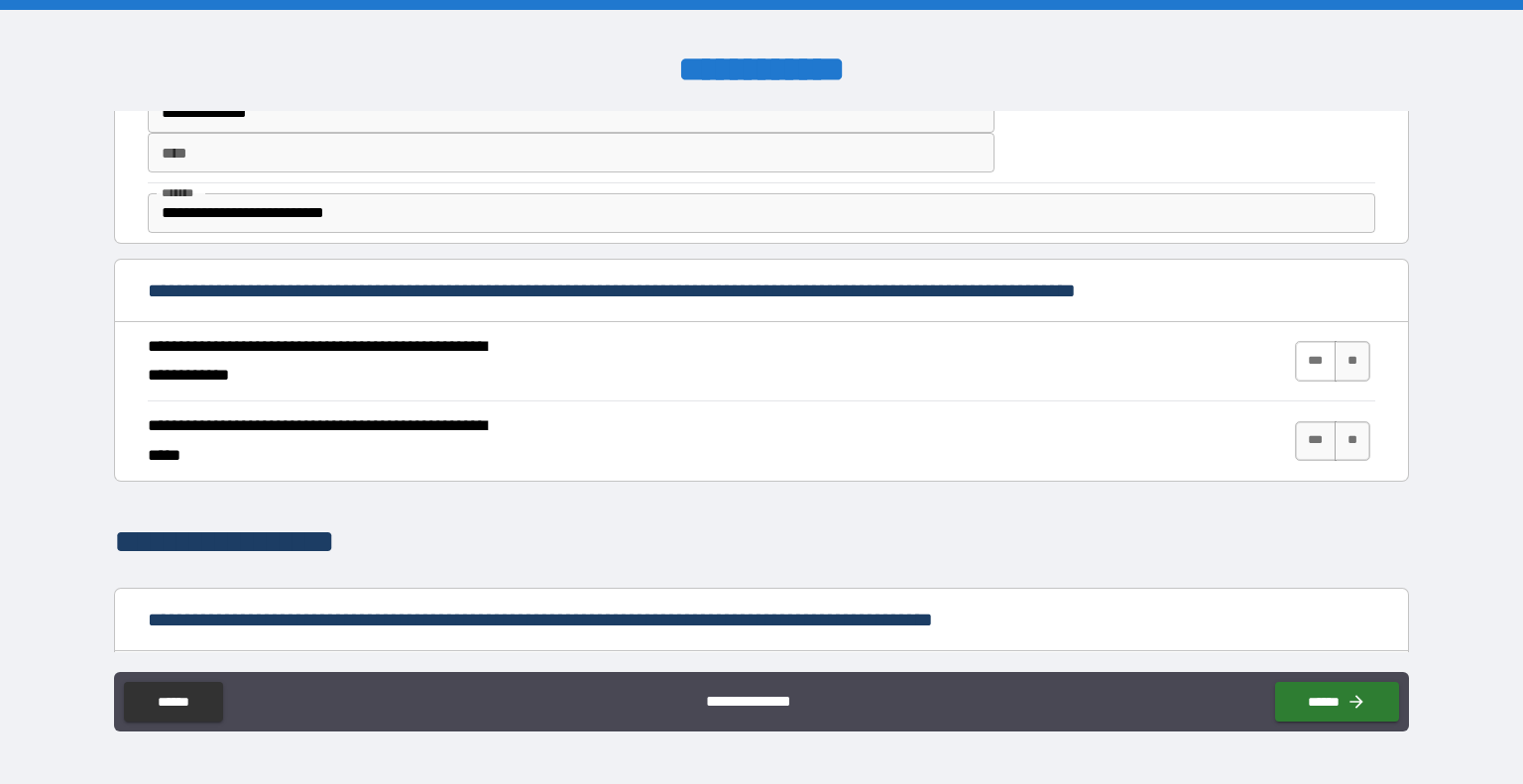 click on "***" at bounding box center [1316, 361] 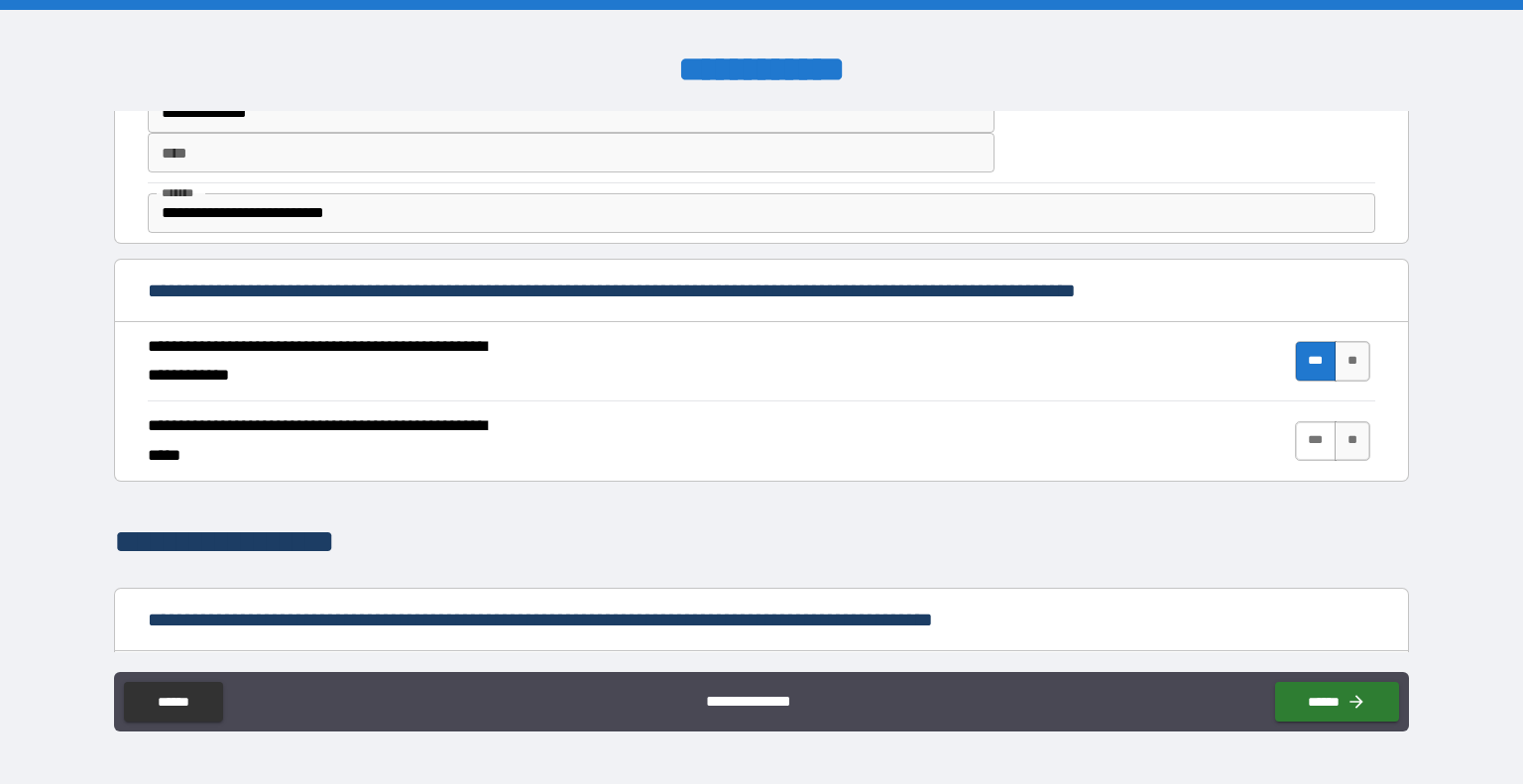 click on "***" at bounding box center (1316, 441) 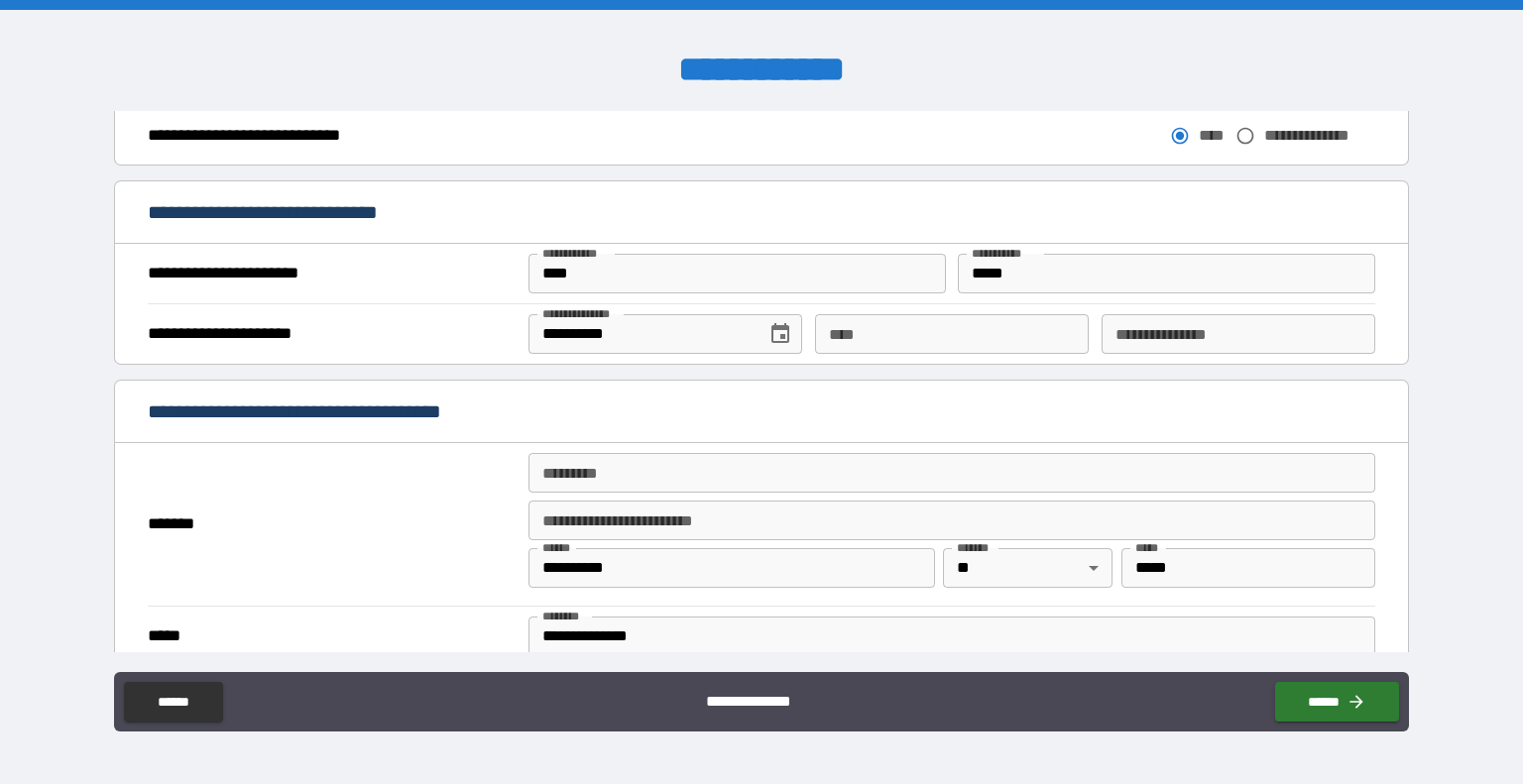 scroll, scrollTop: 1231, scrollLeft: 0, axis: vertical 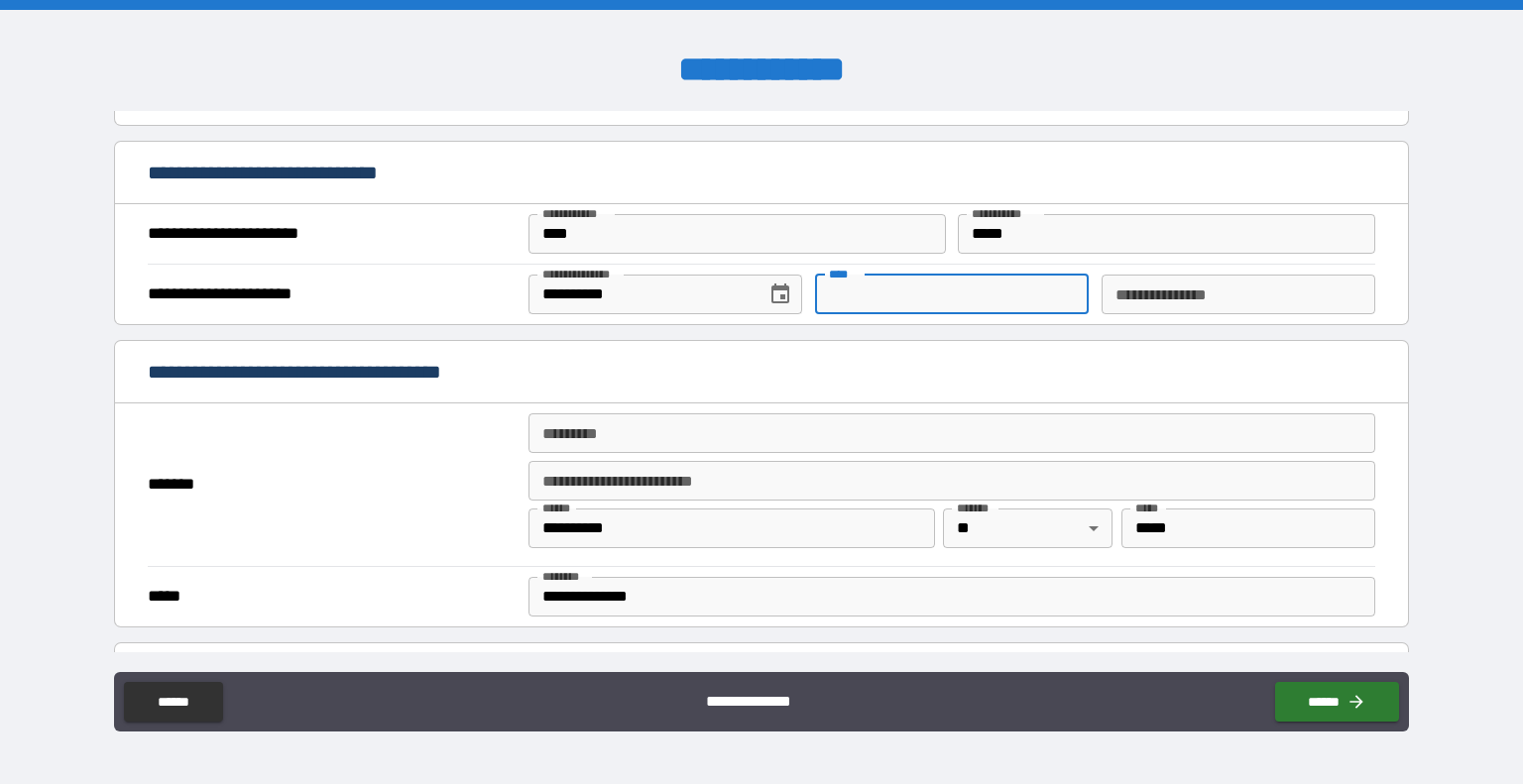 click on "****" at bounding box center (952, 294) 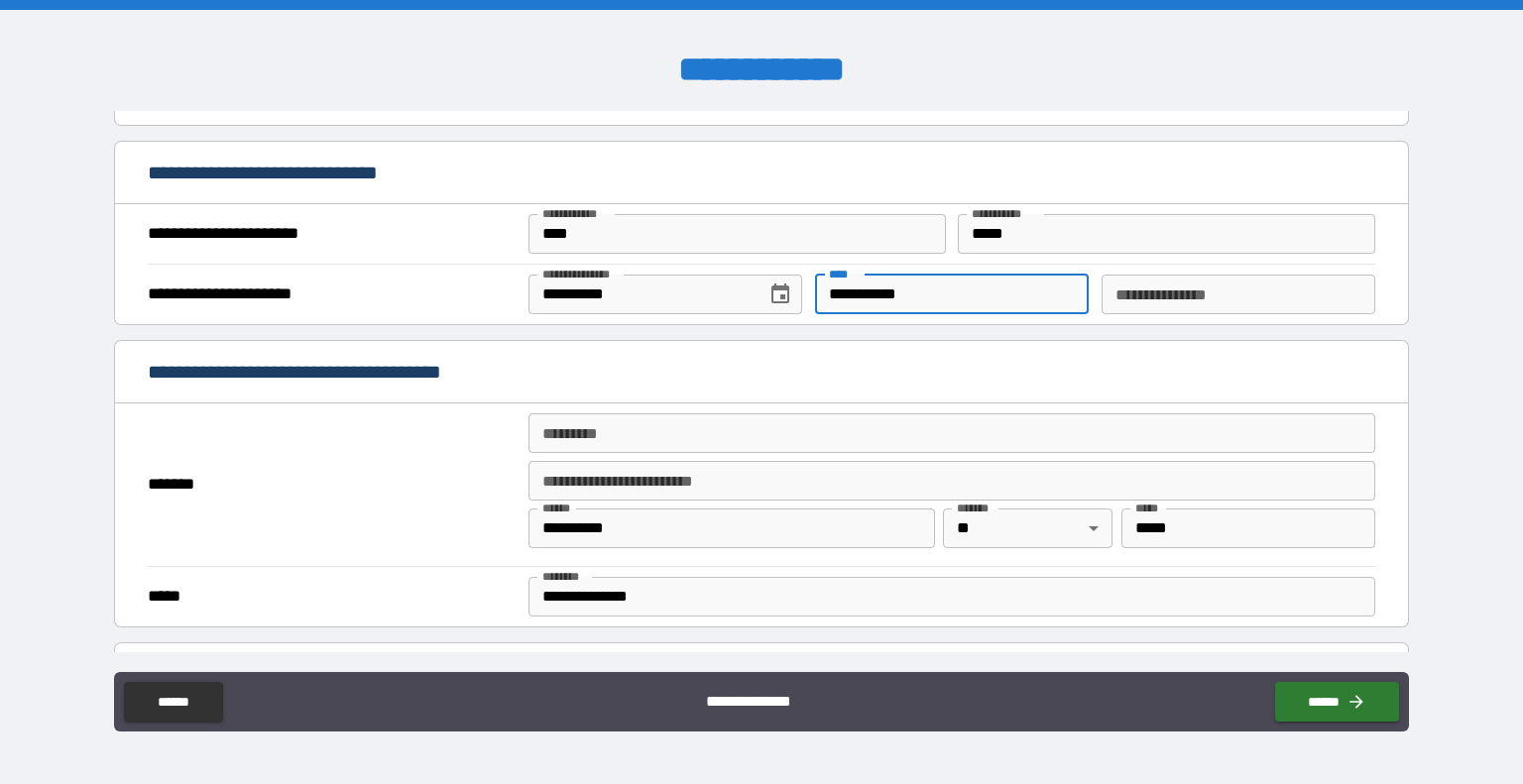 type on "**********" 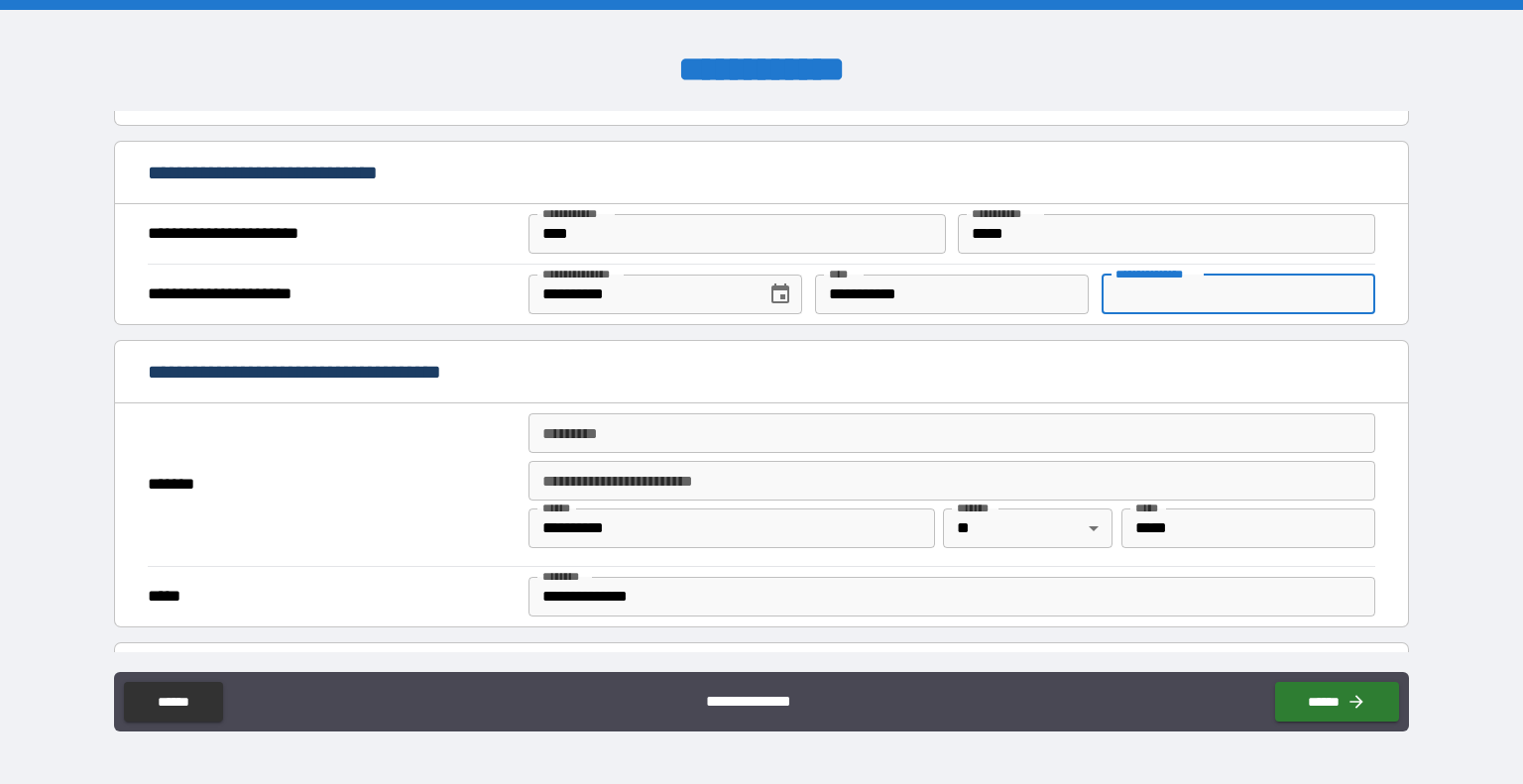 click on "**********" at bounding box center (1238, 294) 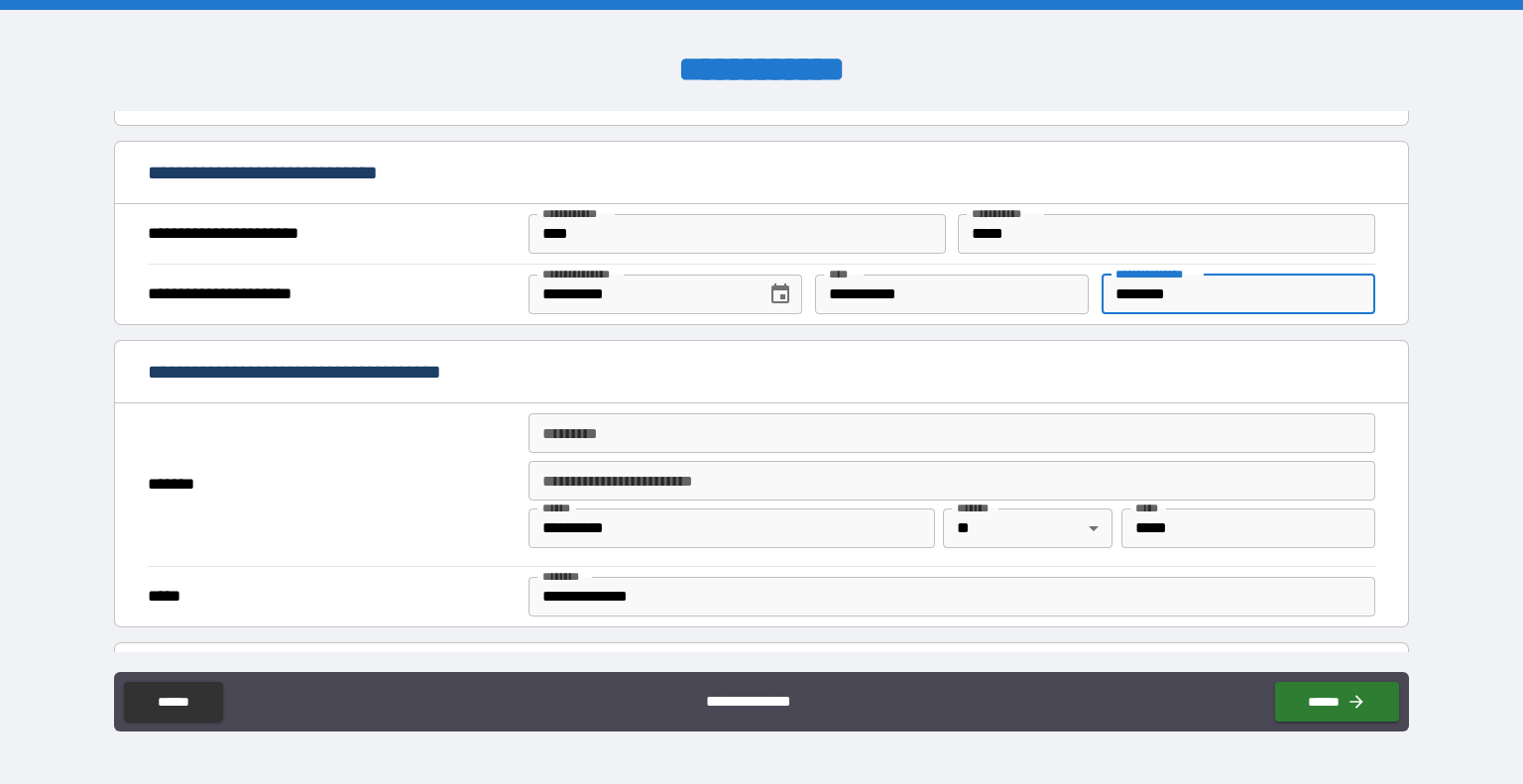 type on "********" 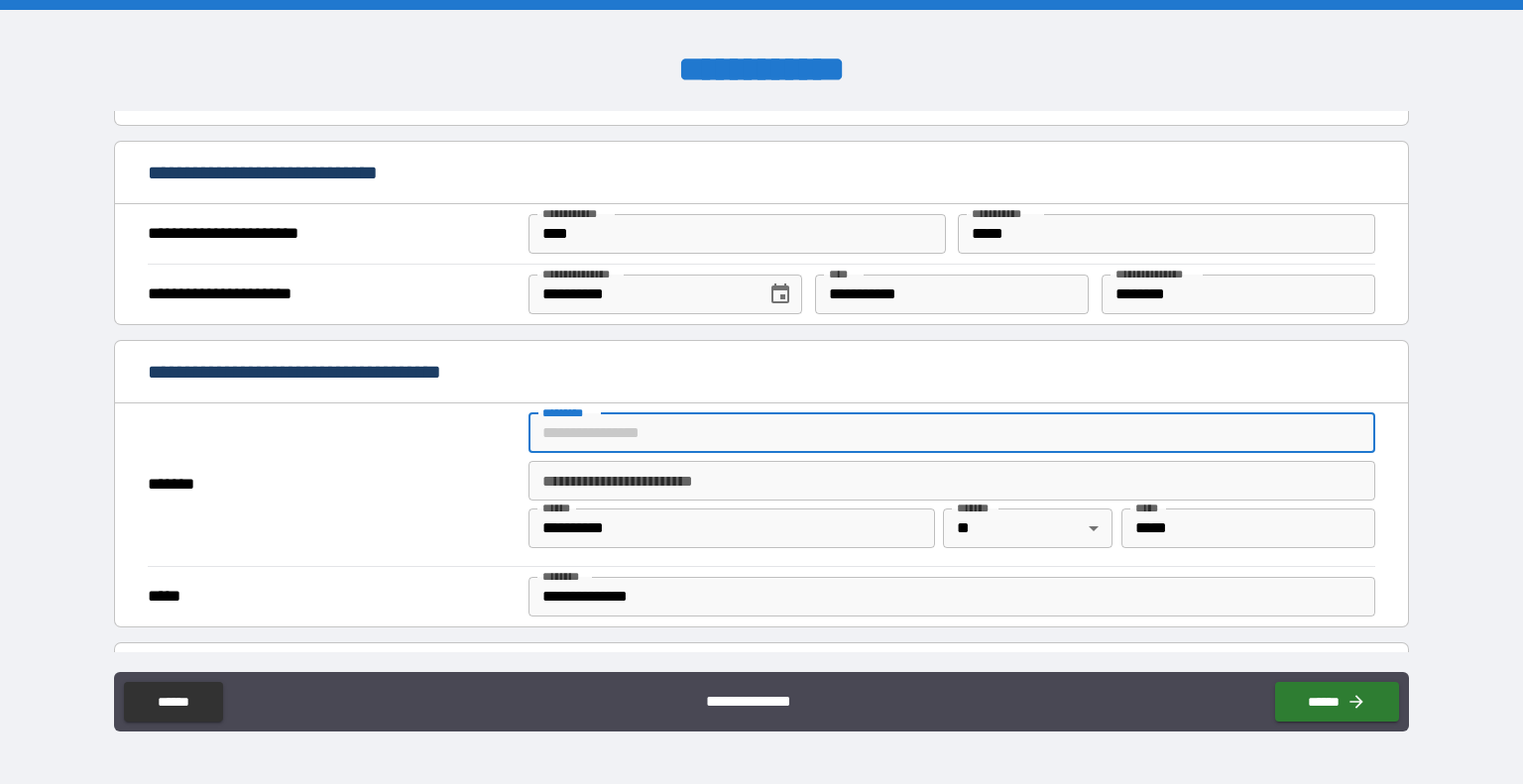 type on "**********" 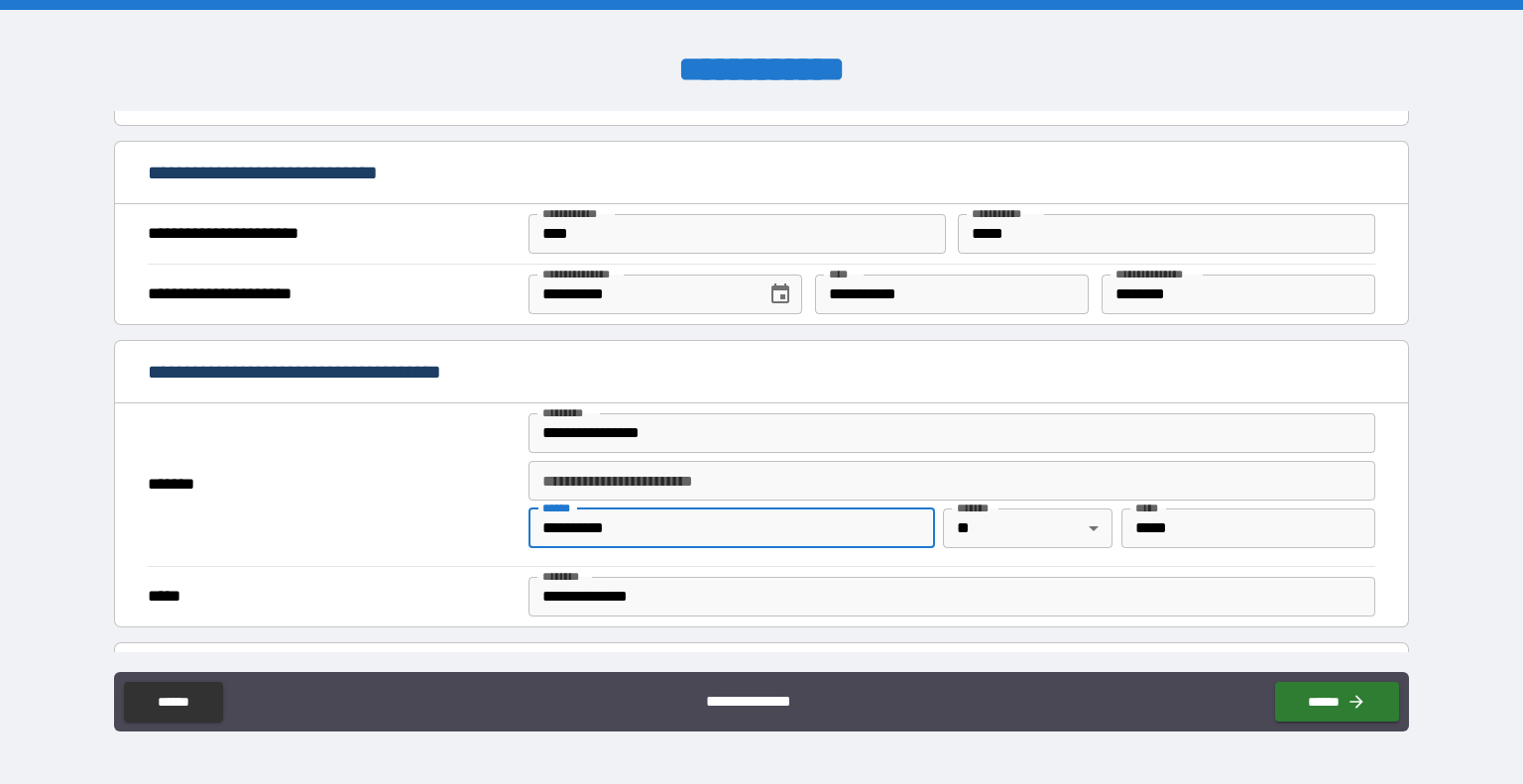 drag, startPoint x: 665, startPoint y: 520, endPoint x: 377, endPoint y: 539, distance: 288.62606 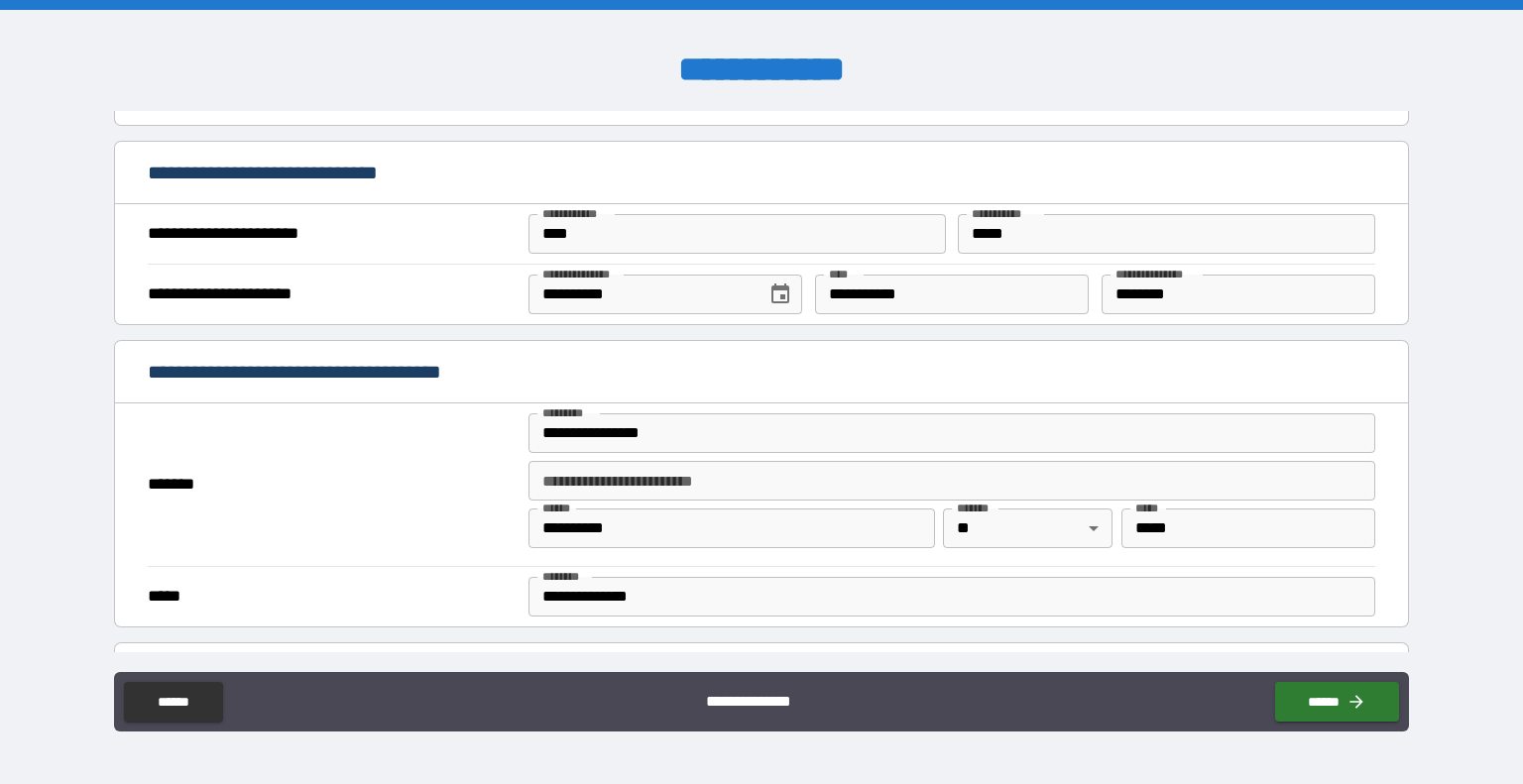 click on "**********" at bounding box center (732, 528) 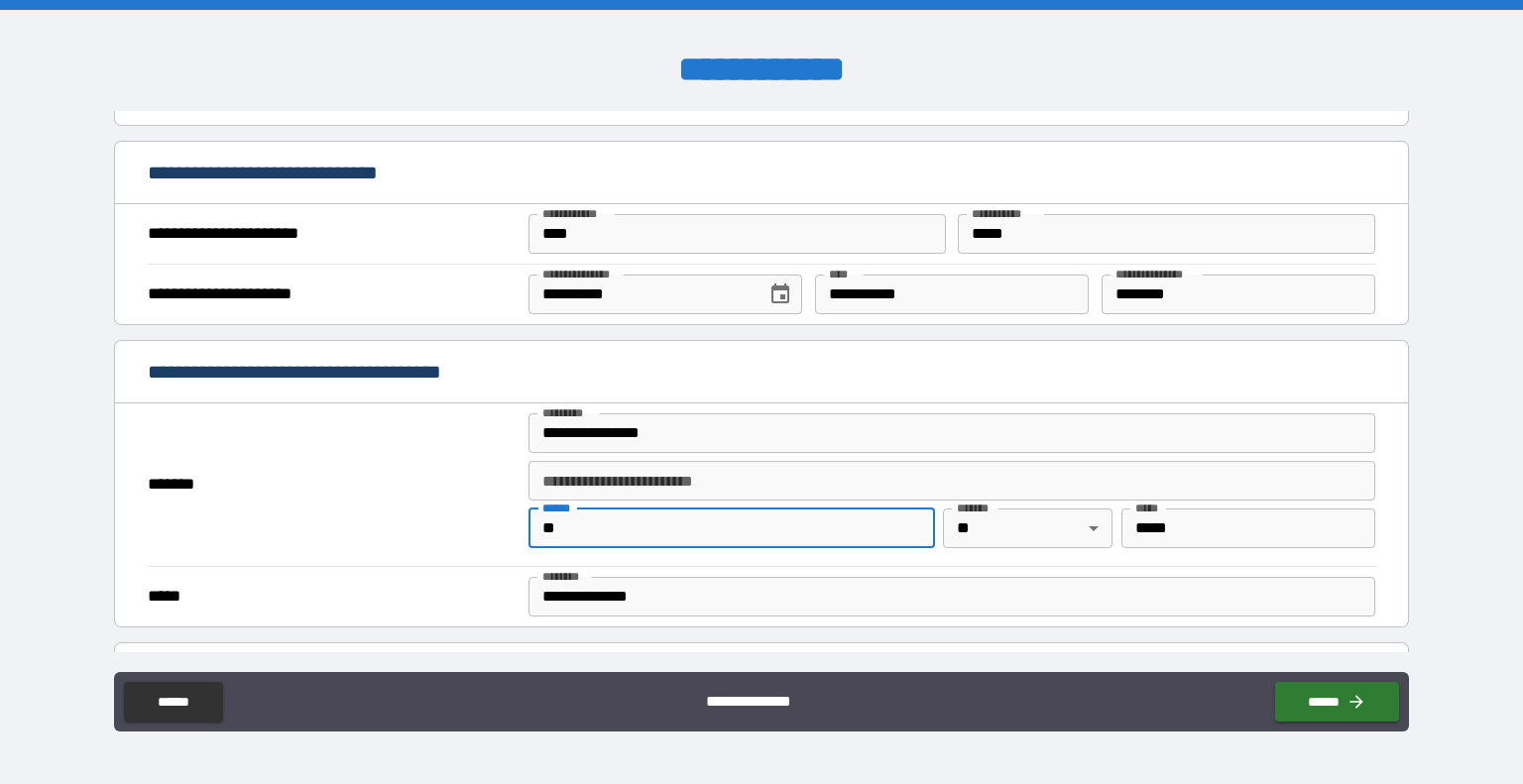 type on "*" 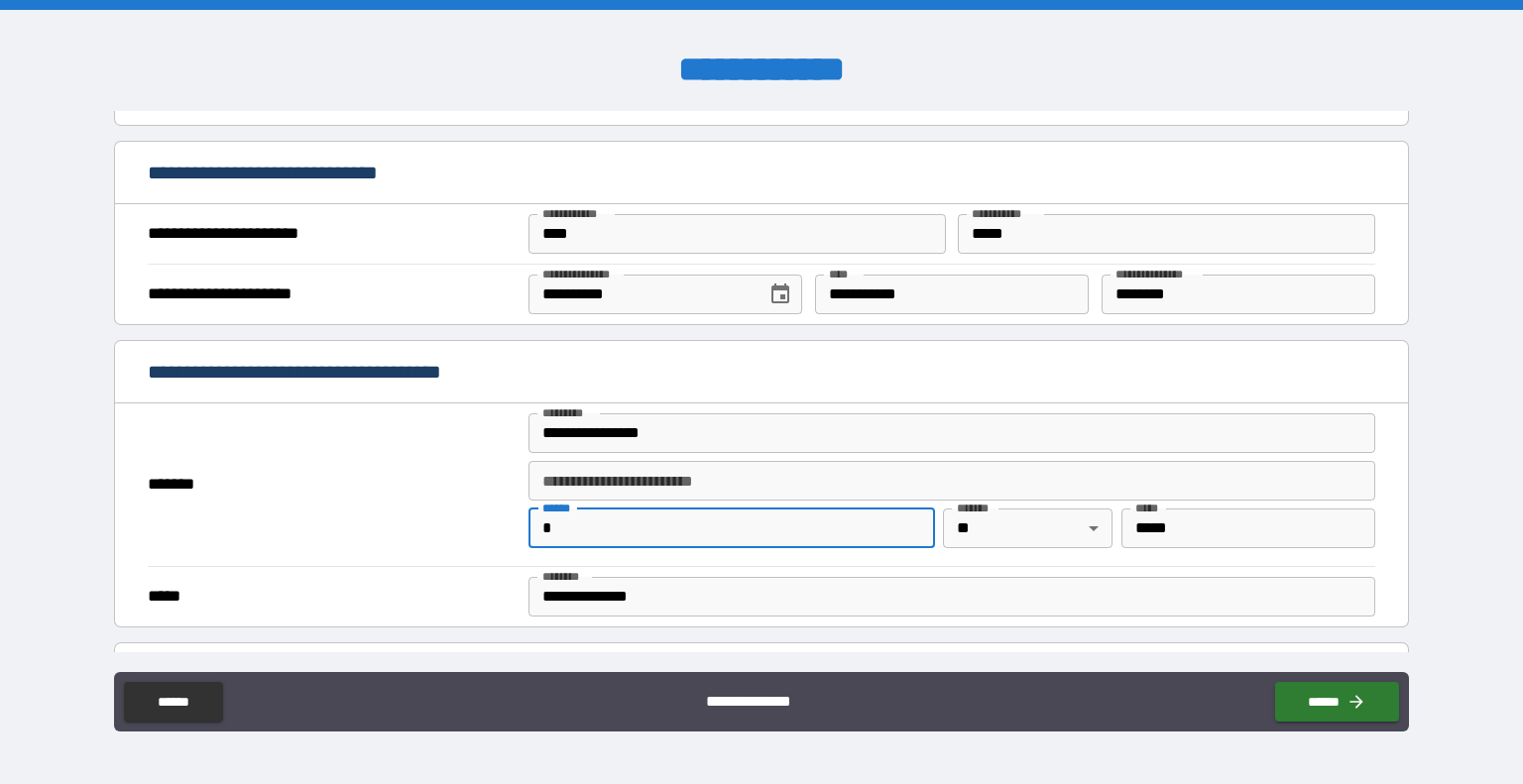 type on "*******" 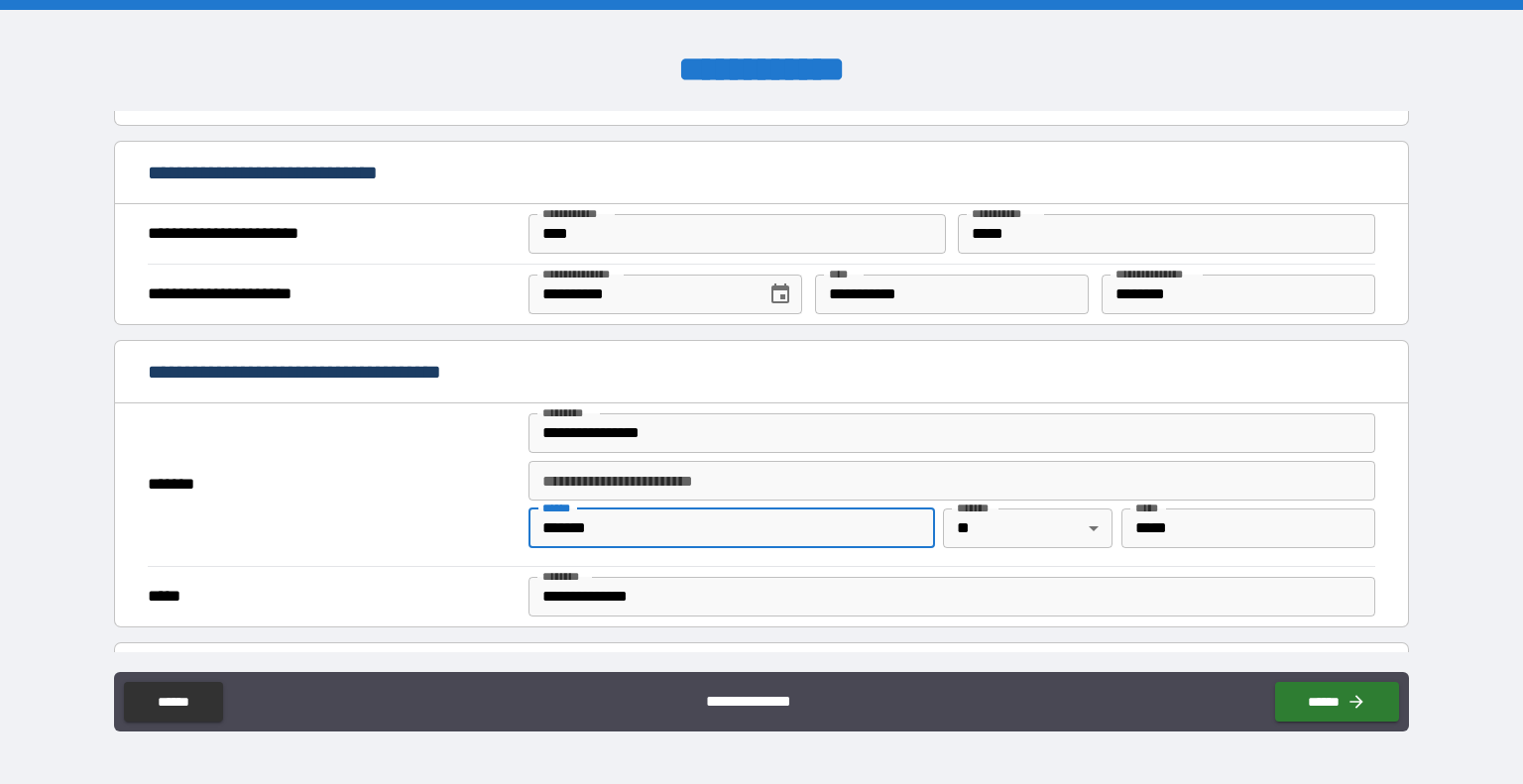 click on "*****" at bounding box center (1248, 528) 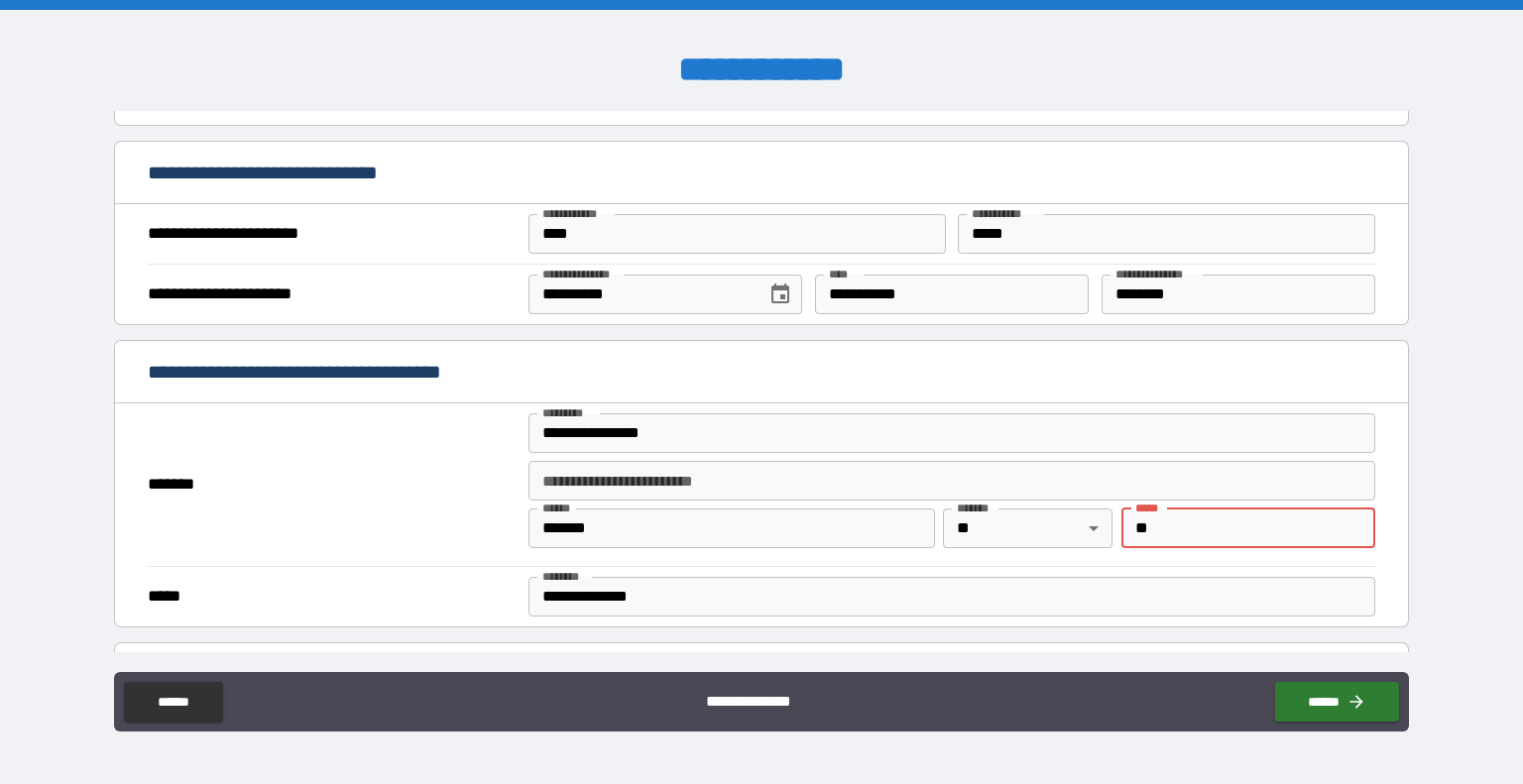 type on "*" 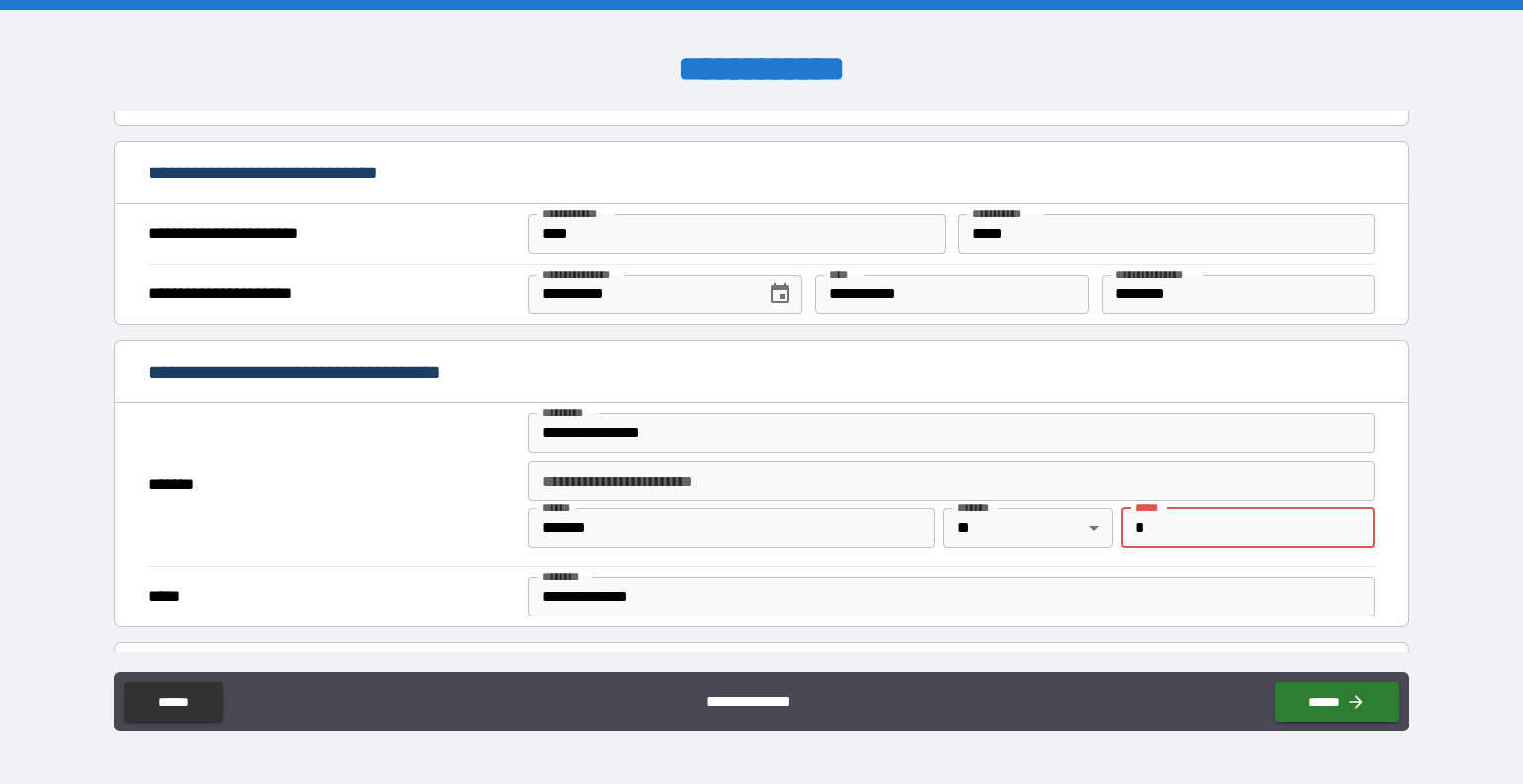 type on "*****" 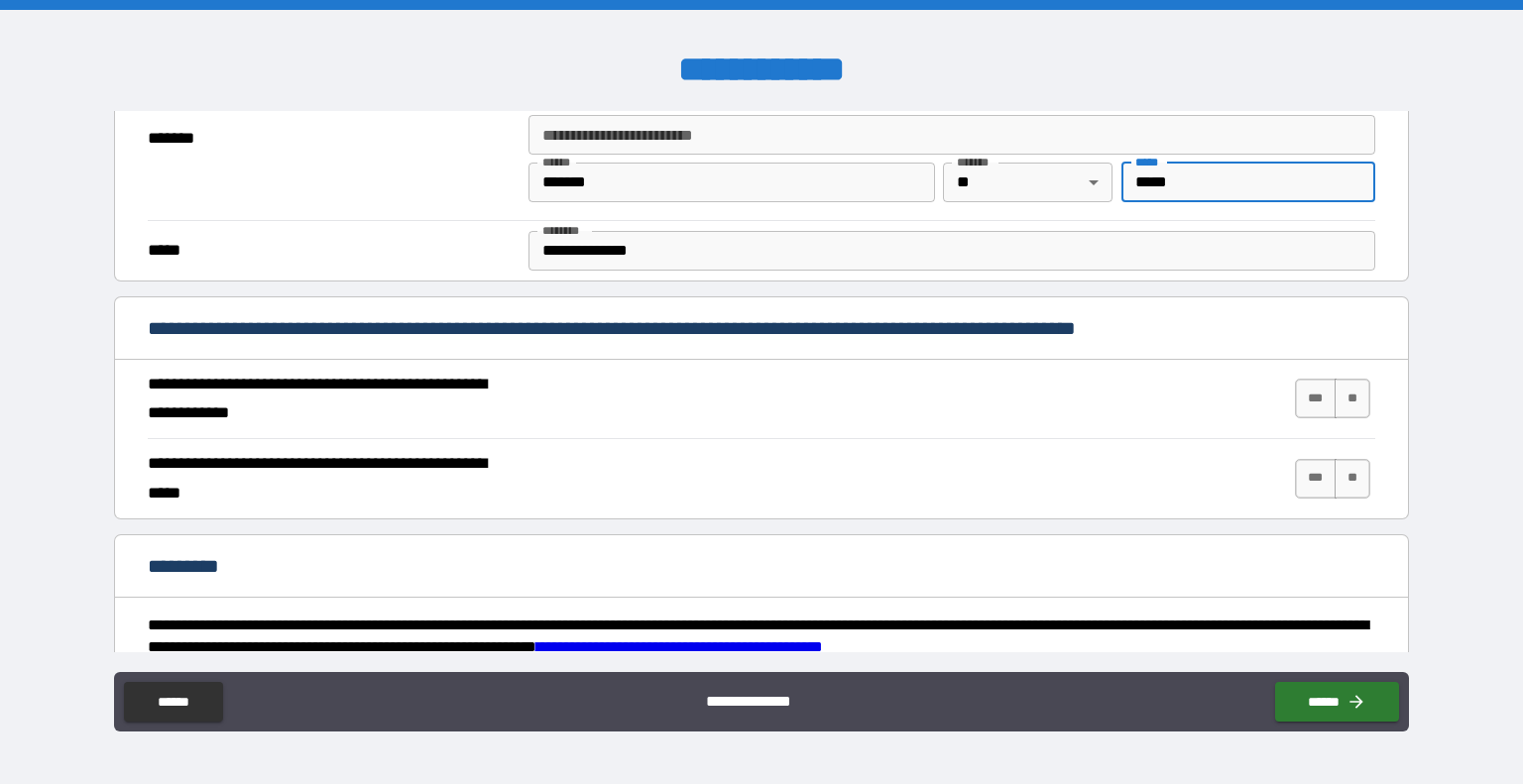 scroll, scrollTop: 1578, scrollLeft: 0, axis: vertical 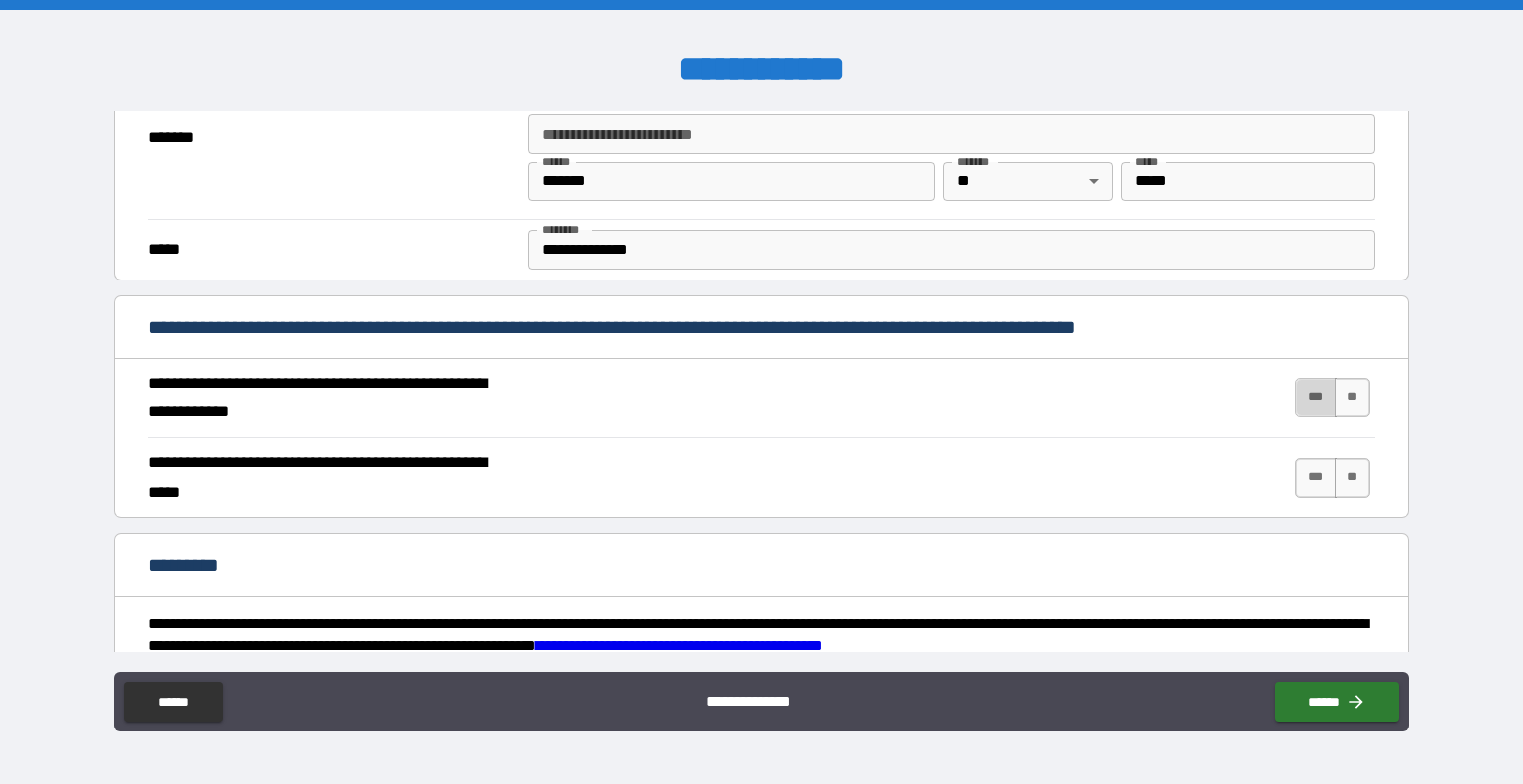 click on "***" at bounding box center (1316, 397) 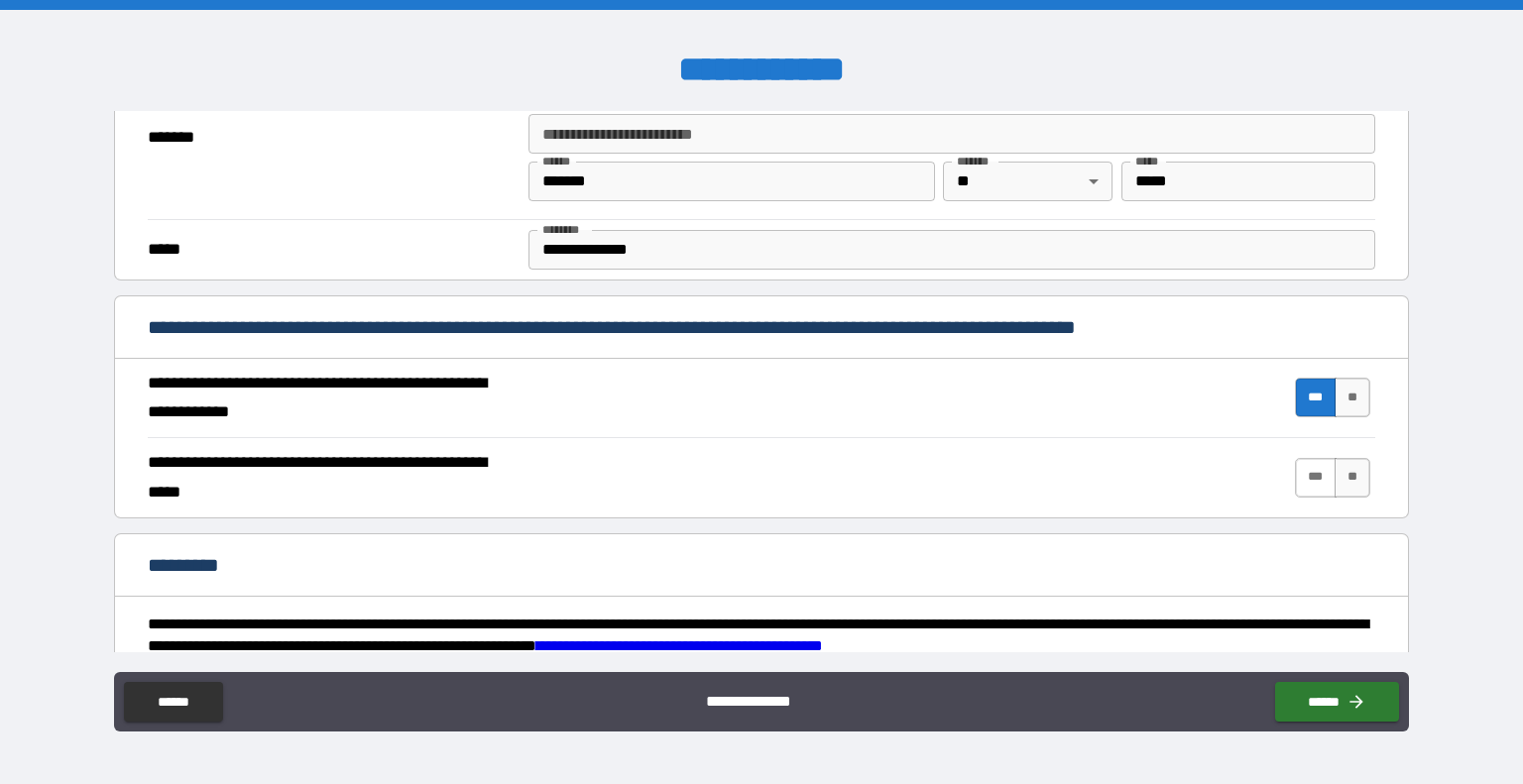 click on "***" at bounding box center [1316, 478] 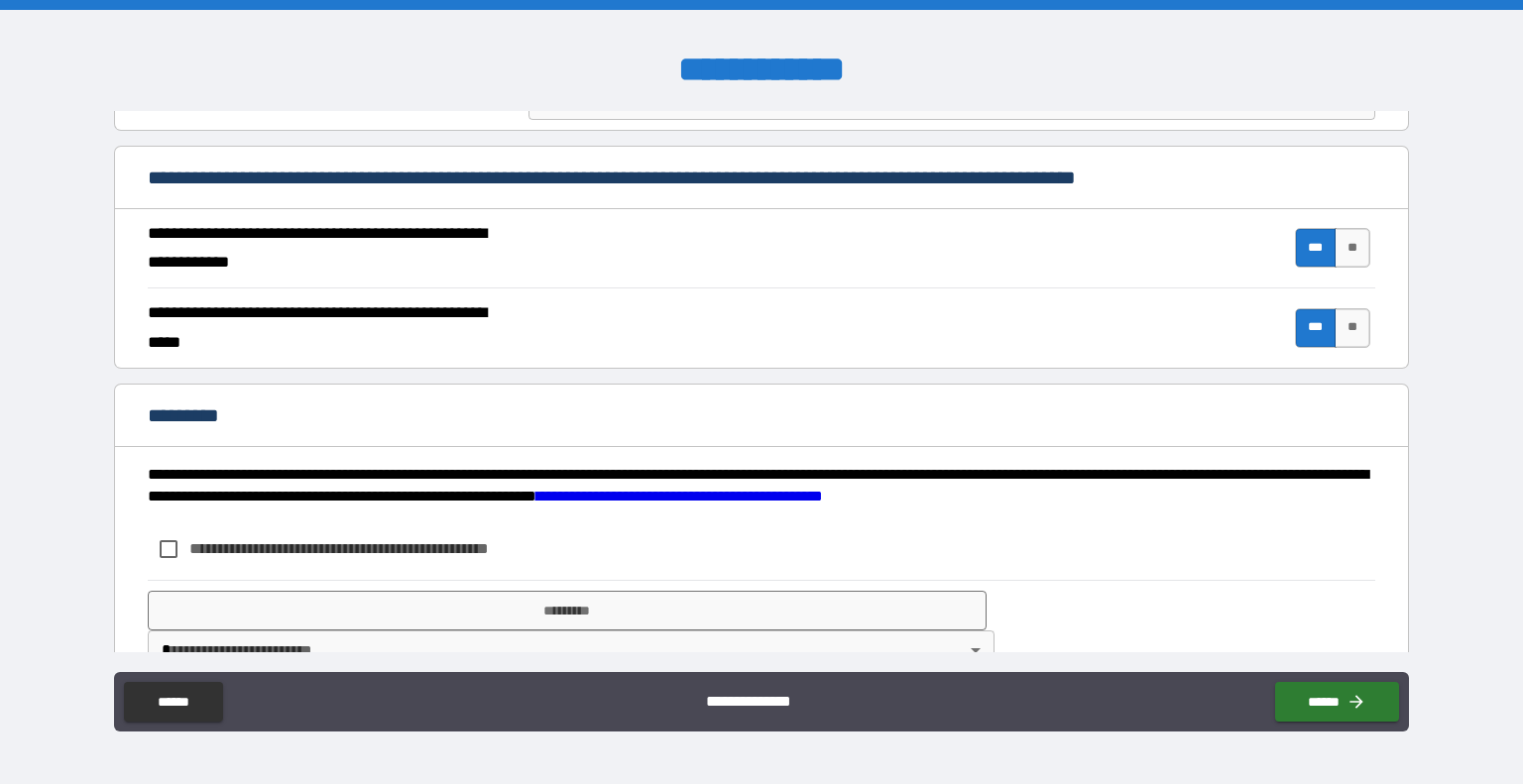 scroll, scrollTop: 1769, scrollLeft: 0, axis: vertical 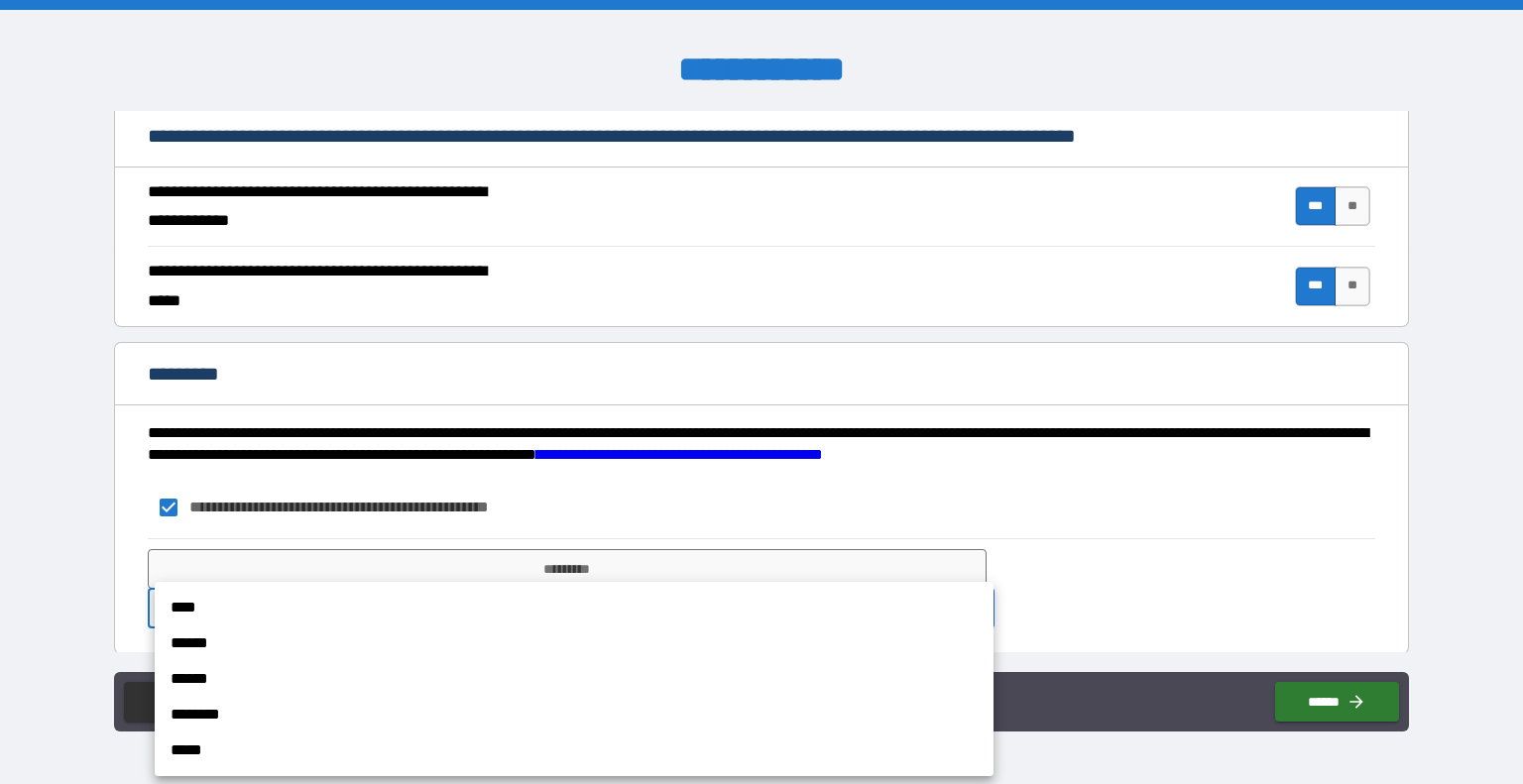 click on "**********" at bounding box center (762, 392) 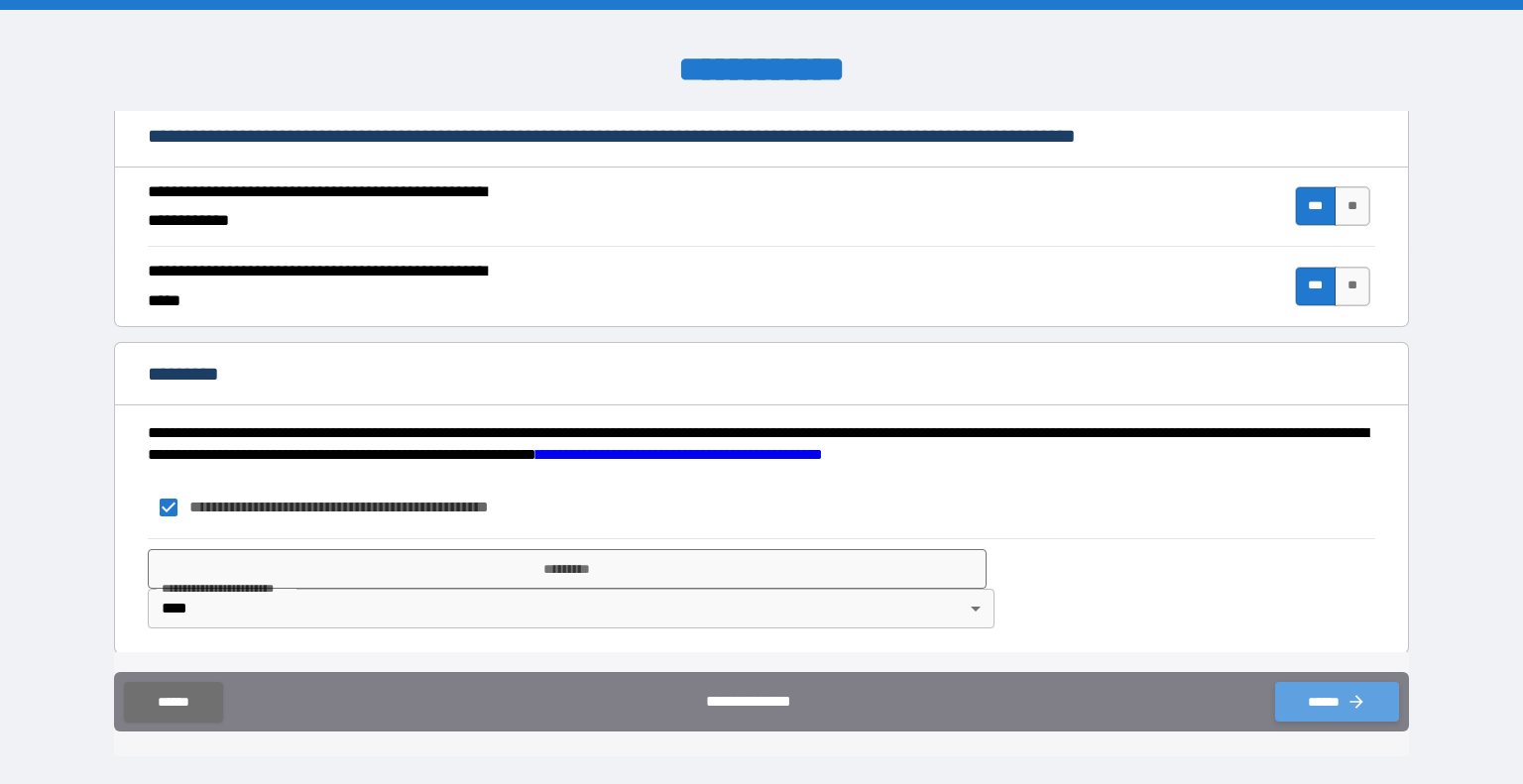 click on "******" at bounding box center [1337, 702] 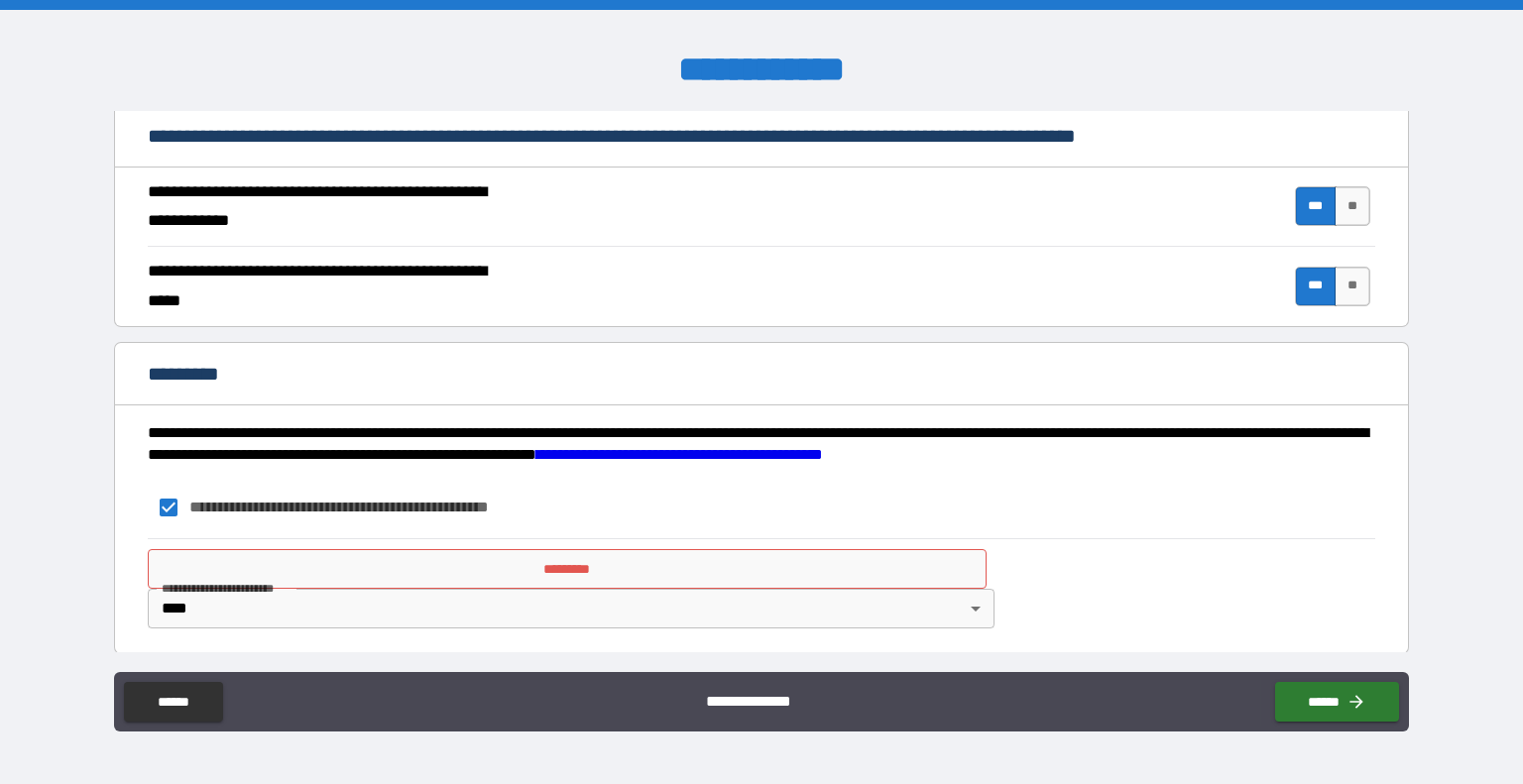 click on "*********" at bounding box center (567, 569) 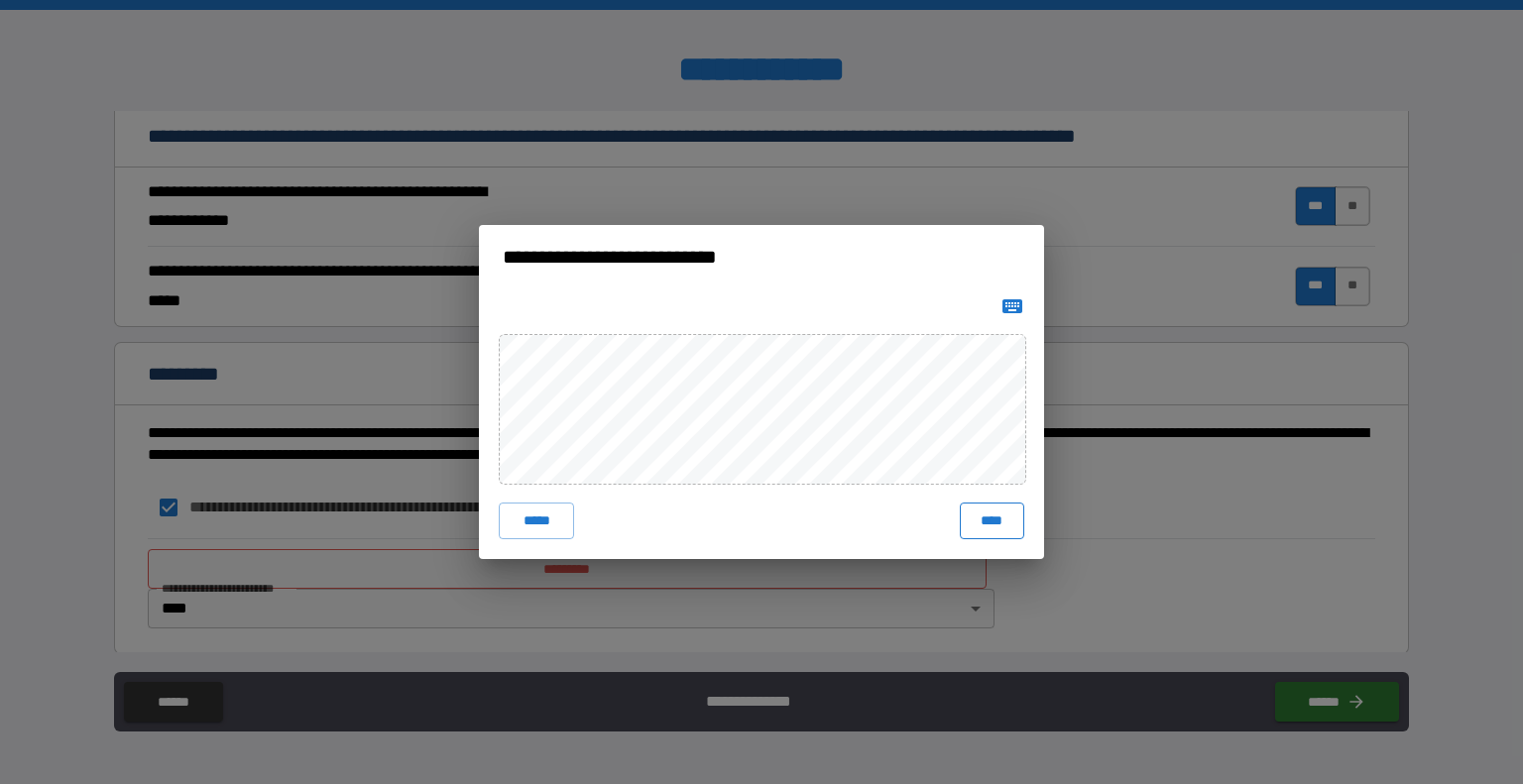 click on "****" at bounding box center (992, 520) 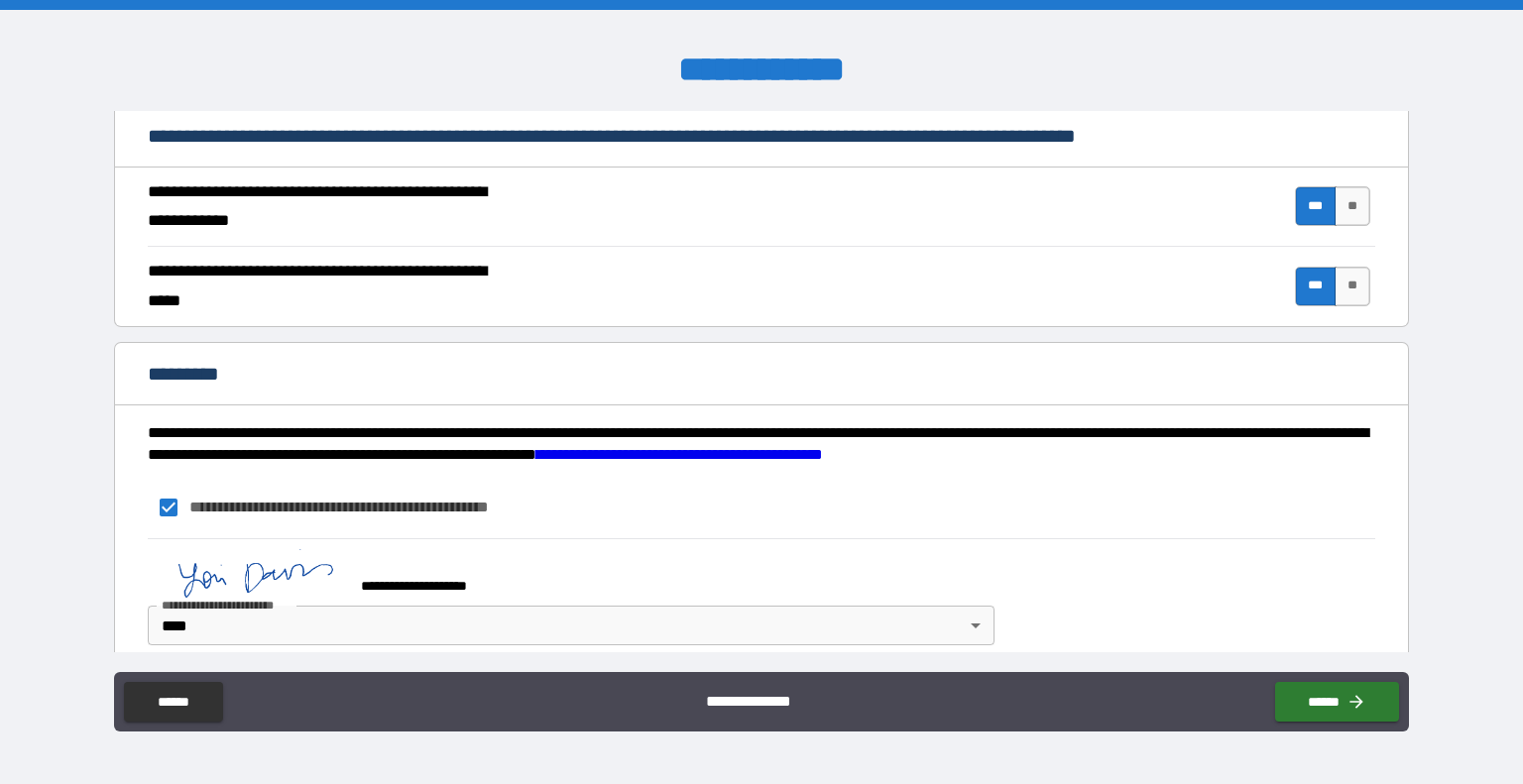 scroll, scrollTop: 1786, scrollLeft: 0, axis: vertical 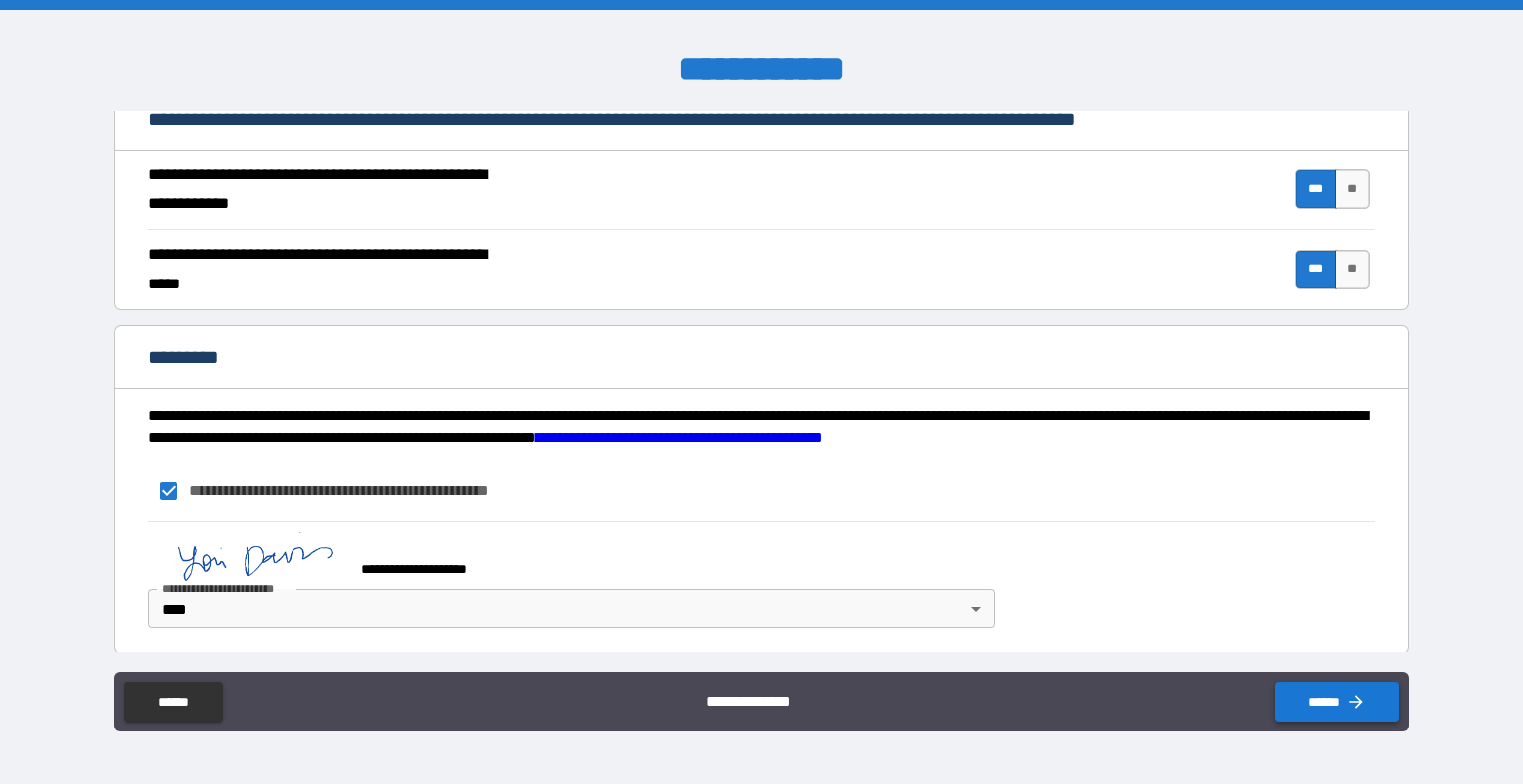 click on "******" at bounding box center [1337, 702] 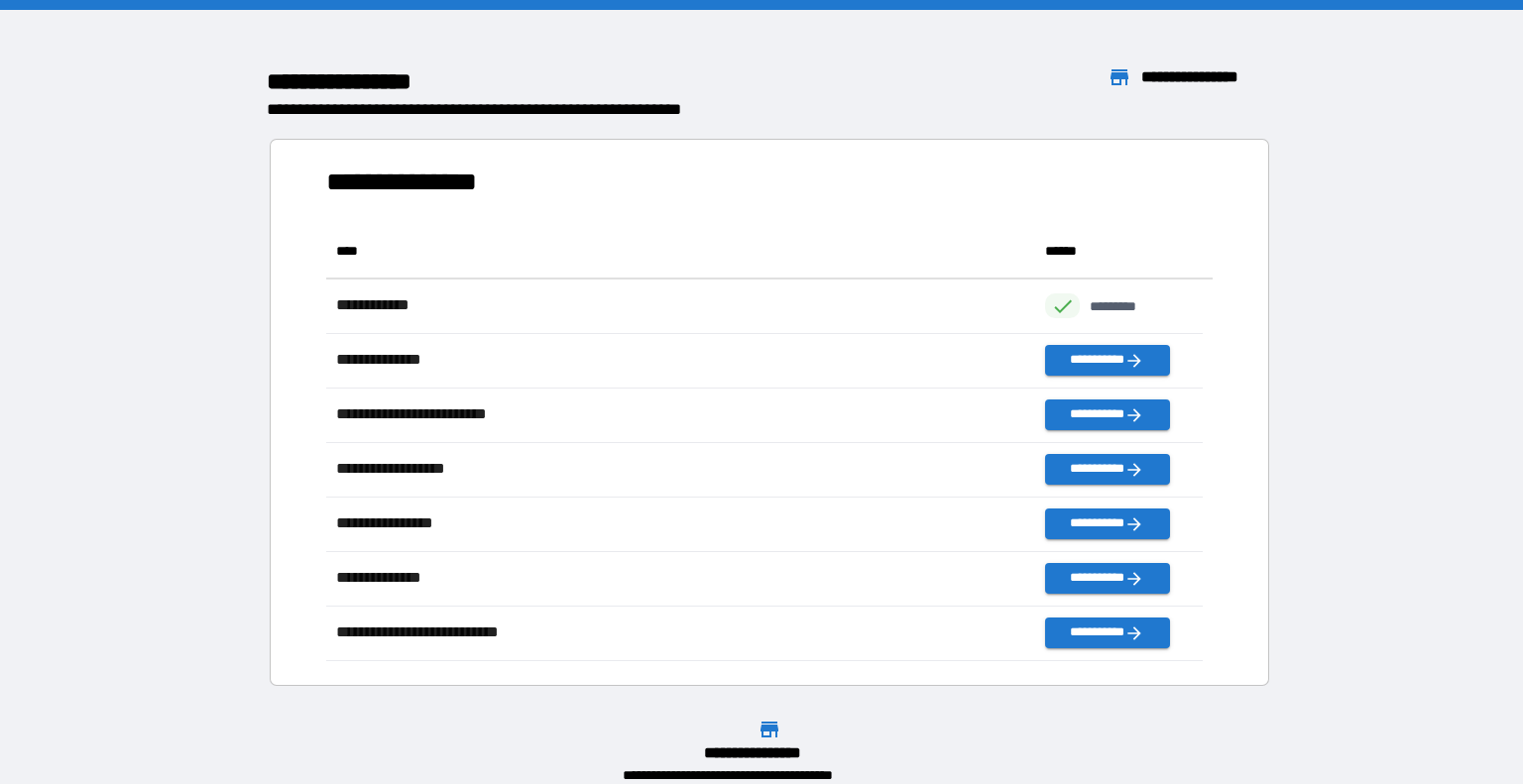 scroll, scrollTop: 16, scrollLeft: 16, axis: both 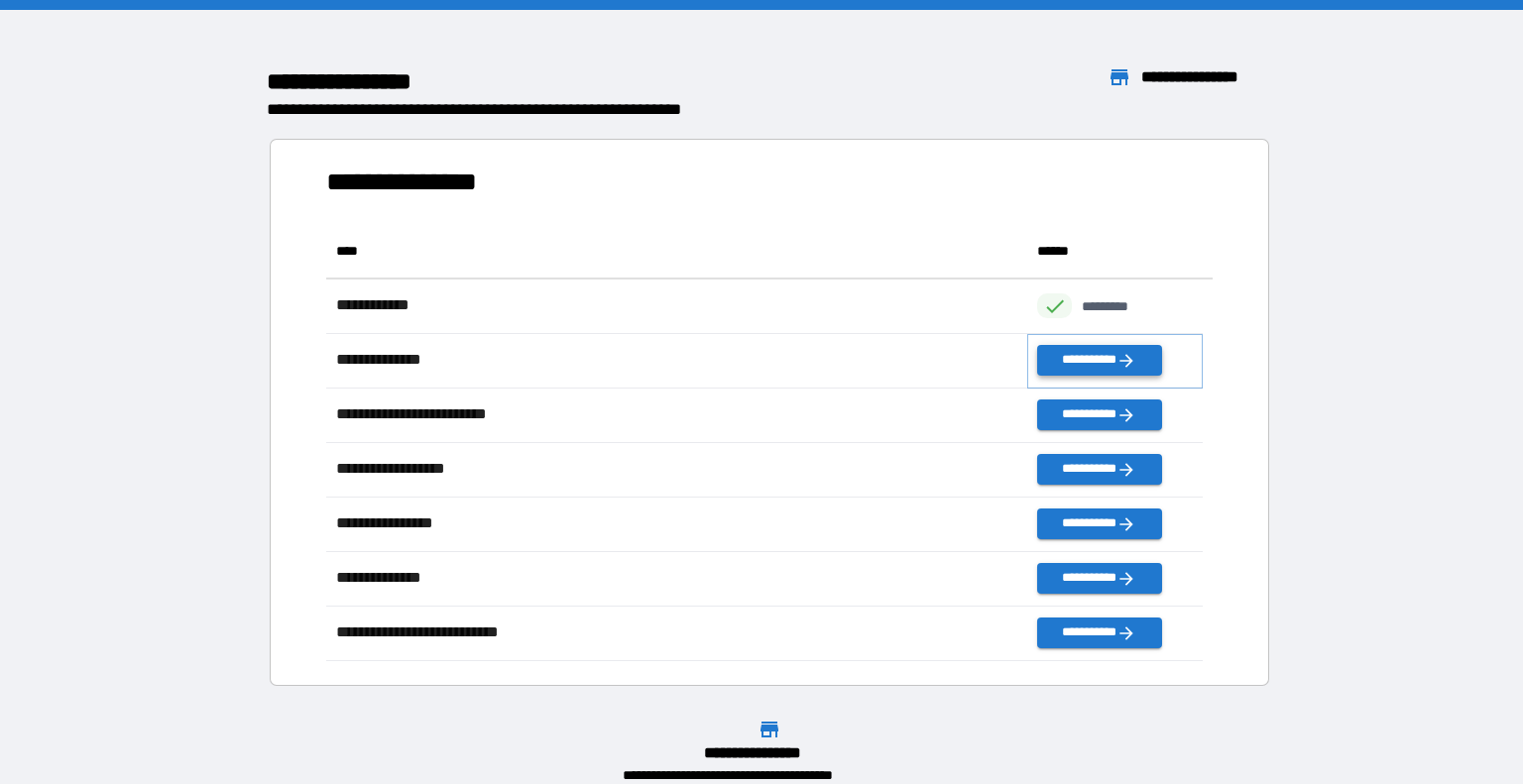 click on "**********" at bounding box center (1099, 360) 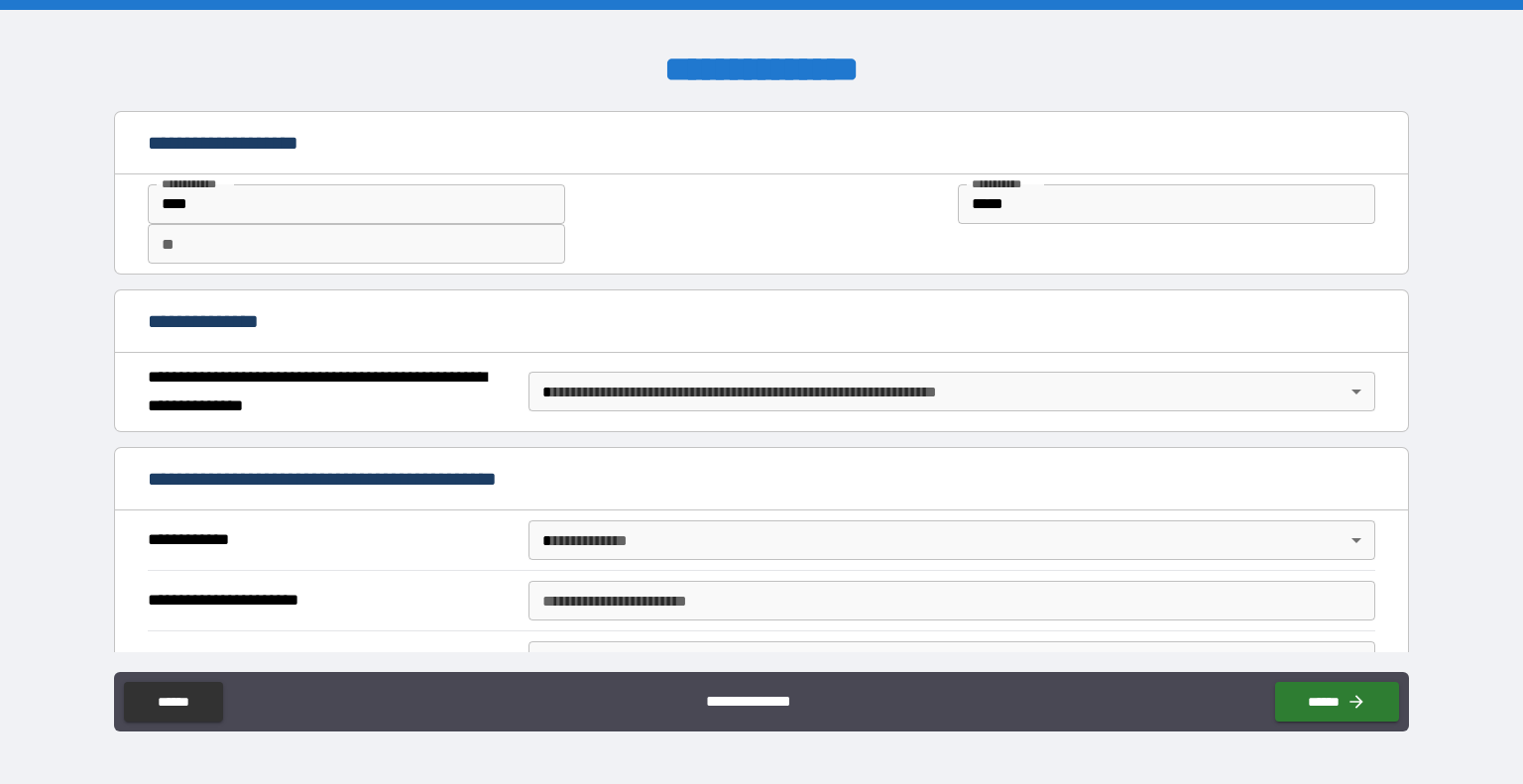 click on "**********" at bounding box center [762, 392] 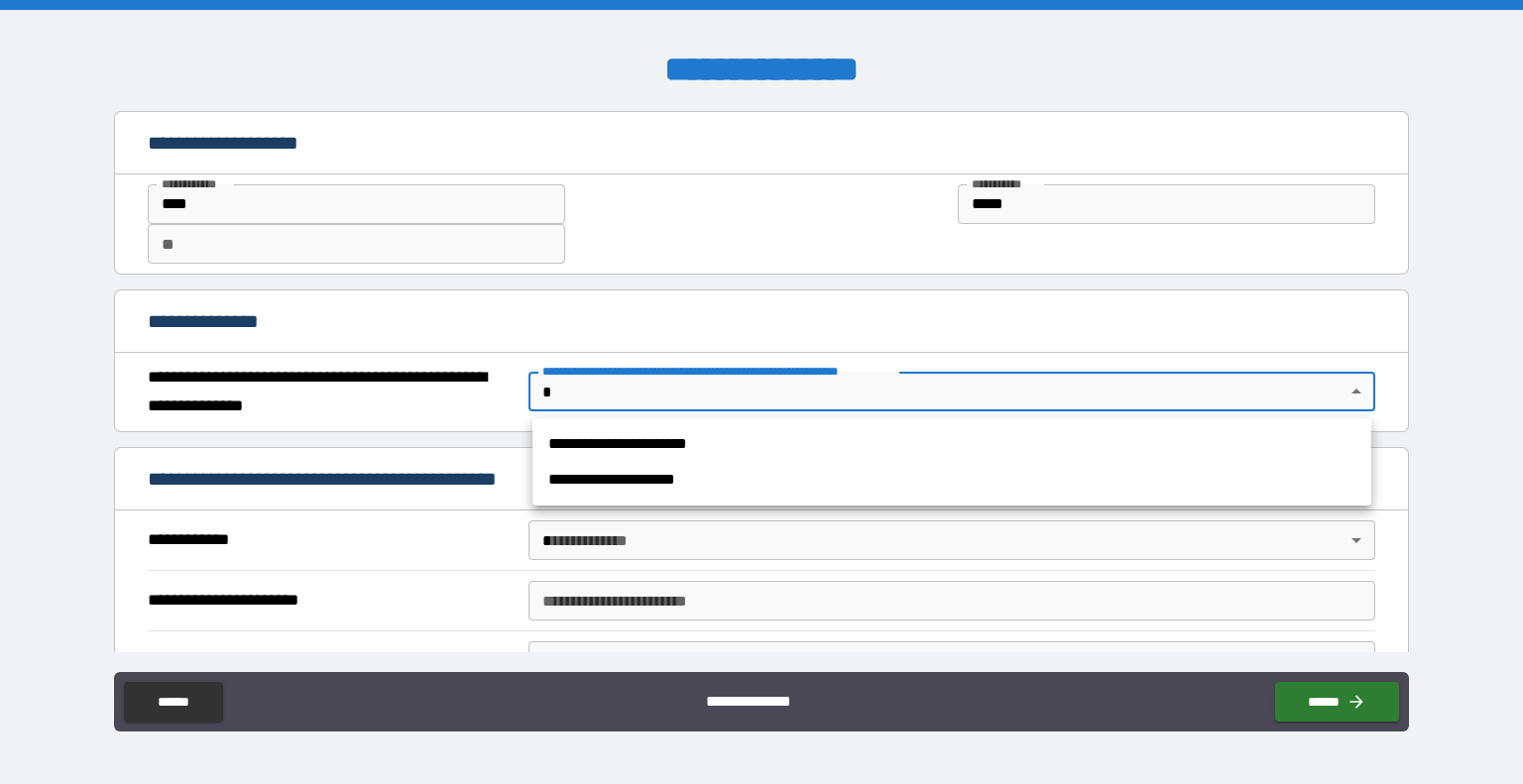 click on "**********" at bounding box center (952, 444) 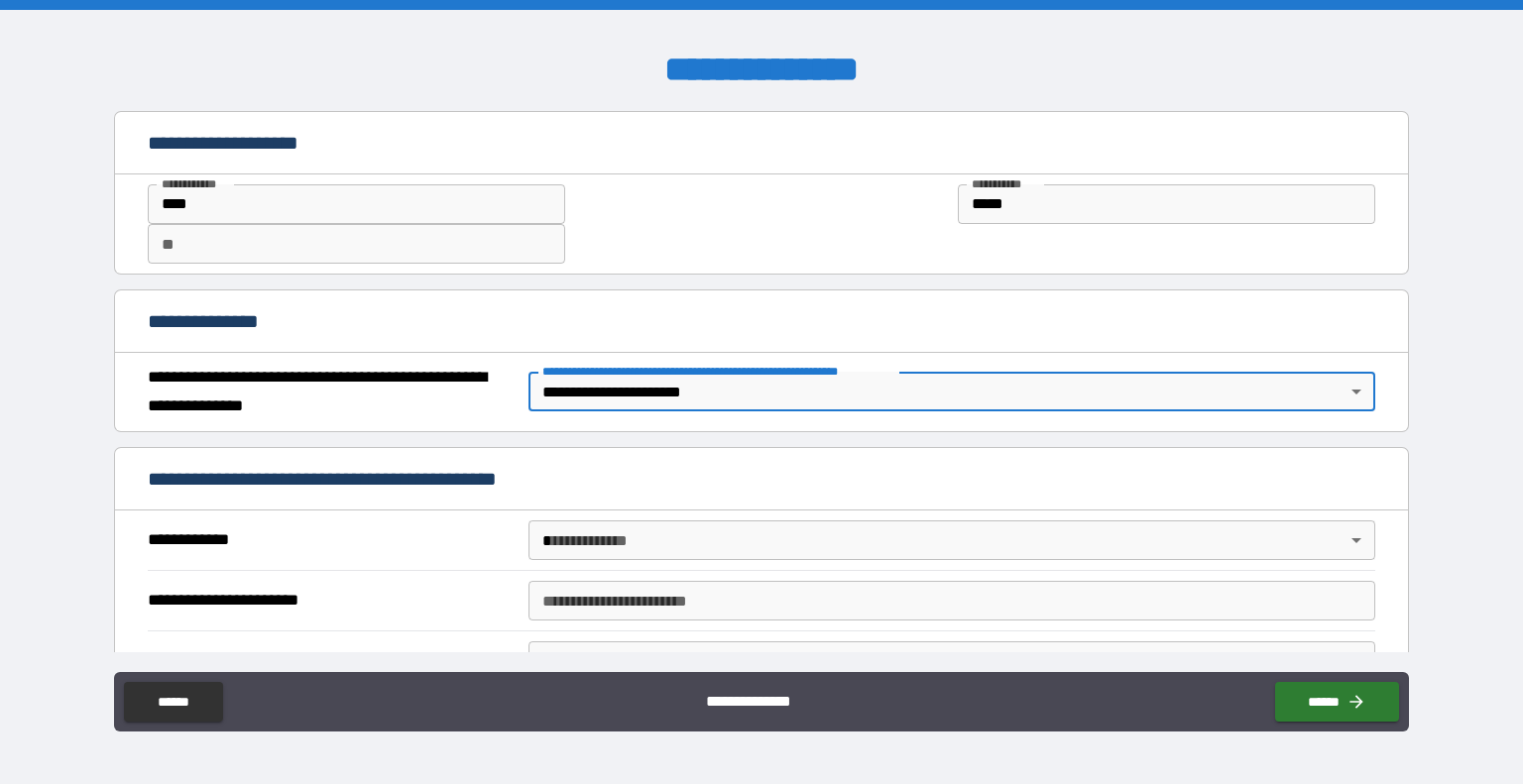 click on "**********" at bounding box center [762, 392] 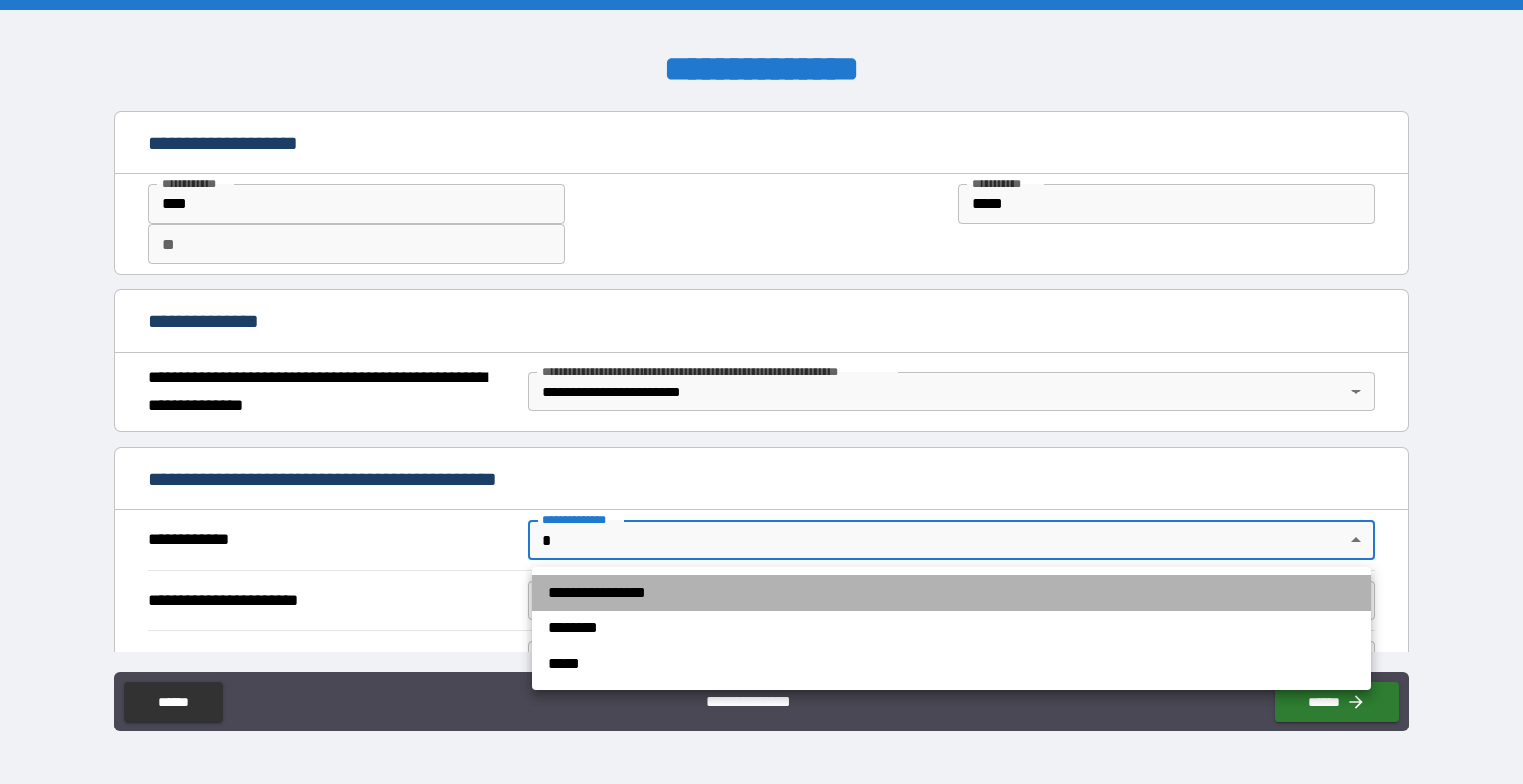 click on "**********" at bounding box center (952, 593) 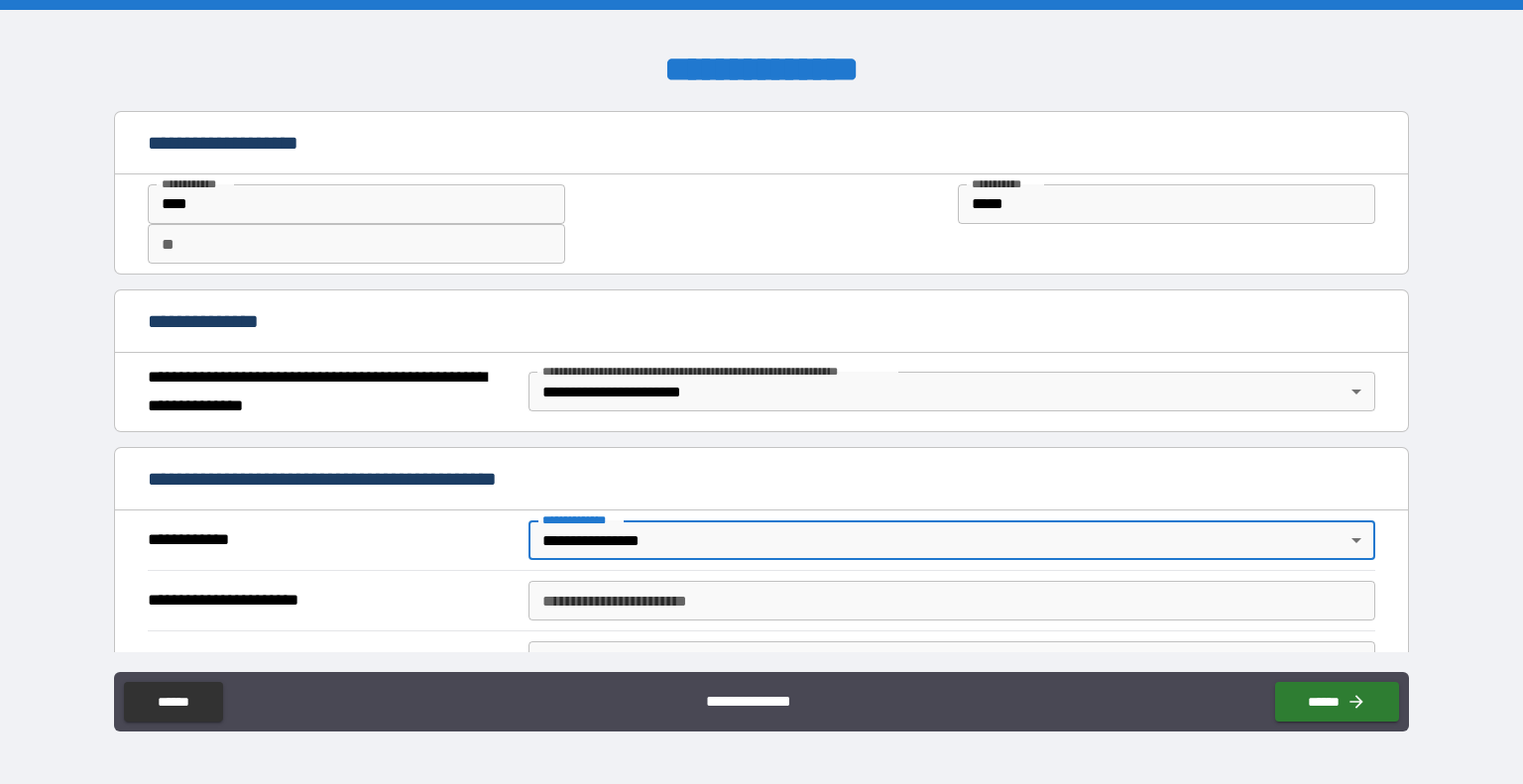 click on "**********" at bounding box center [952, 601] 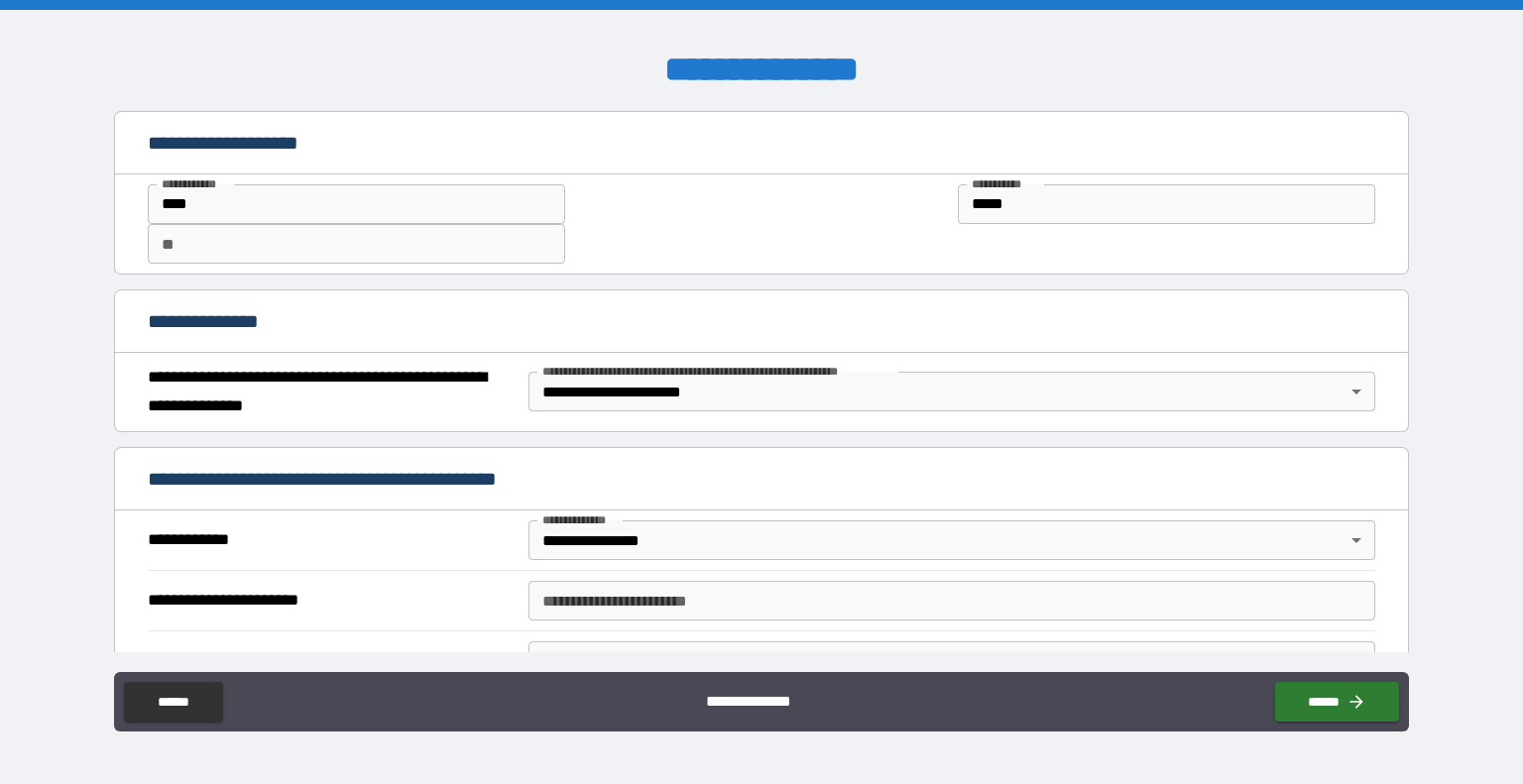 click on "**********" at bounding box center (952, 601) 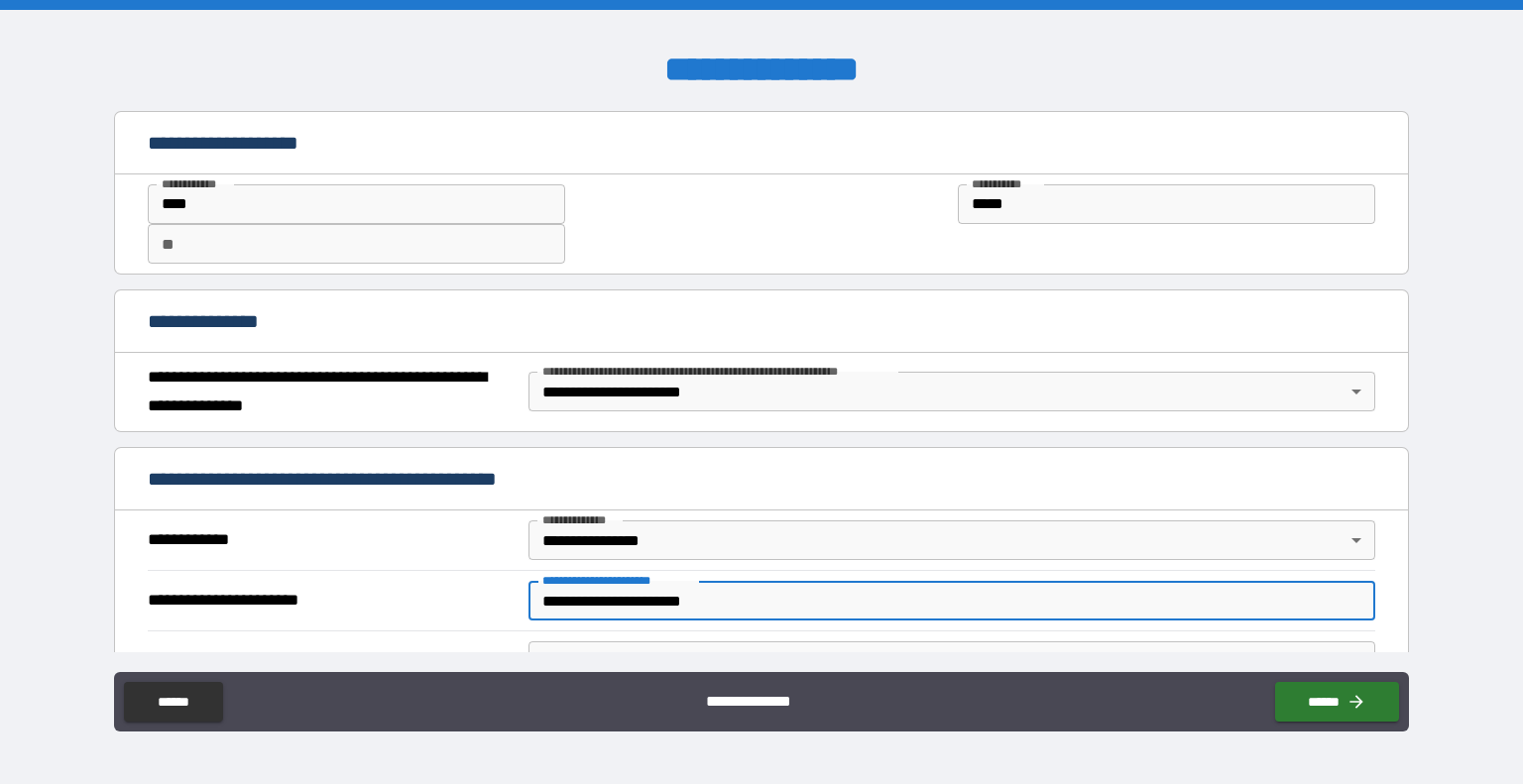 type on "**********" 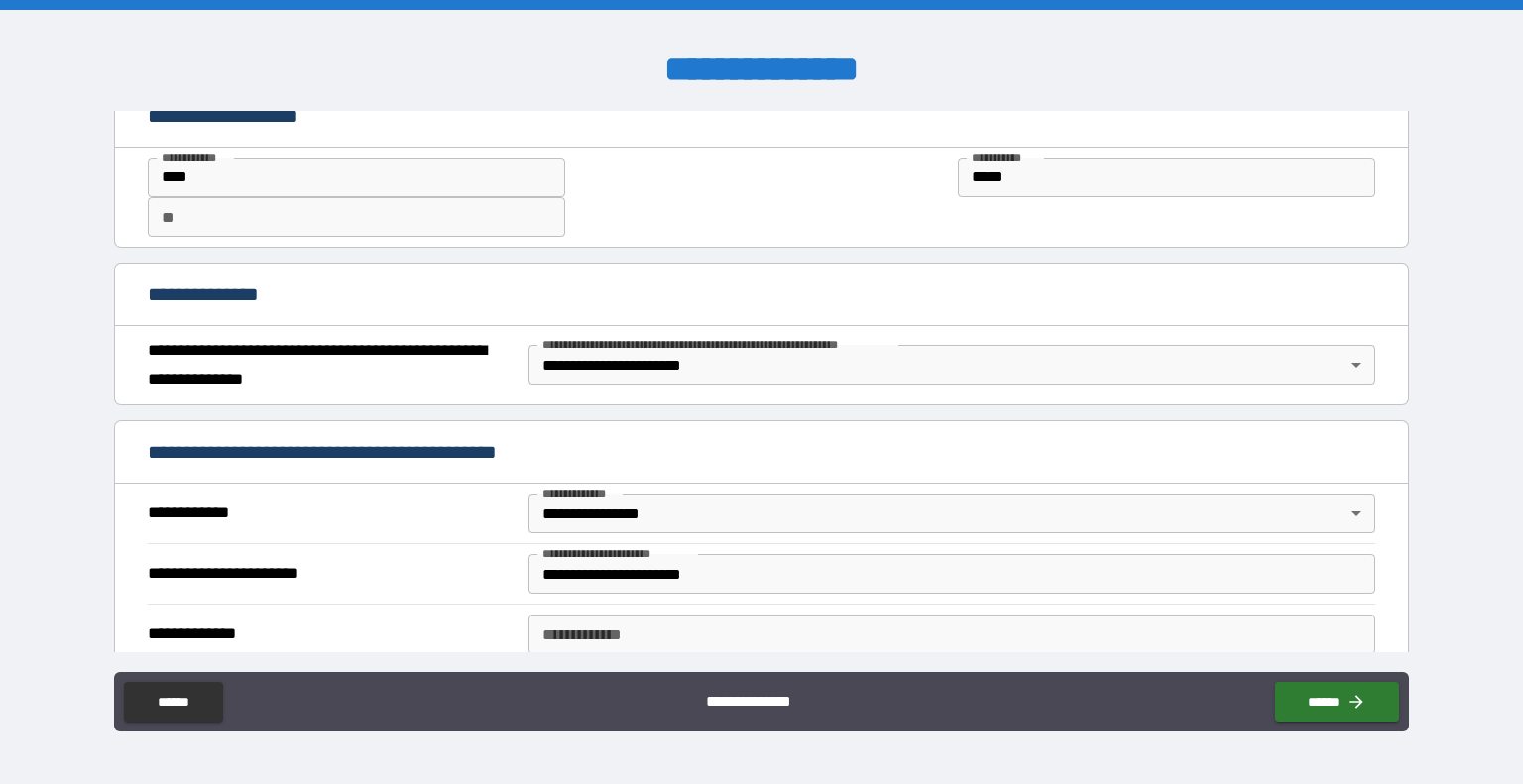 click on "**********" at bounding box center (762, 296) 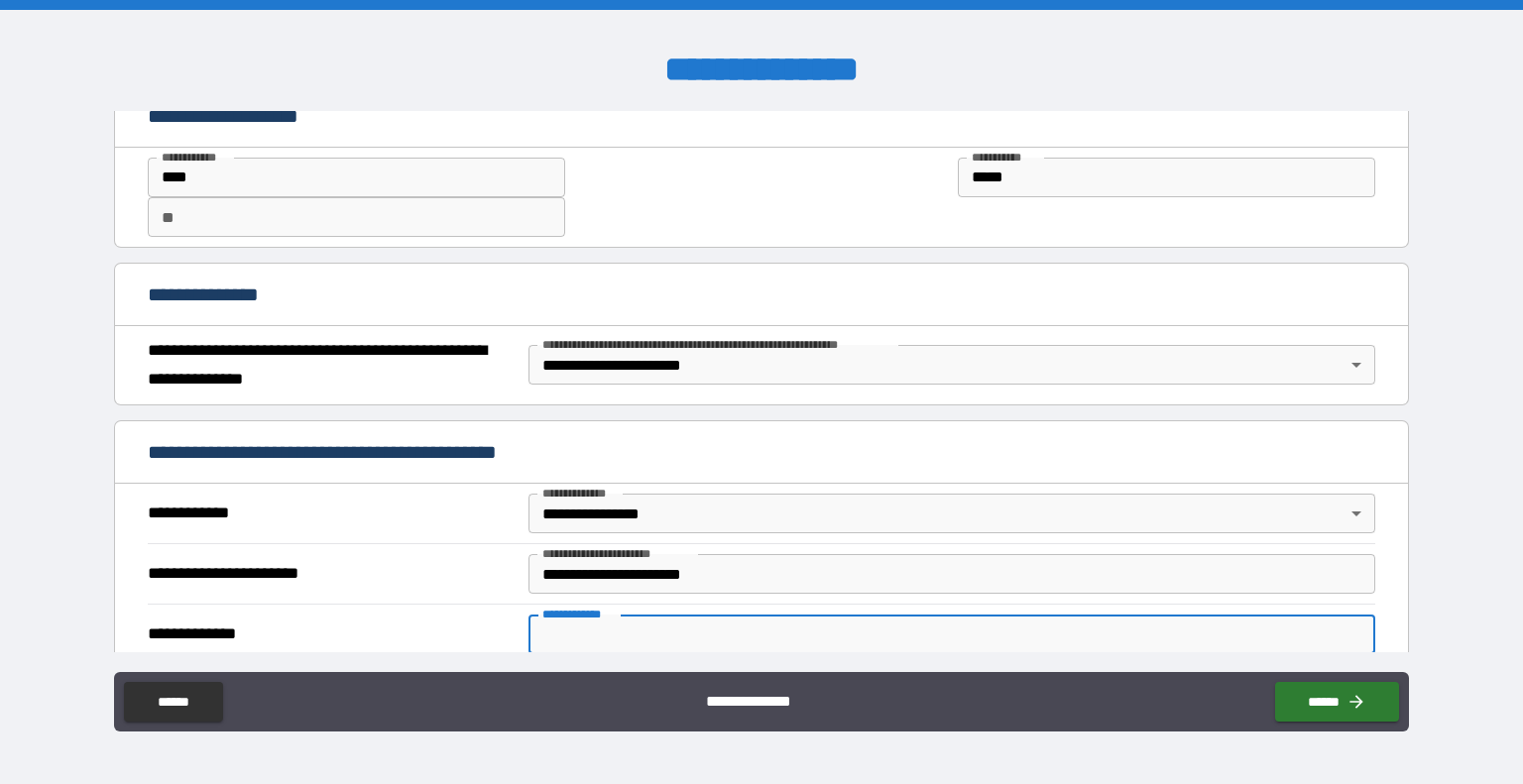 click on "**********" at bounding box center [952, 634] 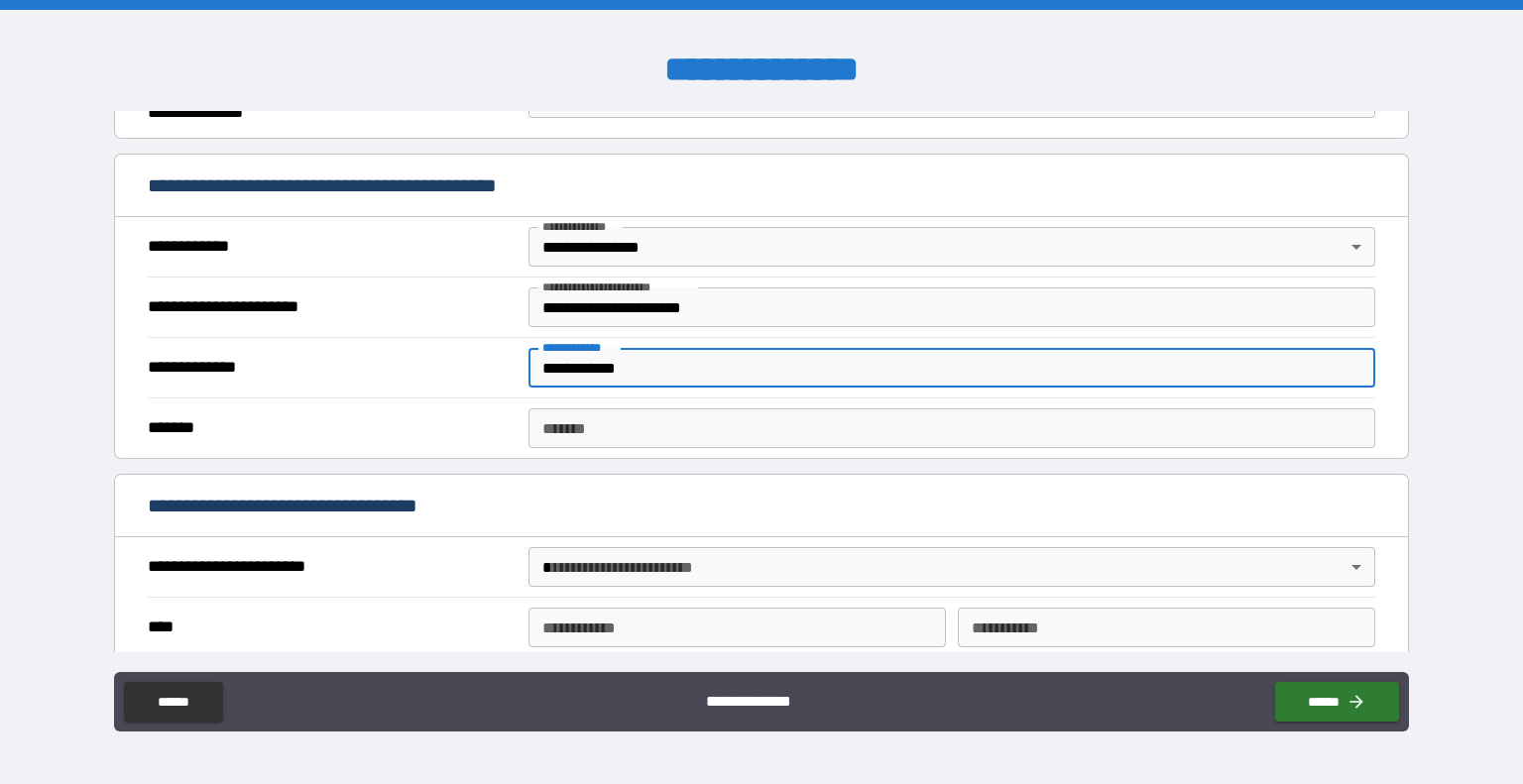 scroll, scrollTop: 309, scrollLeft: 0, axis: vertical 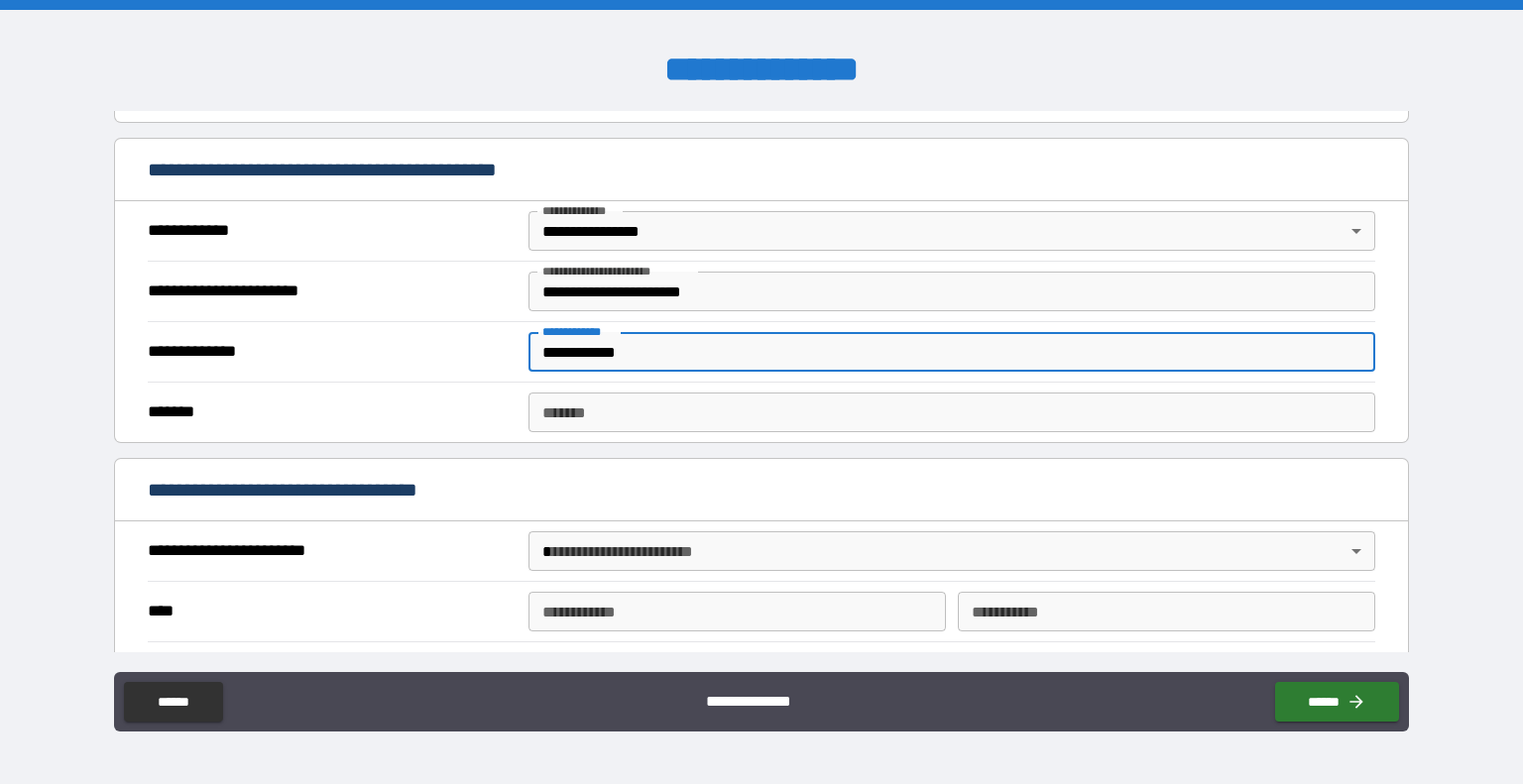 type on "**********" 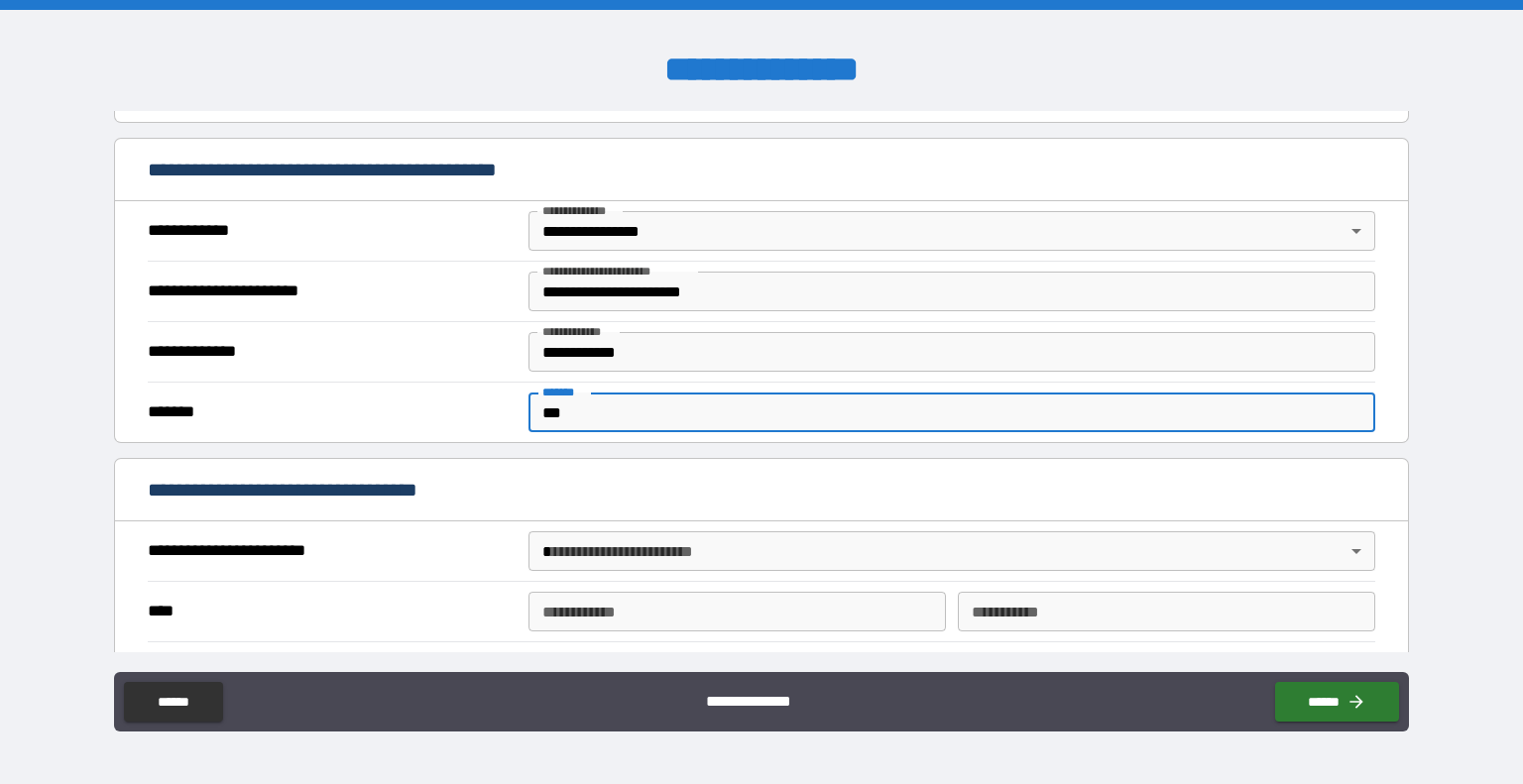 type on "***" 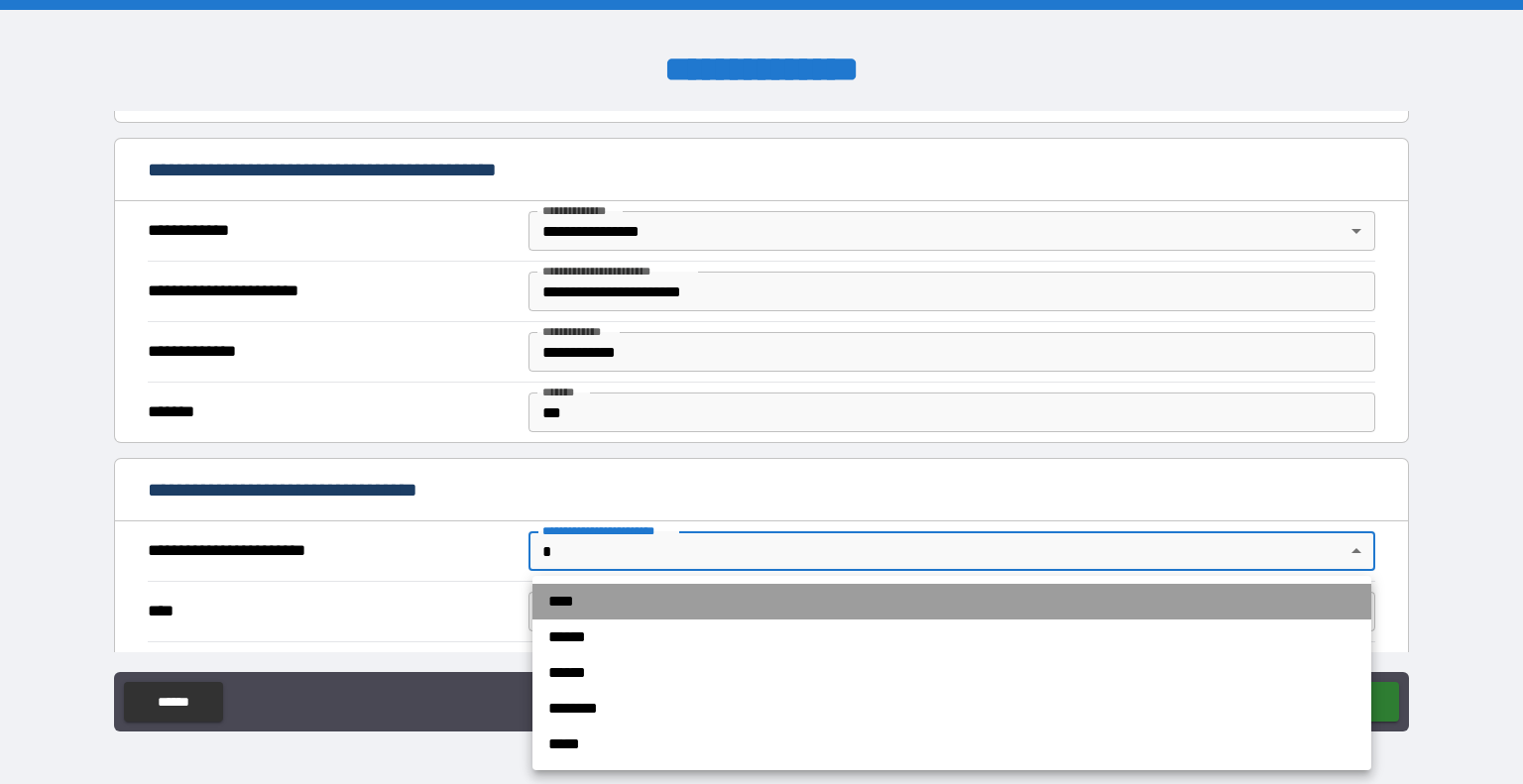 click on "****" at bounding box center (952, 602) 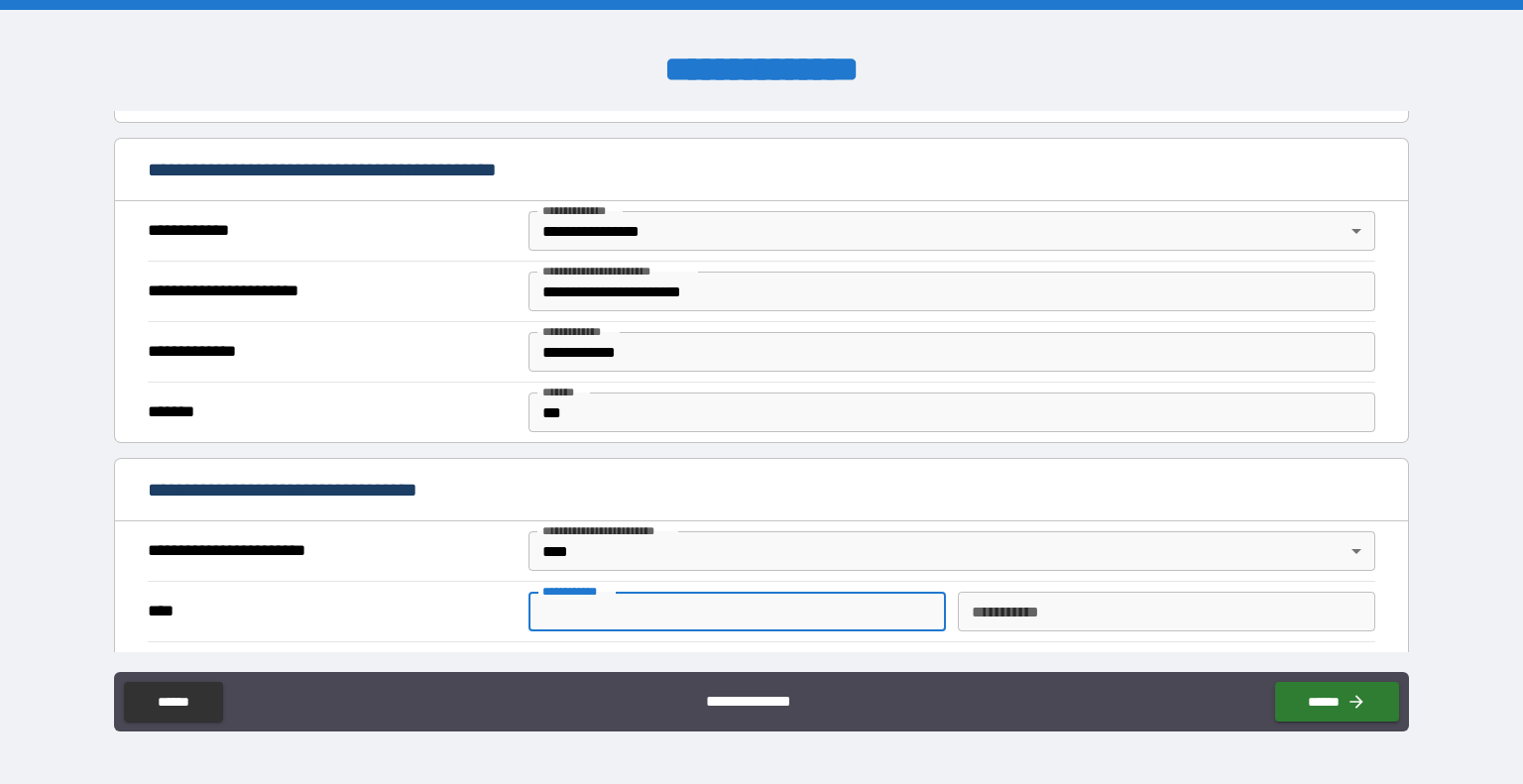 click on "**********" at bounding box center [737, 612] 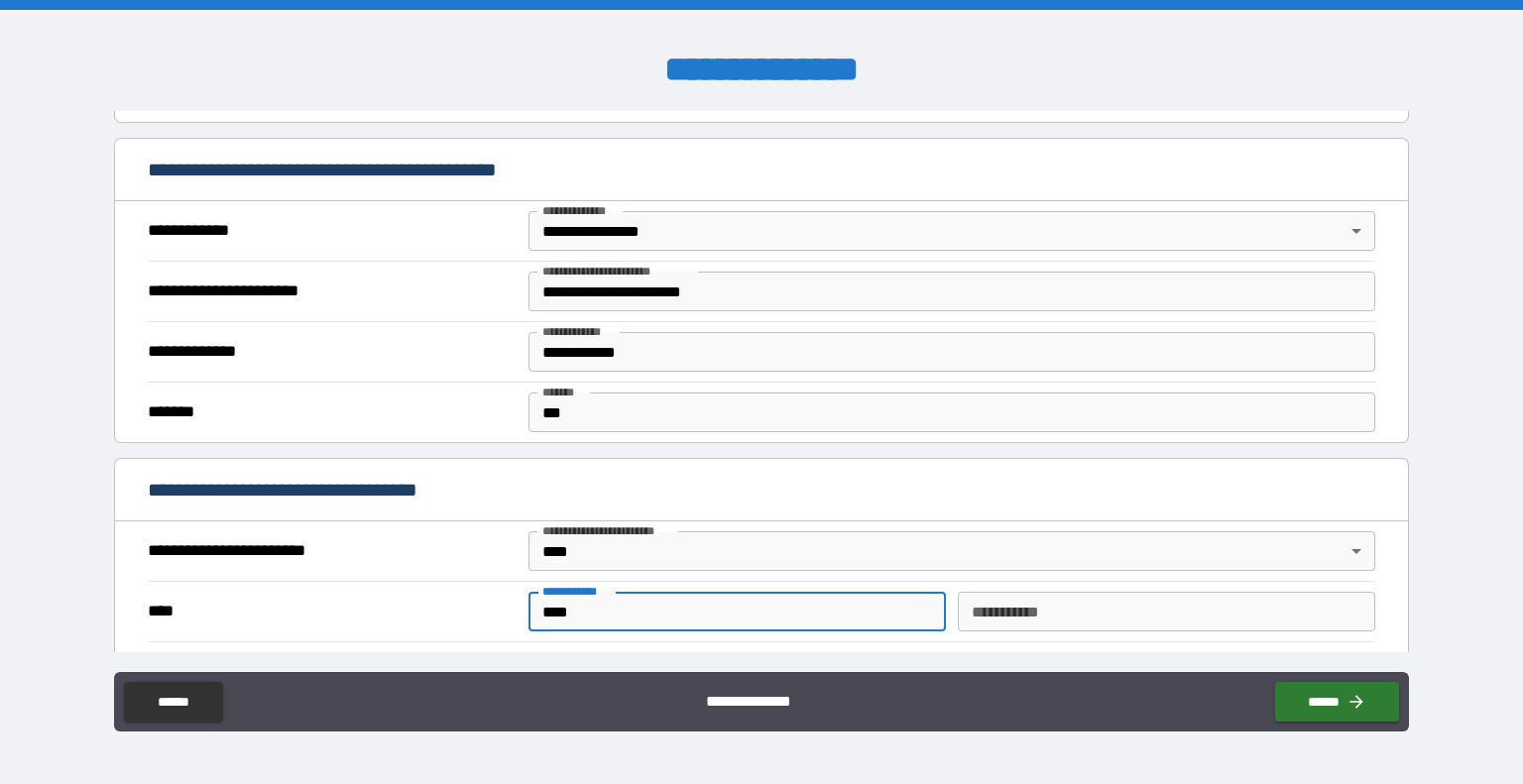 type on "****" 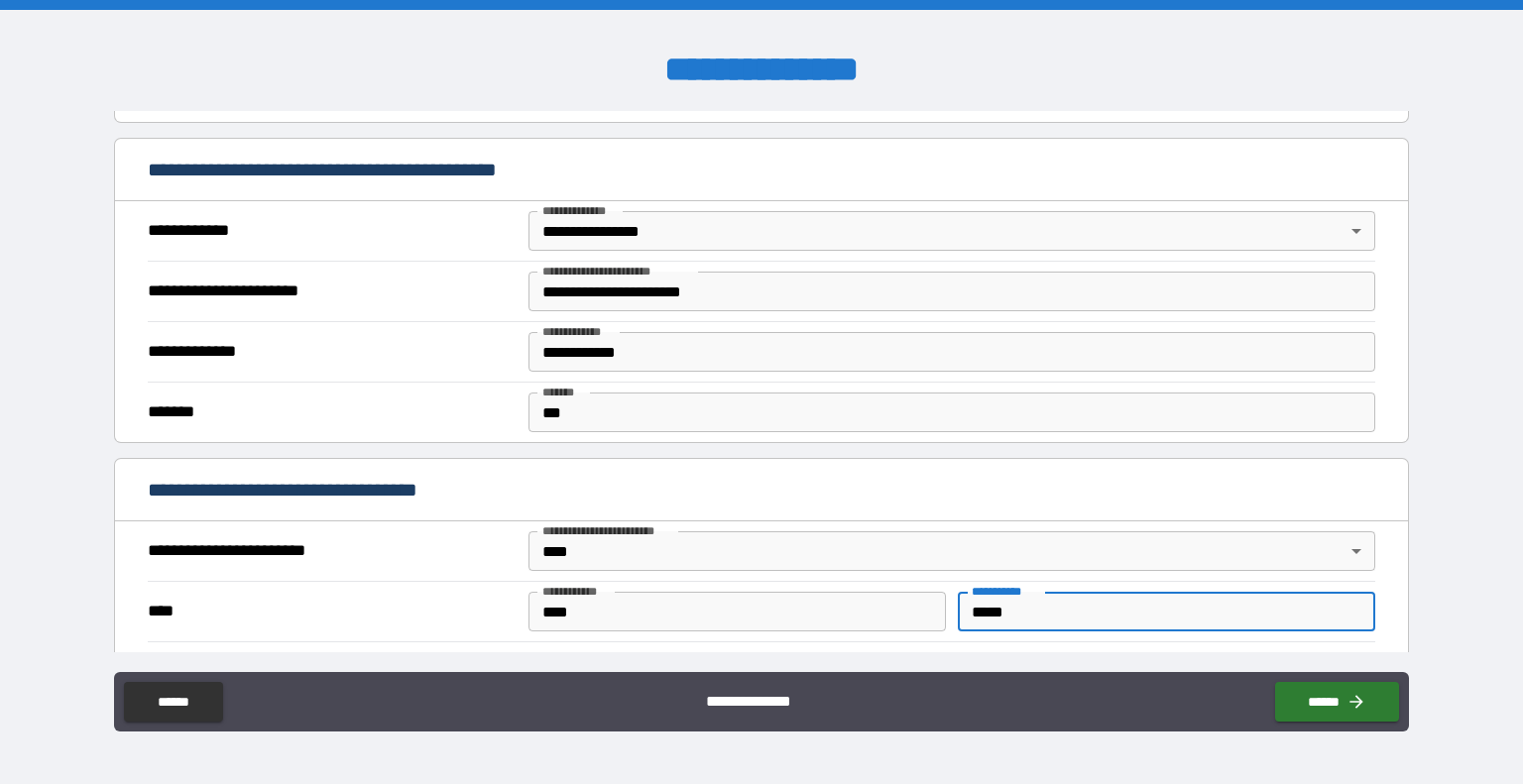 type on "*****" 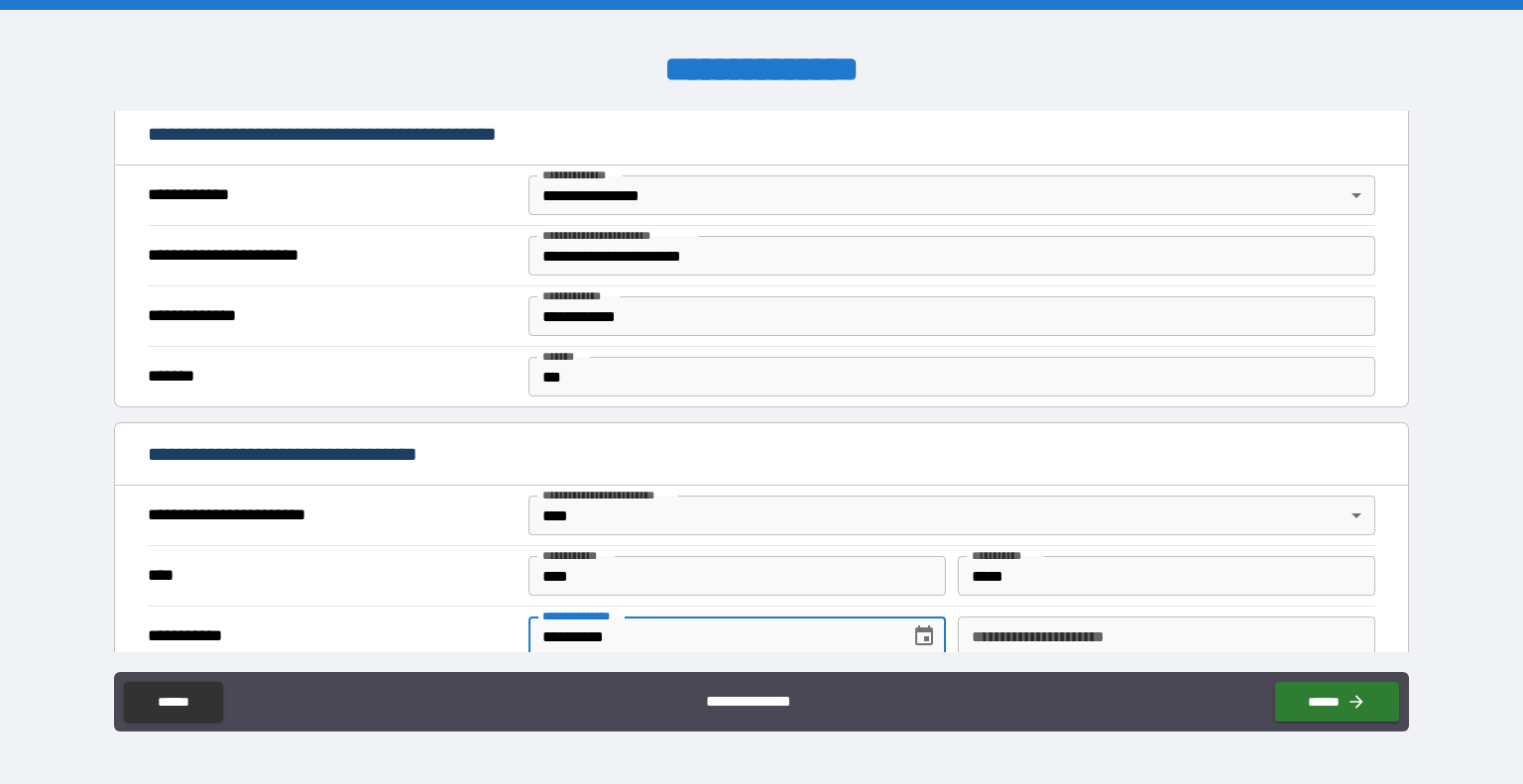 type on "**********" 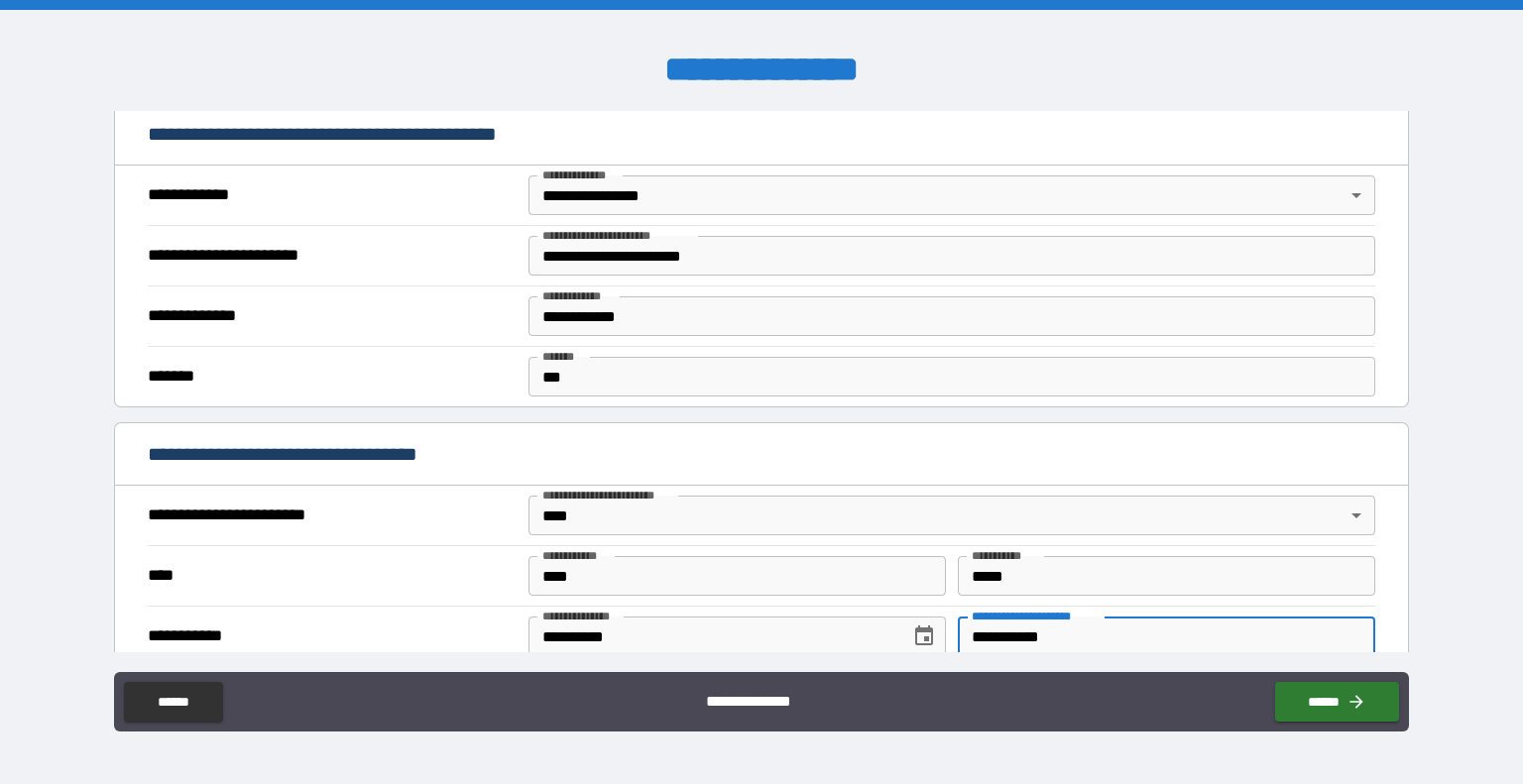 type on "**********" 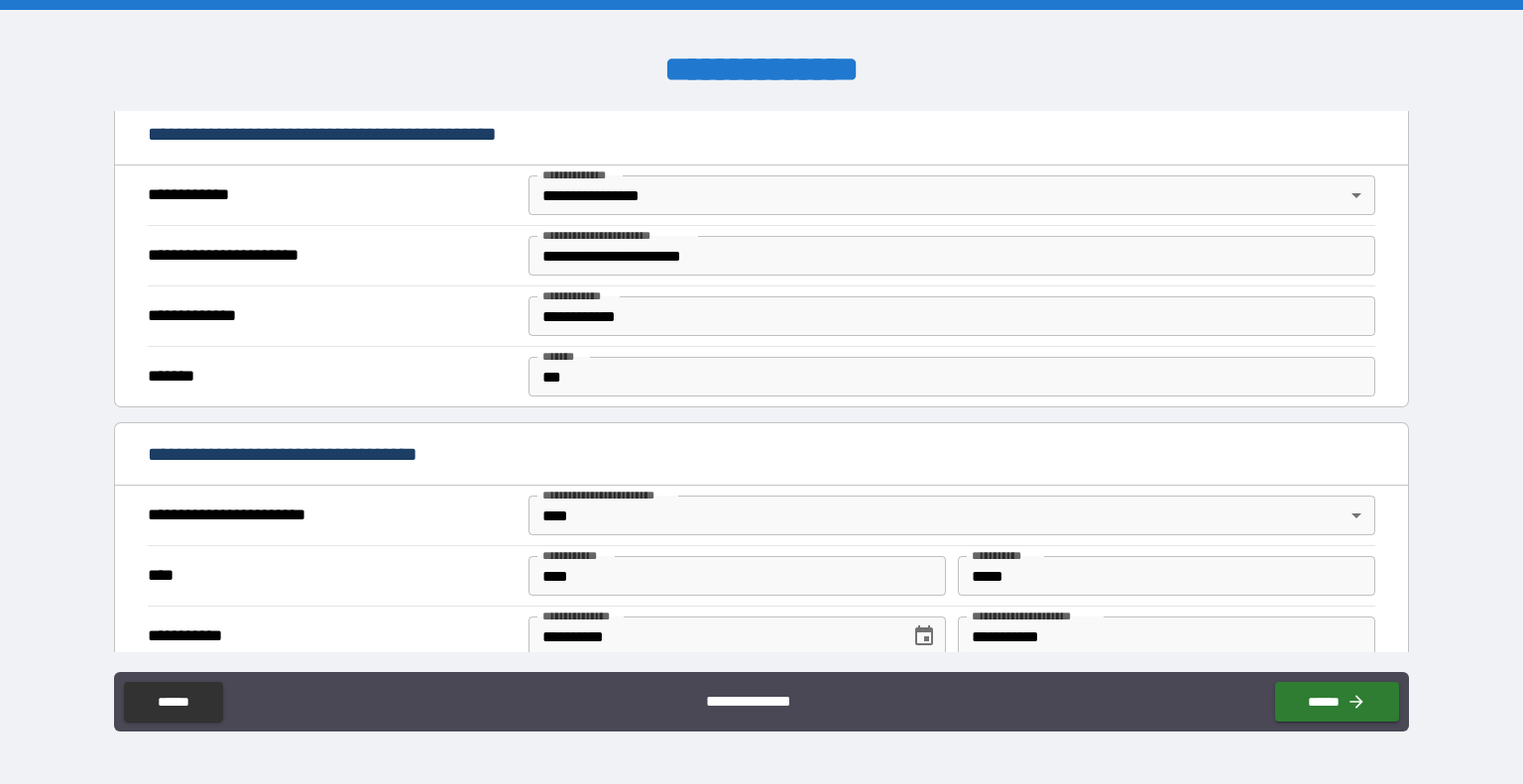 scroll, scrollTop: 657, scrollLeft: 0, axis: vertical 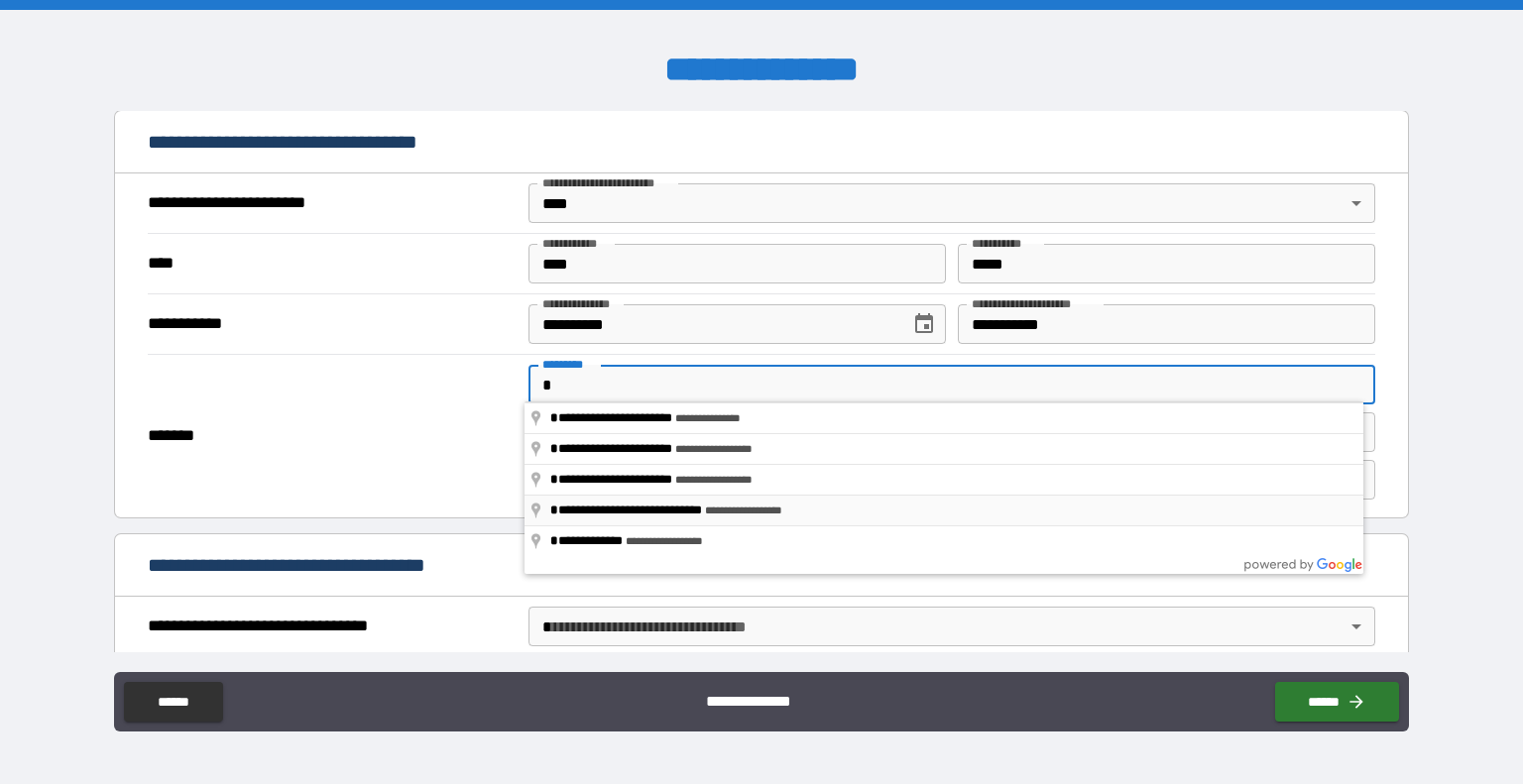 type on "**********" 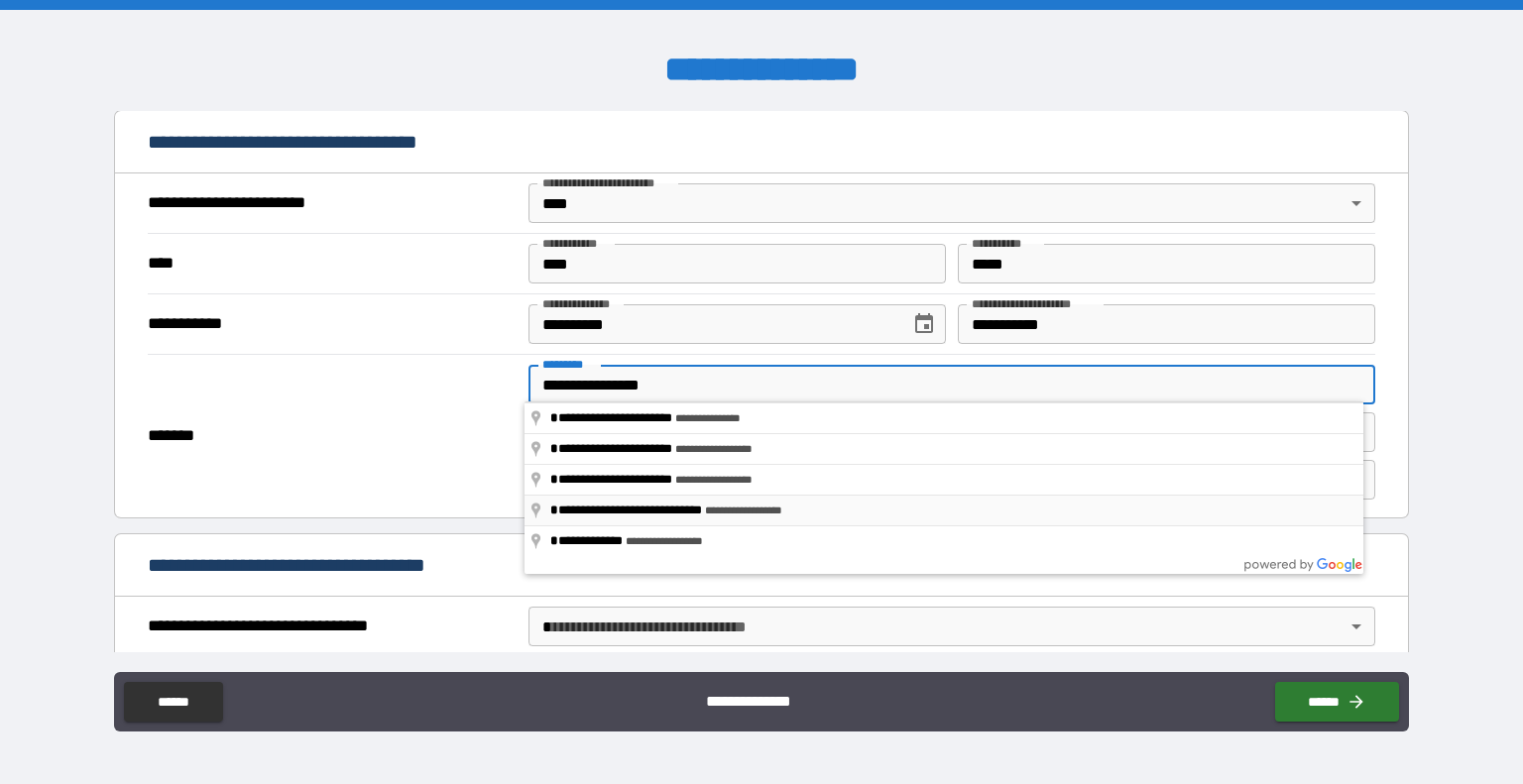type on "*******" 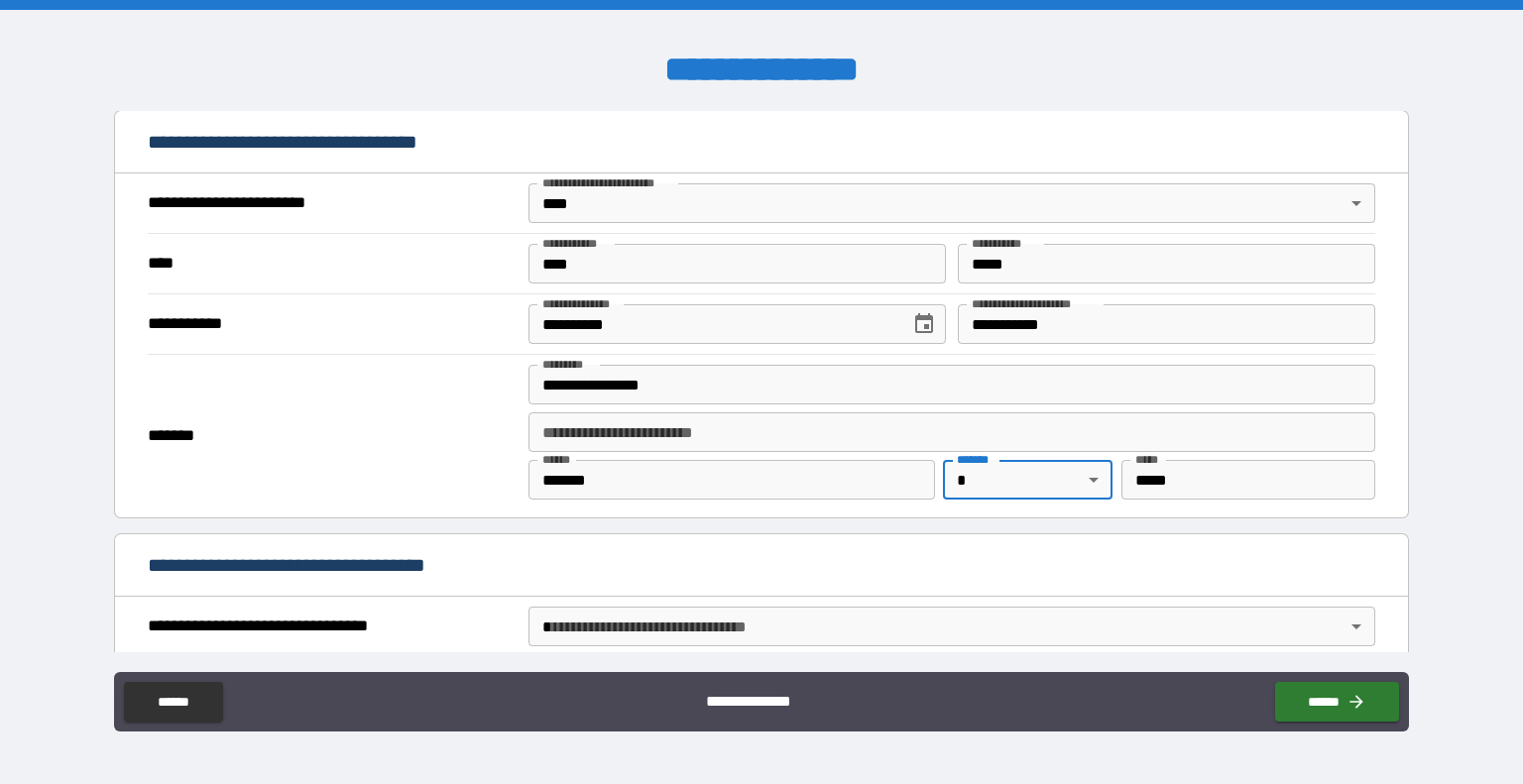 click on "**********" at bounding box center (762, 392) 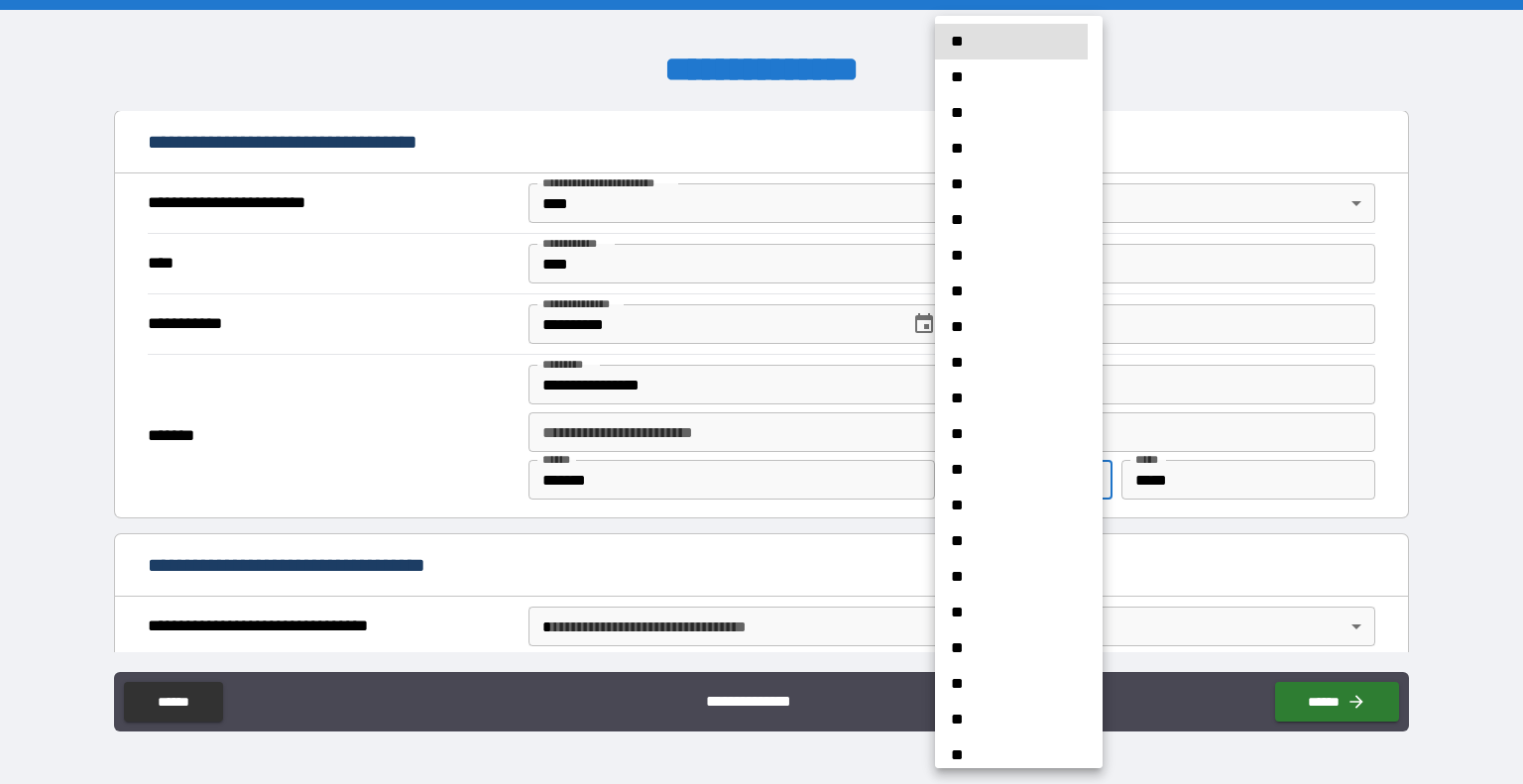 scroll, scrollTop: 658, scrollLeft: 0, axis: vertical 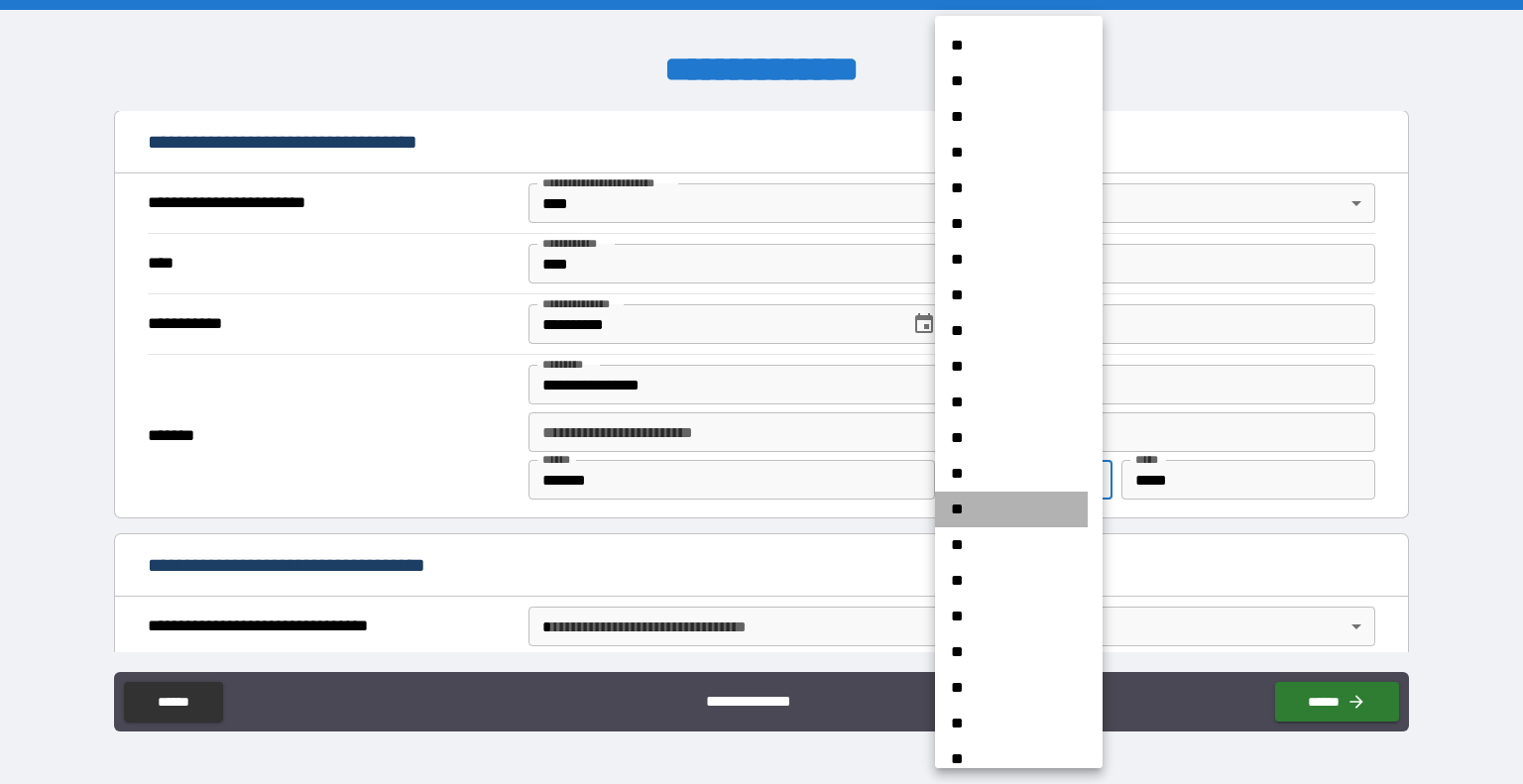click on "**" at bounding box center [1011, 509] 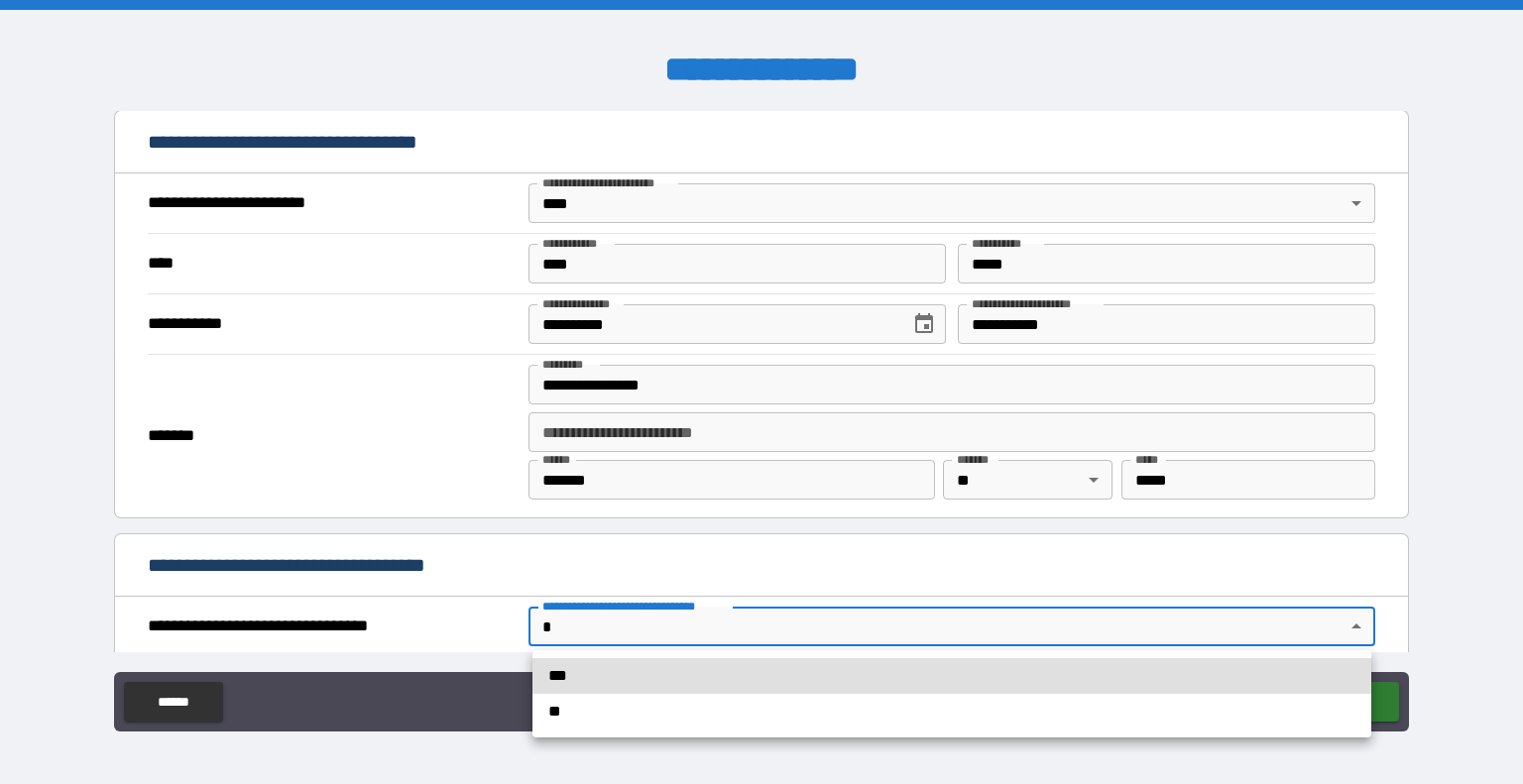 click on "**********" at bounding box center [762, 392] 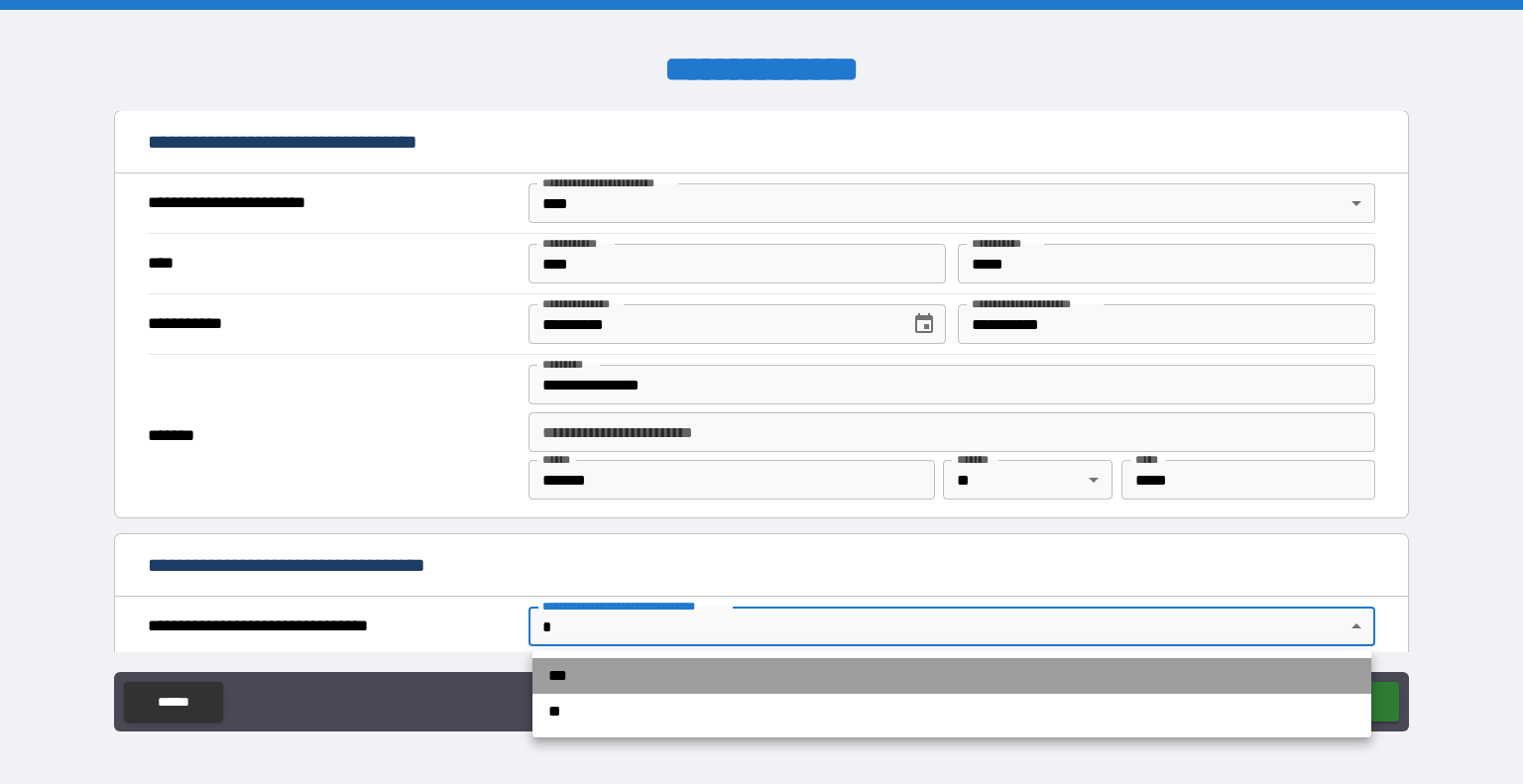 click on "***" at bounding box center [952, 676] 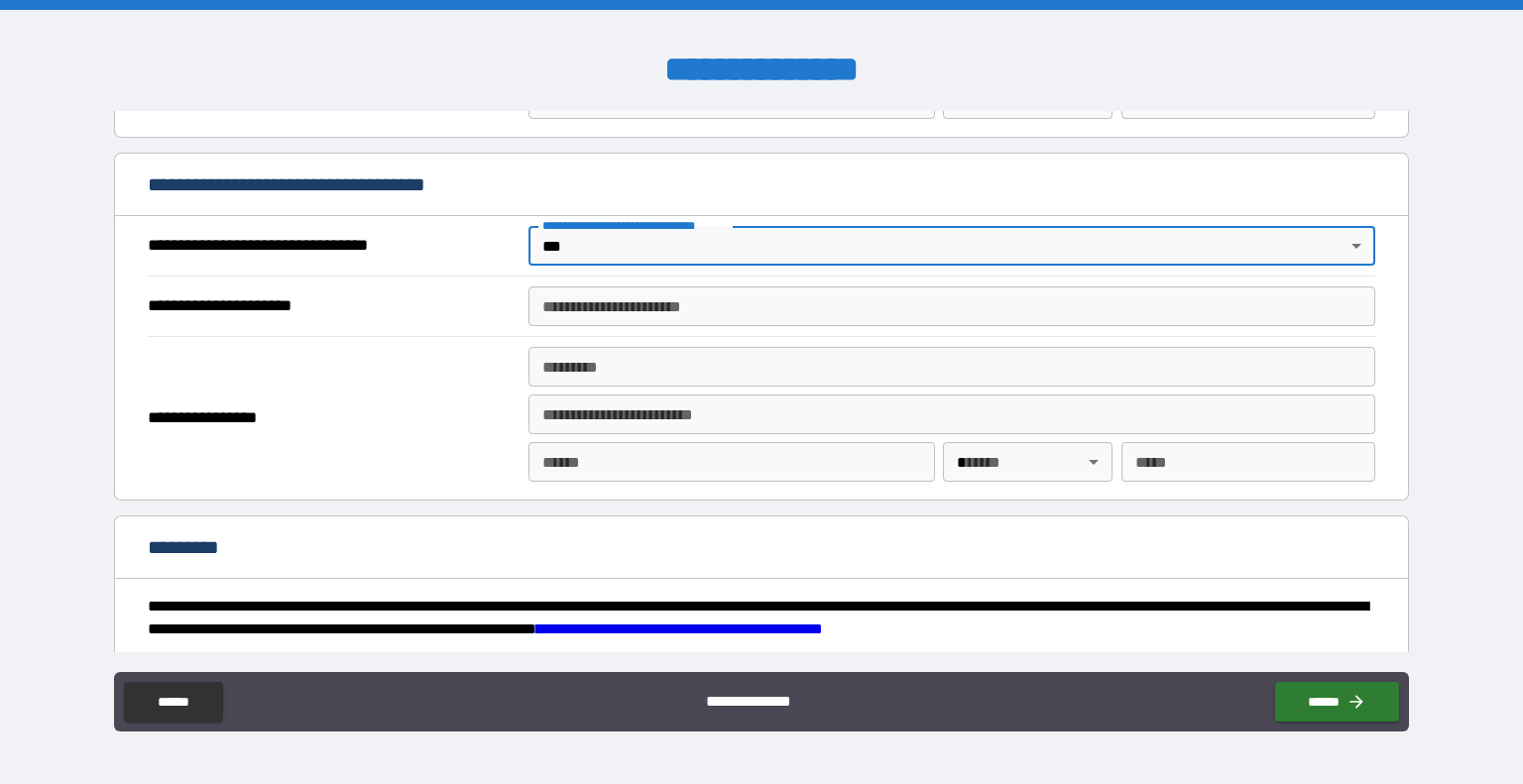 scroll, scrollTop: 1052, scrollLeft: 0, axis: vertical 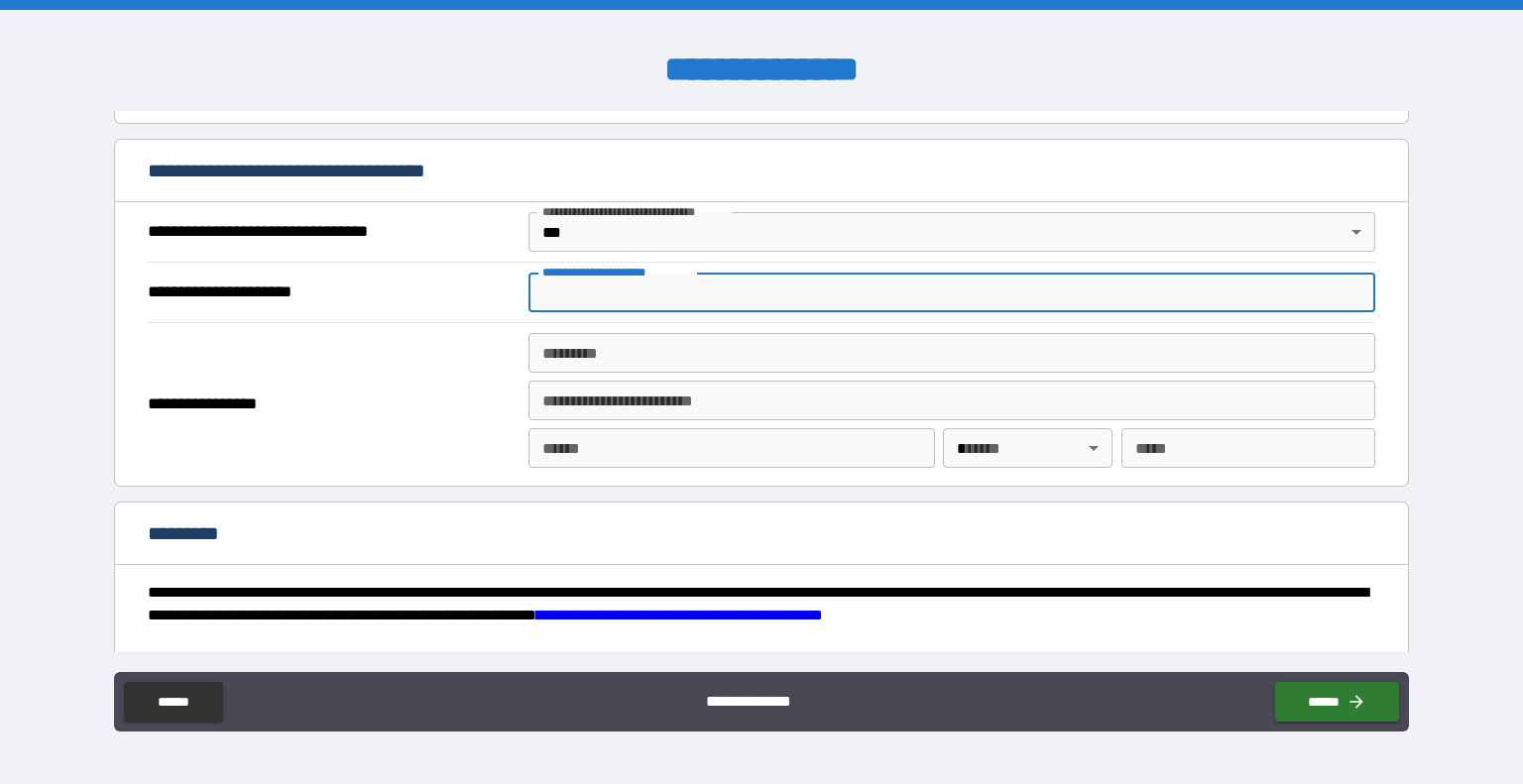click on "**********" at bounding box center (952, 292) 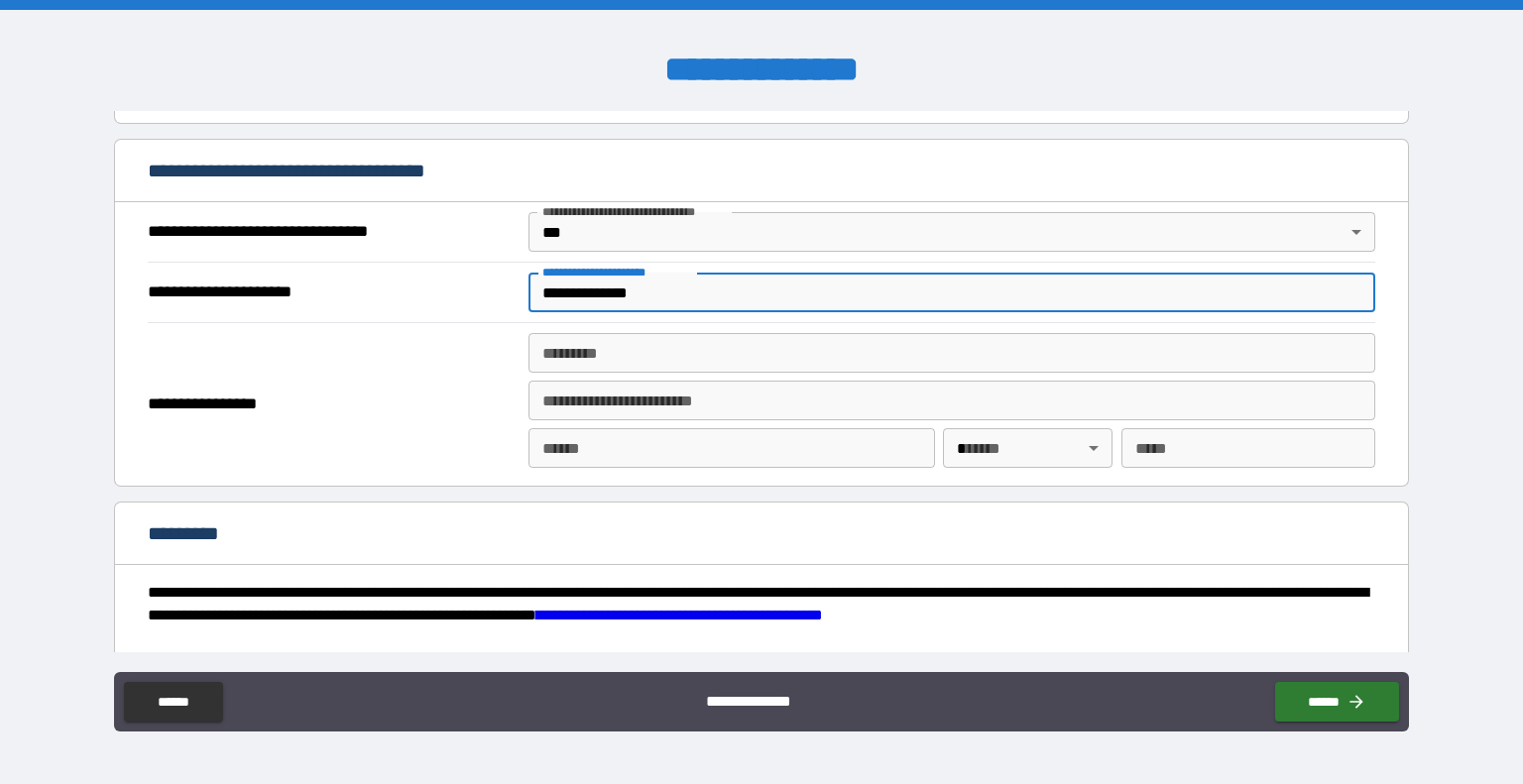 type on "**********" 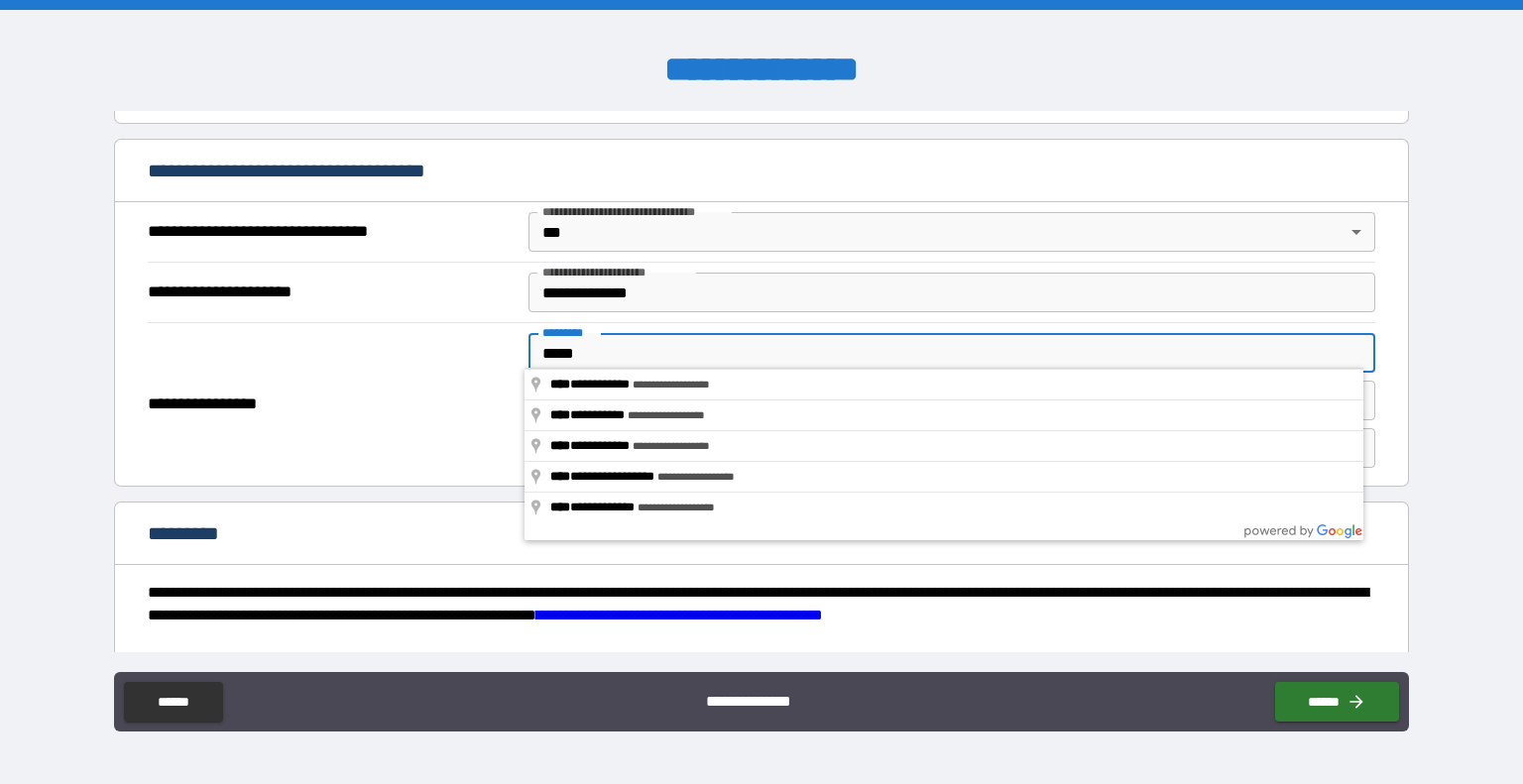 type on "**********" 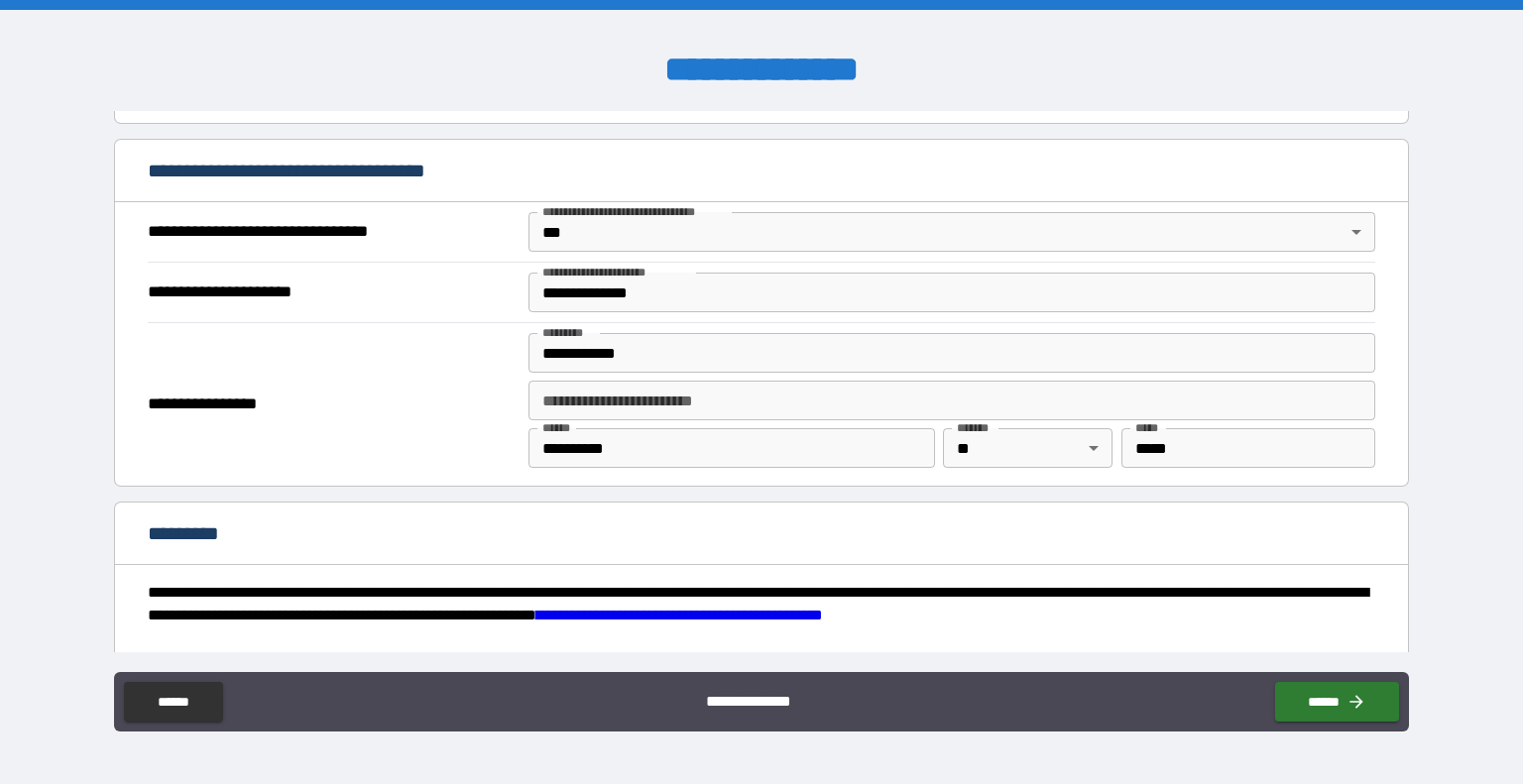 click on "**********" at bounding box center [952, 353] 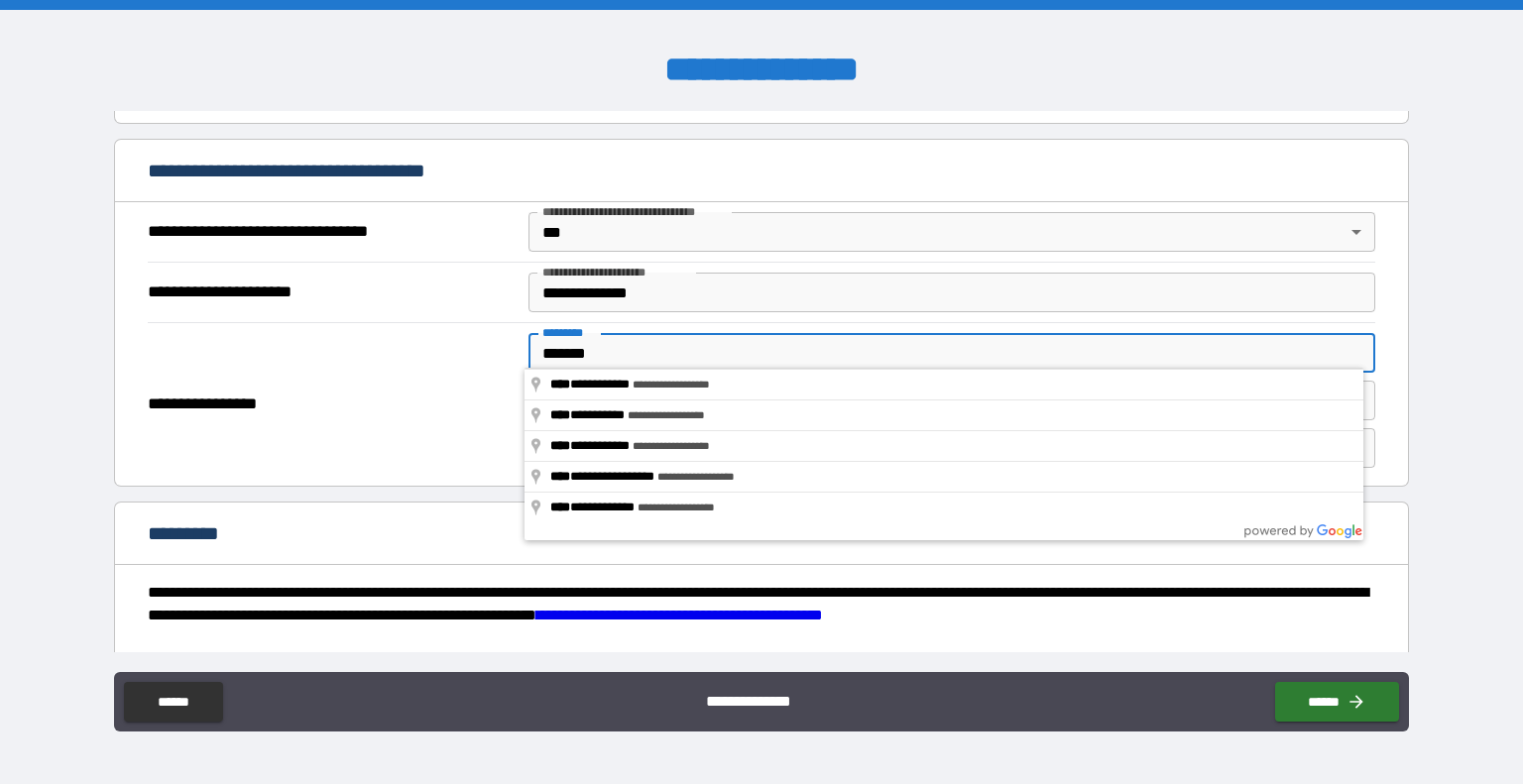 click on "*******" at bounding box center (952, 353) 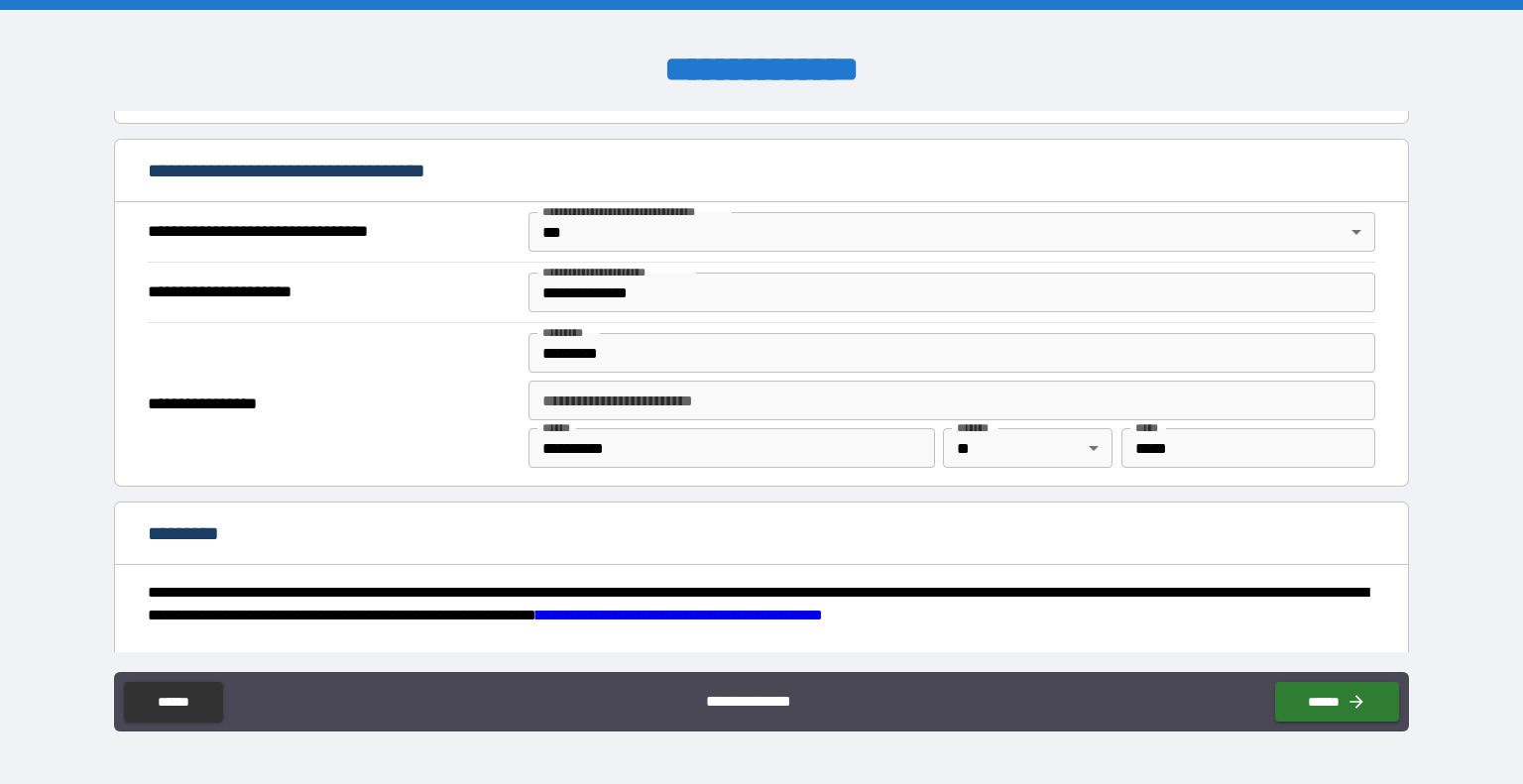type on "**********" 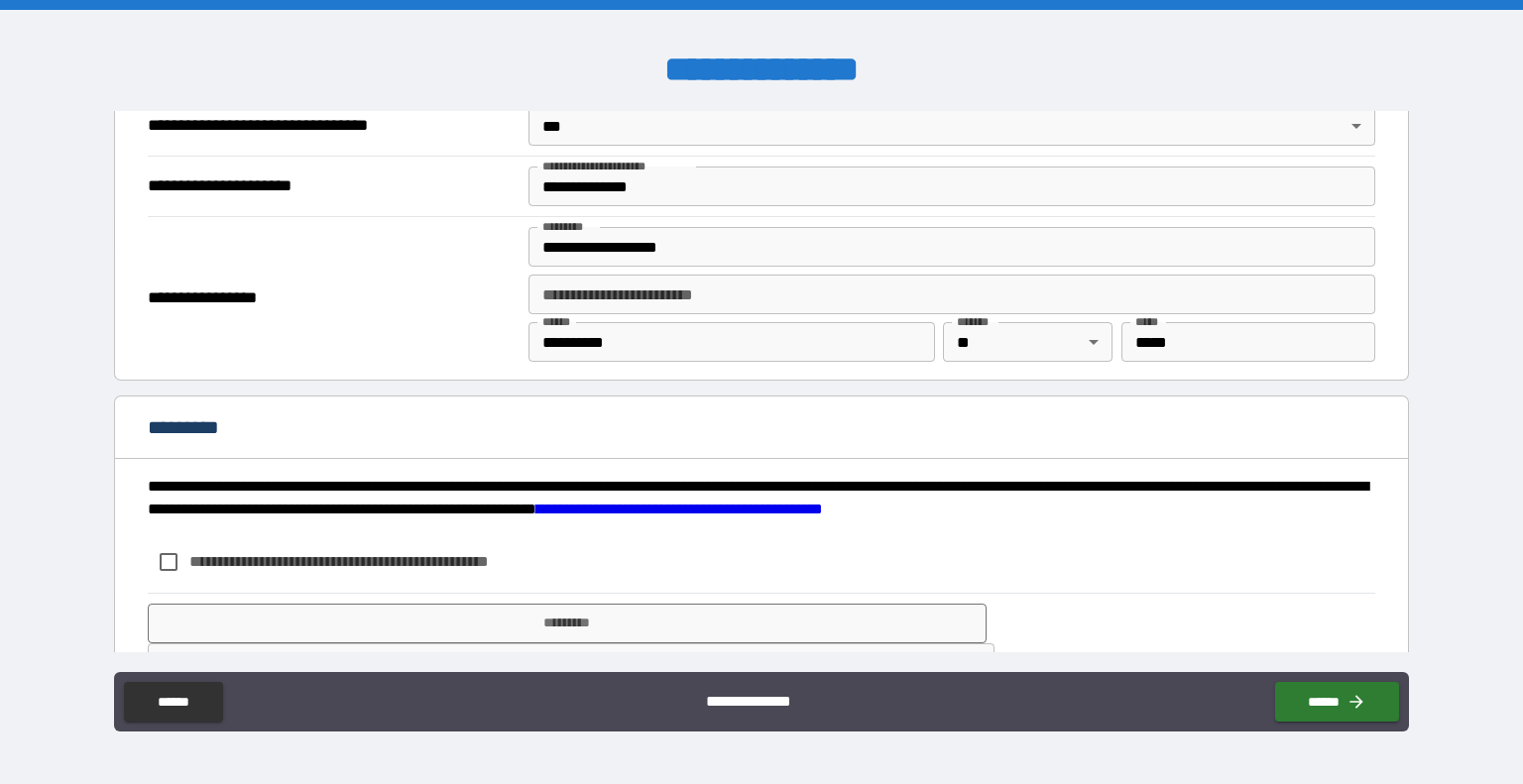 scroll, scrollTop: 1213, scrollLeft: 0, axis: vertical 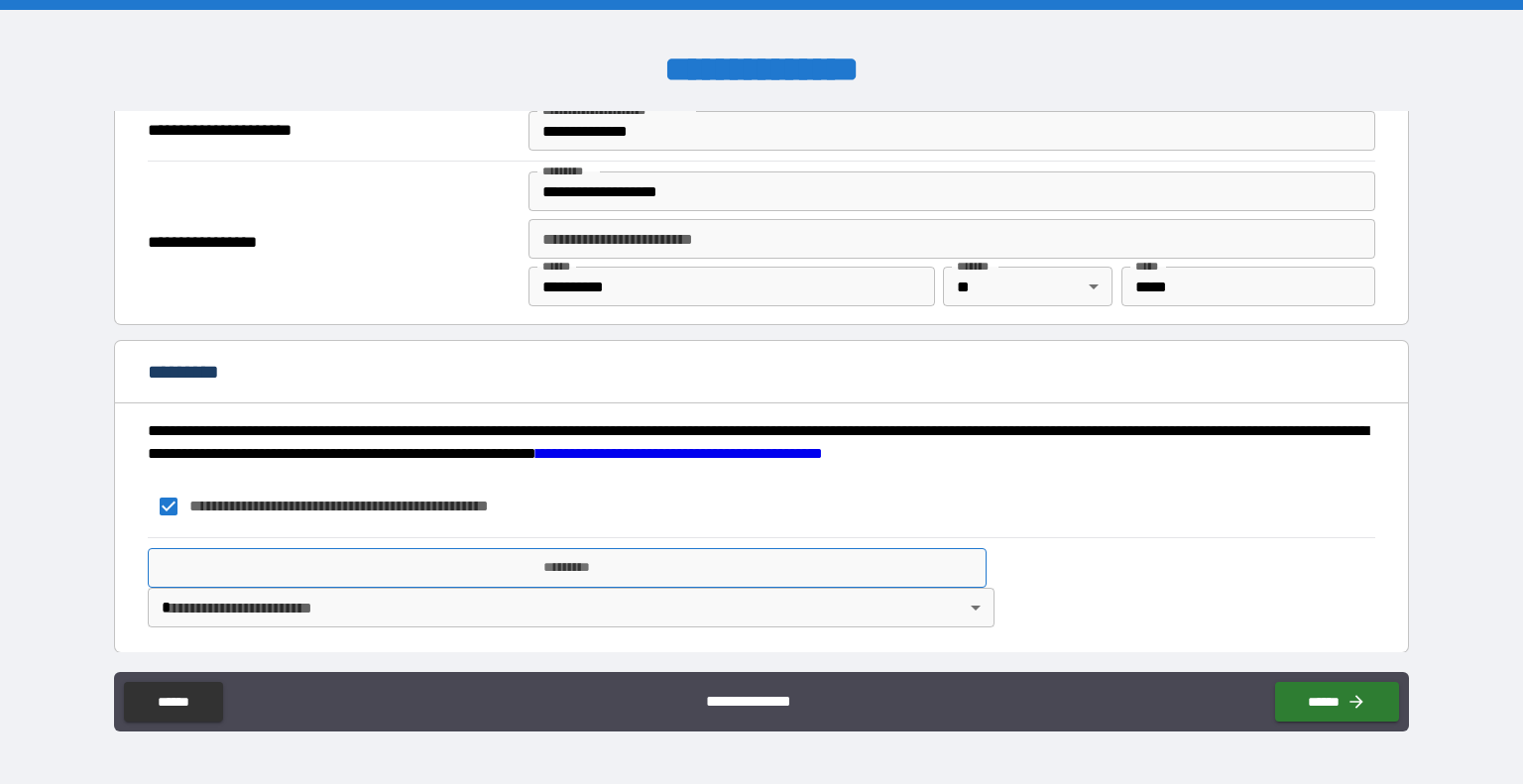 click on "*********" at bounding box center [567, 568] 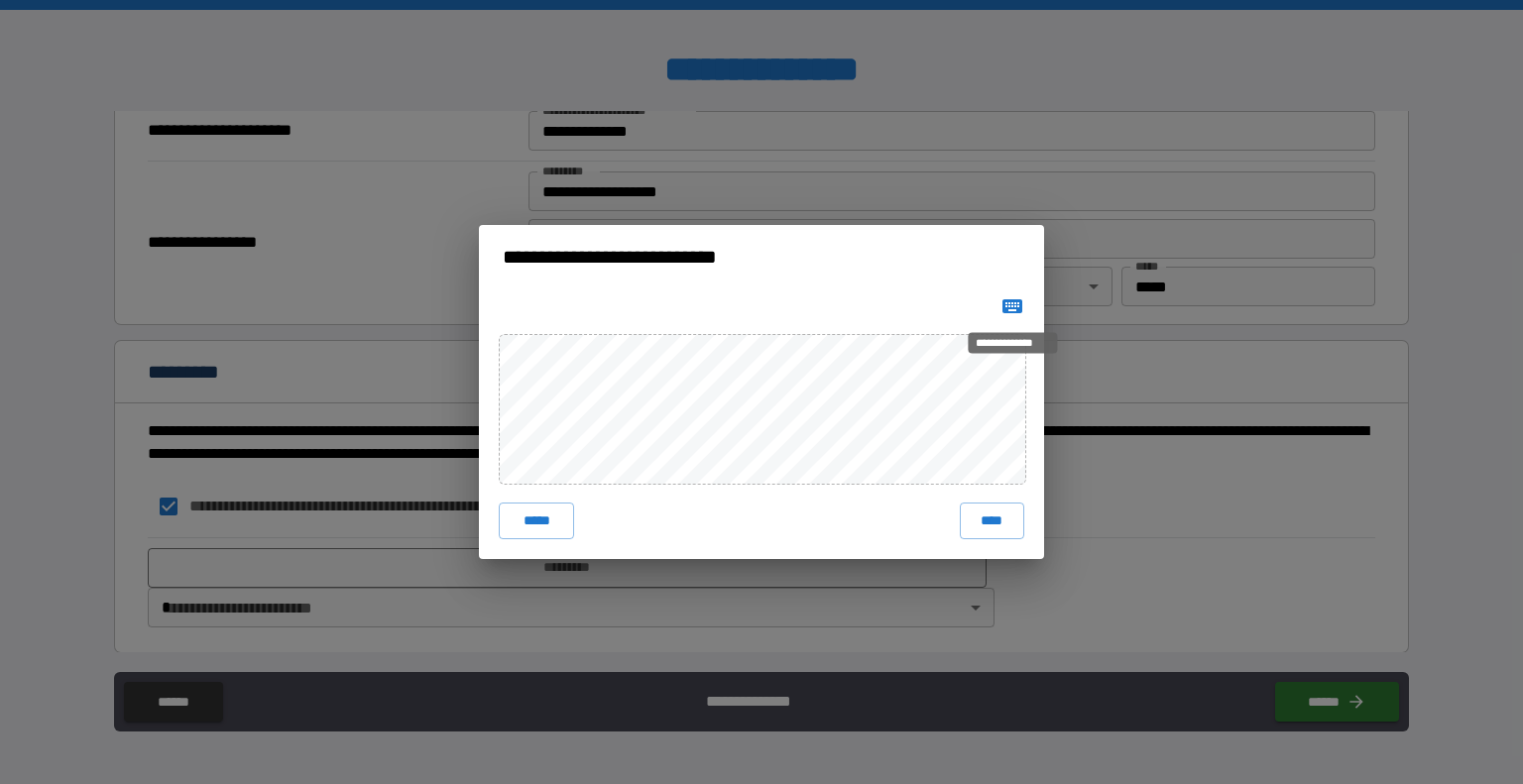 click 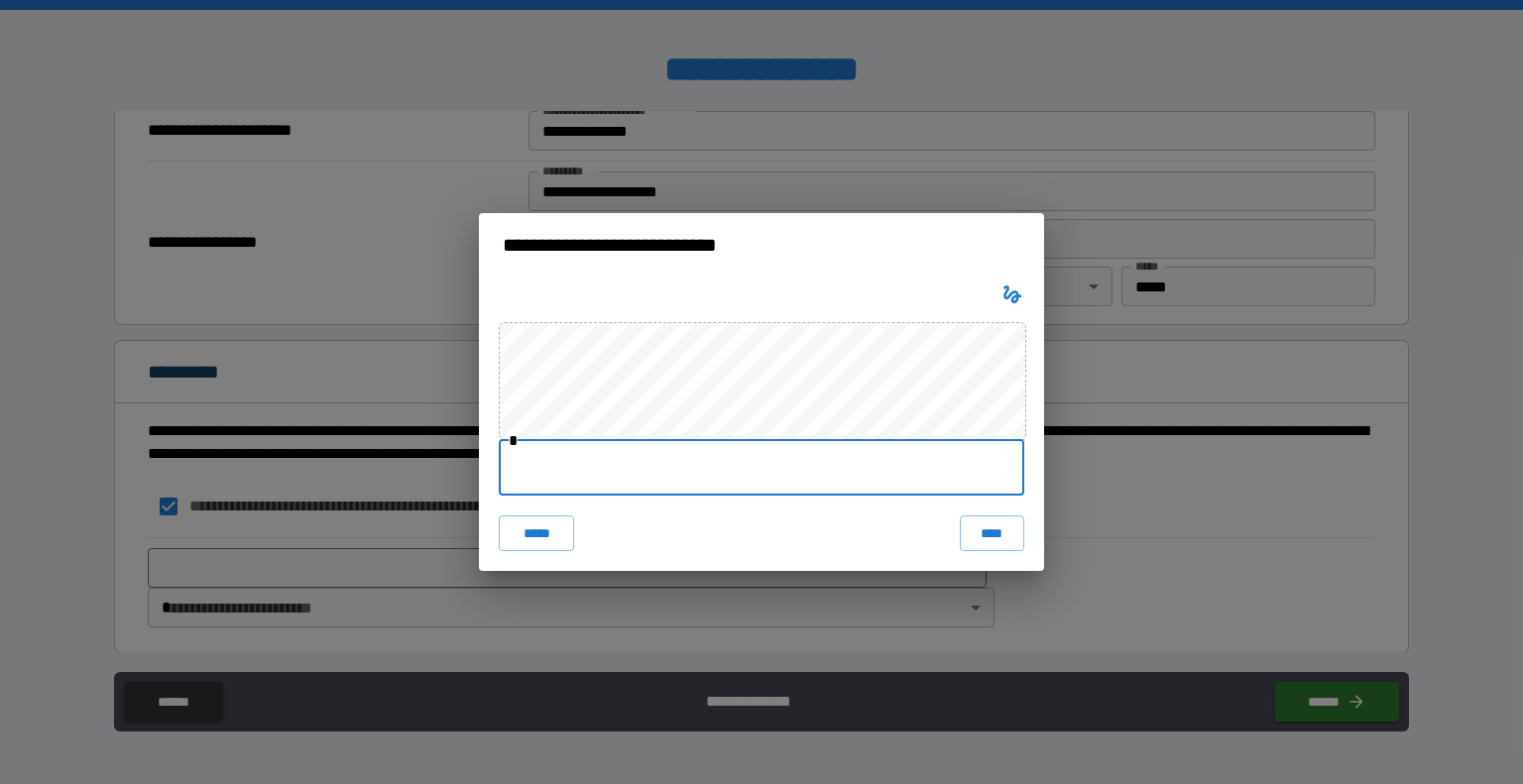 click at bounding box center [762, 468] 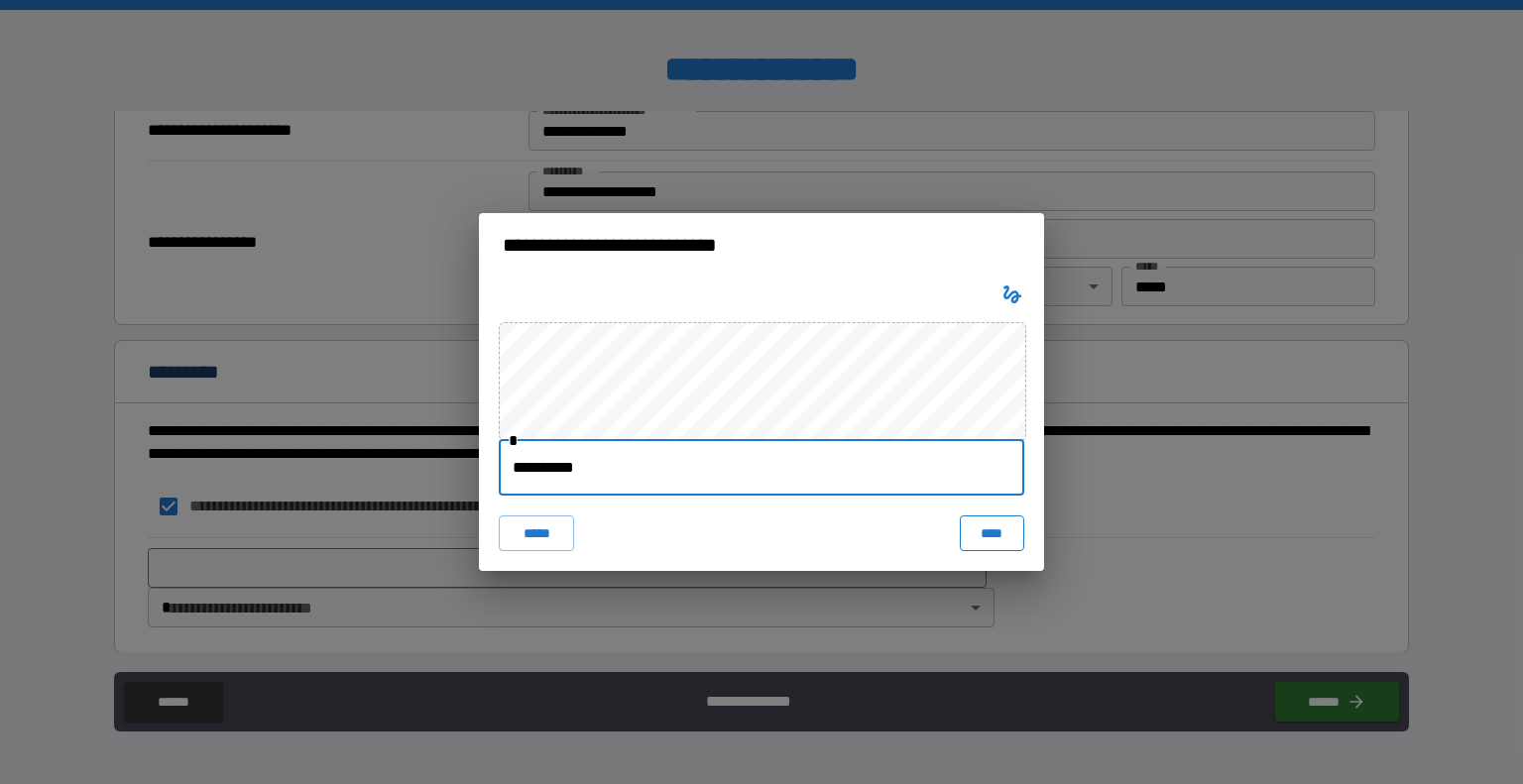 type on "**********" 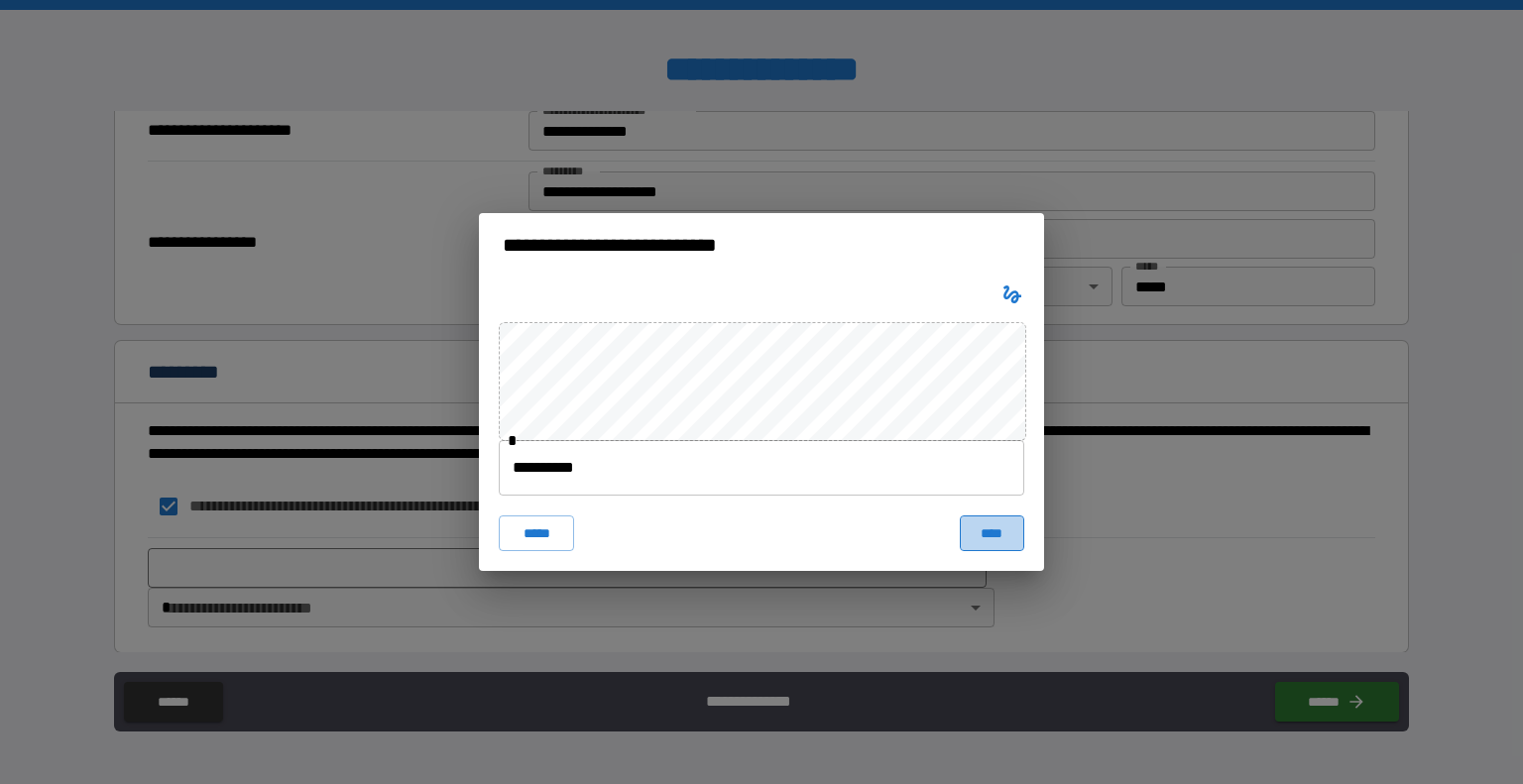 click on "****" at bounding box center (992, 533) 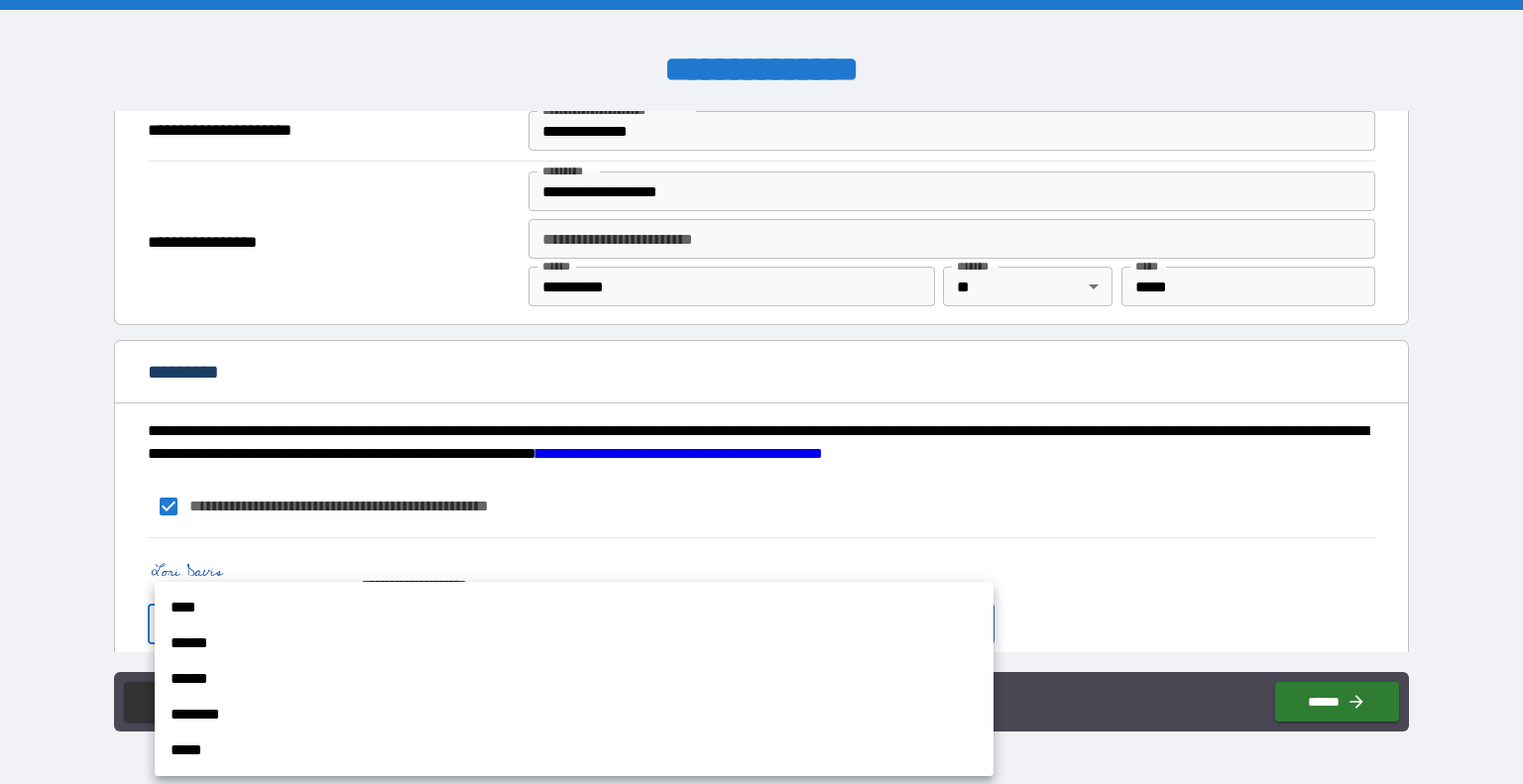 click on "**********" at bounding box center [762, 392] 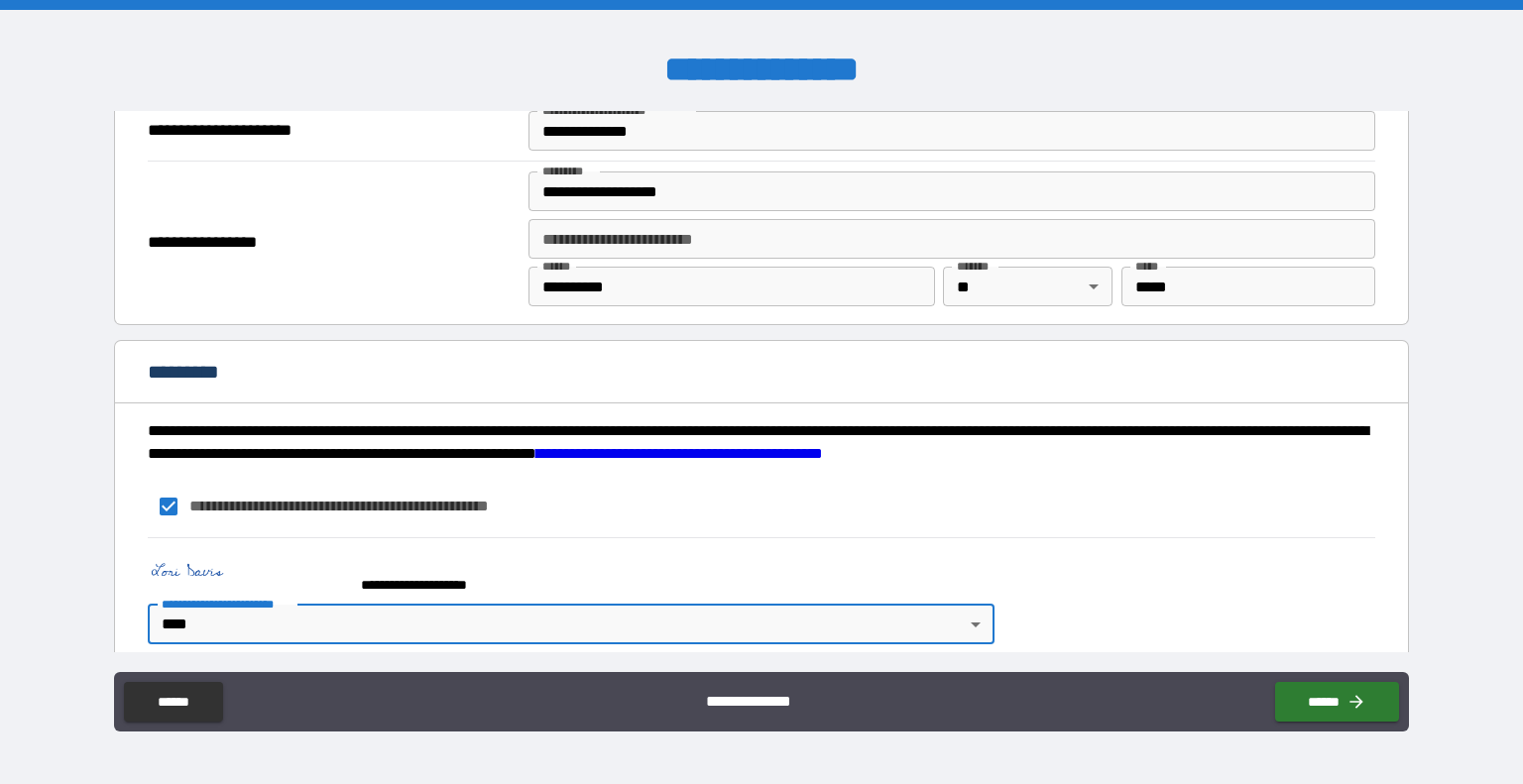 scroll, scrollTop: 1230, scrollLeft: 0, axis: vertical 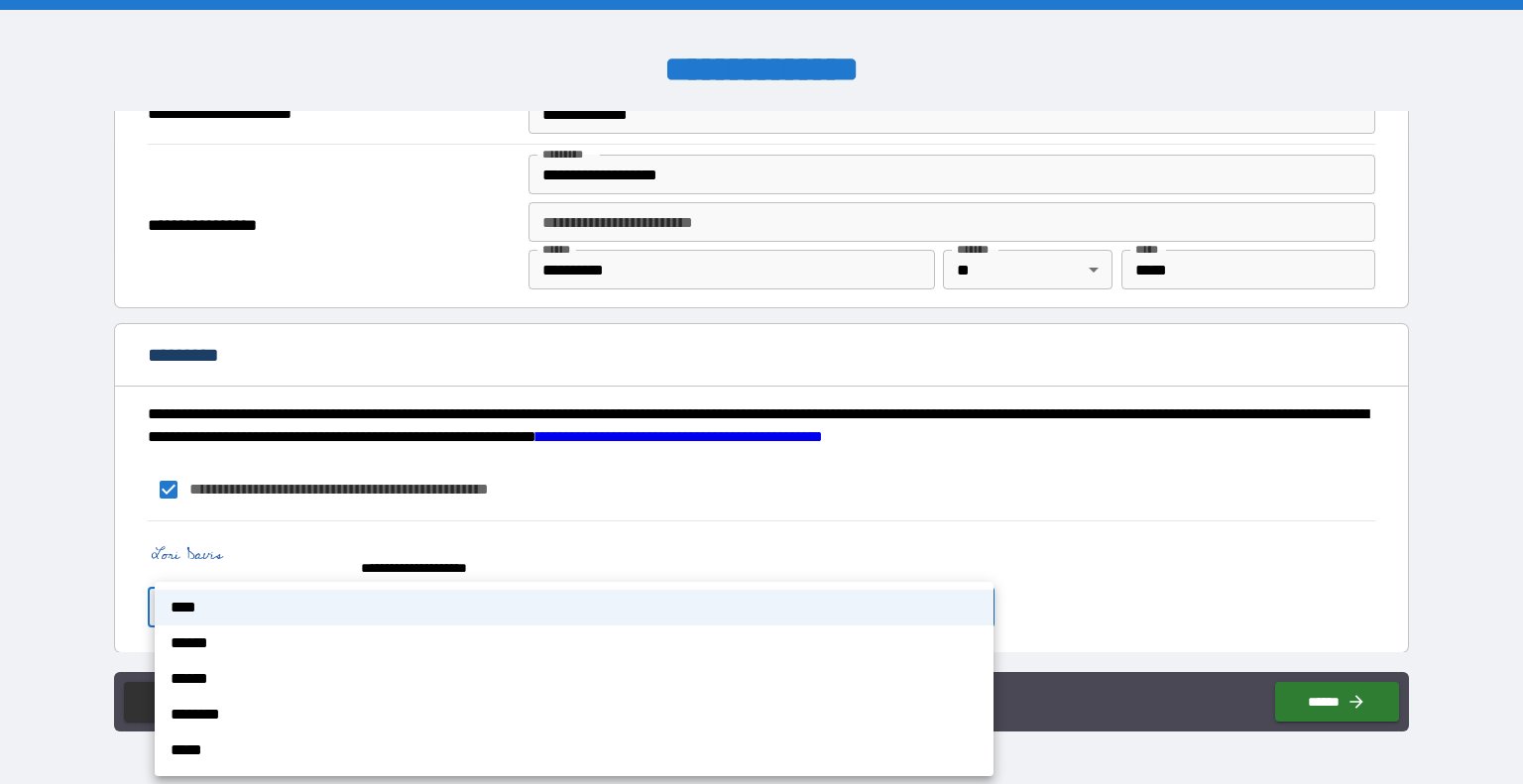 click on "**********" at bounding box center (762, 392) 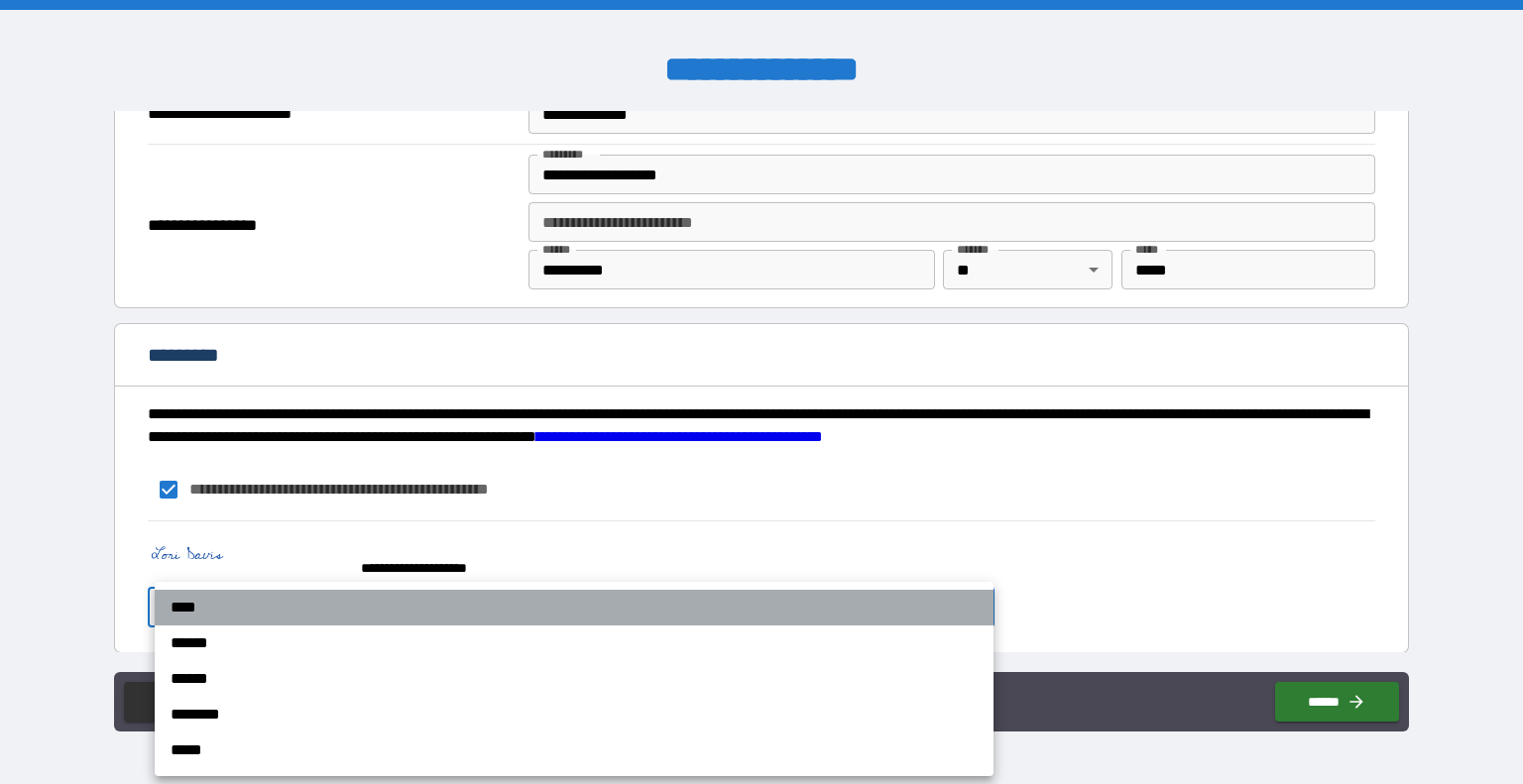 click on "****" at bounding box center [574, 608] 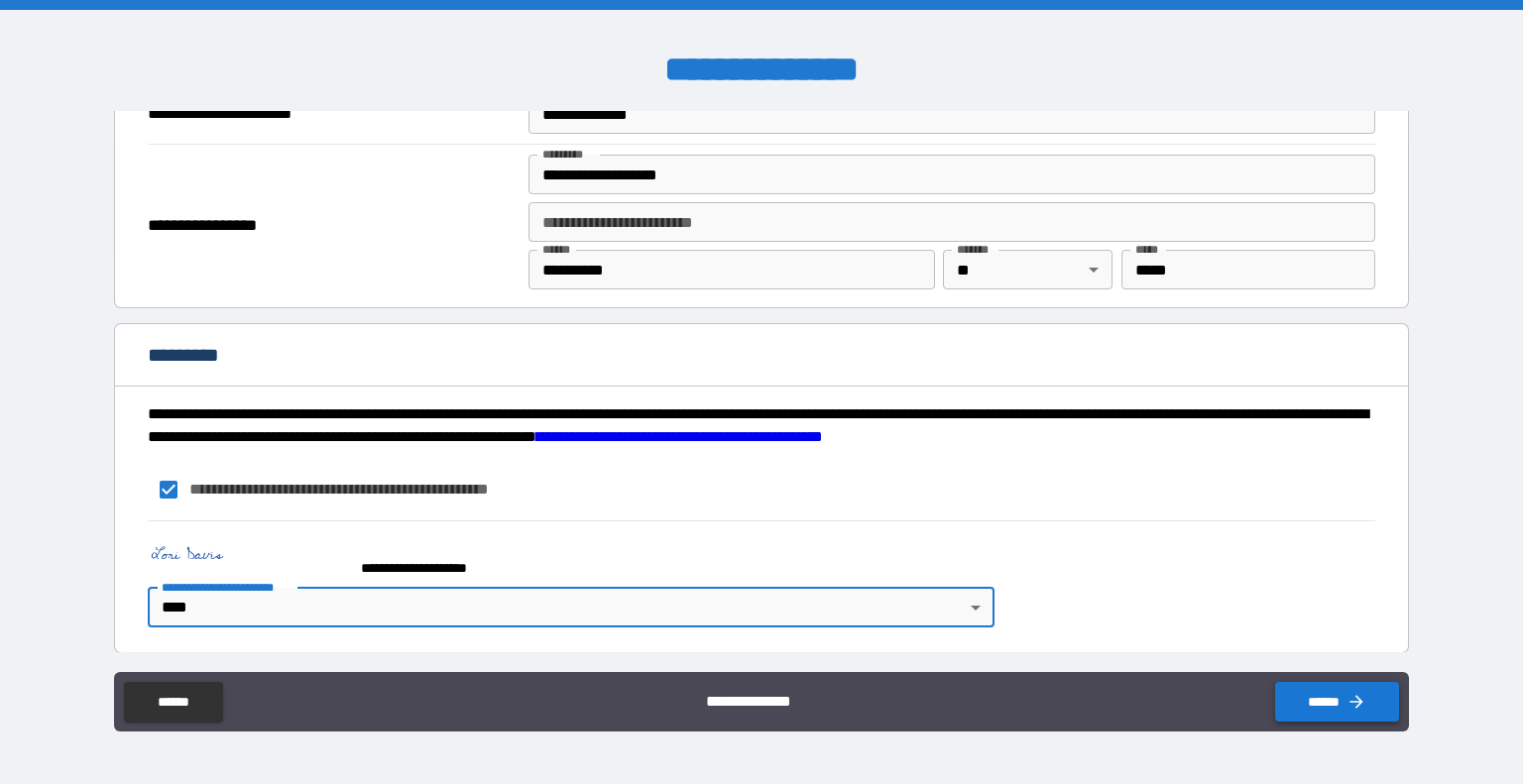 click on "******" at bounding box center (1337, 702) 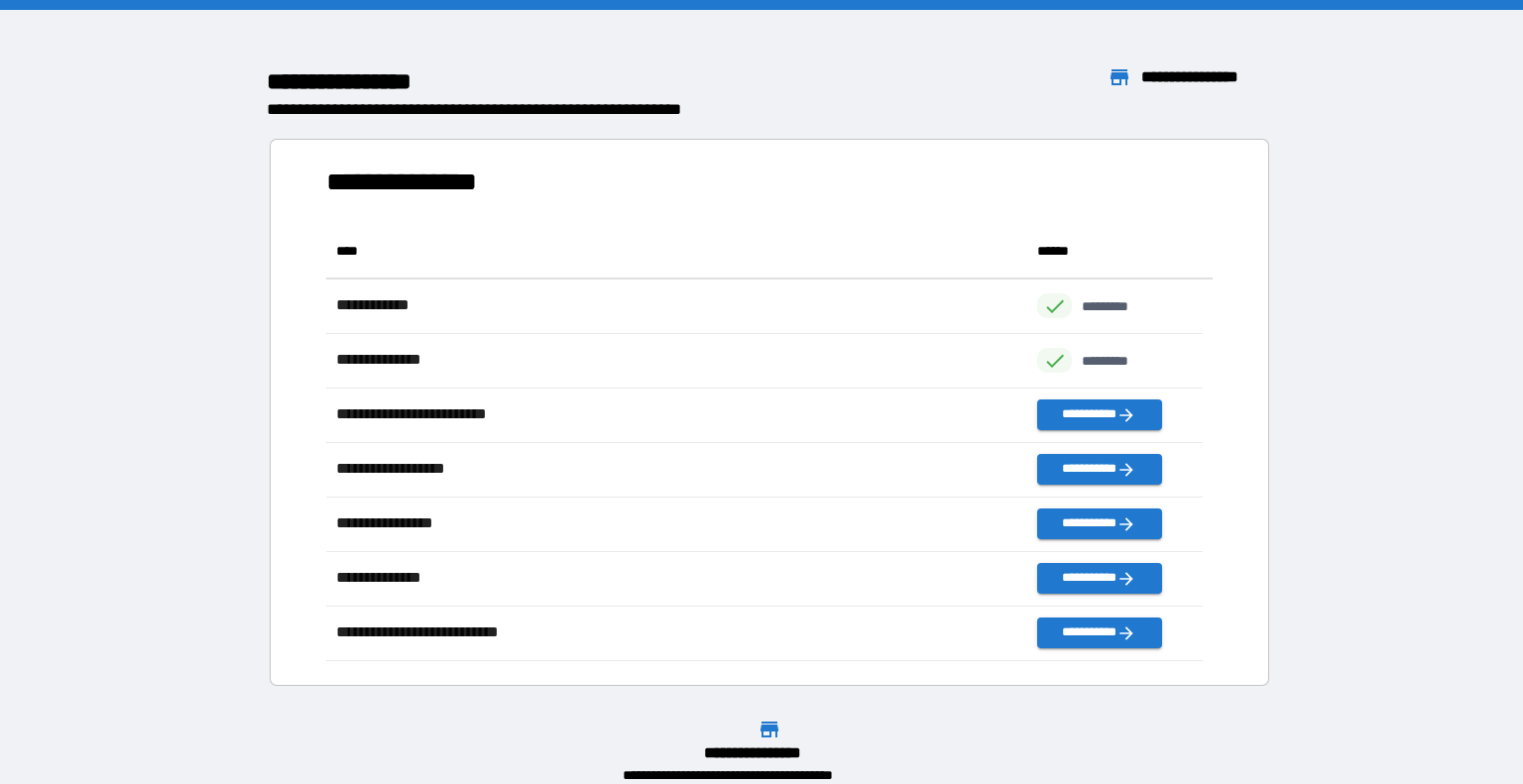 scroll, scrollTop: 422, scrollLeft: 862, axis: both 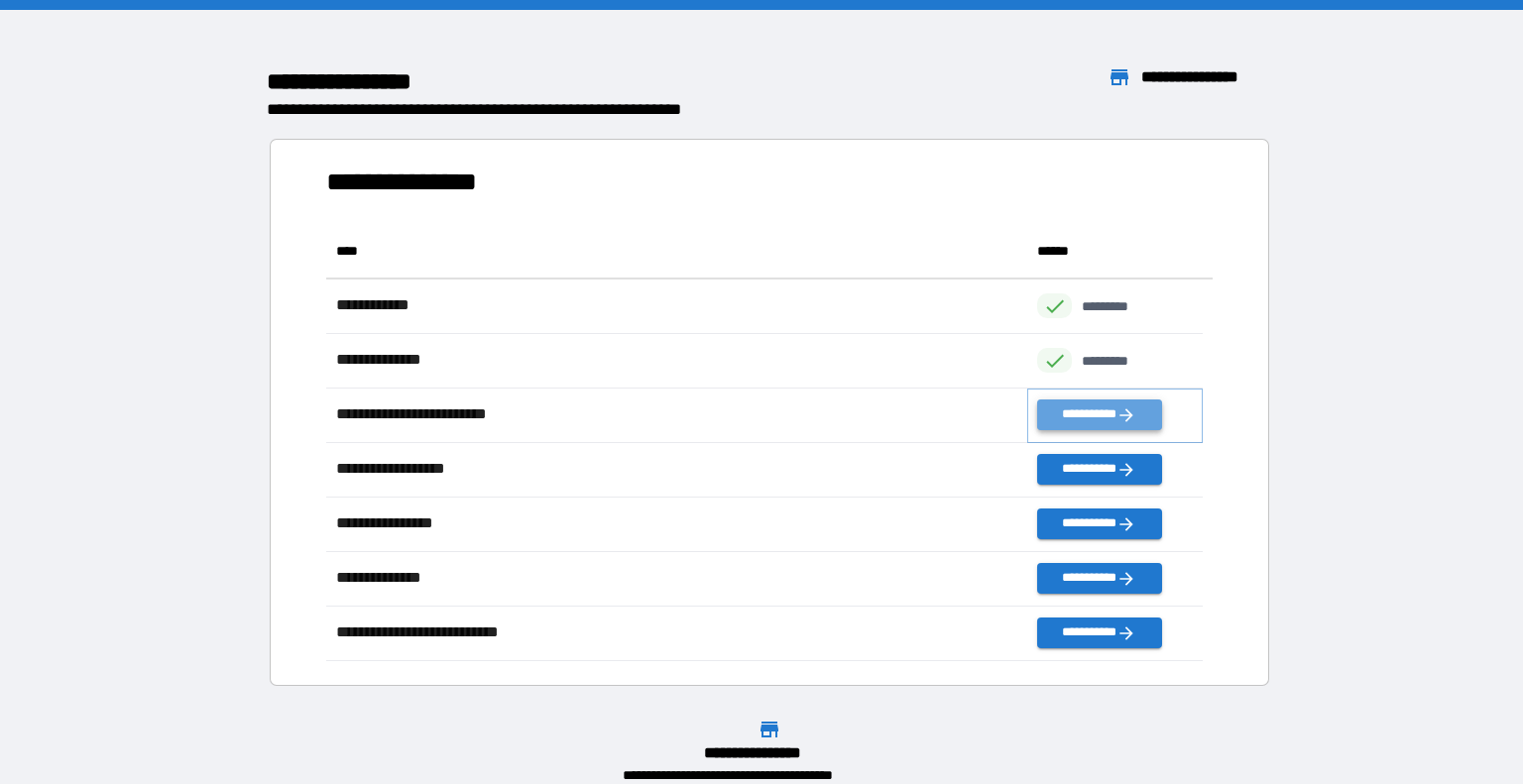 click on "**********" at bounding box center (1099, 414) 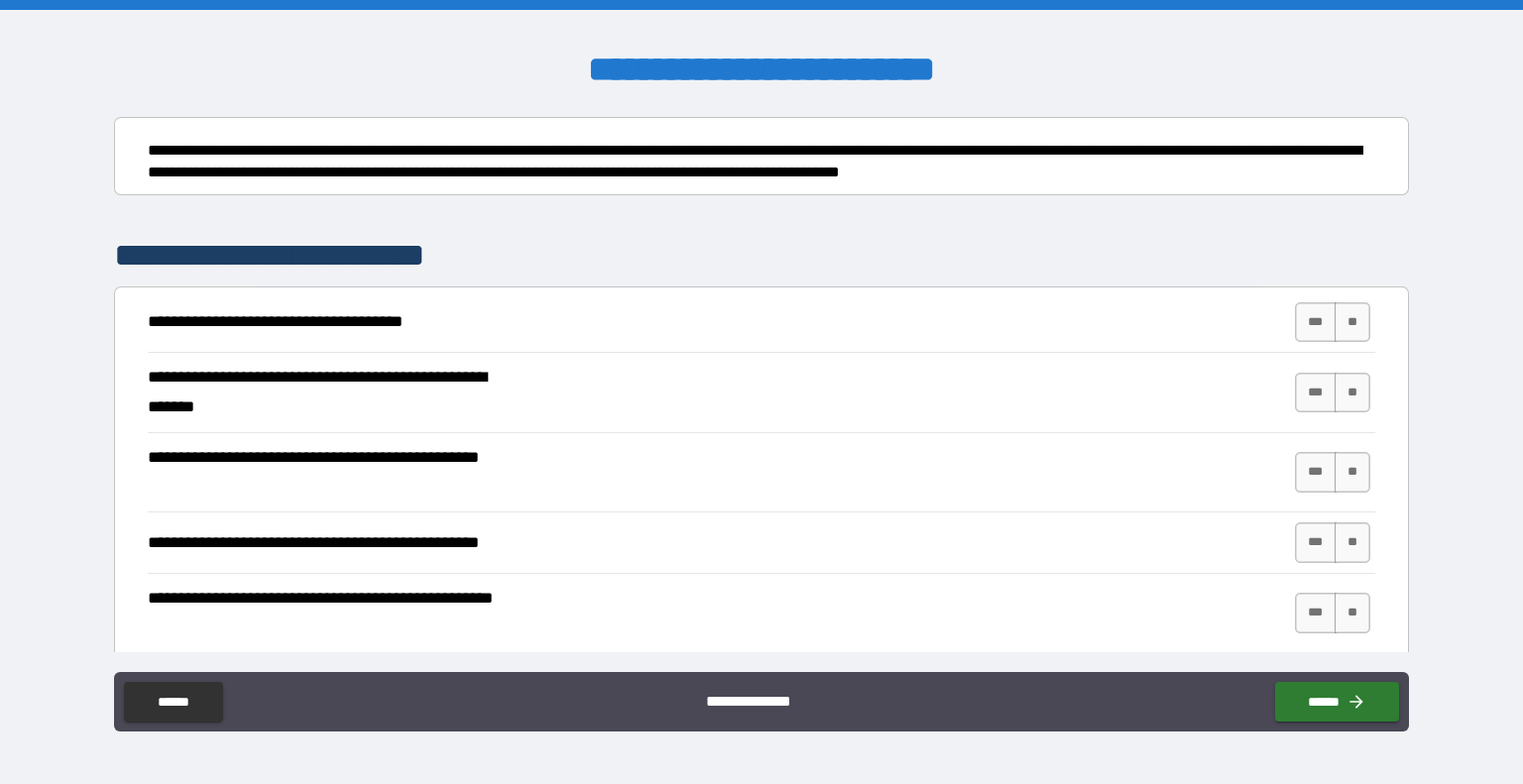 scroll, scrollTop: 206, scrollLeft: 0, axis: vertical 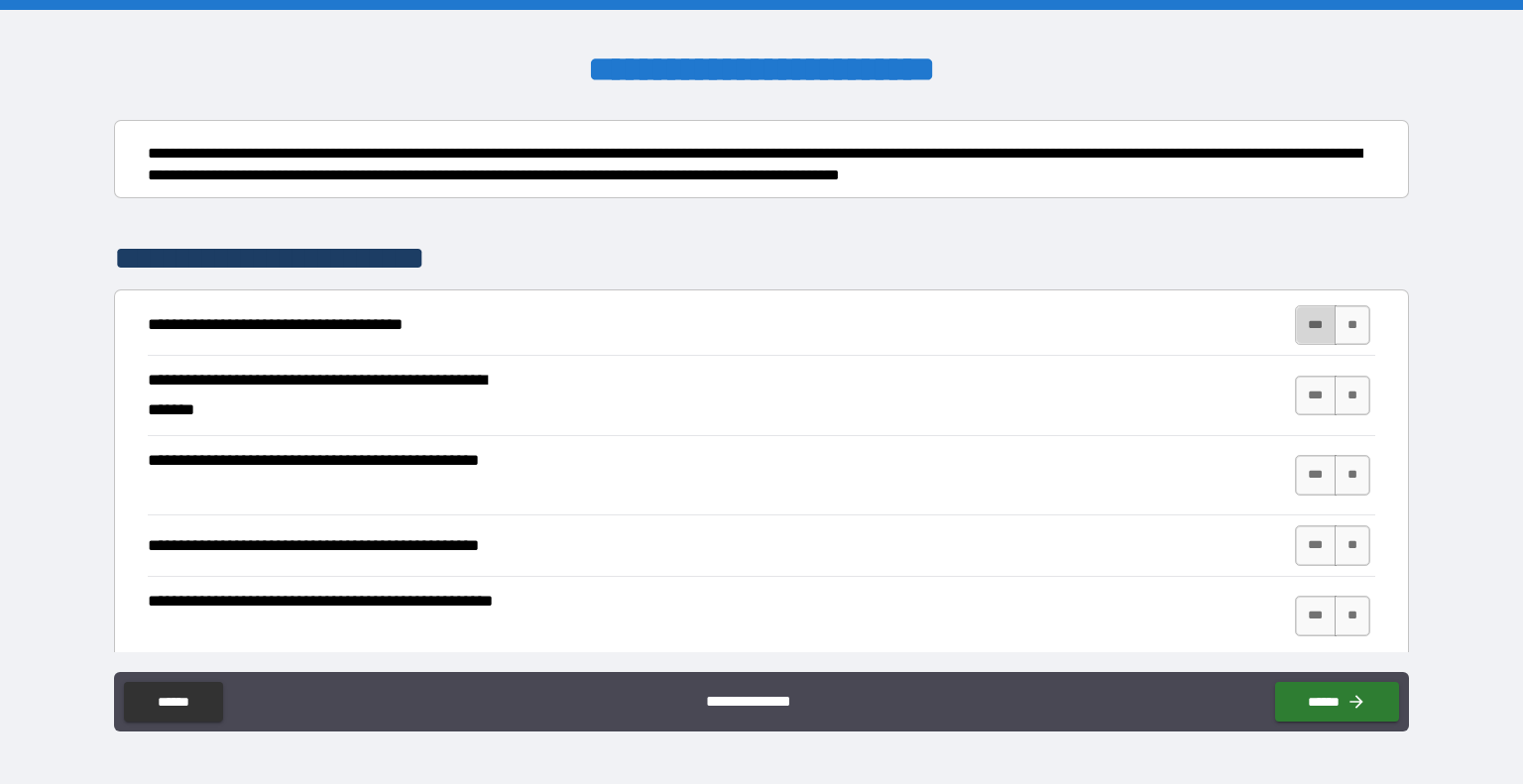 click on "***" at bounding box center (1316, 325) 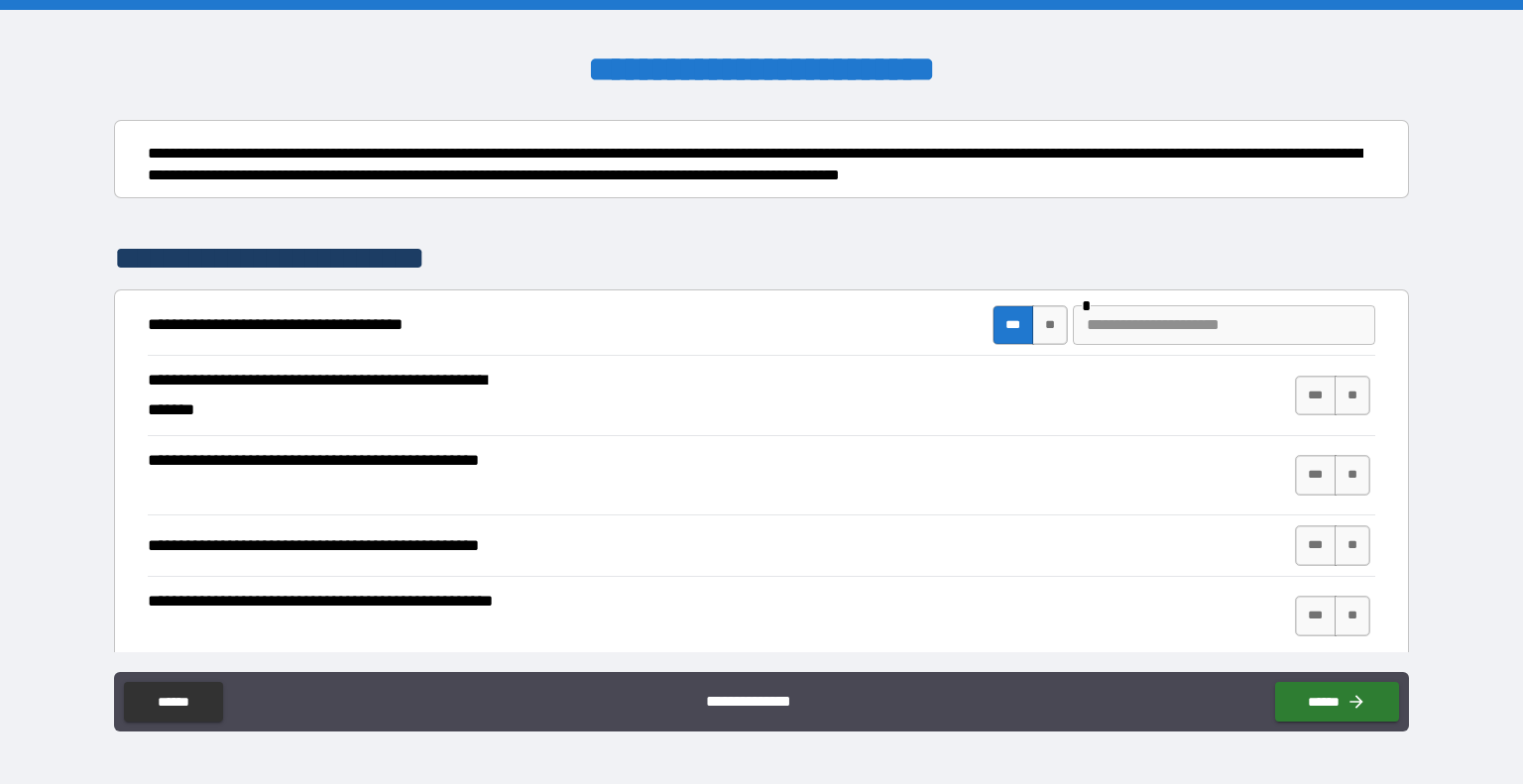 click at bounding box center (1224, 325) 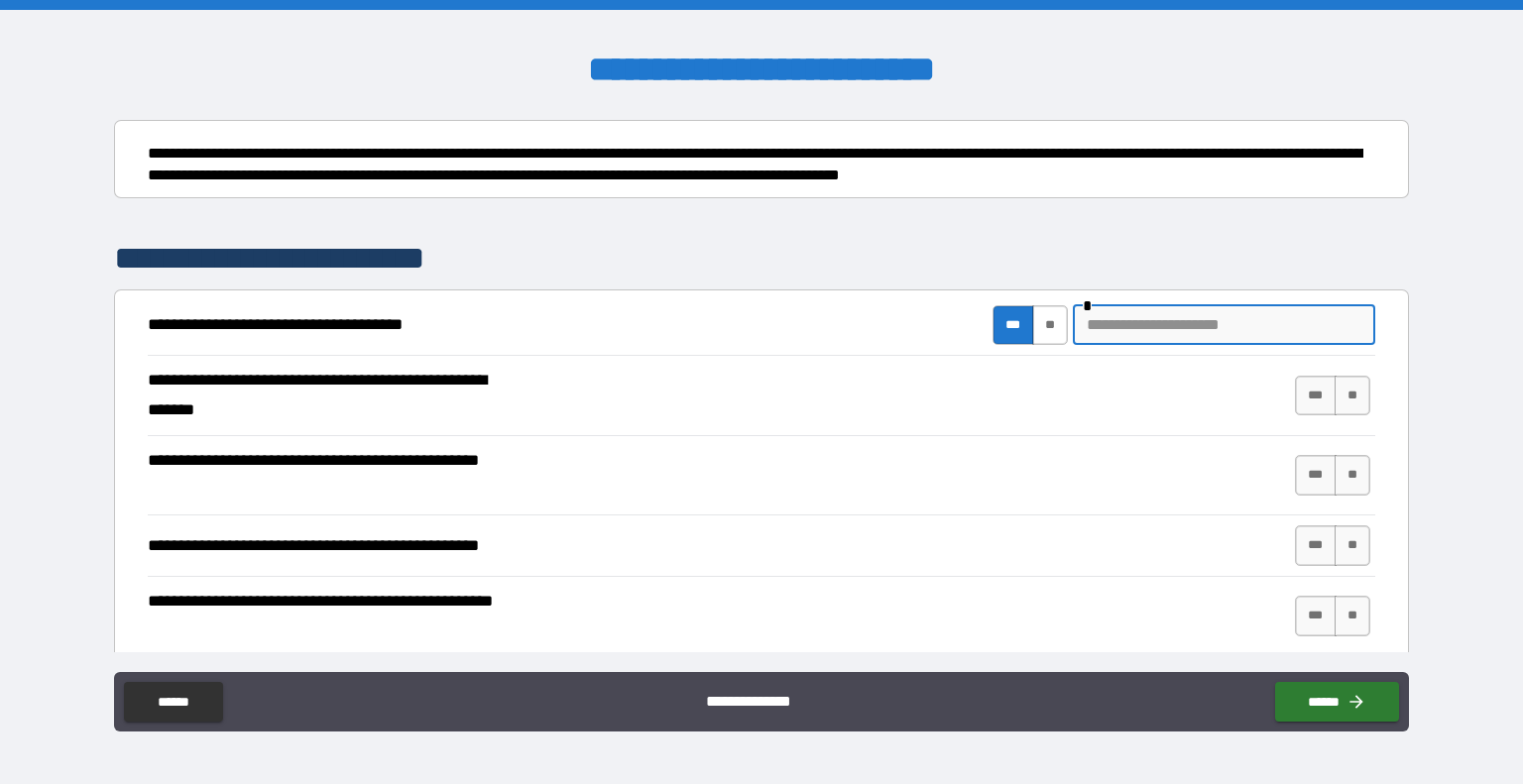 click on "**" at bounding box center [1050, 325] 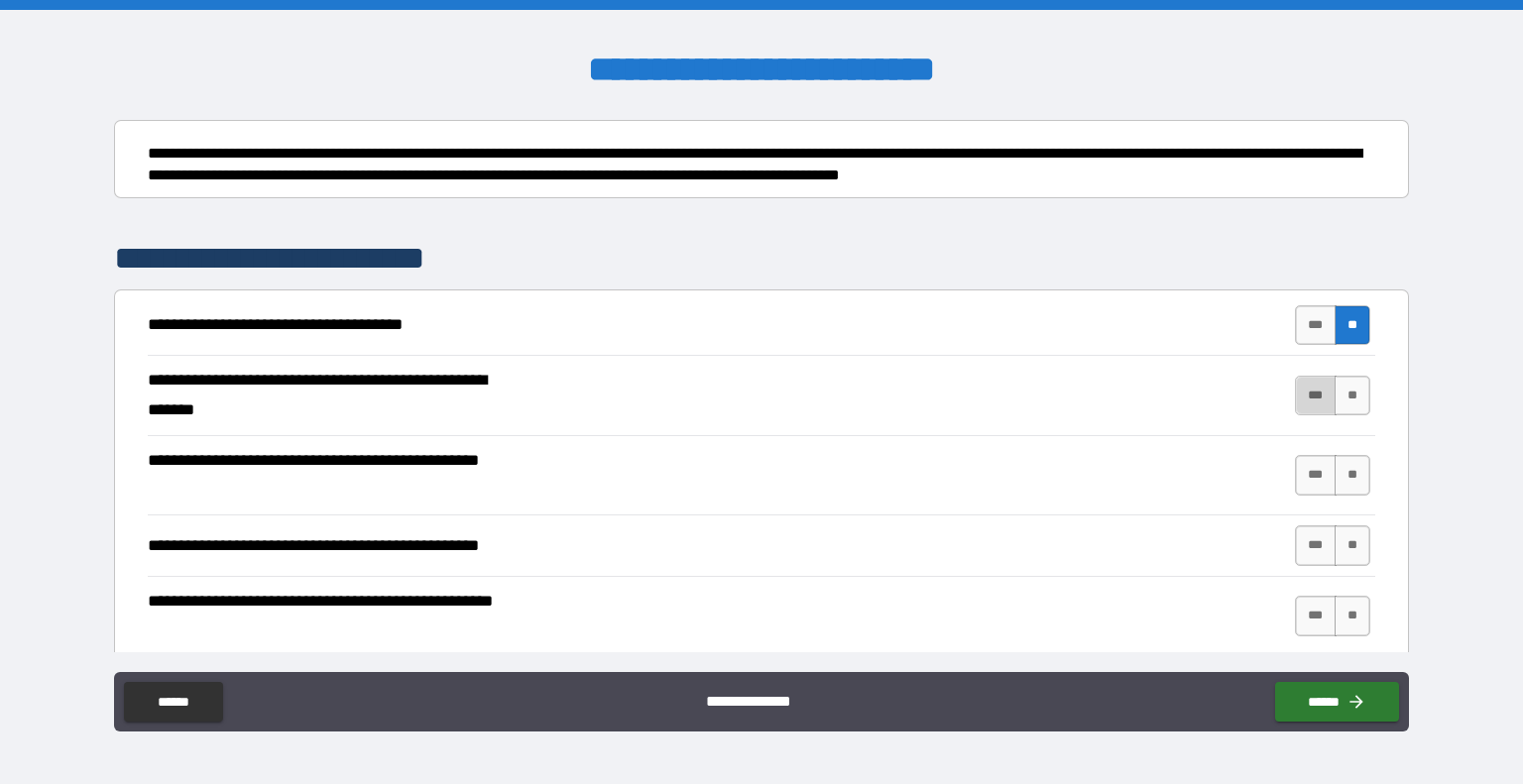 click on "***" at bounding box center [1316, 395] 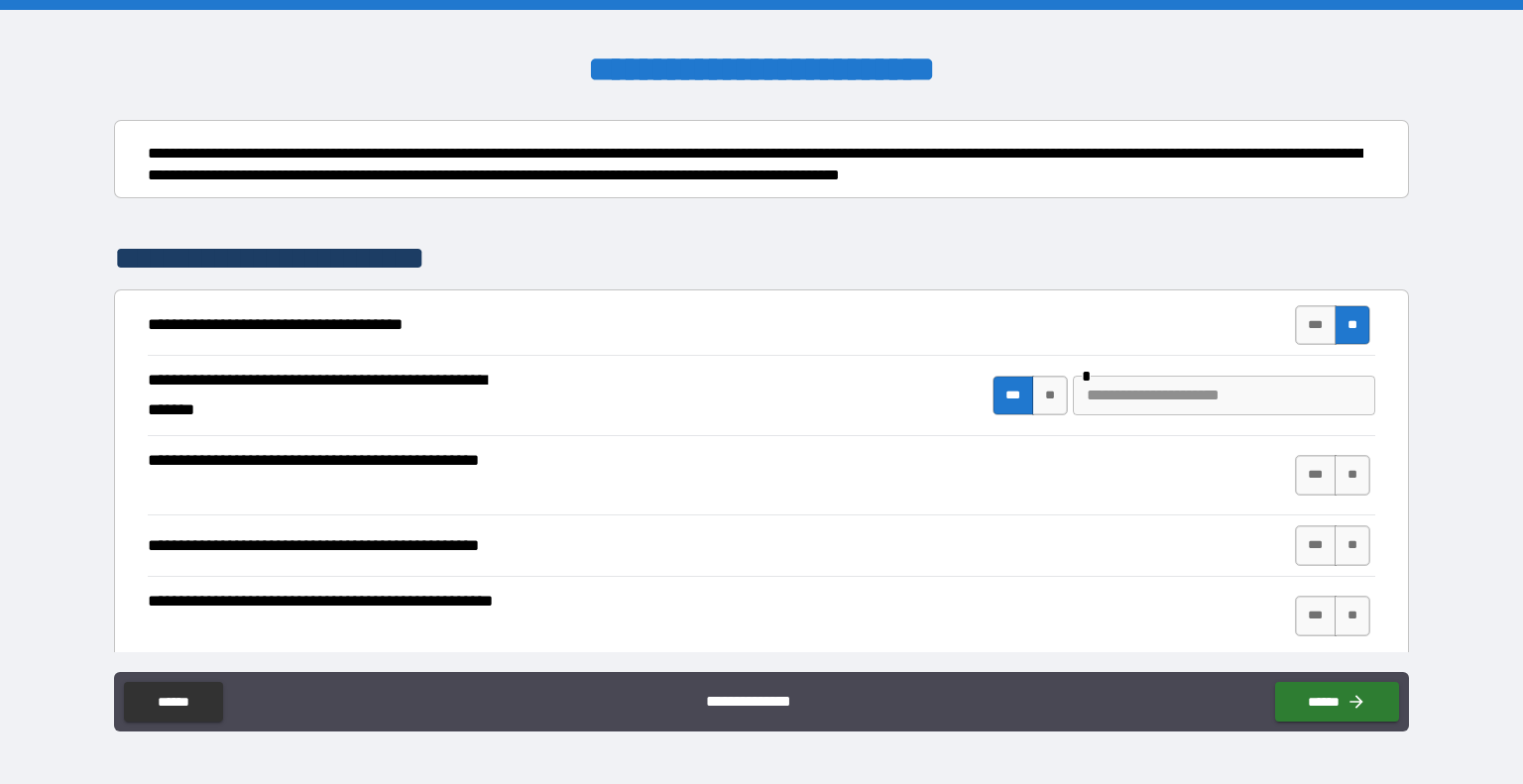 click at bounding box center (1224, 395) 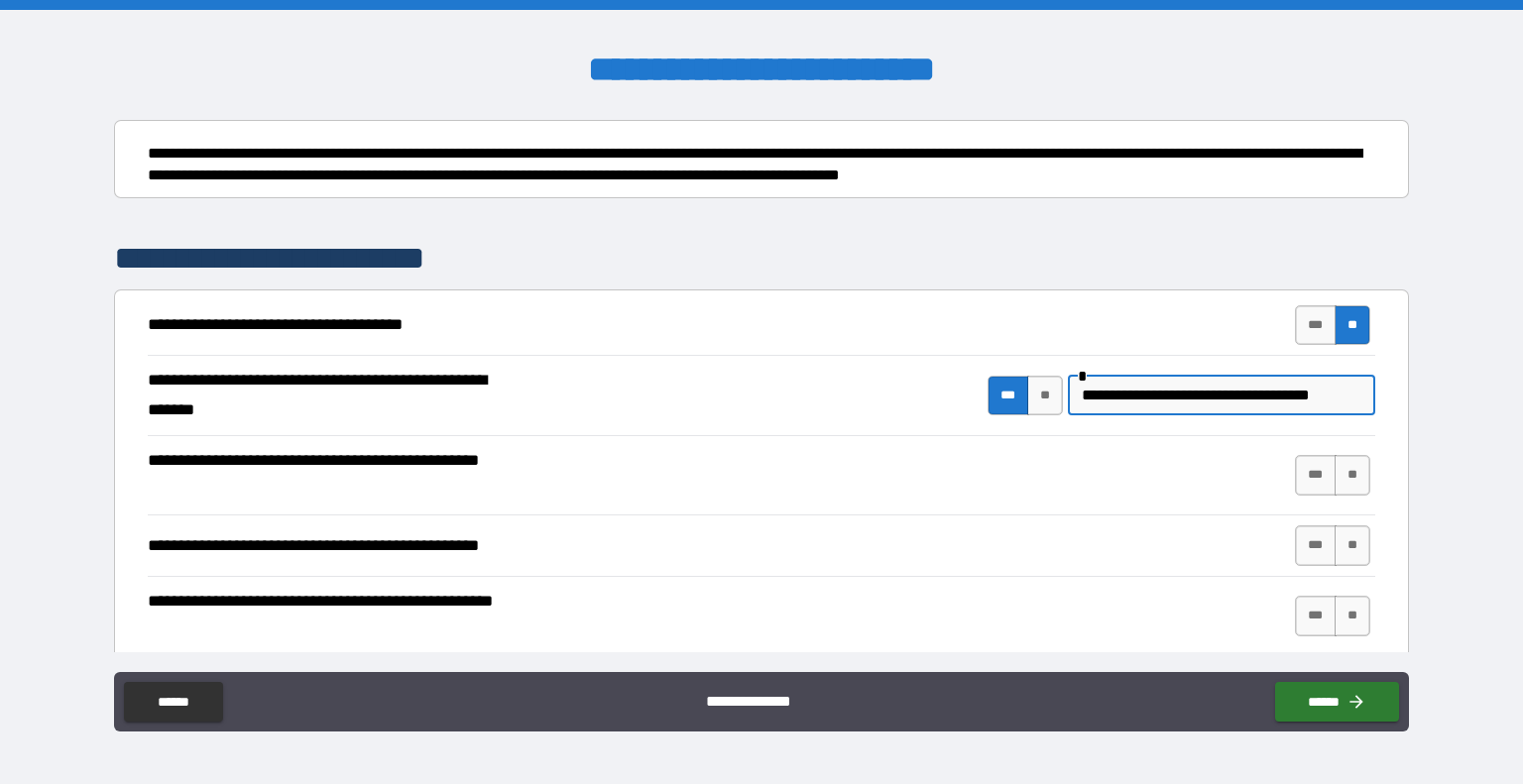 scroll, scrollTop: 0, scrollLeft: 15, axis: horizontal 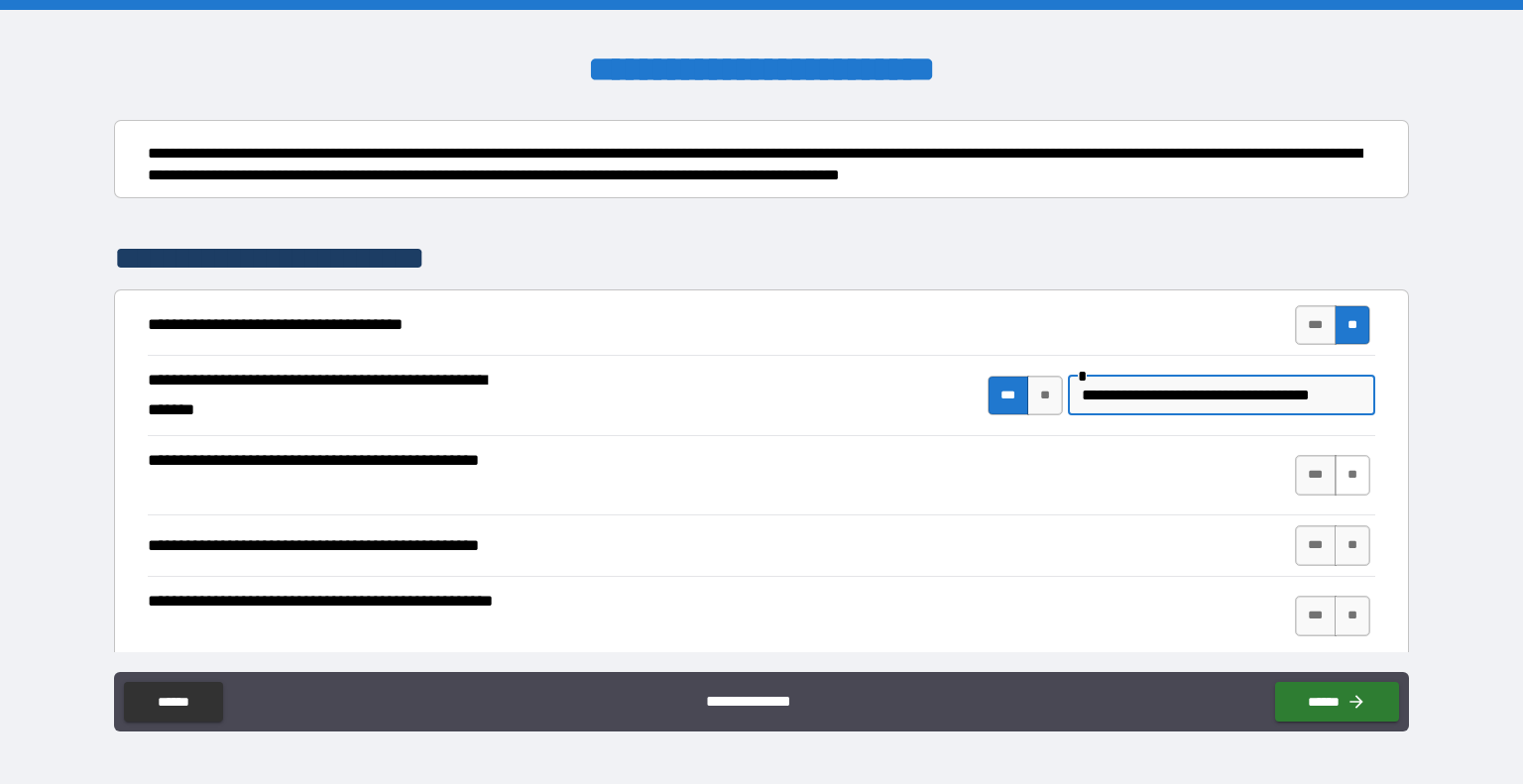 type on "**********" 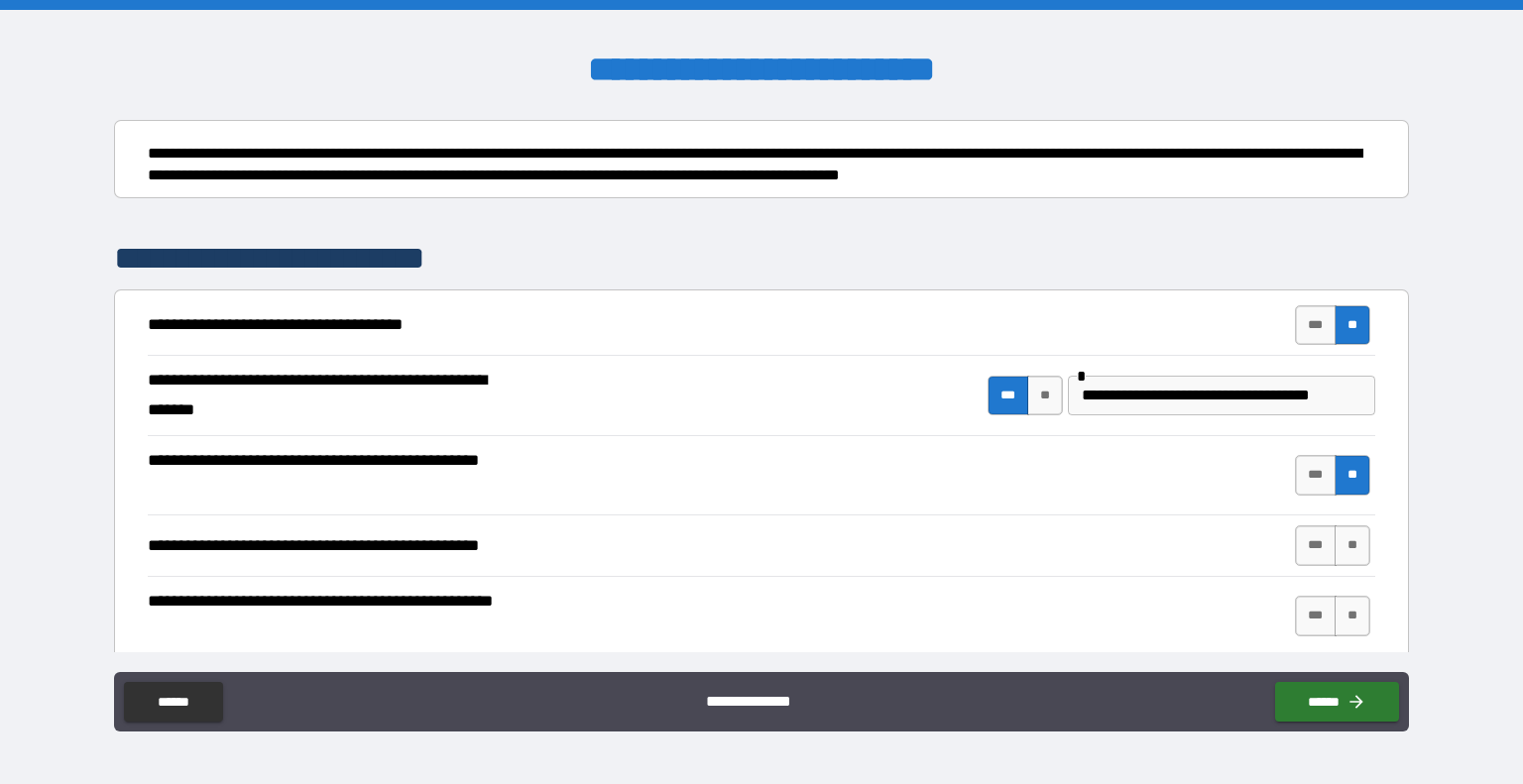 scroll, scrollTop: 0, scrollLeft: 0, axis: both 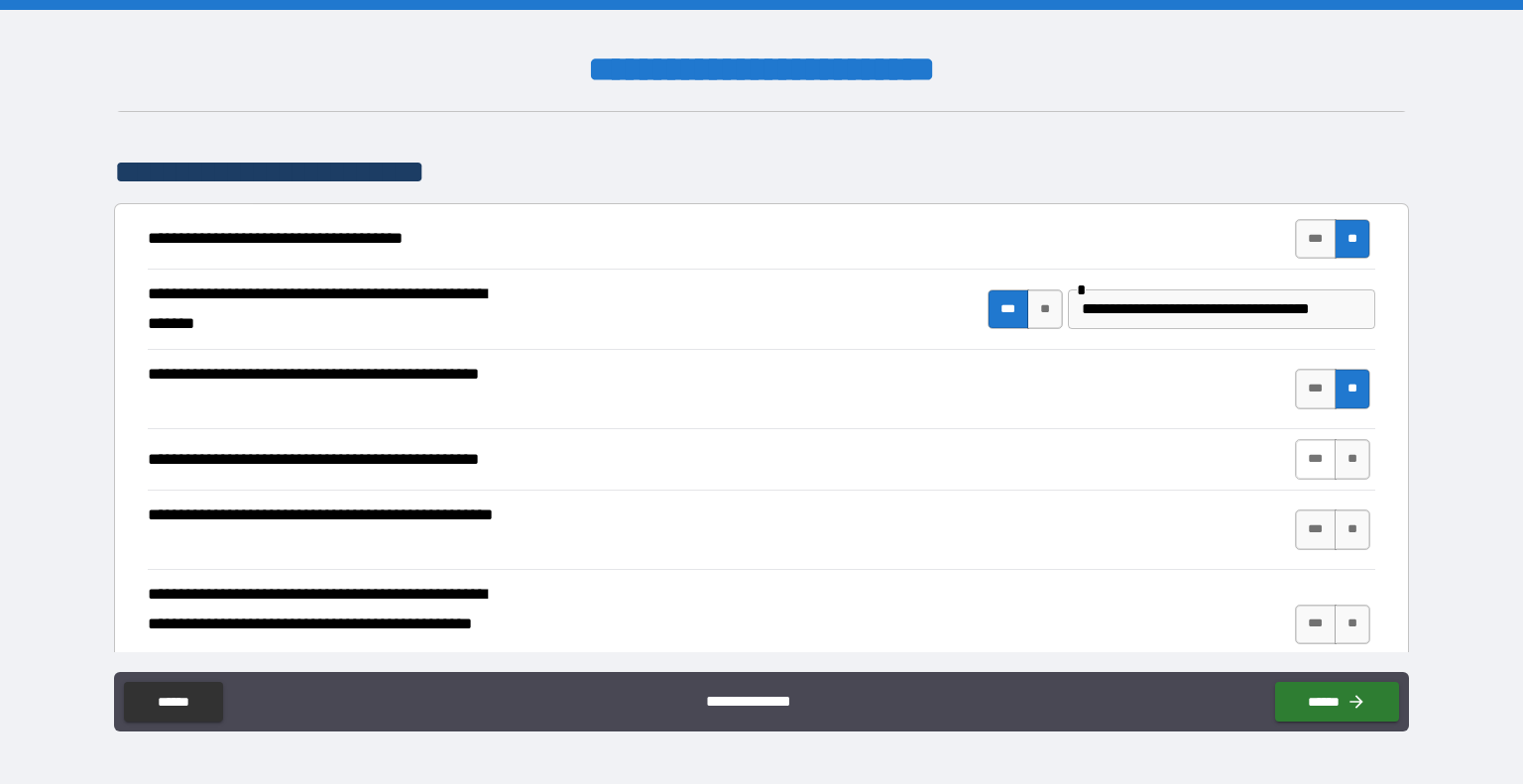 click on "***" at bounding box center (1316, 459) 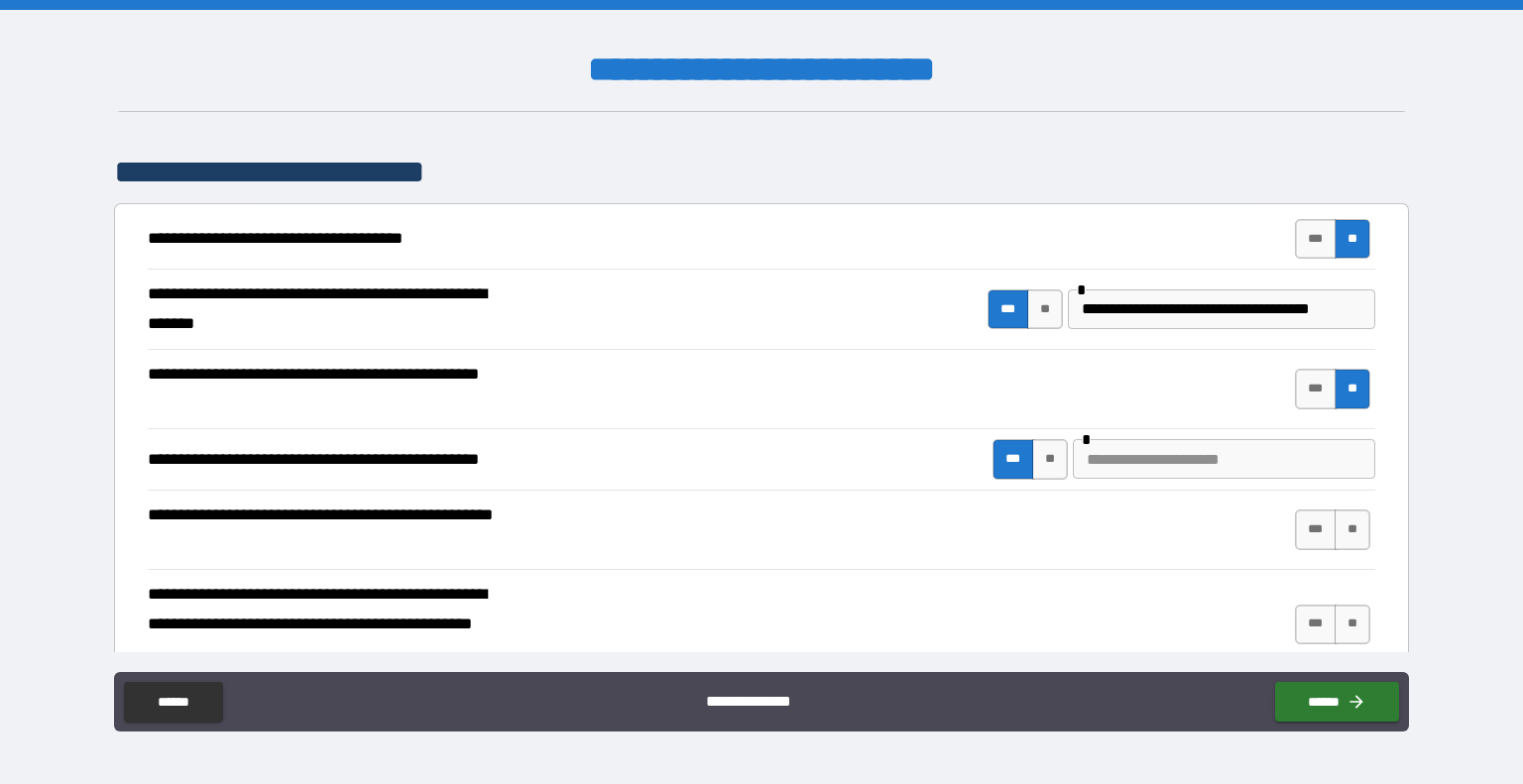 click at bounding box center [1224, 459] 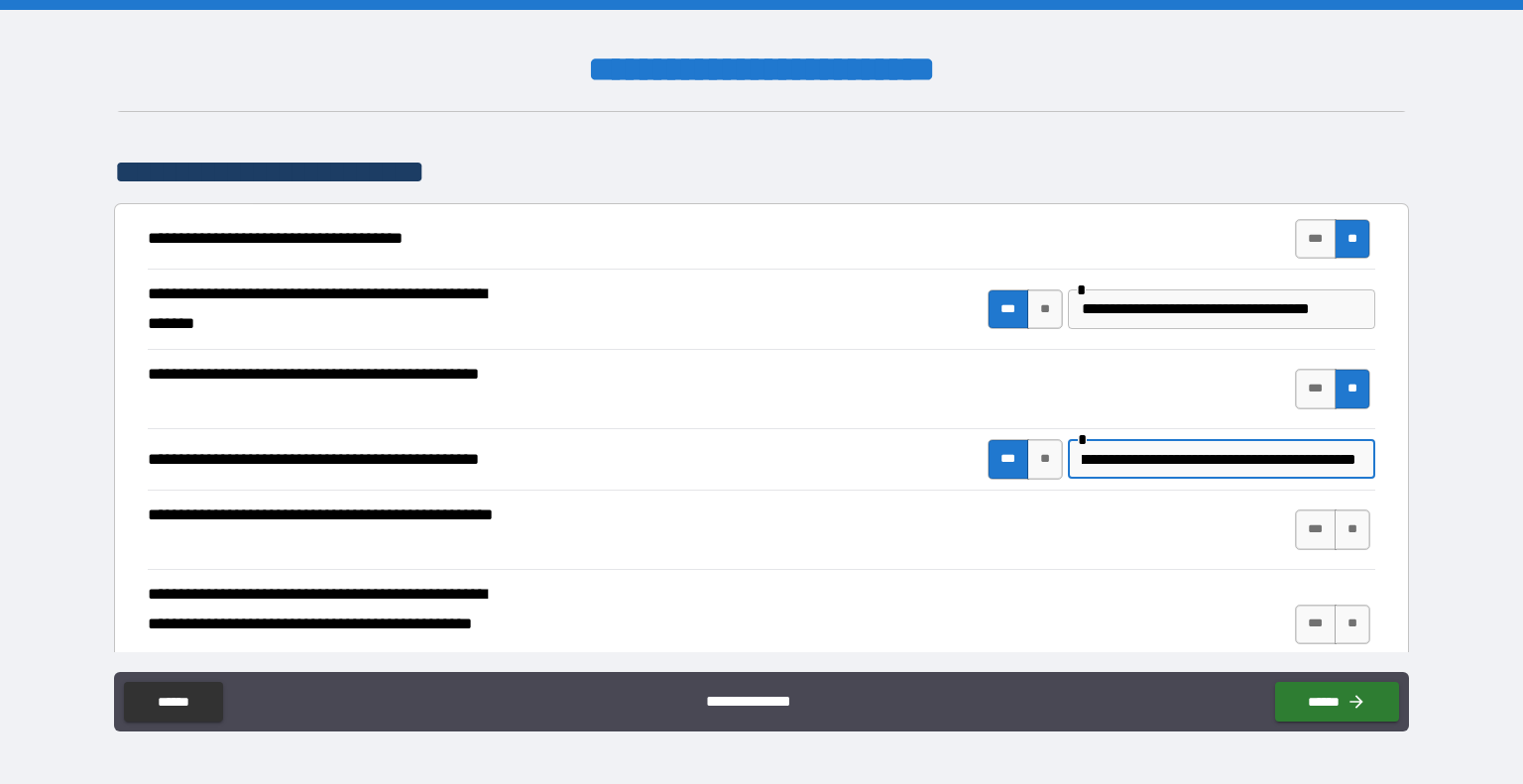 scroll, scrollTop: 0, scrollLeft: 102, axis: horizontal 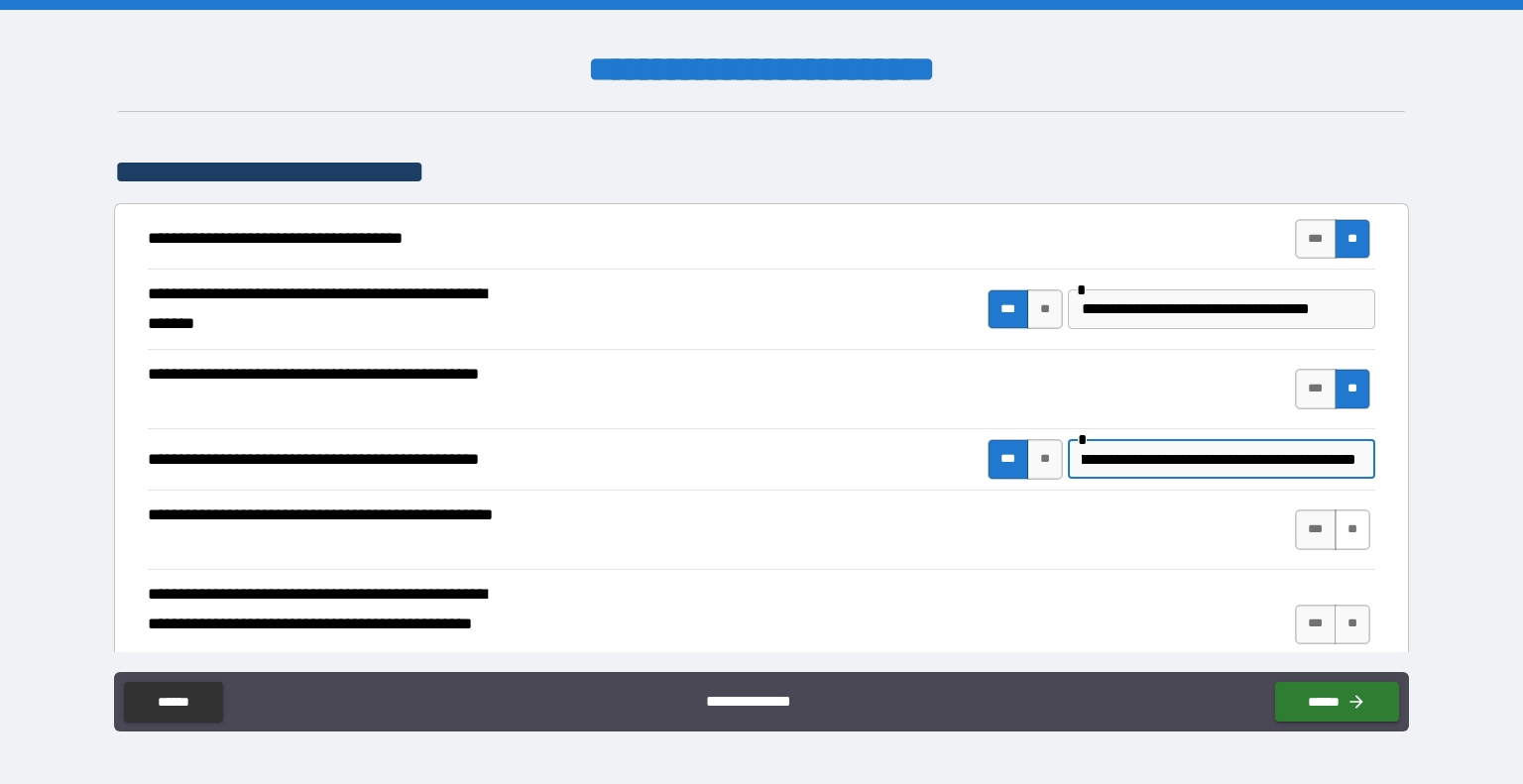 type on "**********" 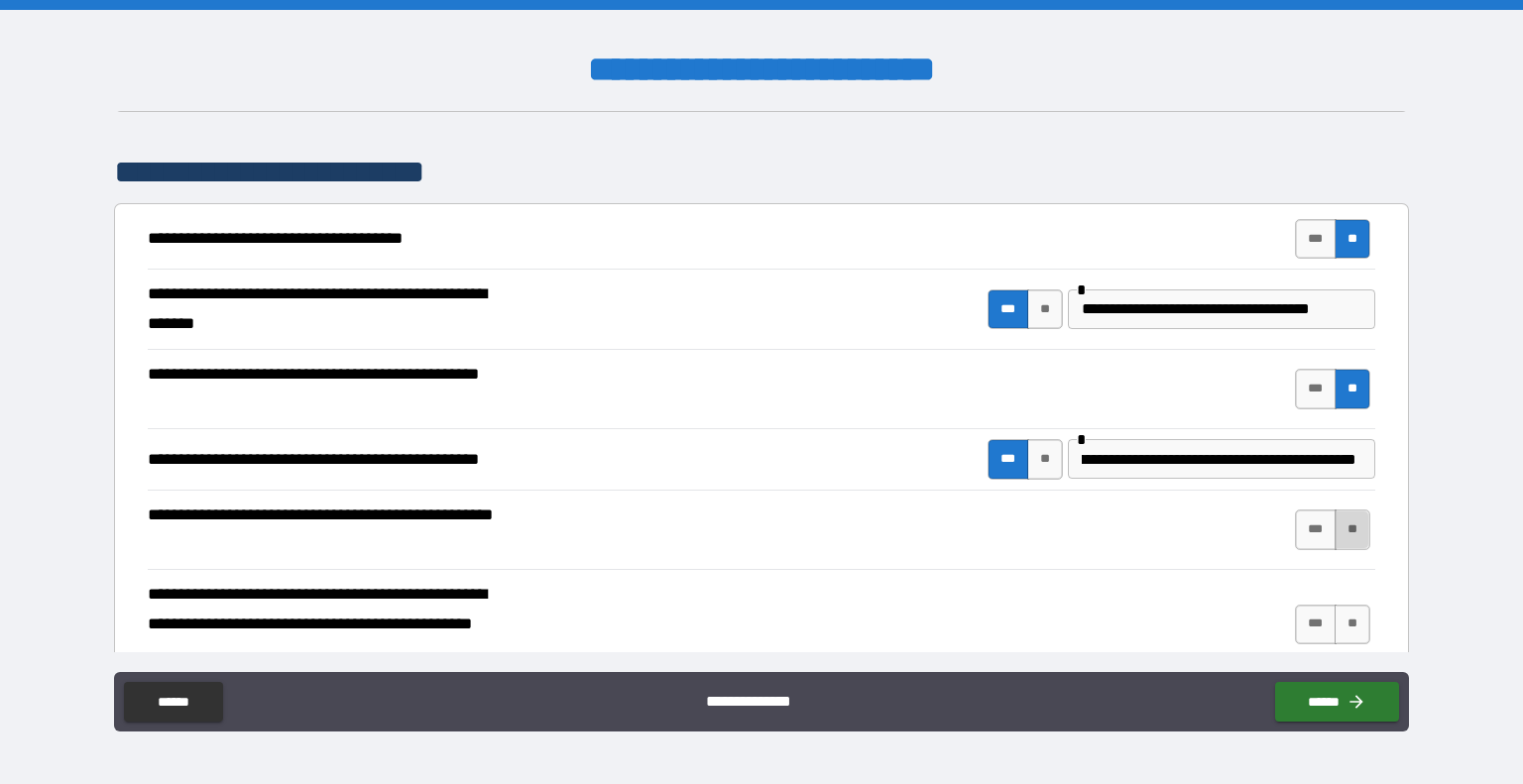 scroll, scrollTop: 0, scrollLeft: 0, axis: both 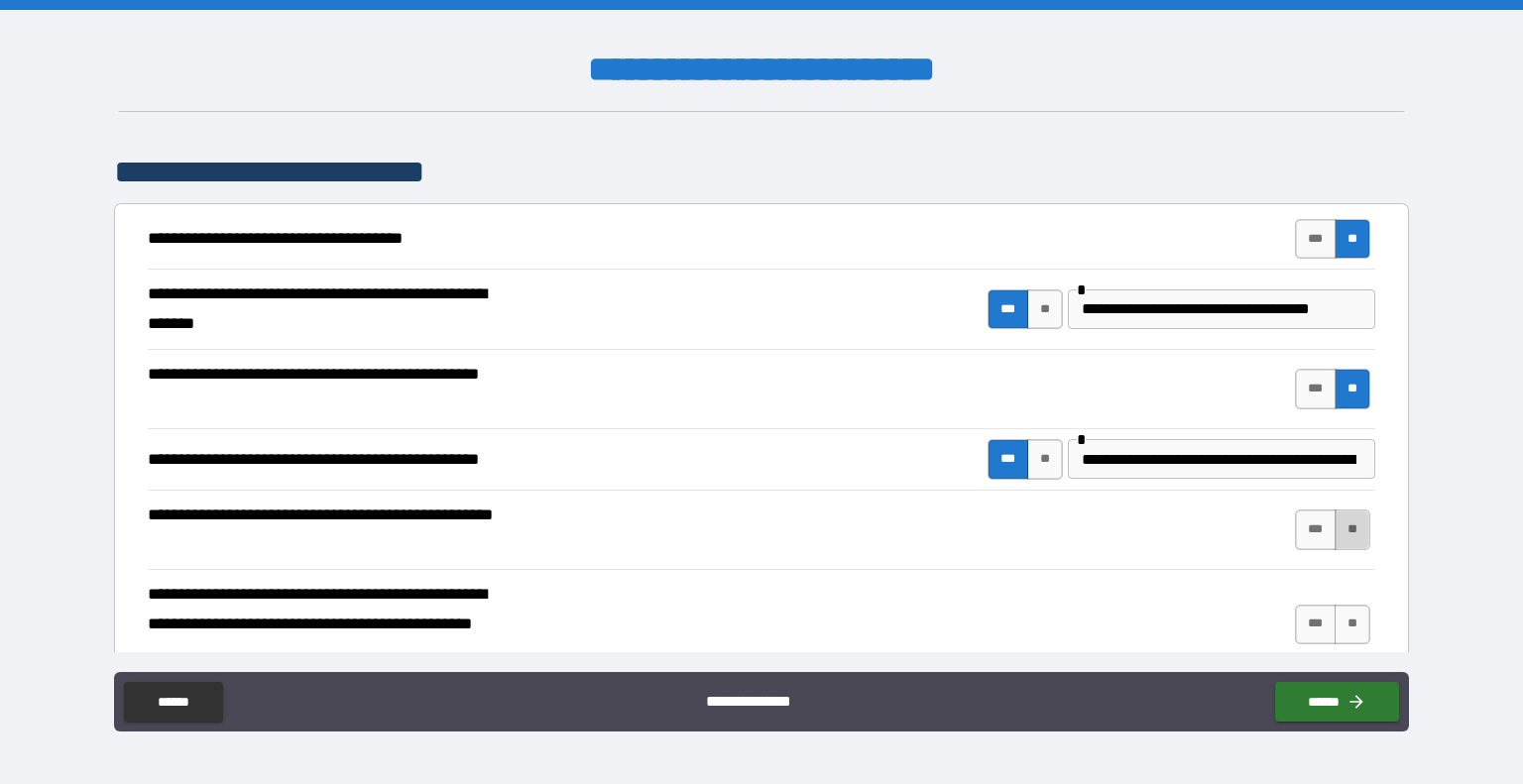 click on "**" at bounding box center [1352, 529] 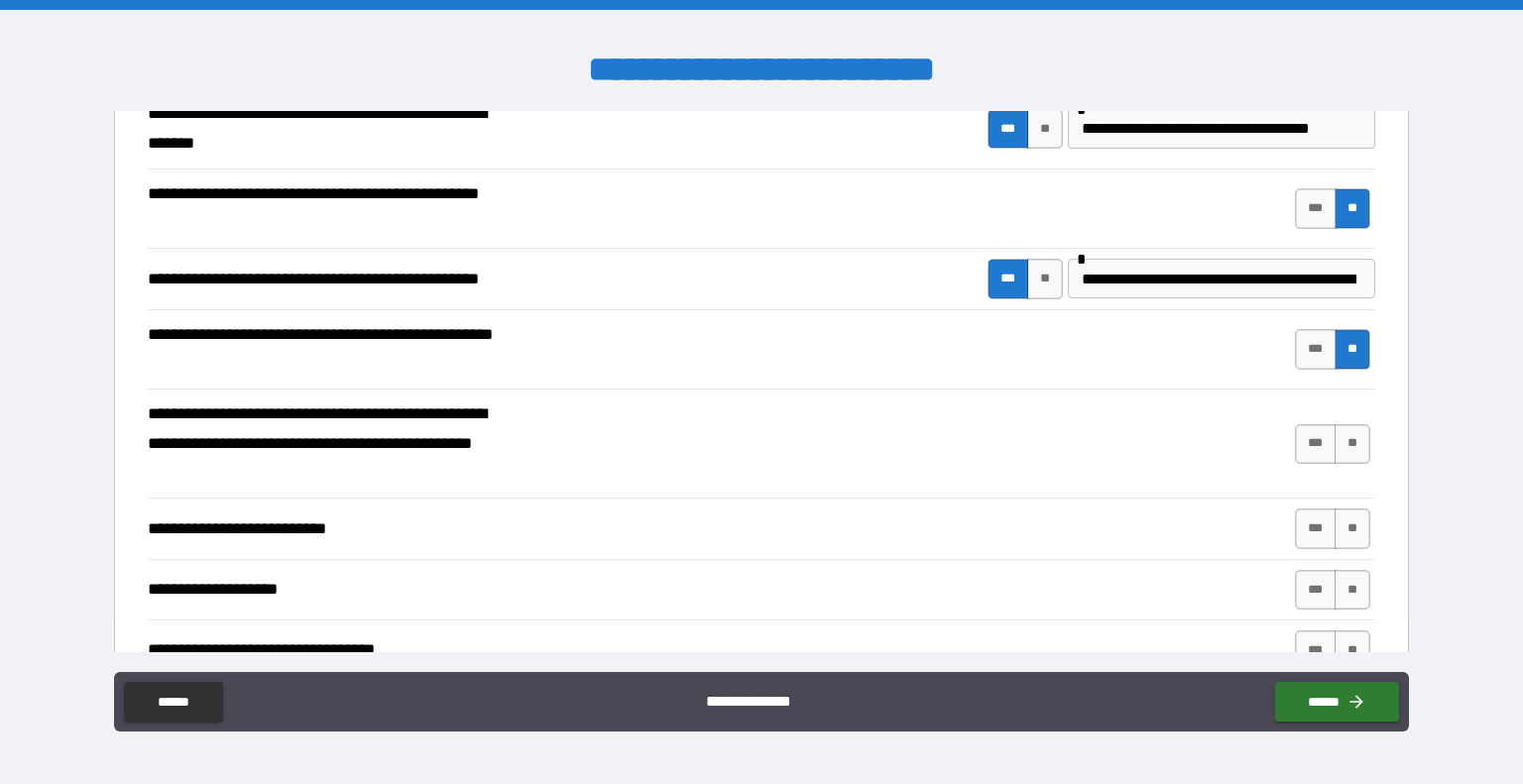 scroll, scrollTop: 474, scrollLeft: 0, axis: vertical 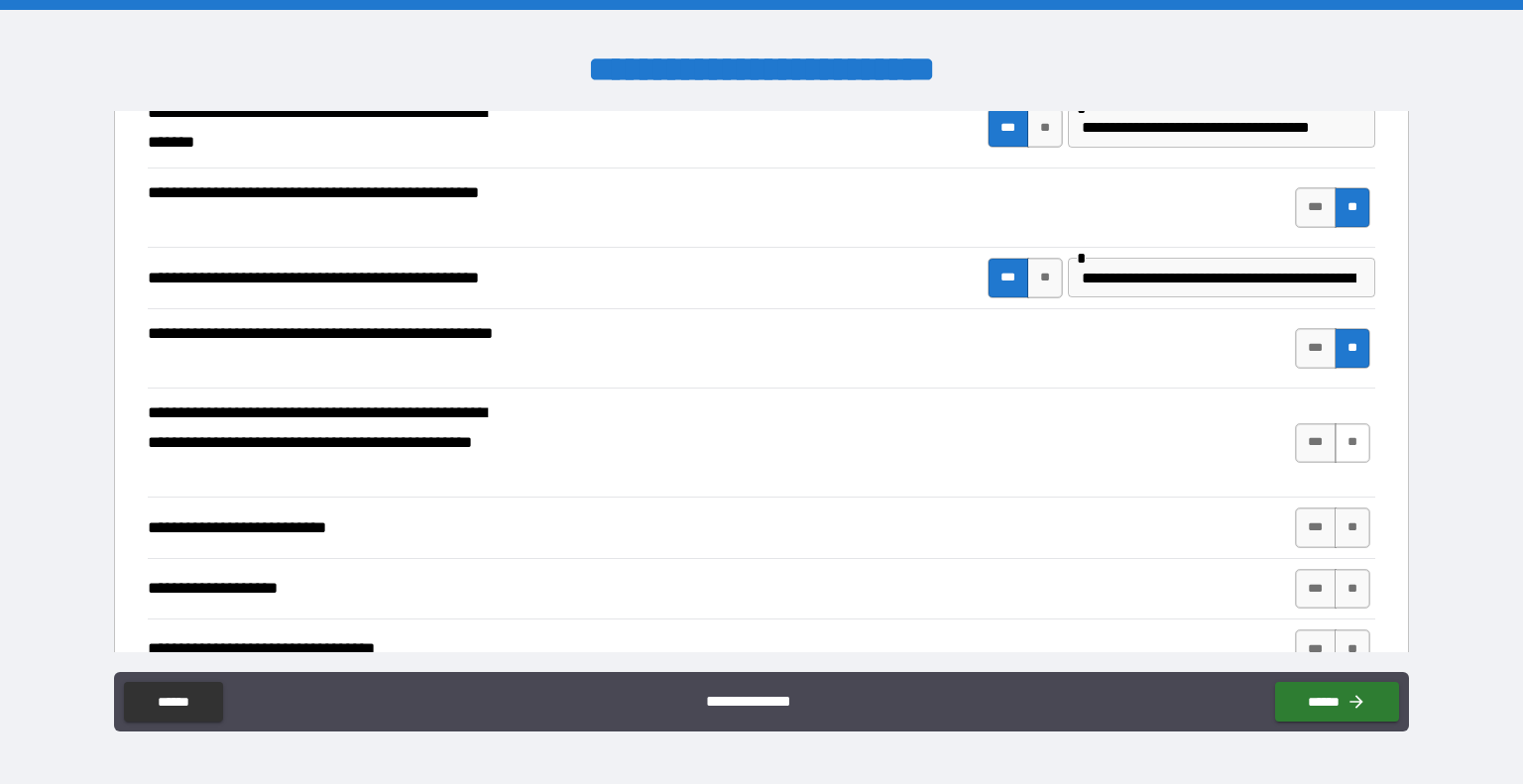 click on "**" at bounding box center [1352, 443] 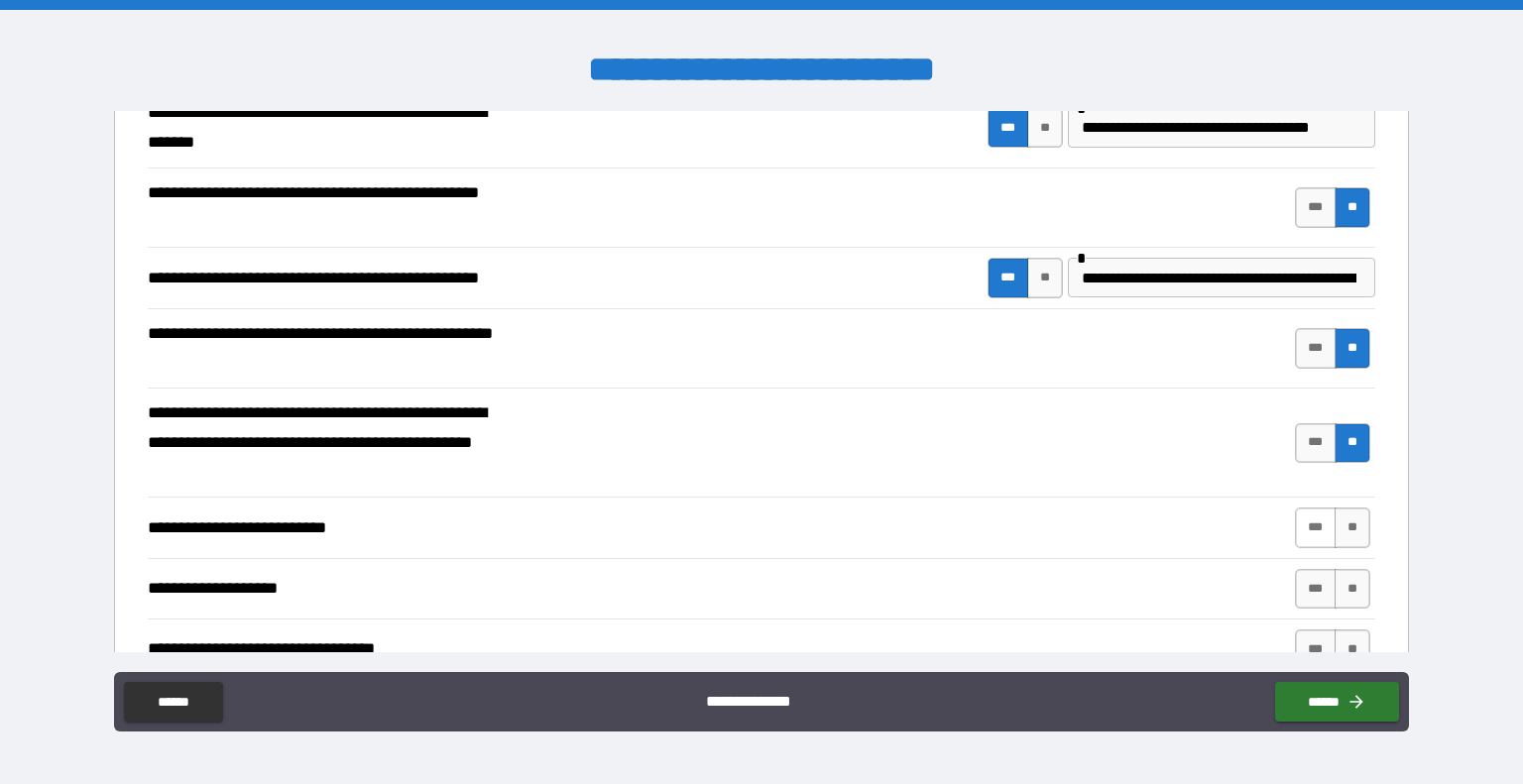 click on "***" at bounding box center [1316, 527] 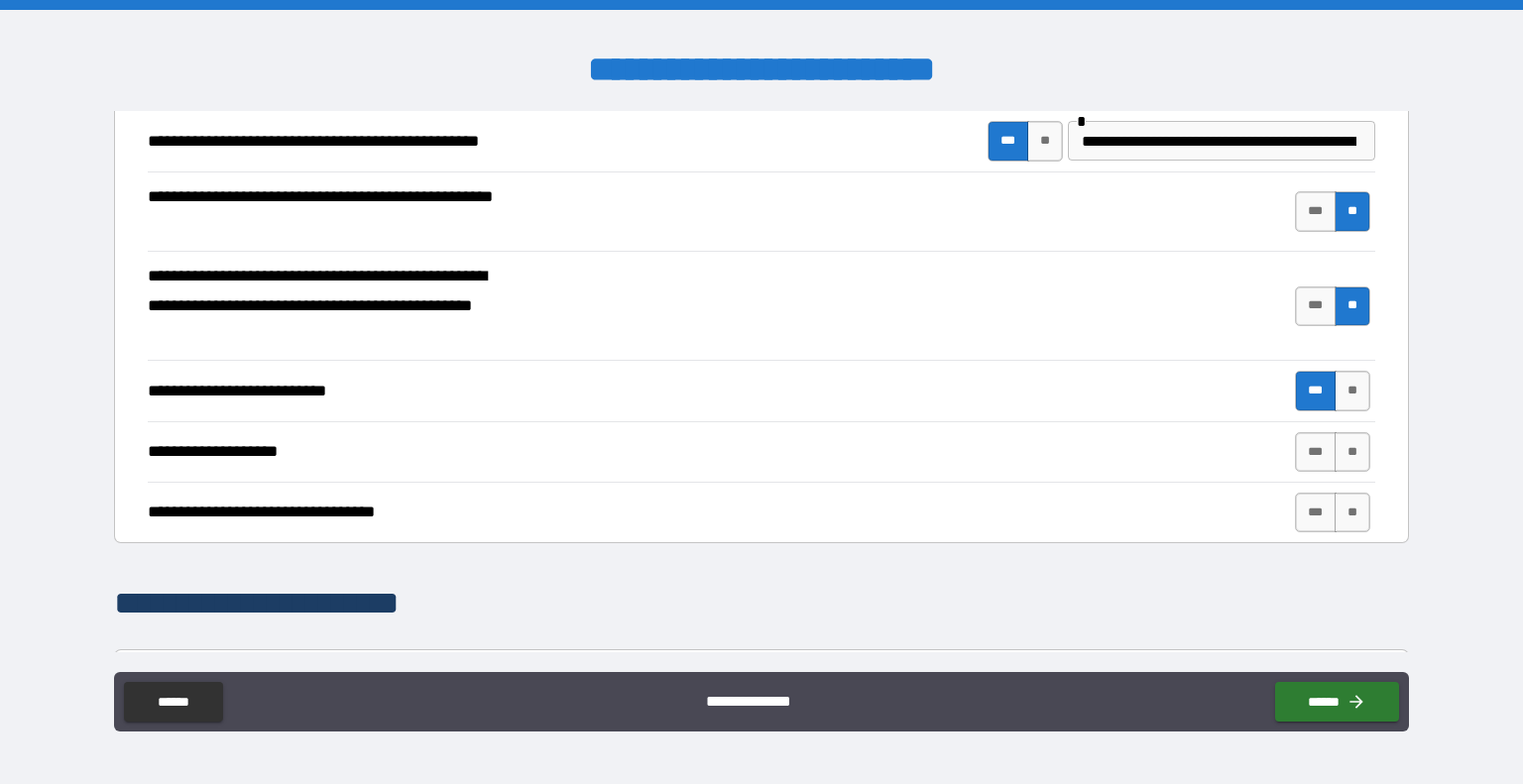 scroll, scrollTop: 612, scrollLeft: 0, axis: vertical 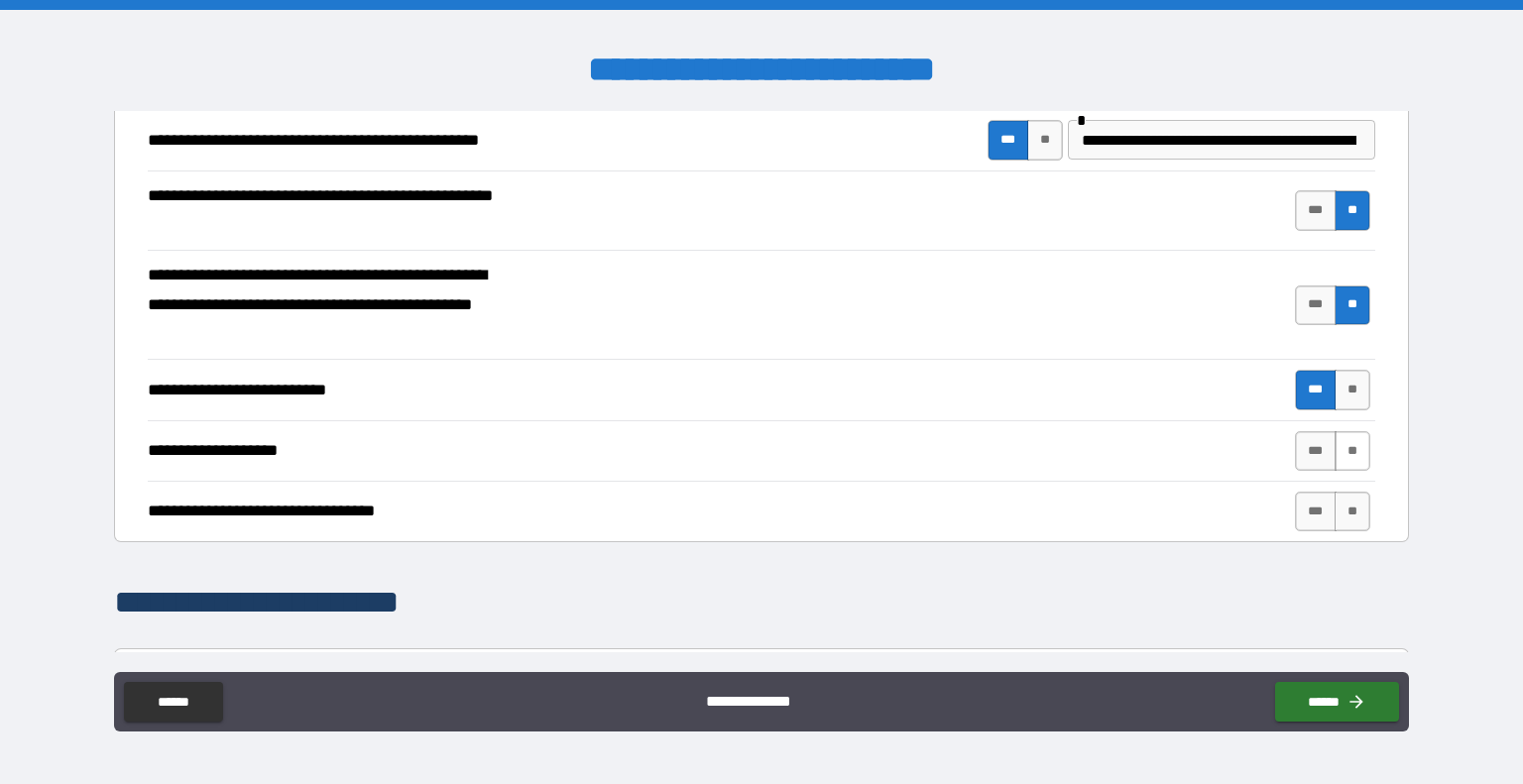 click on "**" at bounding box center [1352, 451] 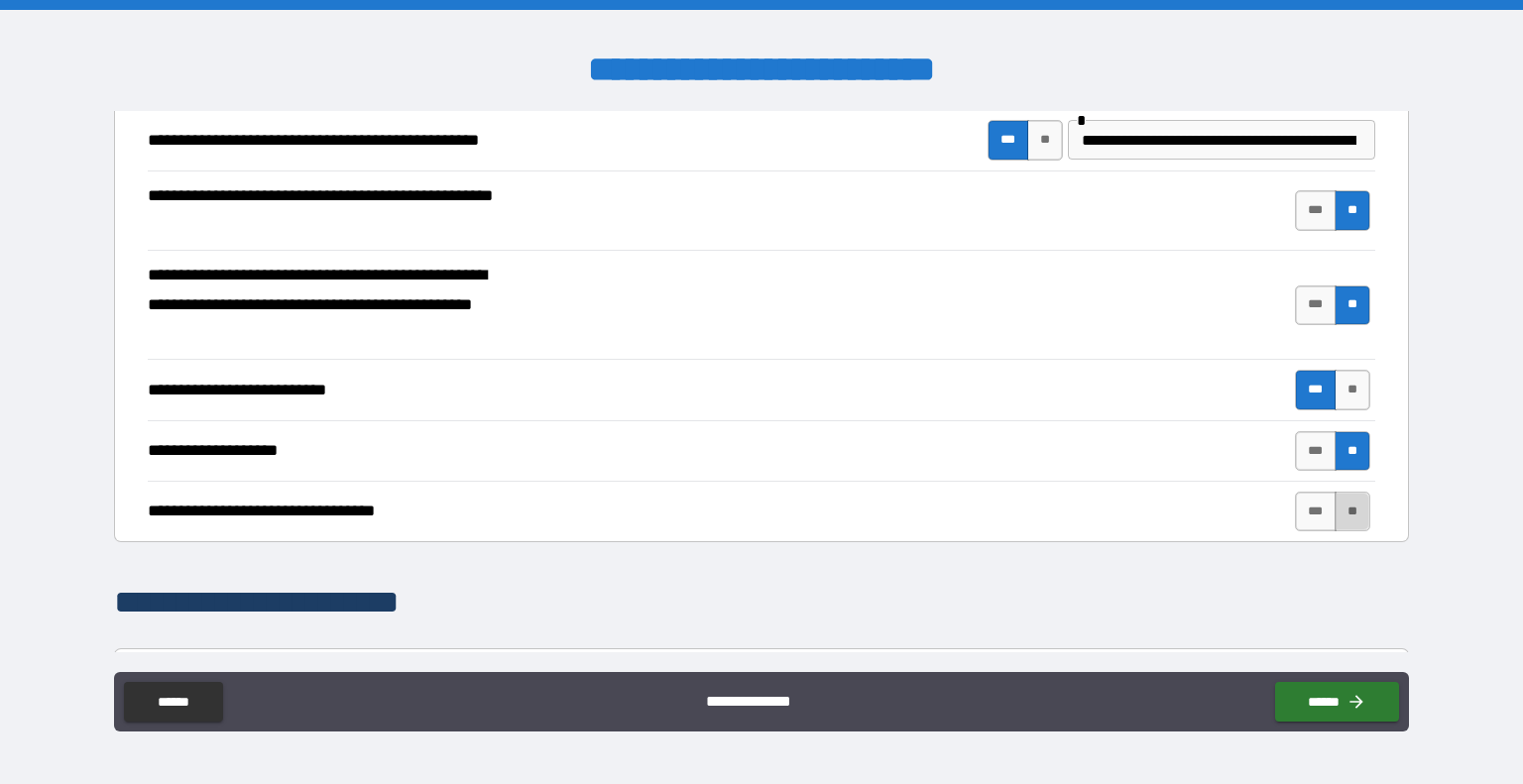click on "**" at bounding box center (1352, 511) 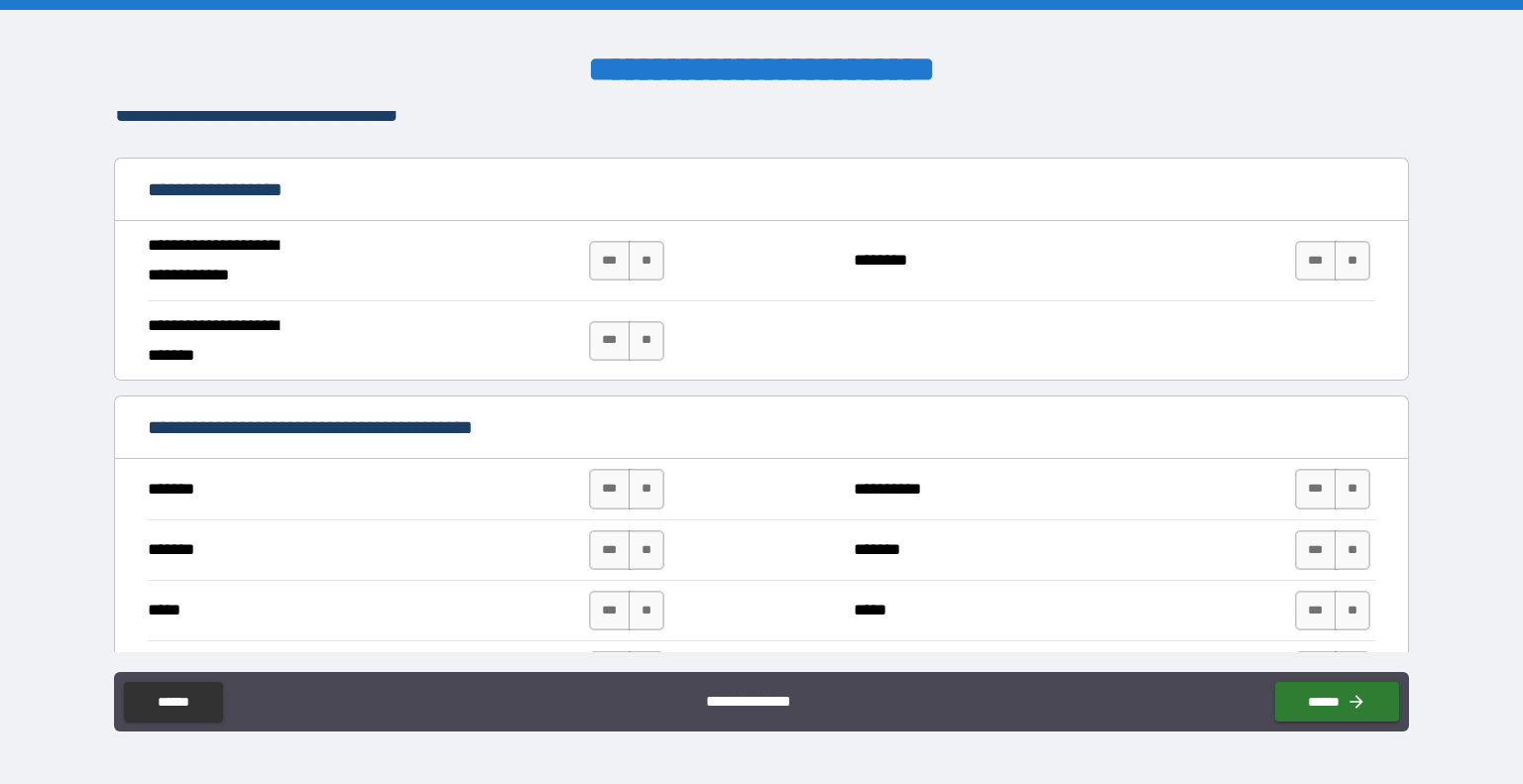 scroll, scrollTop: 1109, scrollLeft: 0, axis: vertical 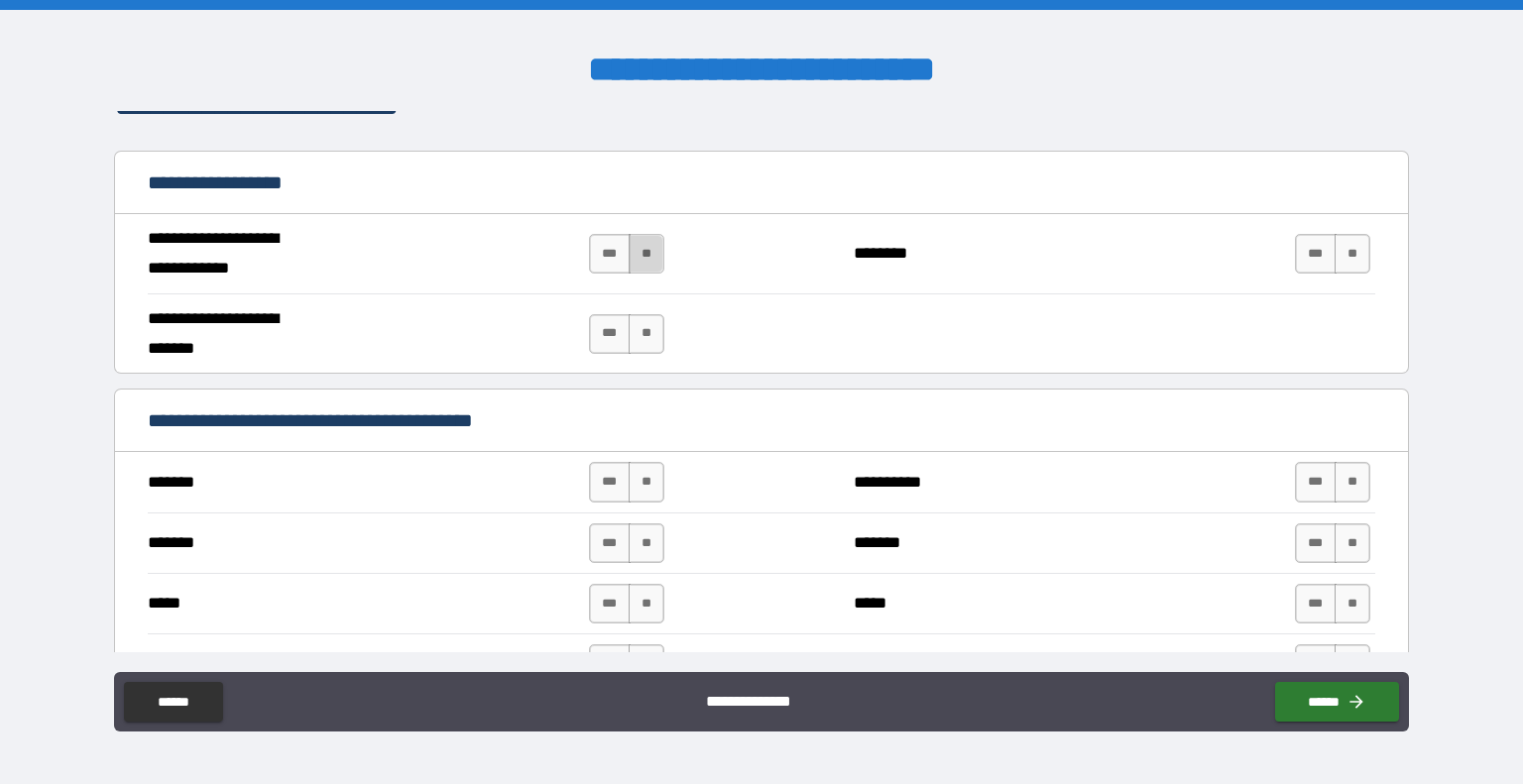 click on "**" at bounding box center (646, 254) 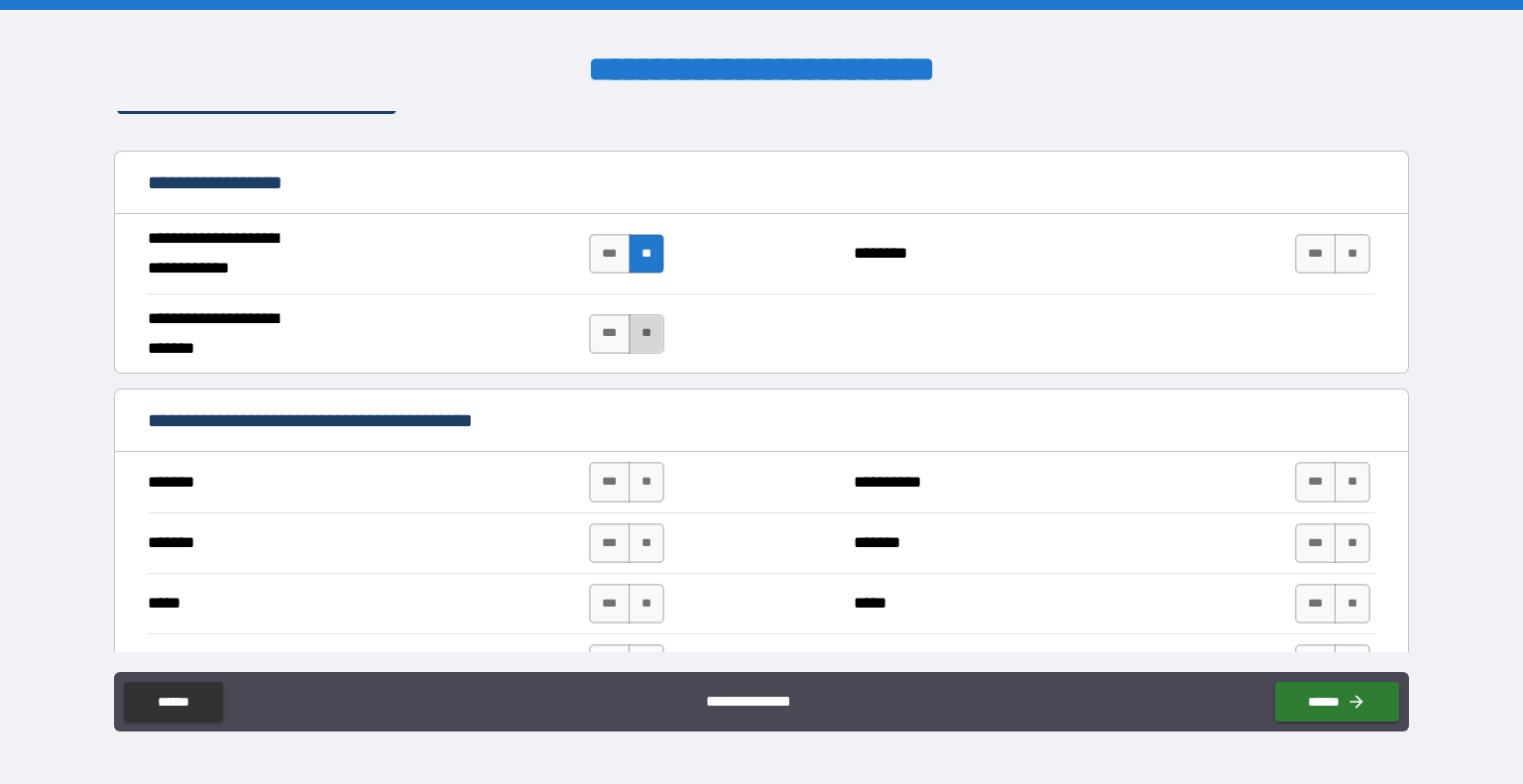 click on "**" at bounding box center [646, 334] 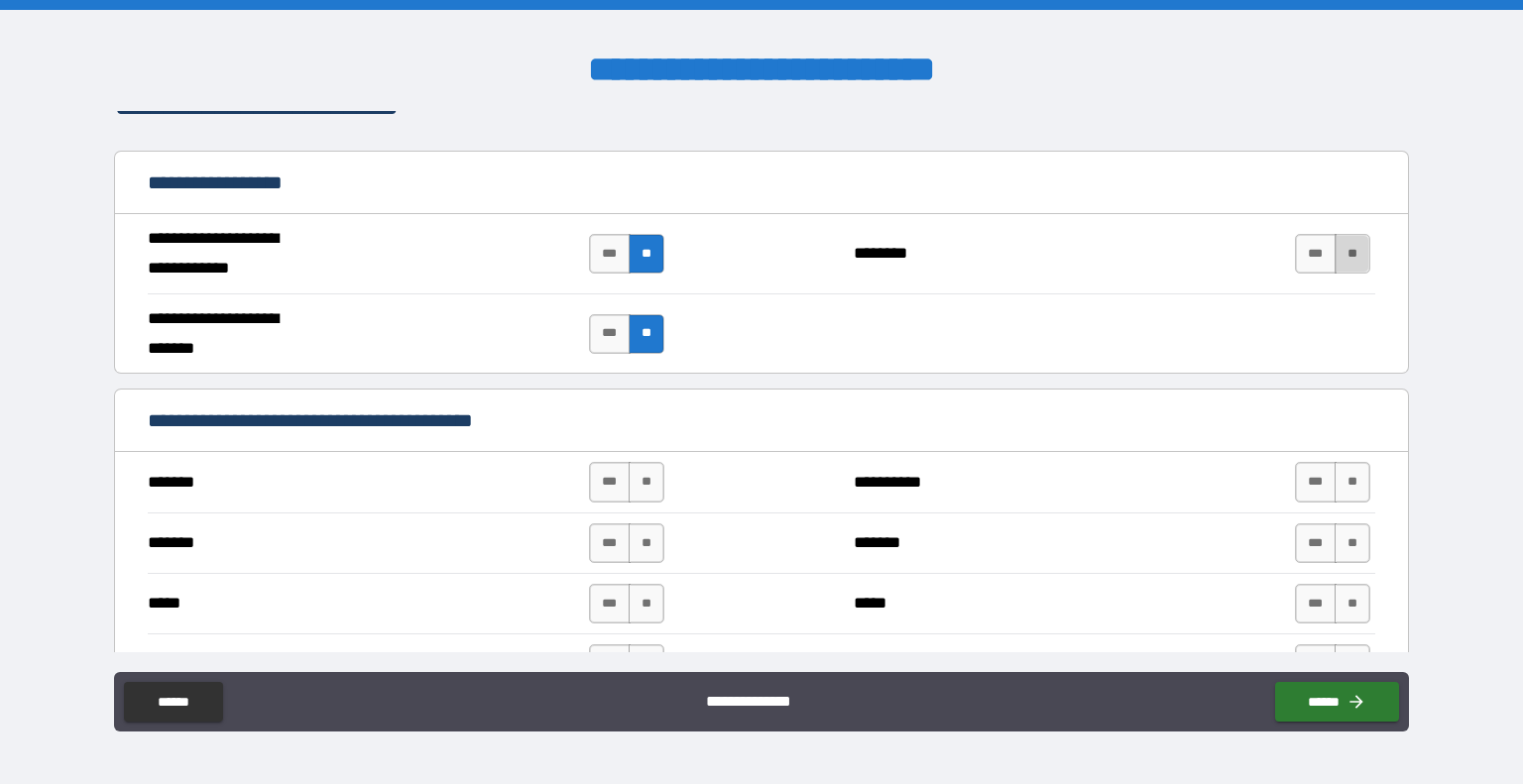 click on "**" at bounding box center (1352, 254) 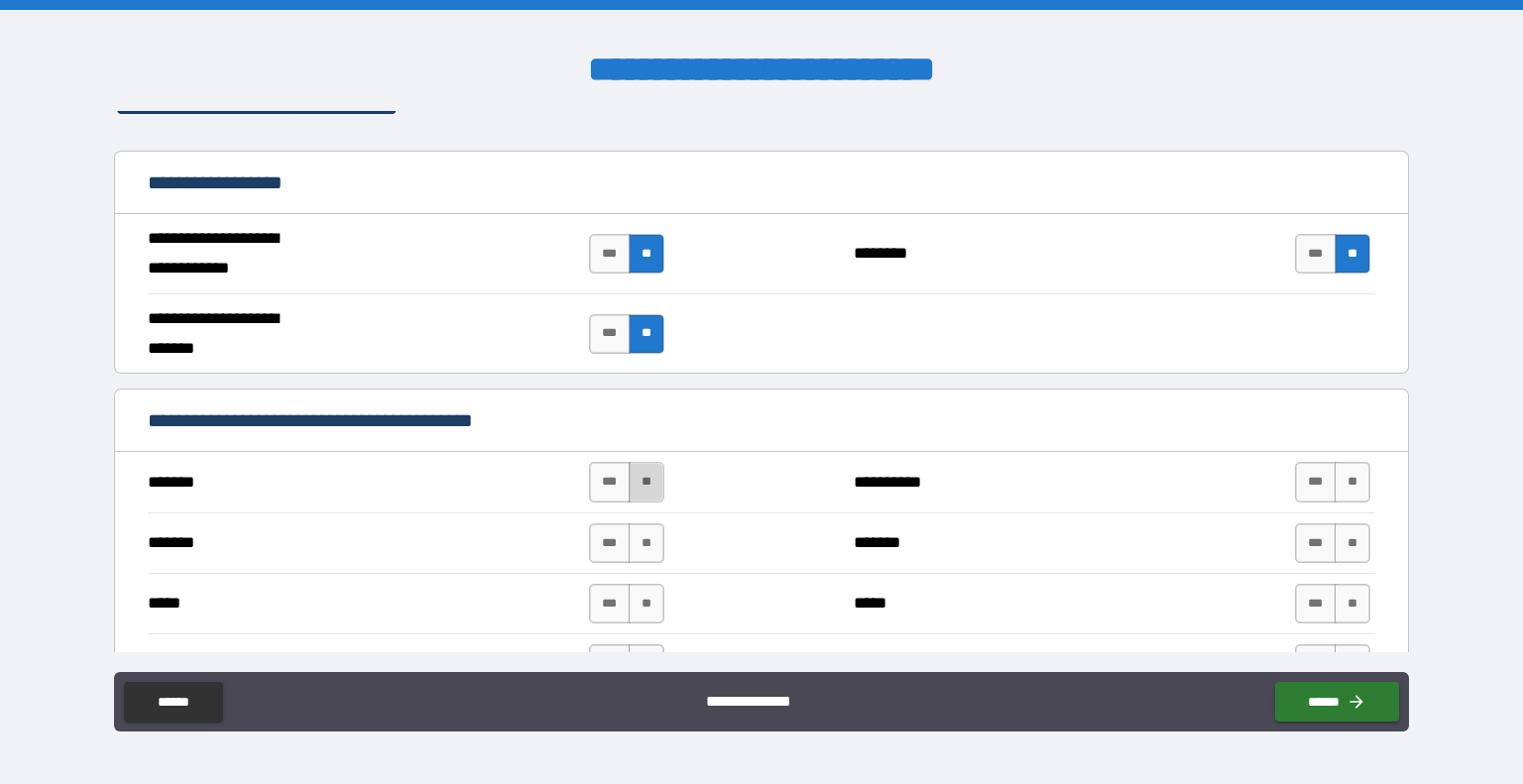 click on "**" at bounding box center (646, 482) 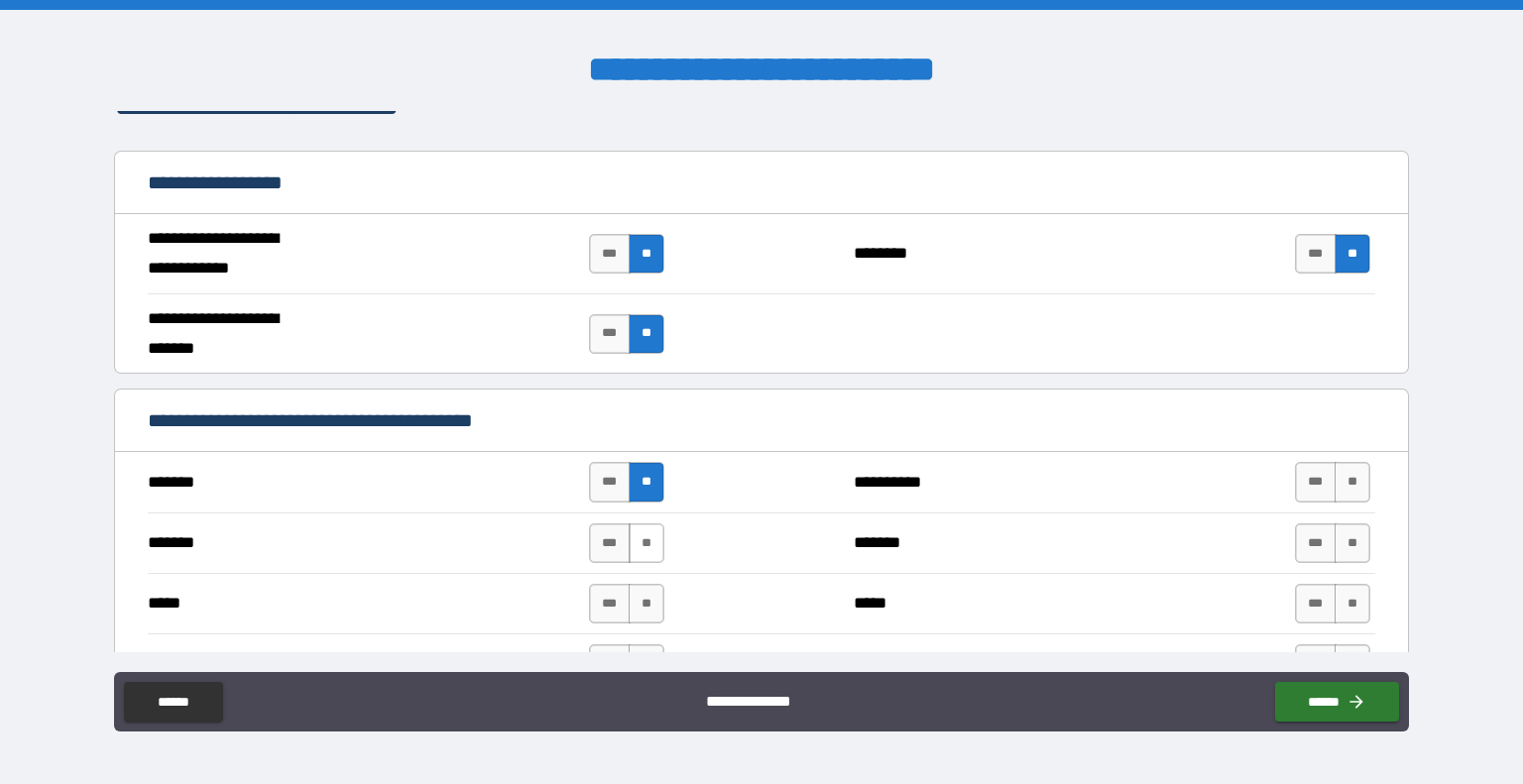 click on "**" at bounding box center (646, 543) 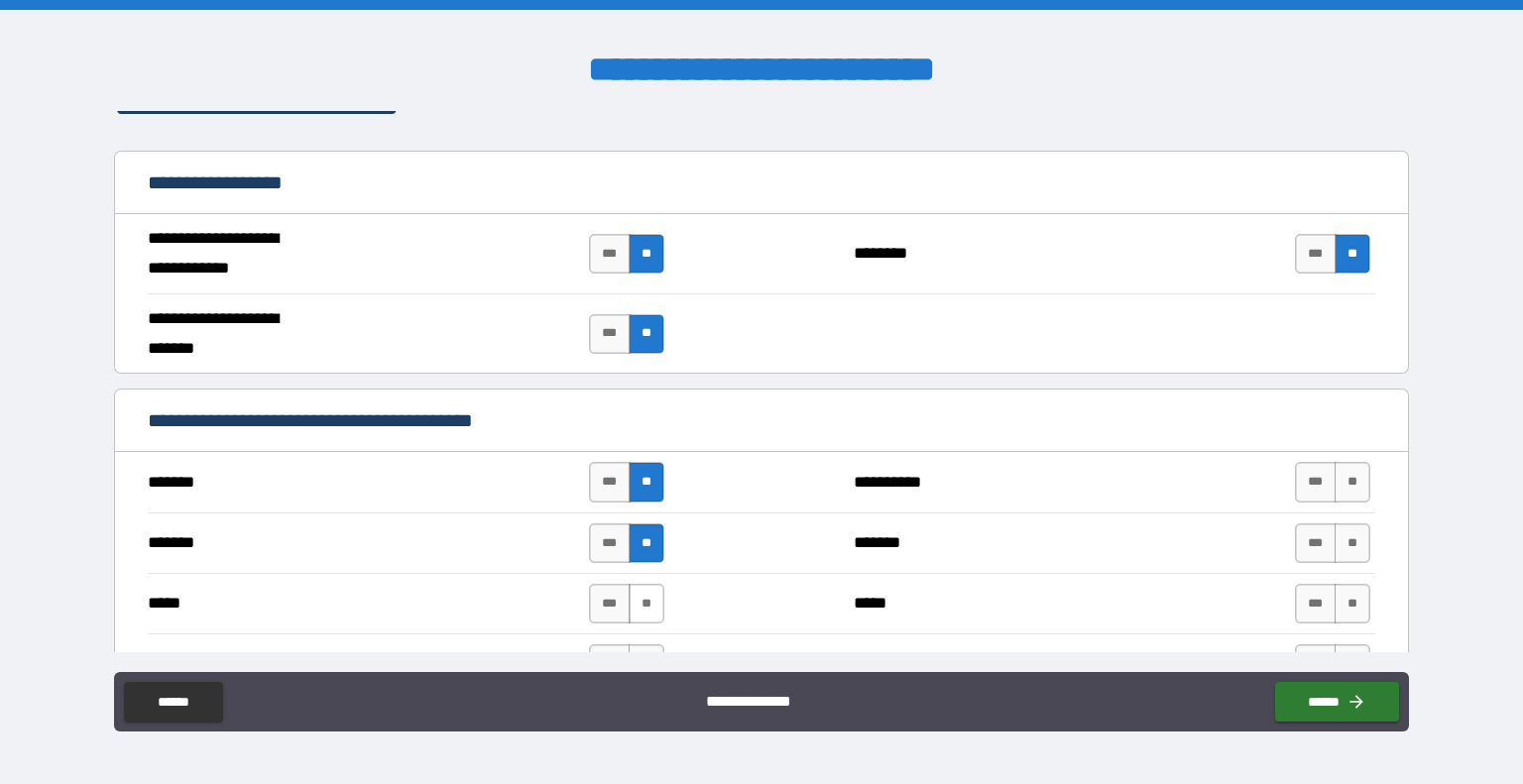 click on "**" at bounding box center [646, 604] 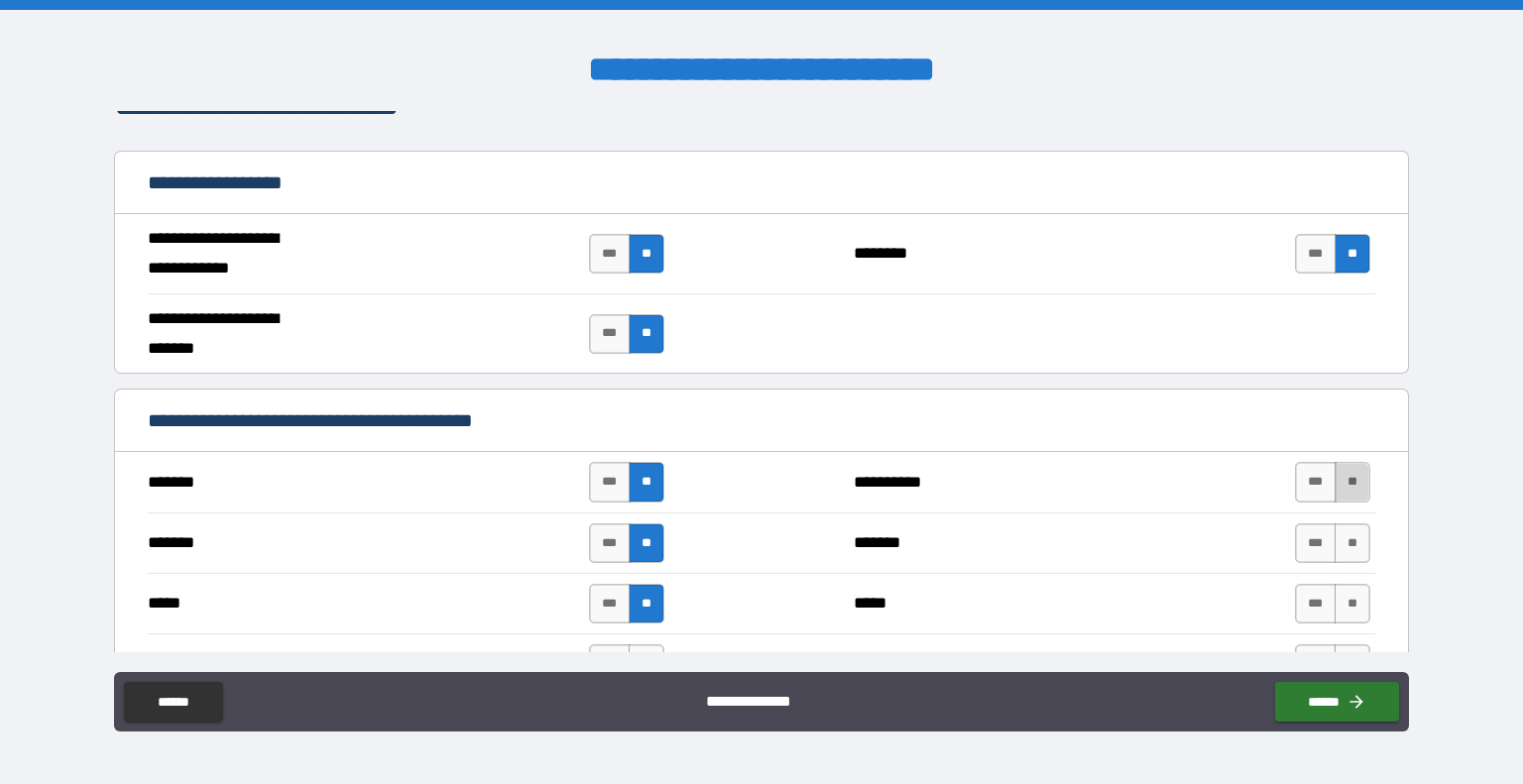 click on "**" at bounding box center (1352, 482) 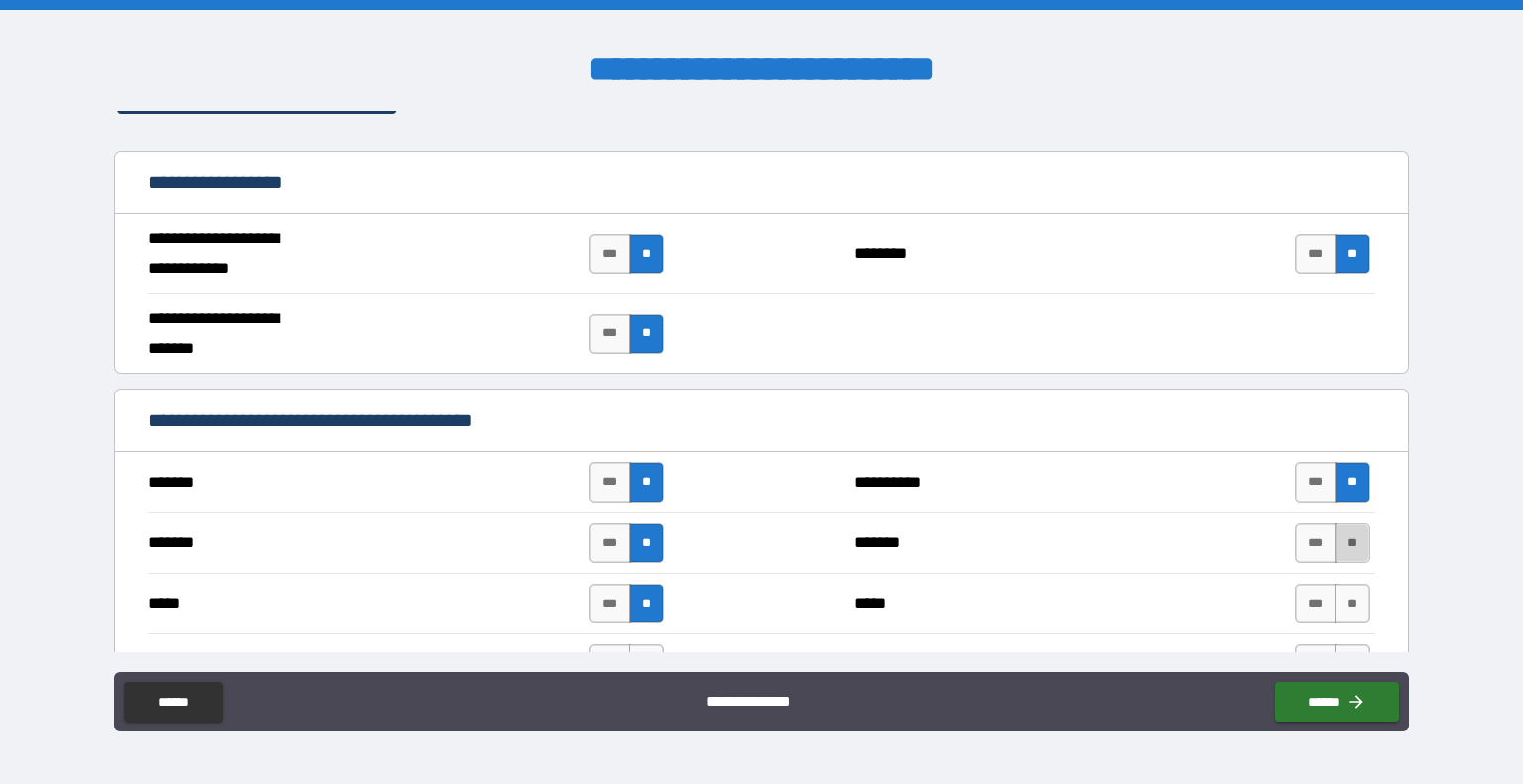 click on "**" at bounding box center (1352, 543) 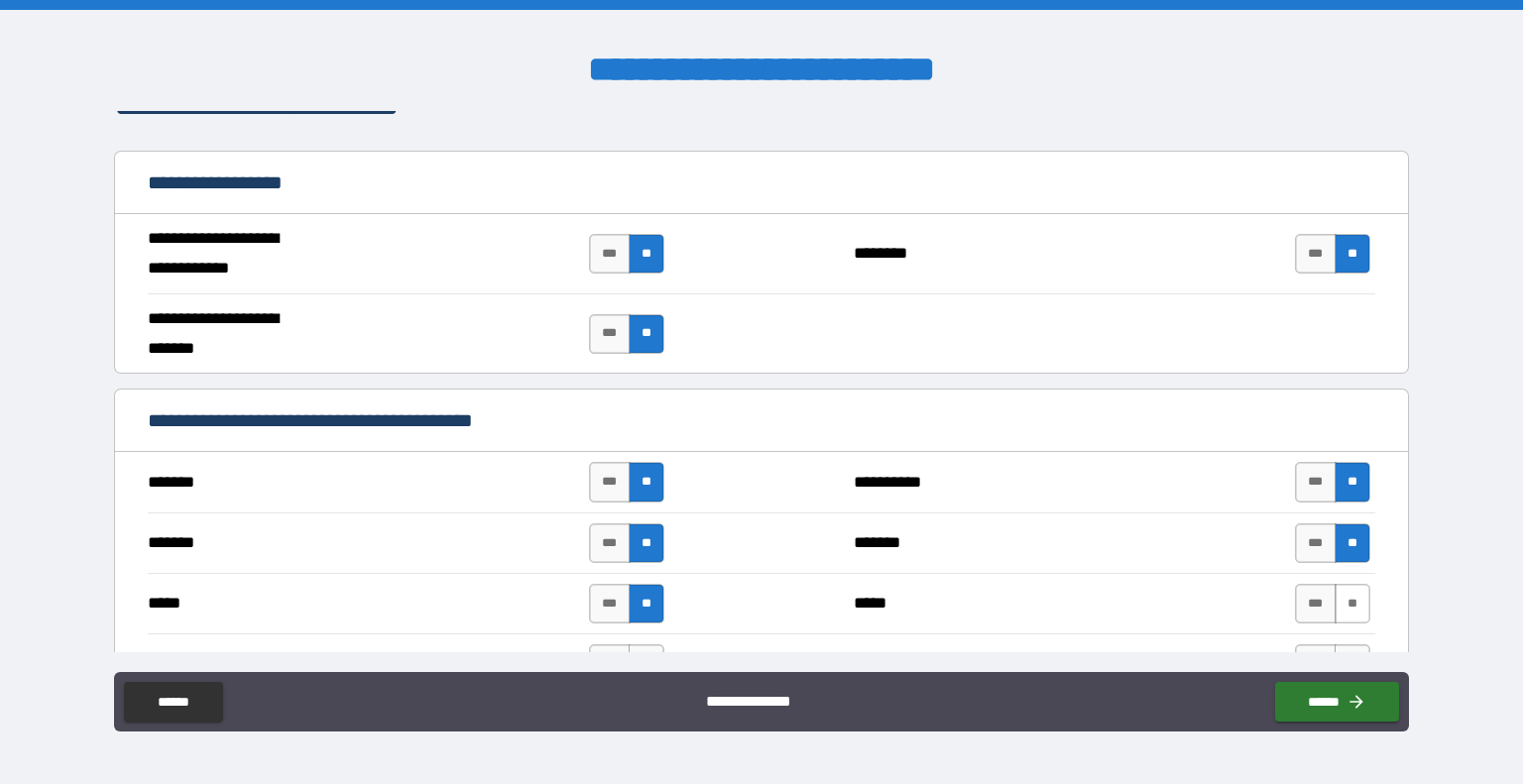 click on "**" at bounding box center [1352, 604] 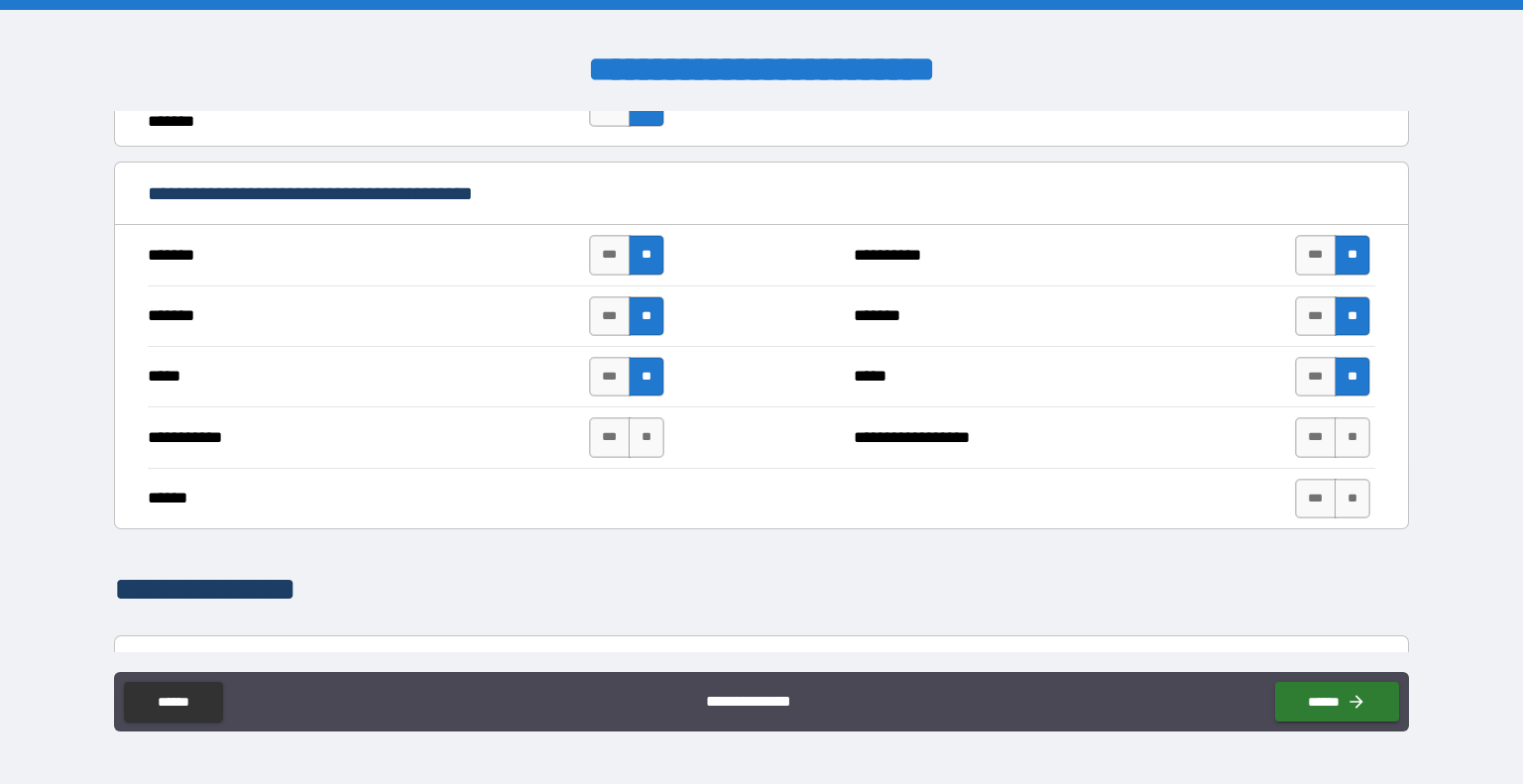 scroll, scrollTop: 1390, scrollLeft: 0, axis: vertical 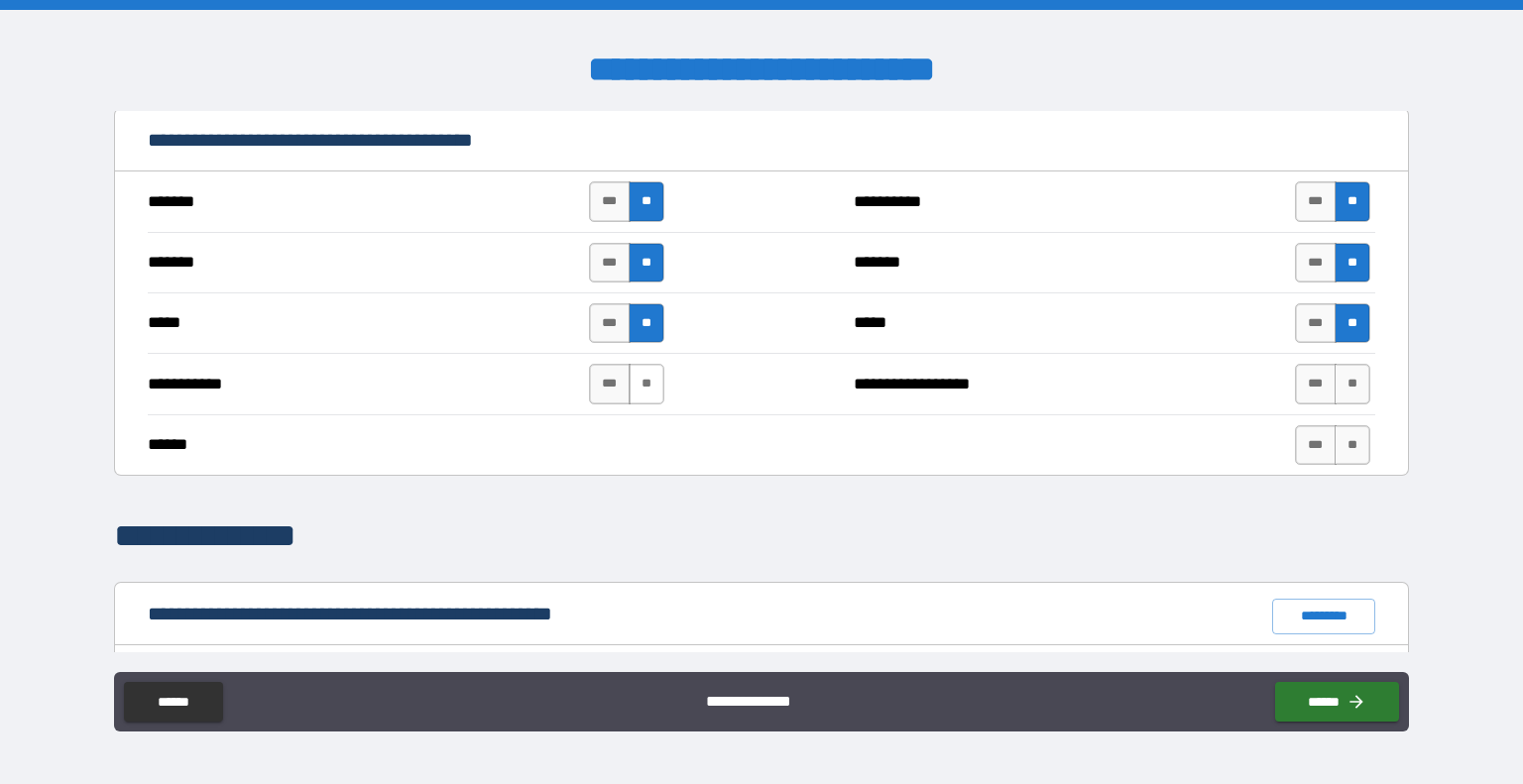 click on "**" at bounding box center (646, 384) 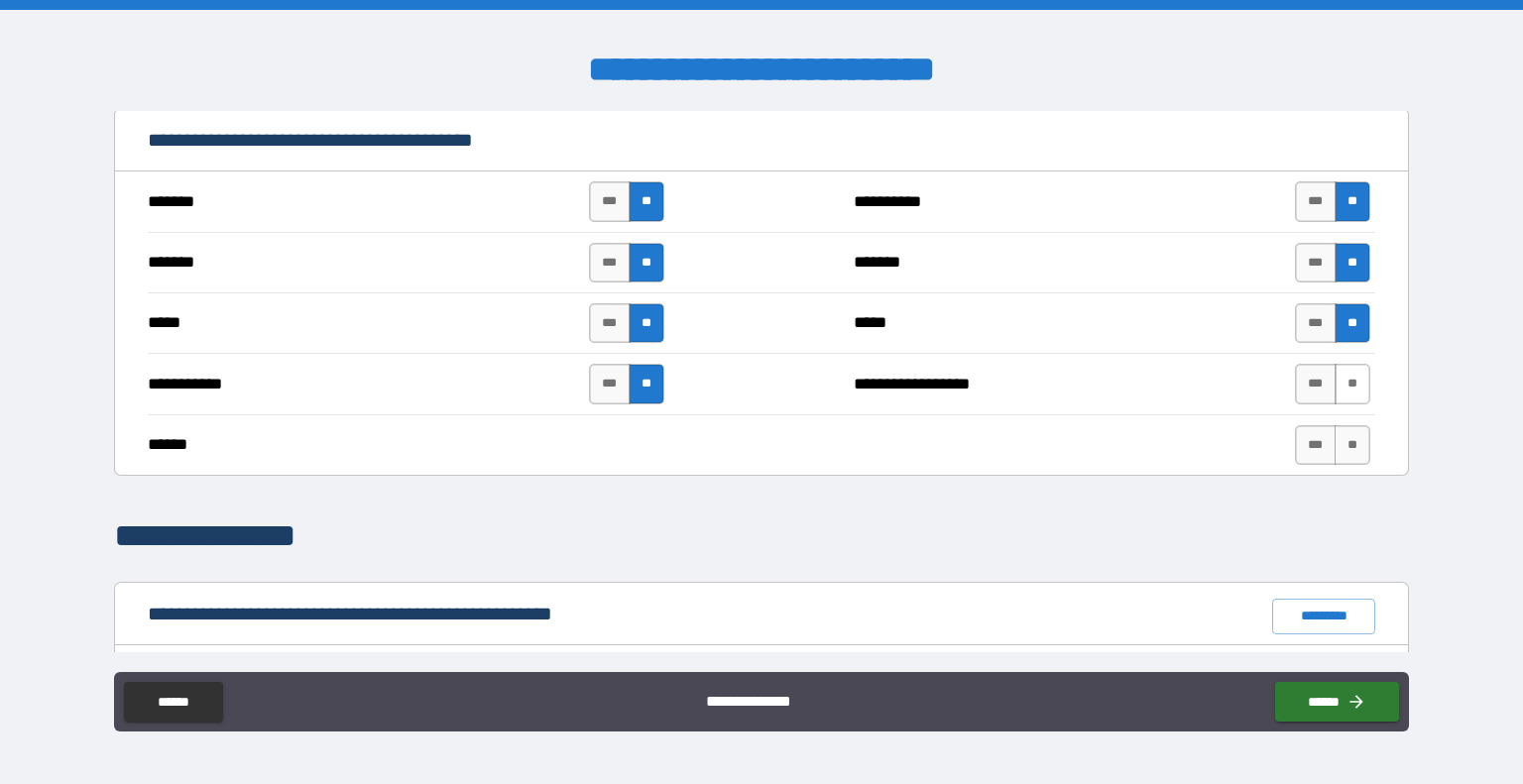 click on "**" at bounding box center [1352, 384] 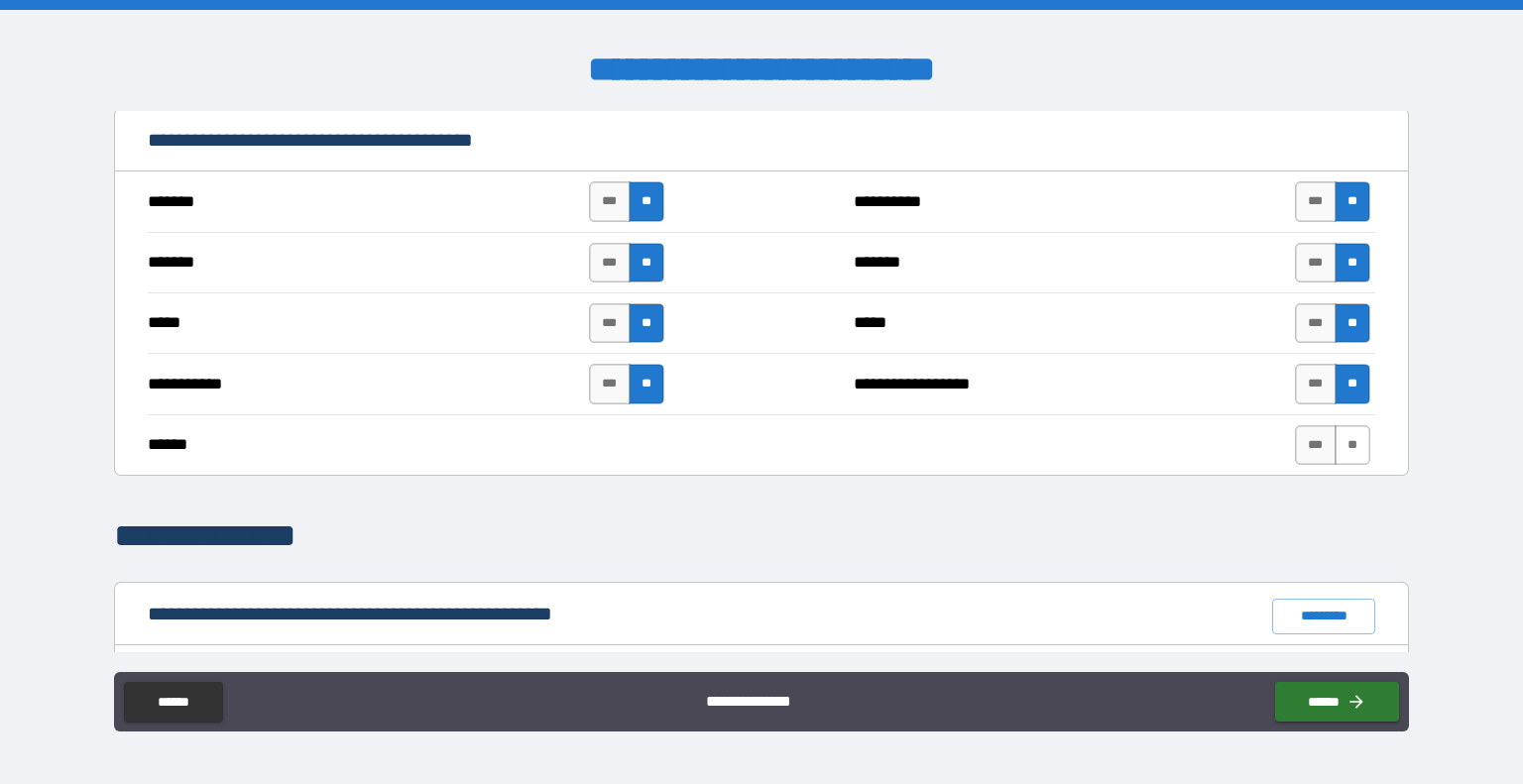 click on "**" at bounding box center [1352, 445] 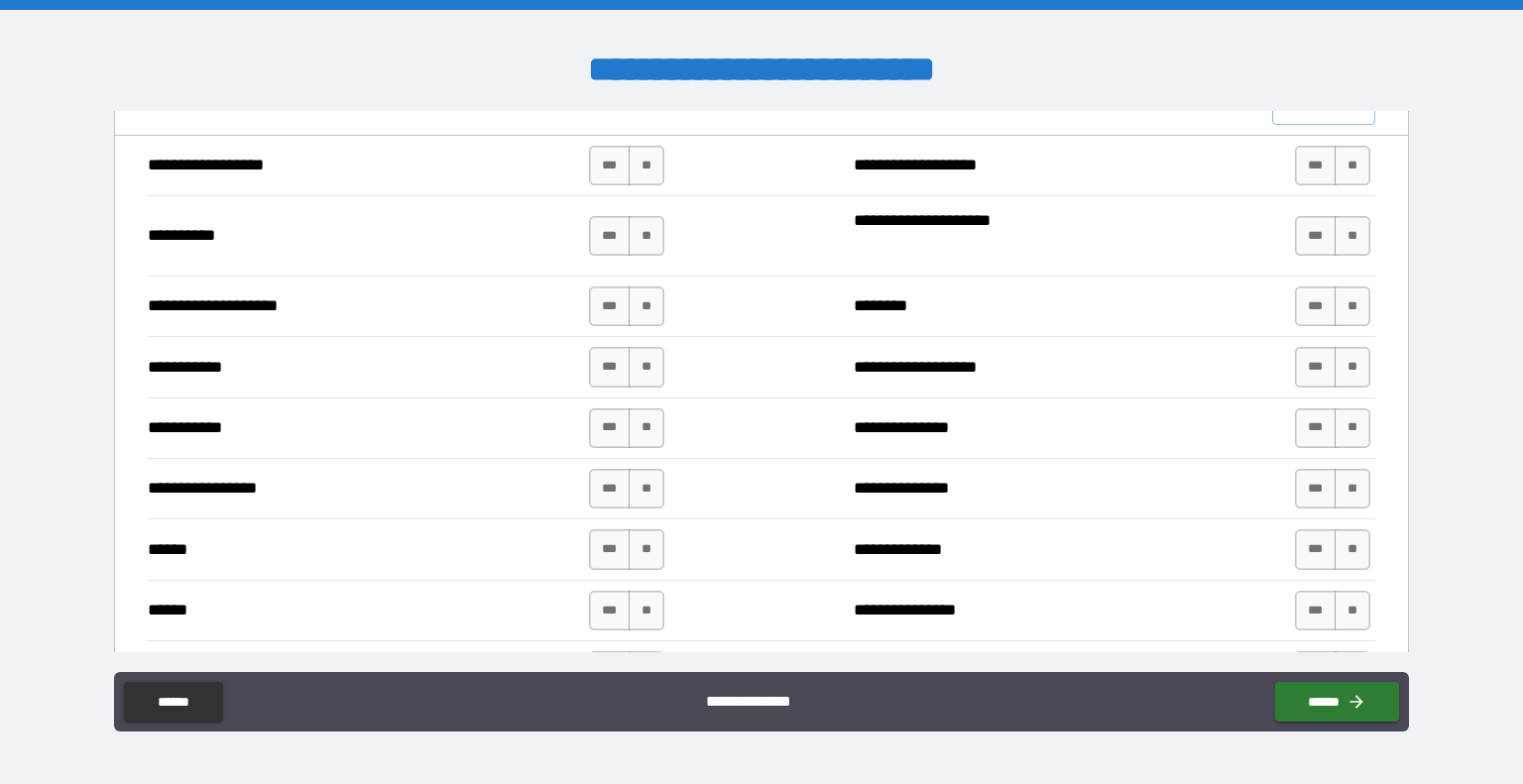 scroll, scrollTop: 1911, scrollLeft: 0, axis: vertical 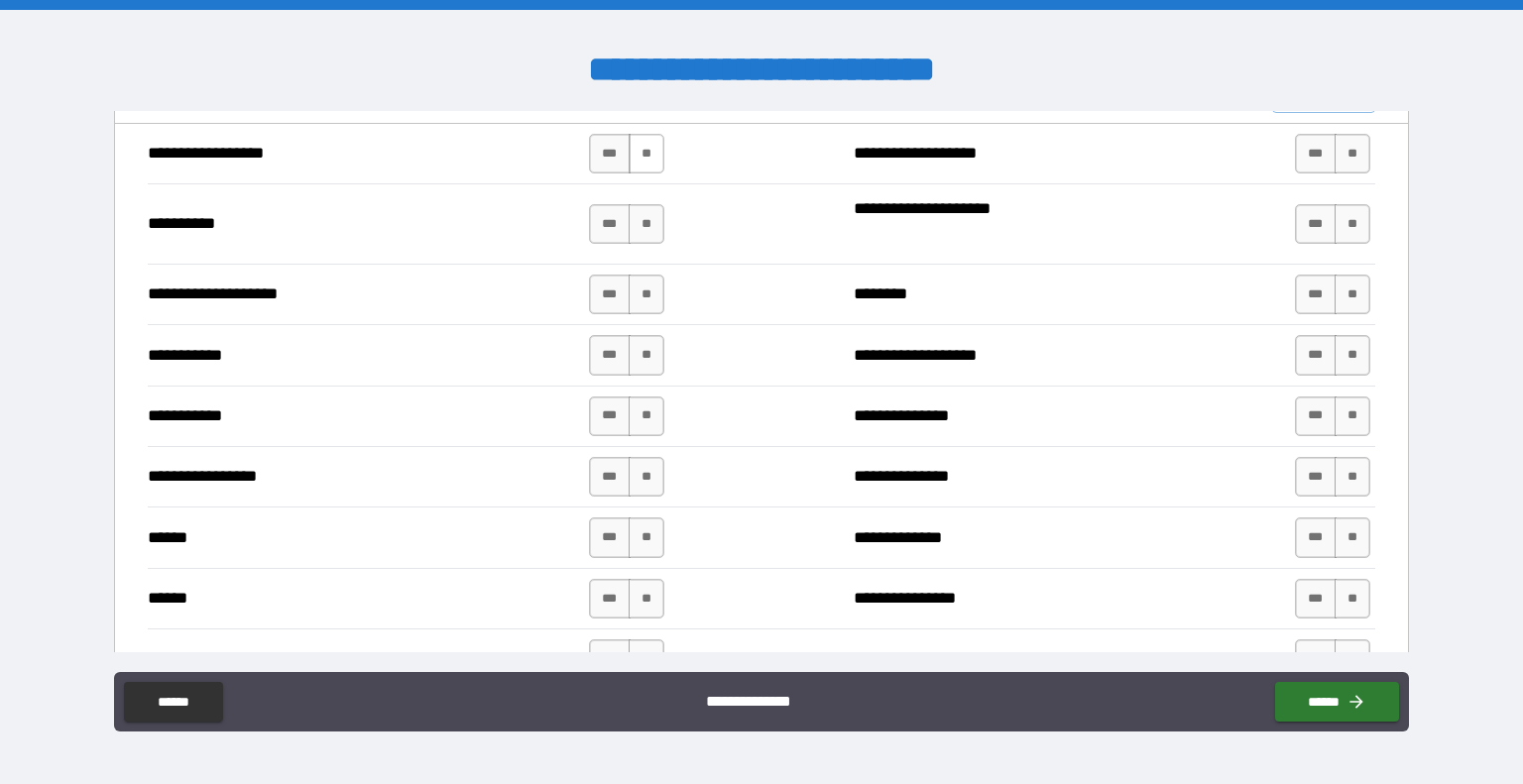 click on "**" at bounding box center (646, 154) 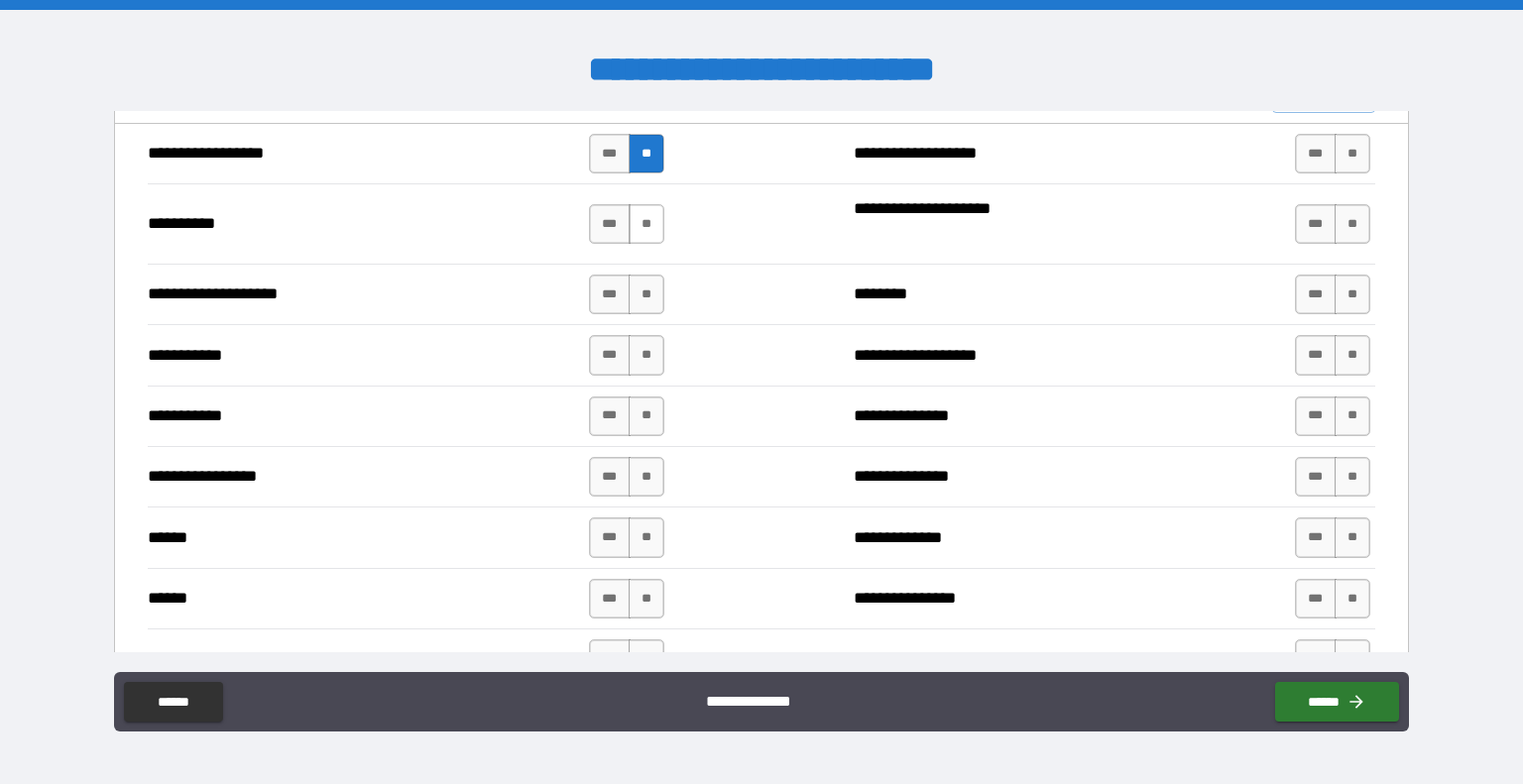 click on "**" at bounding box center (646, 224) 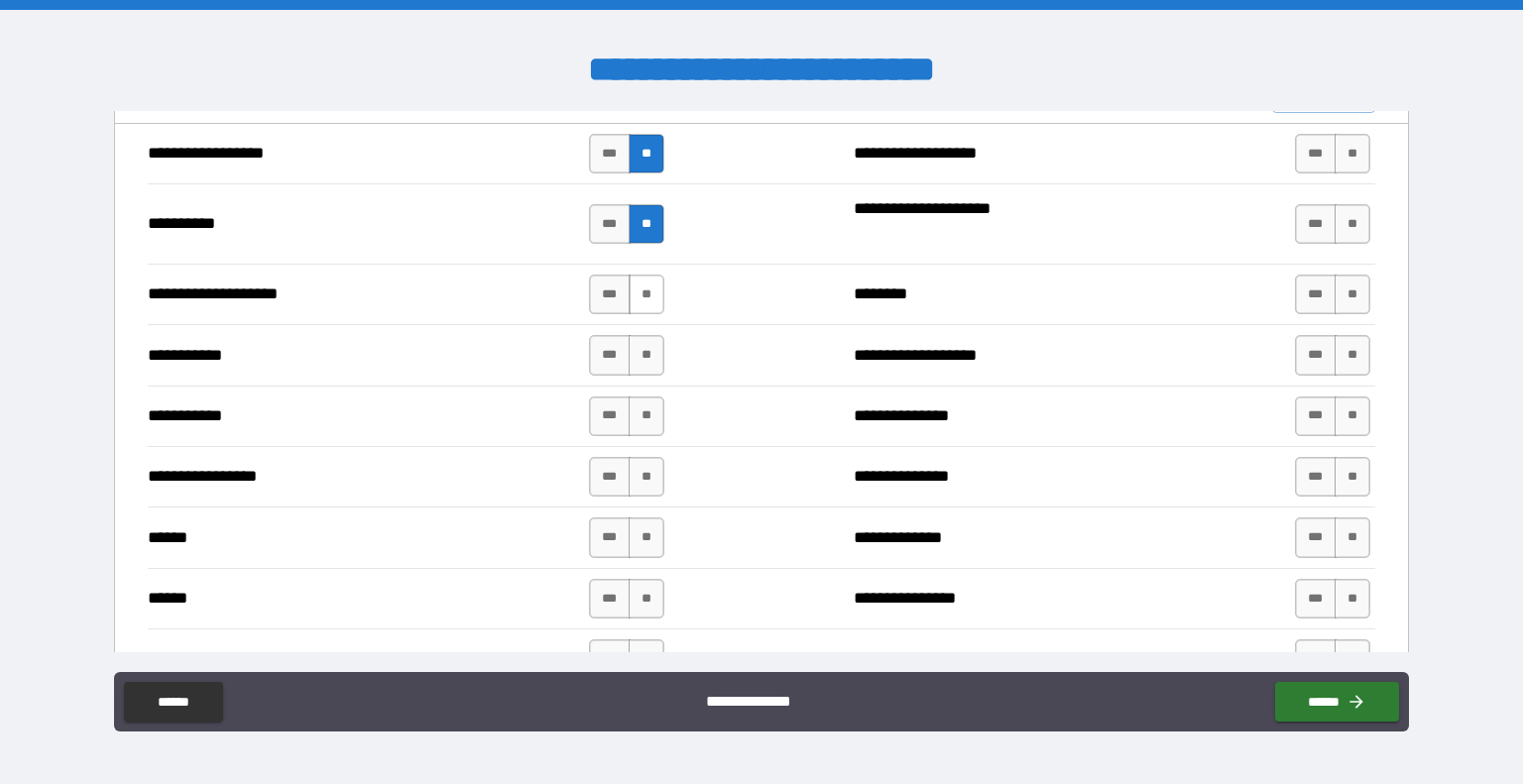 click on "**" at bounding box center (646, 294) 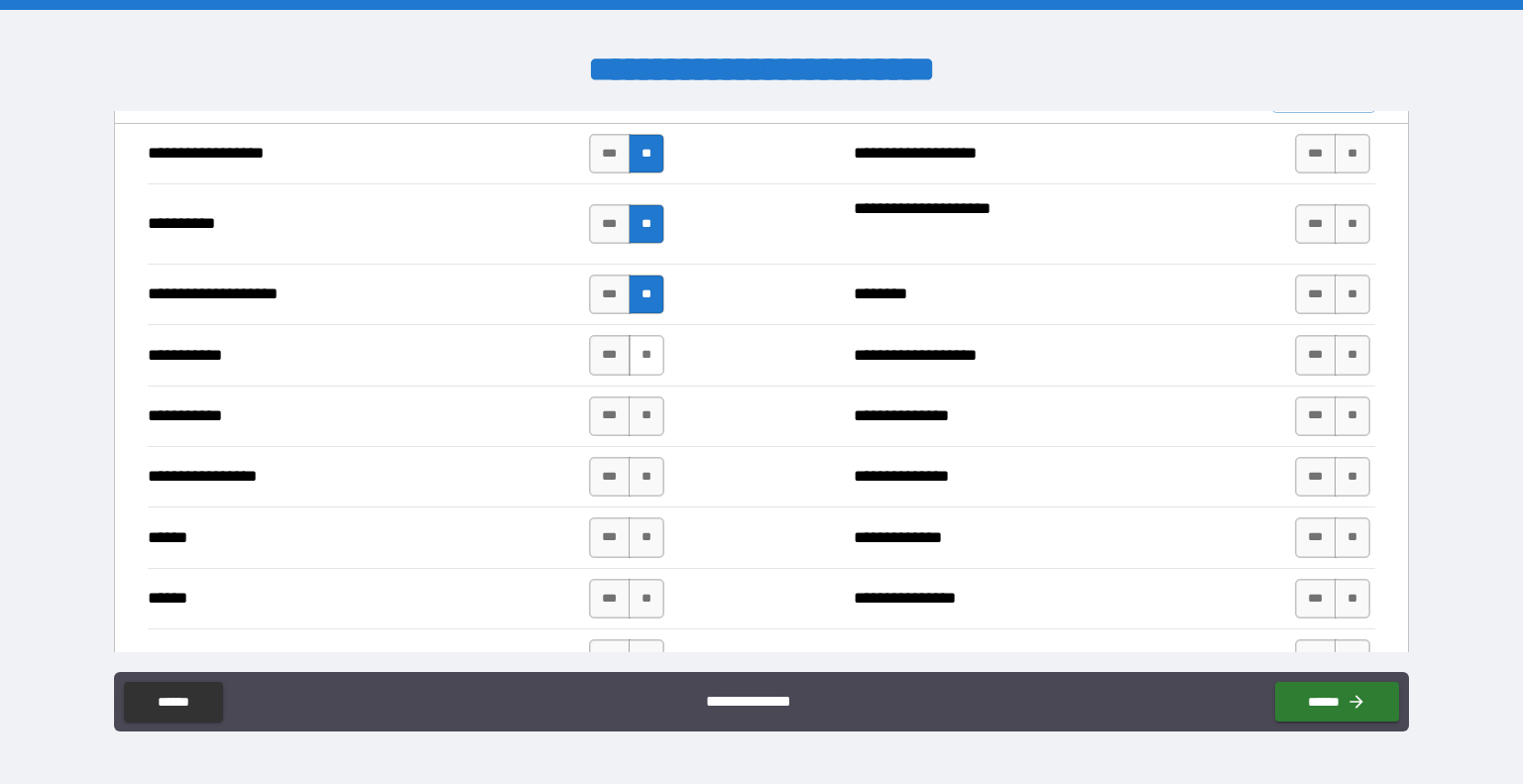 click on "**" at bounding box center [646, 355] 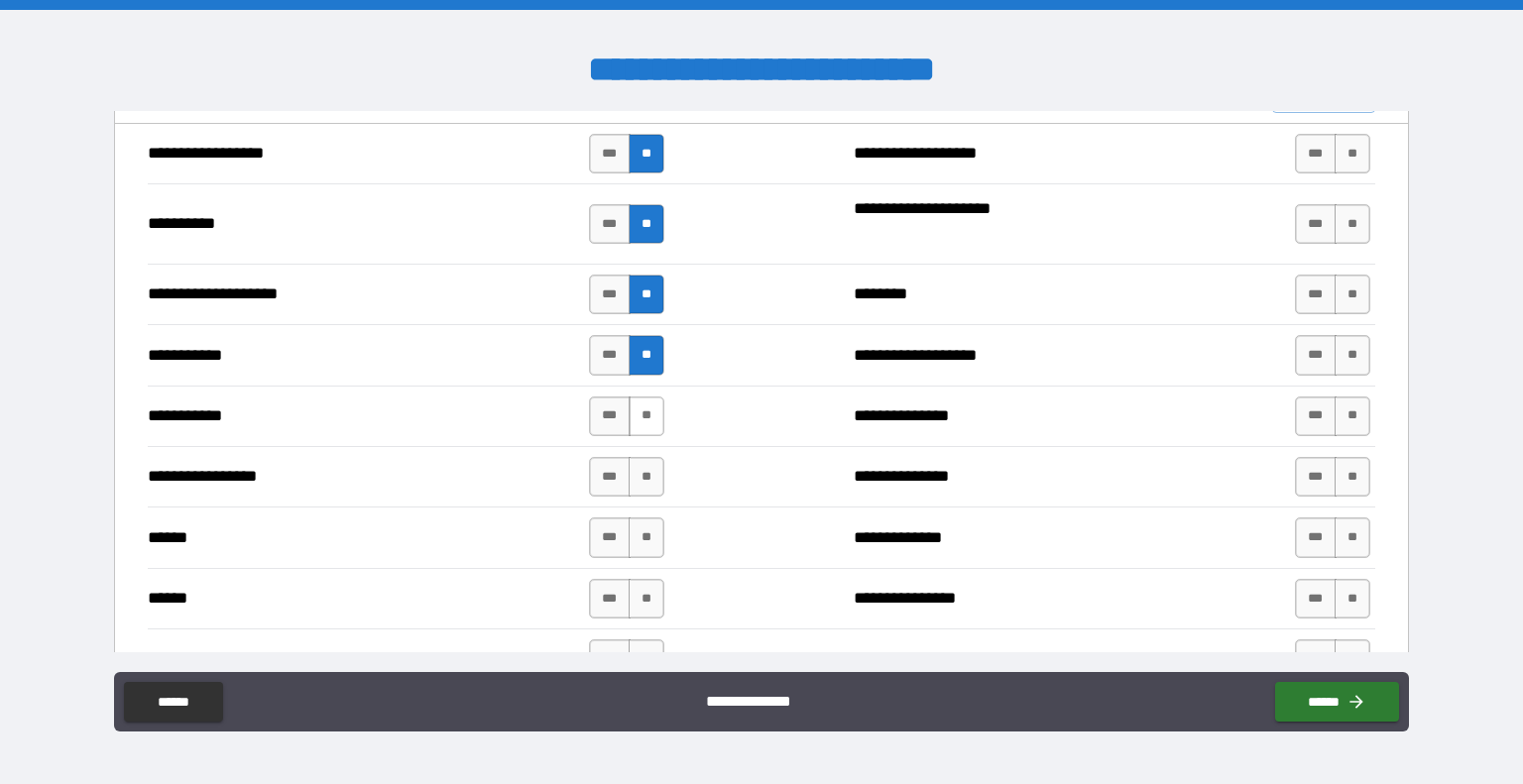 click on "**" at bounding box center [646, 416] 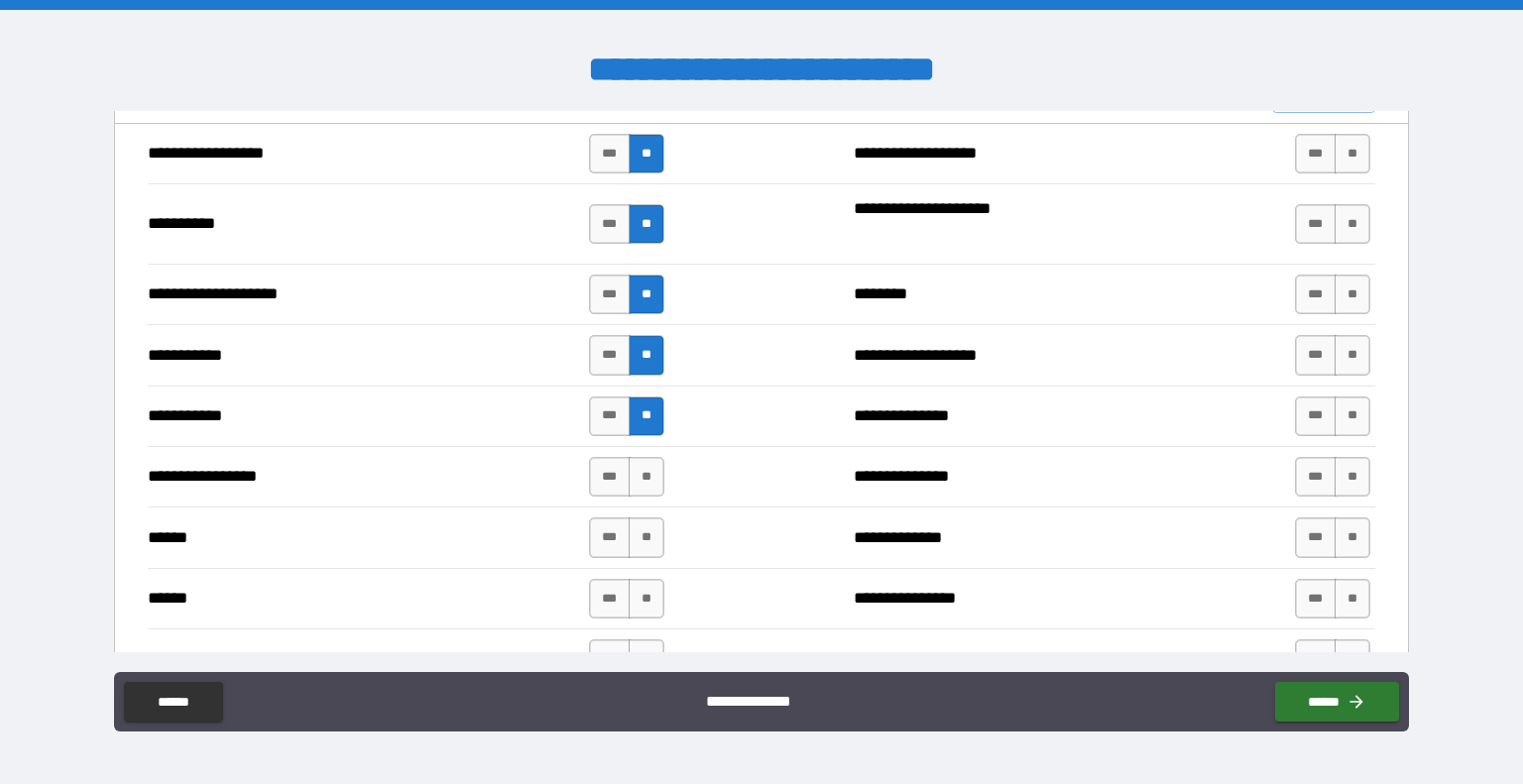 click on "**" at bounding box center (646, 477) 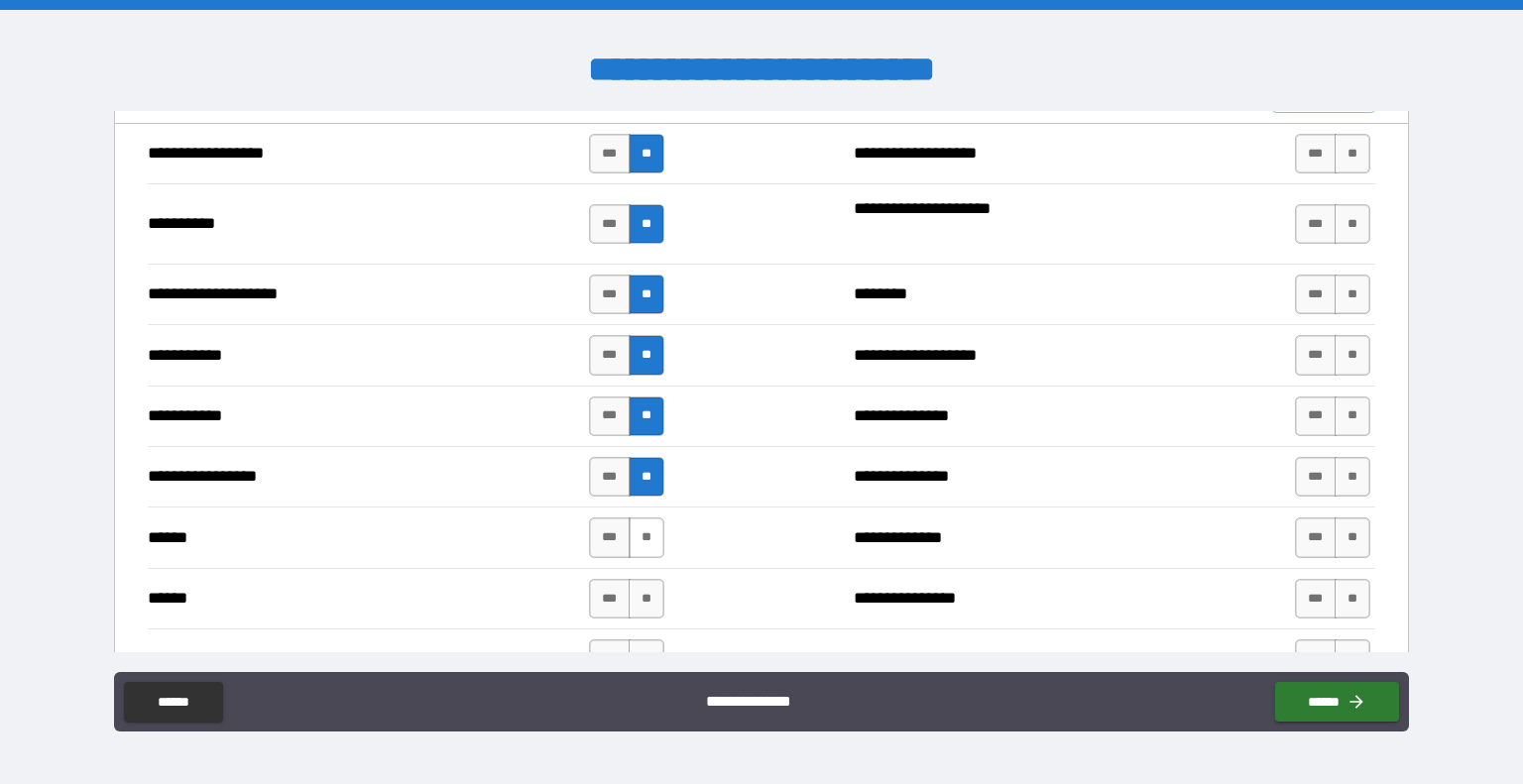 click on "**" at bounding box center [646, 537] 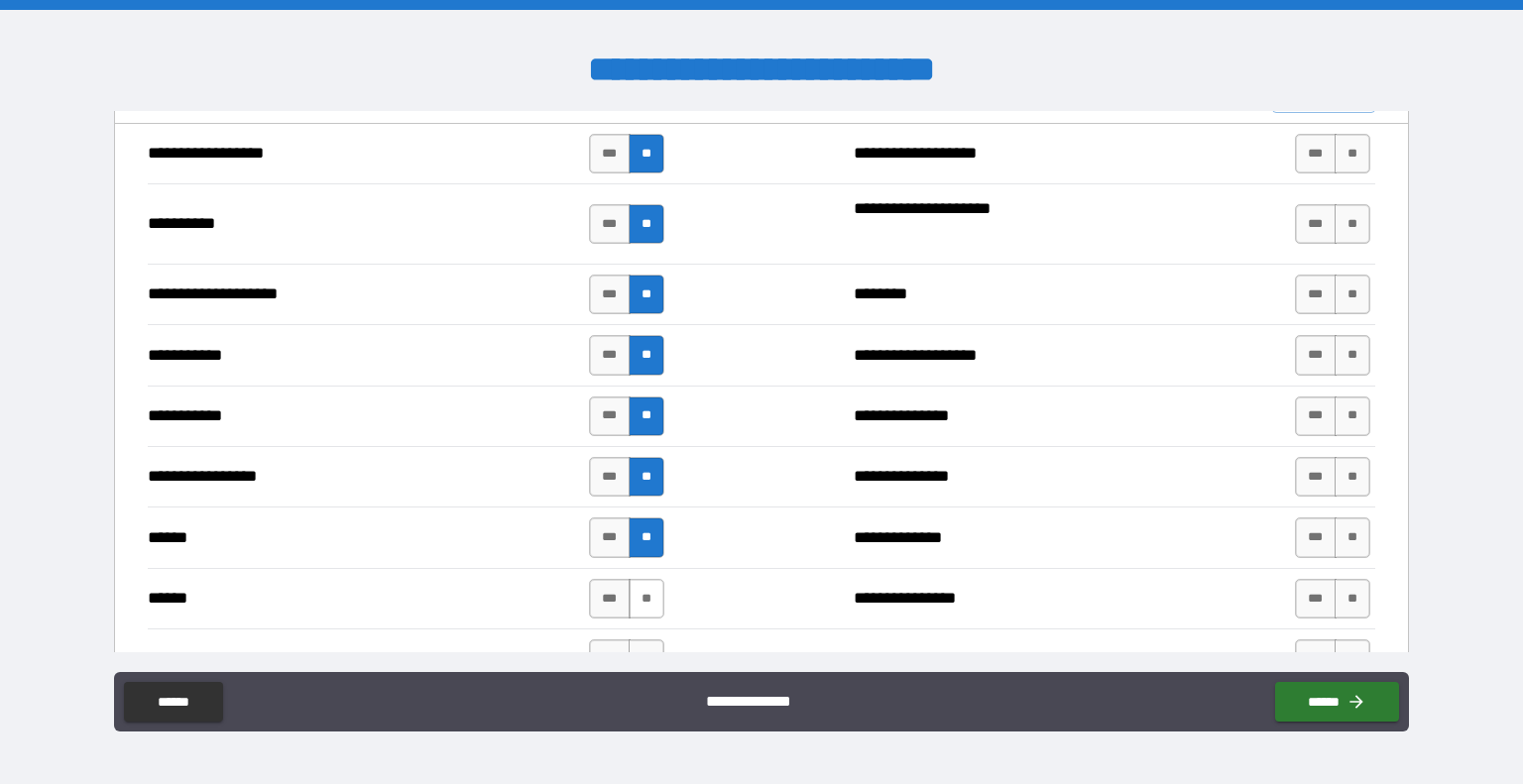 click on "**" at bounding box center (646, 599) 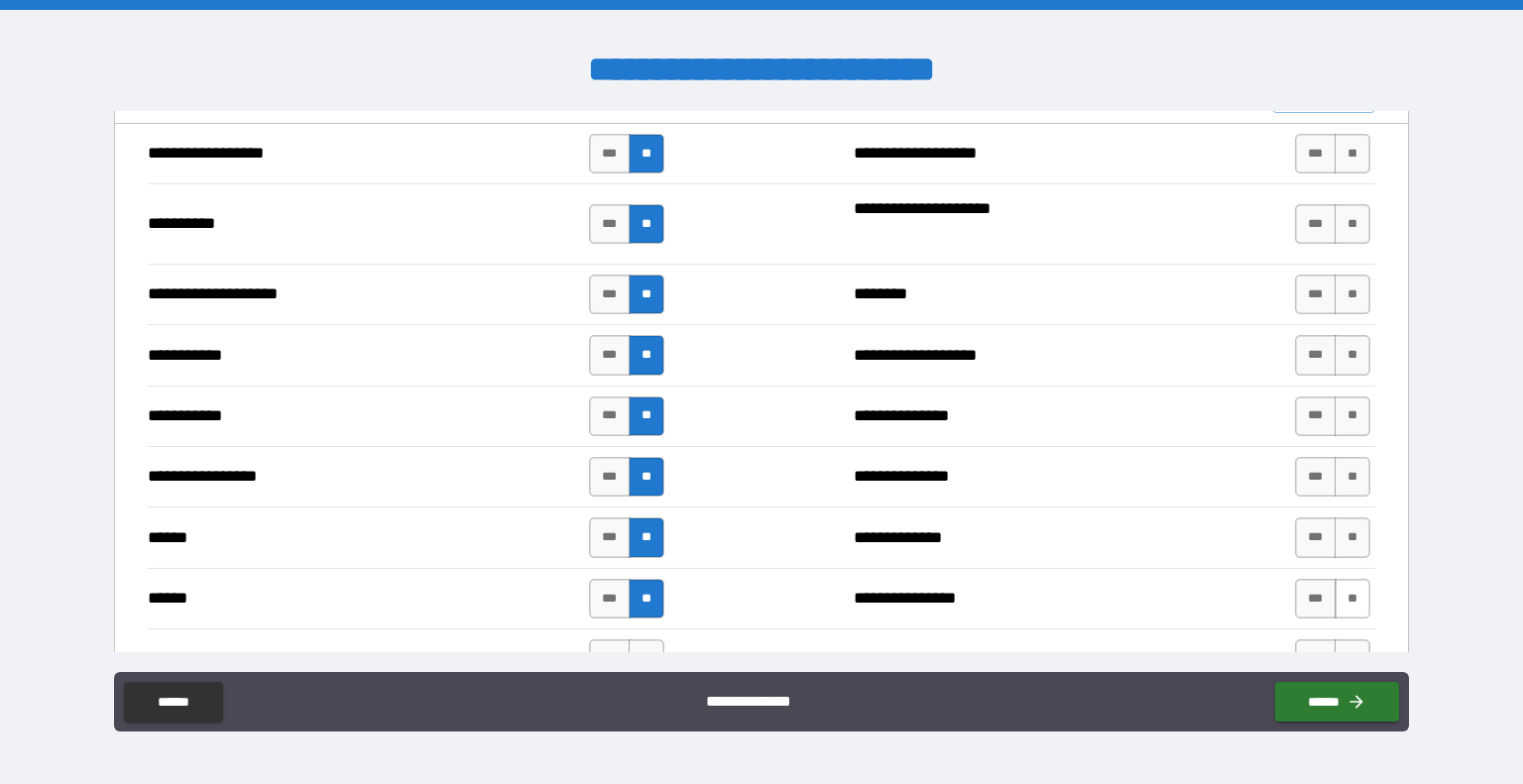 click on "**" at bounding box center [1352, 599] 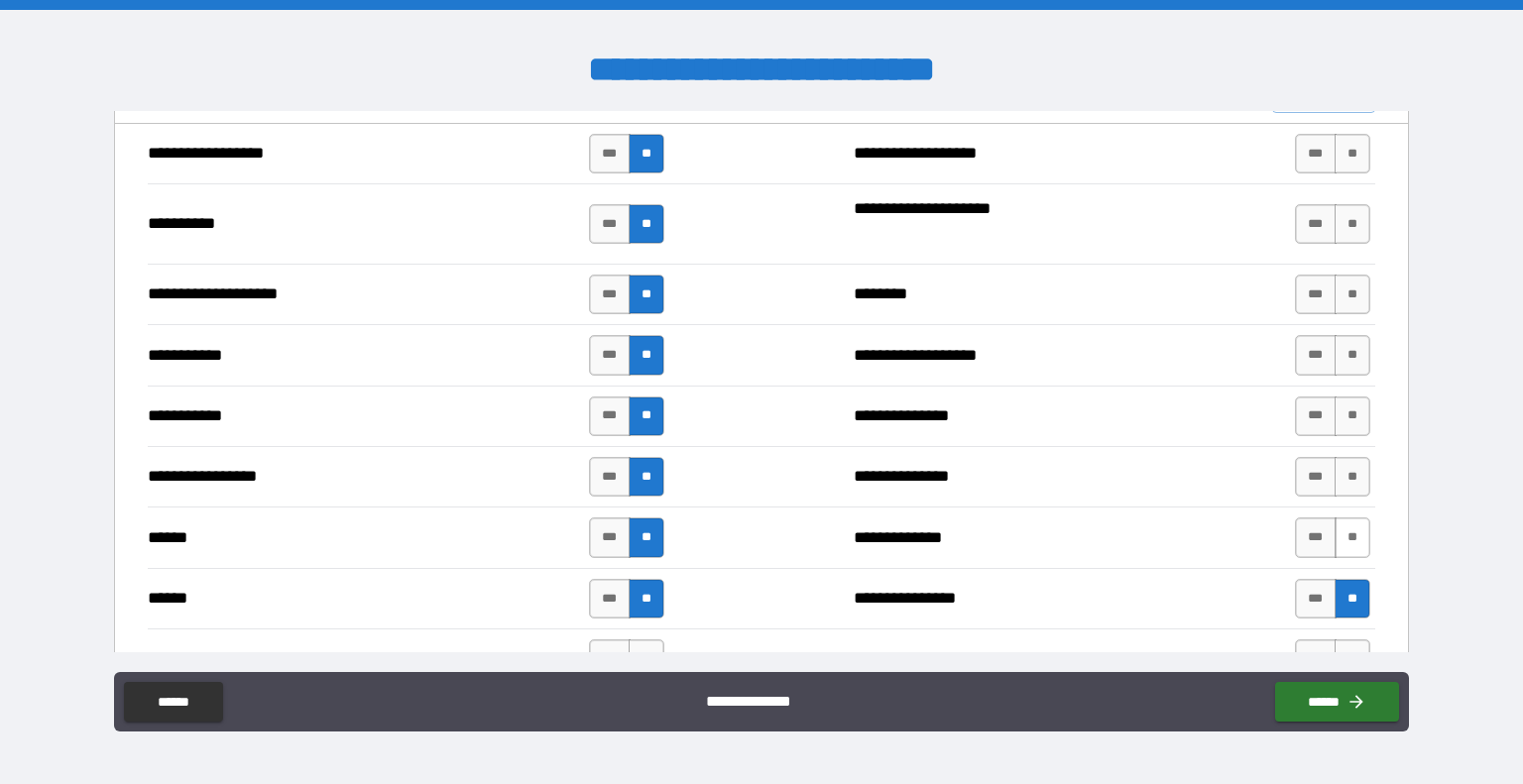 click on "**" at bounding box center [1352, 537] 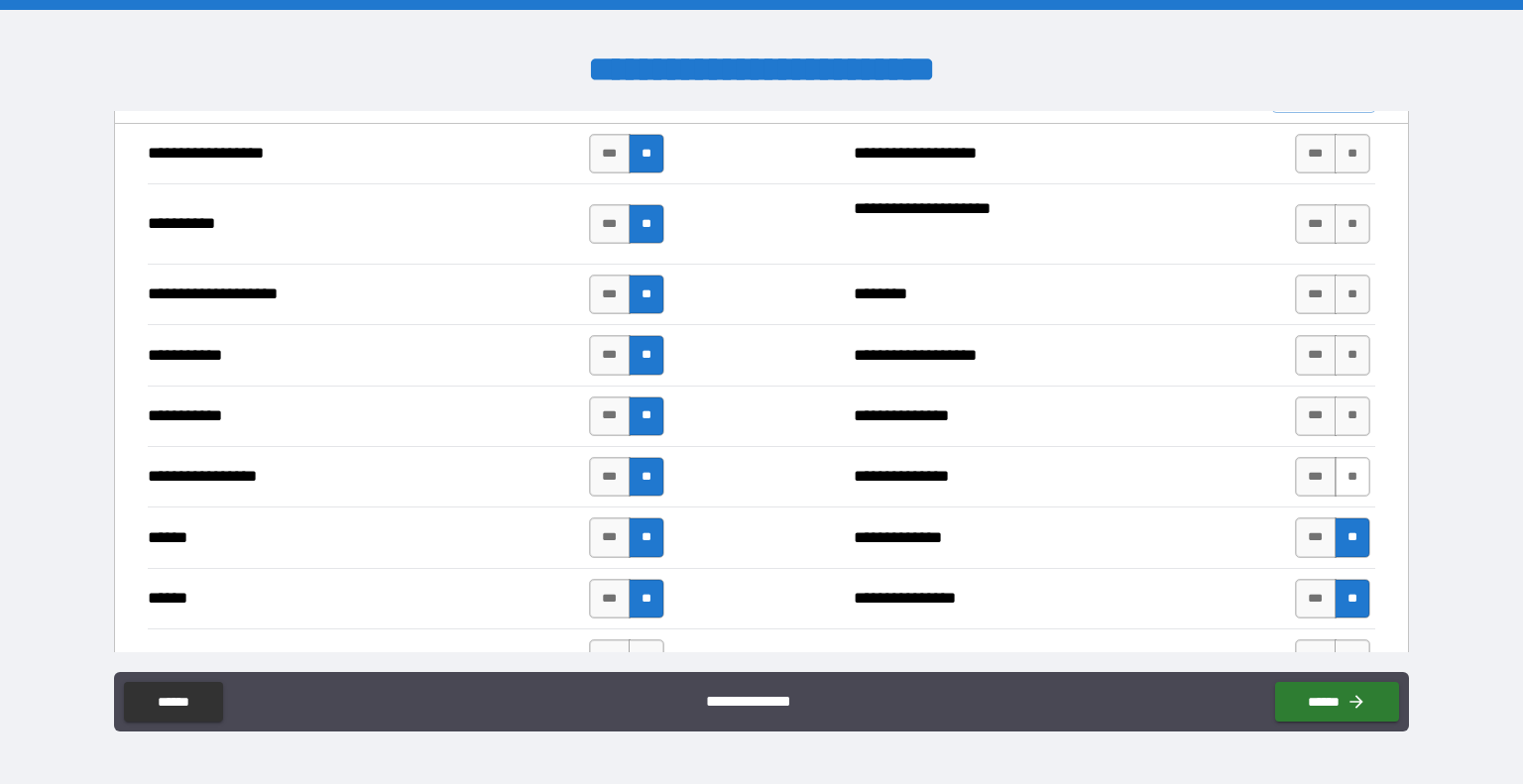 click on "**" at bounding box center (1352, 477) 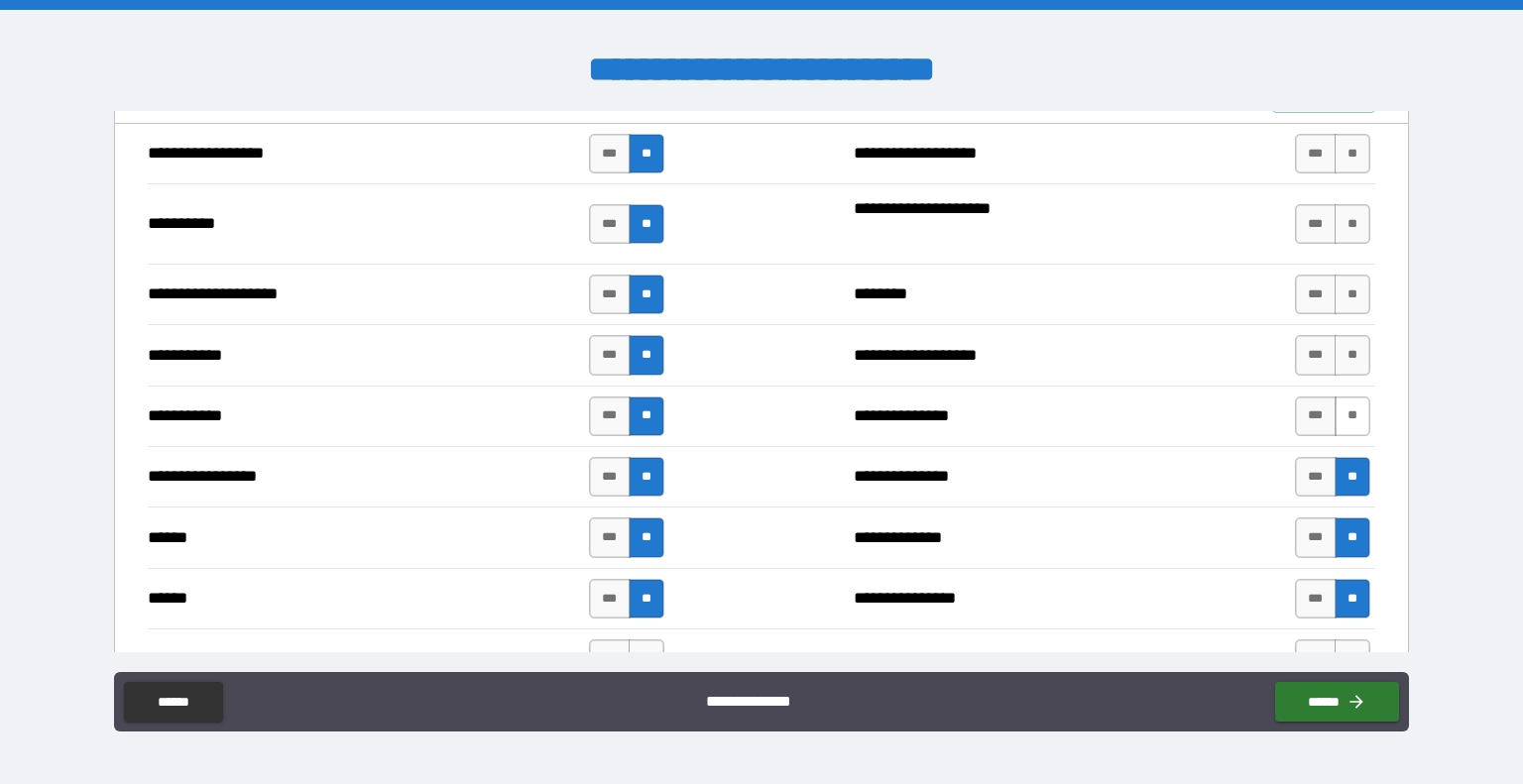 click on "**" at bounding box center [1352, 416] 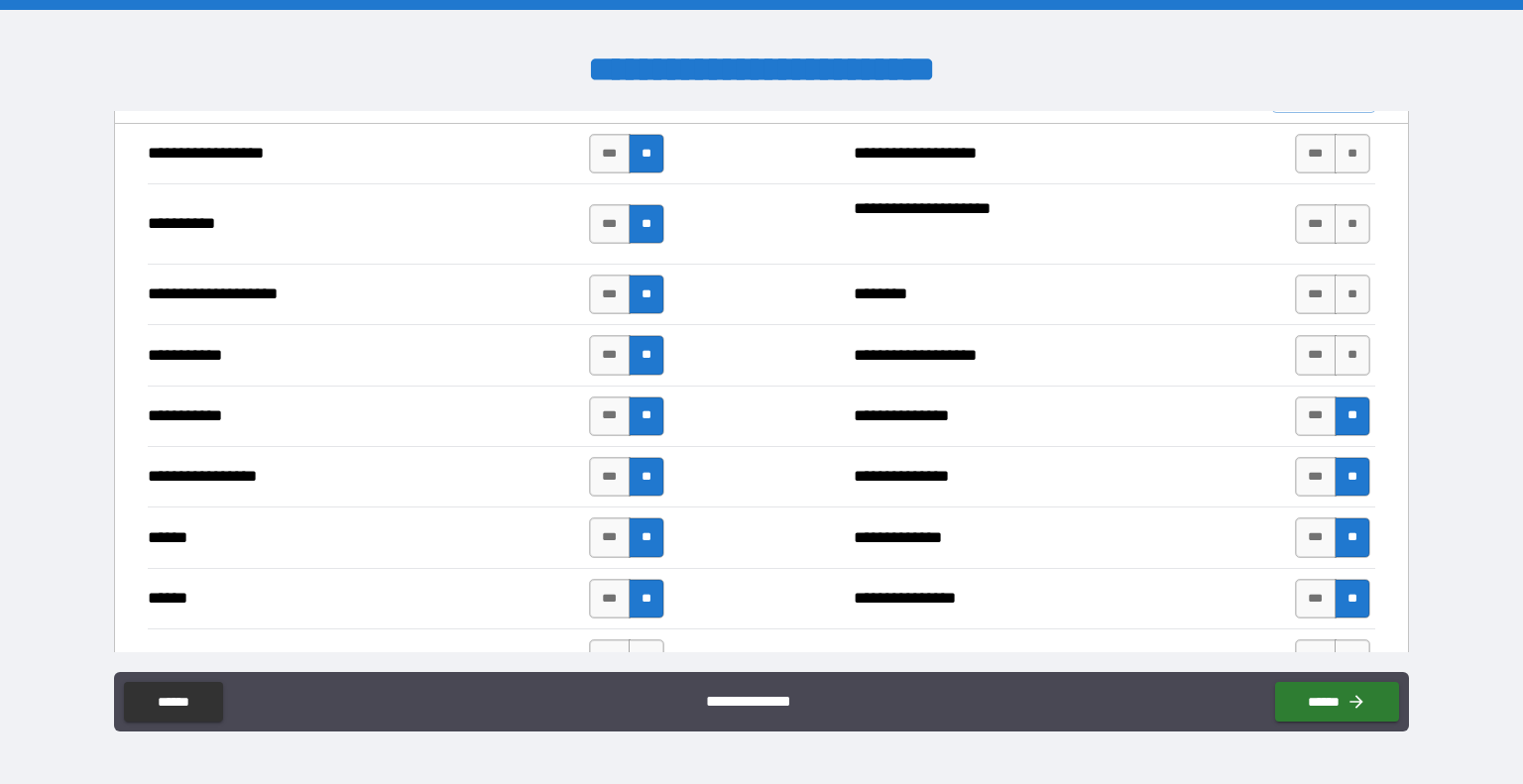 click on "**" at bounding box center (1352, 355) 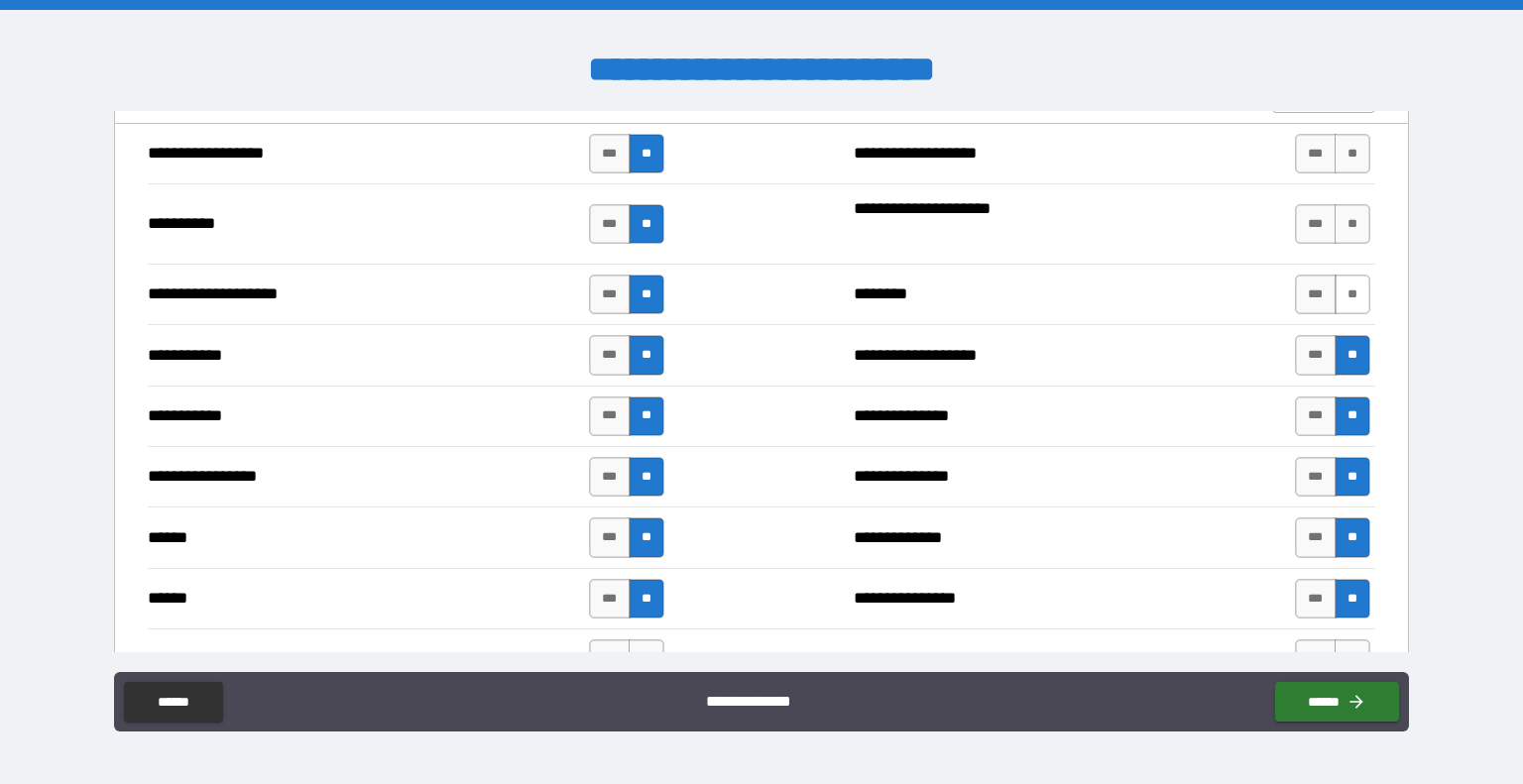 click on "**" at bounding box center [1352, 294] 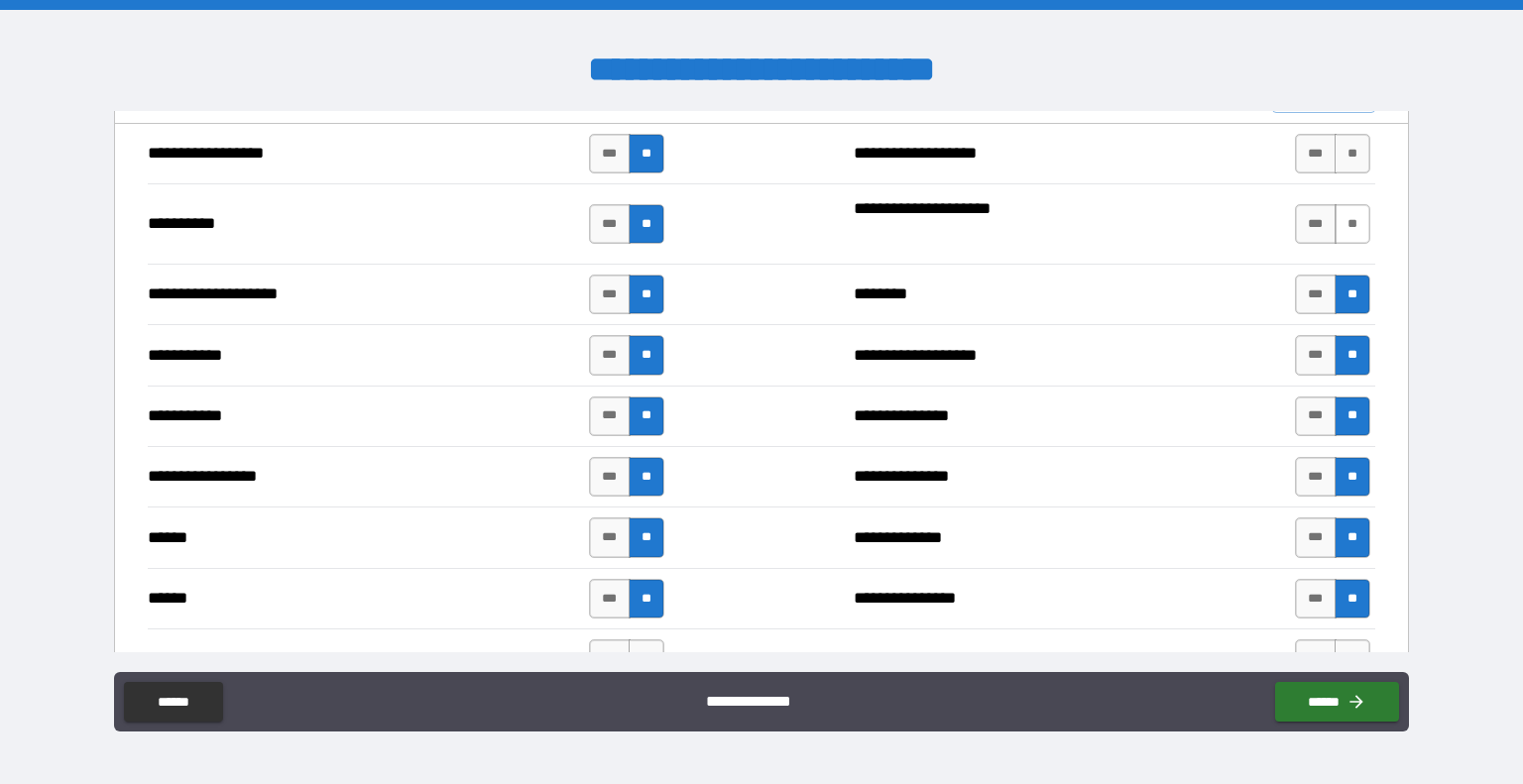 click on "**" at bounding box center [1352, 224] 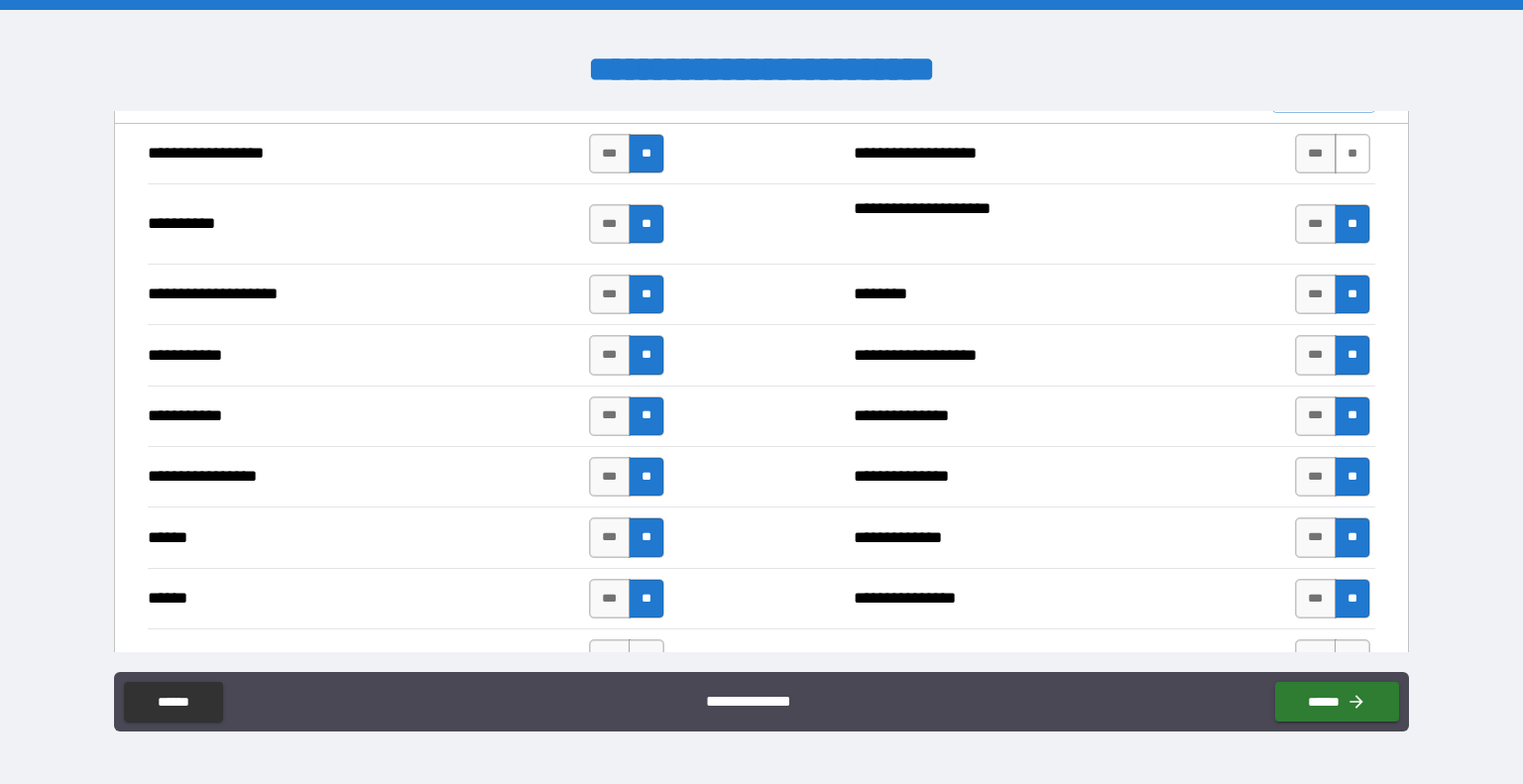 click on "**" at bounding box center [1352, 154] 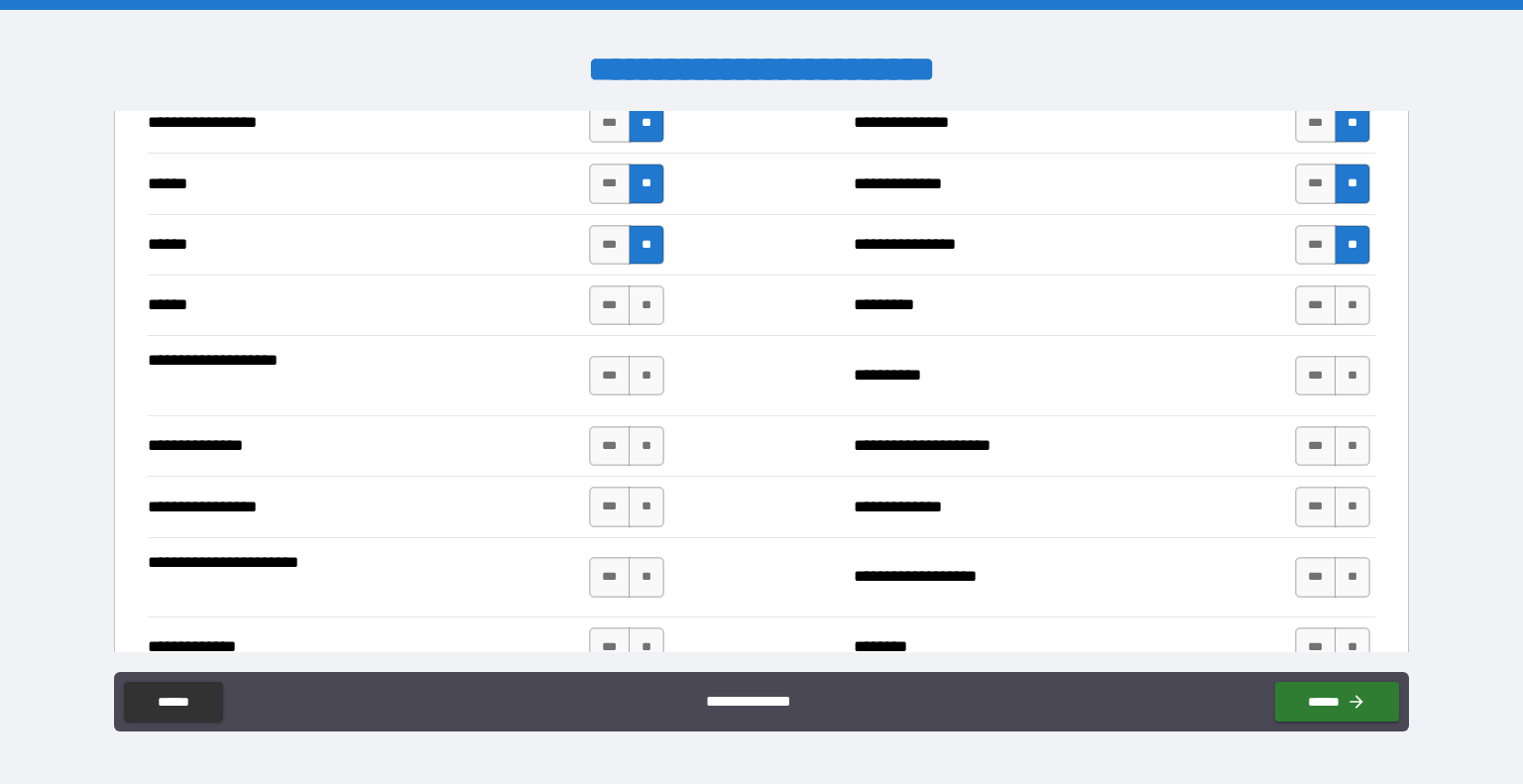 scroll, scrollTop: 2266, scrollLeft: 0, axis: vertical 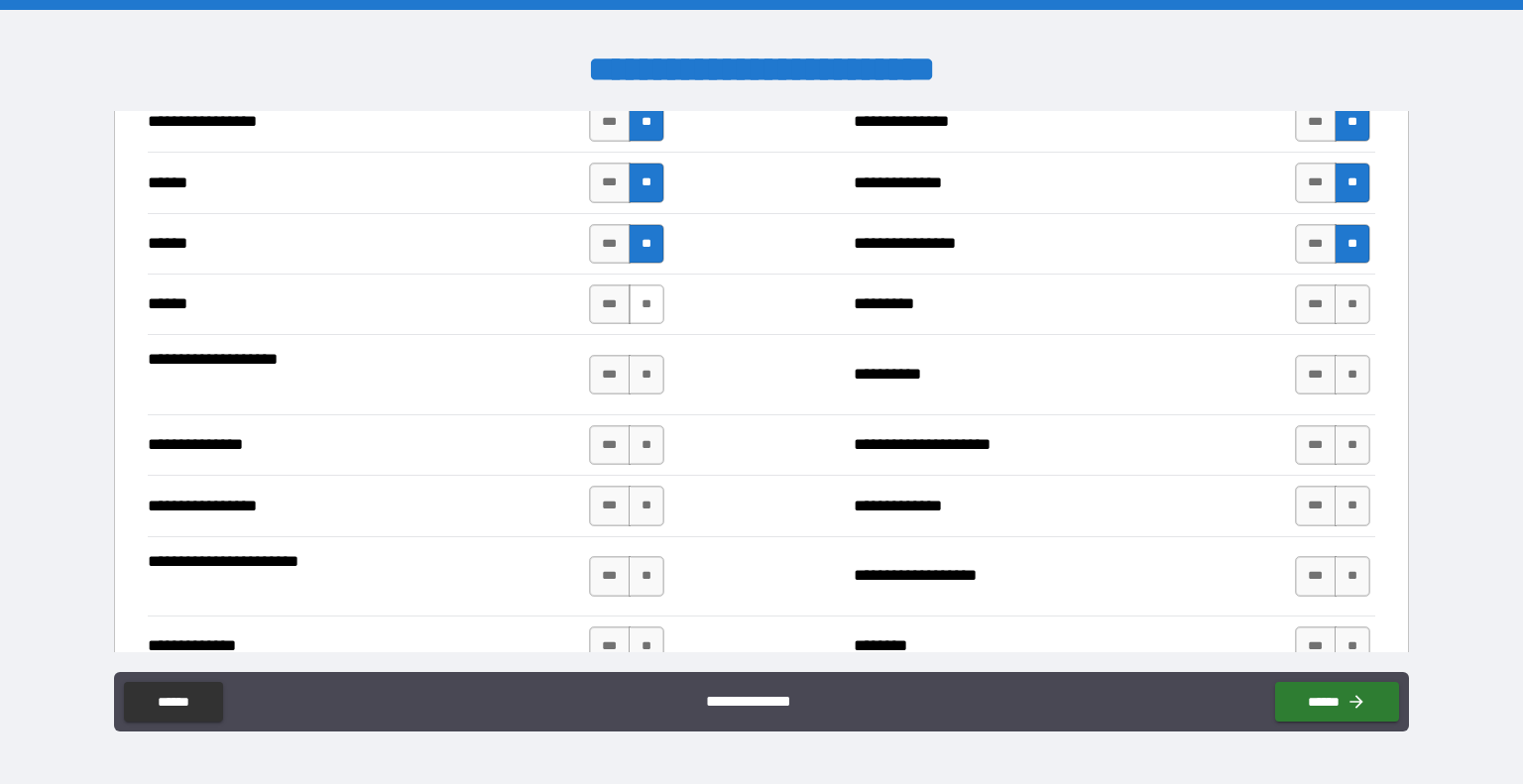 click on "**" at bounding box center [646, 304] 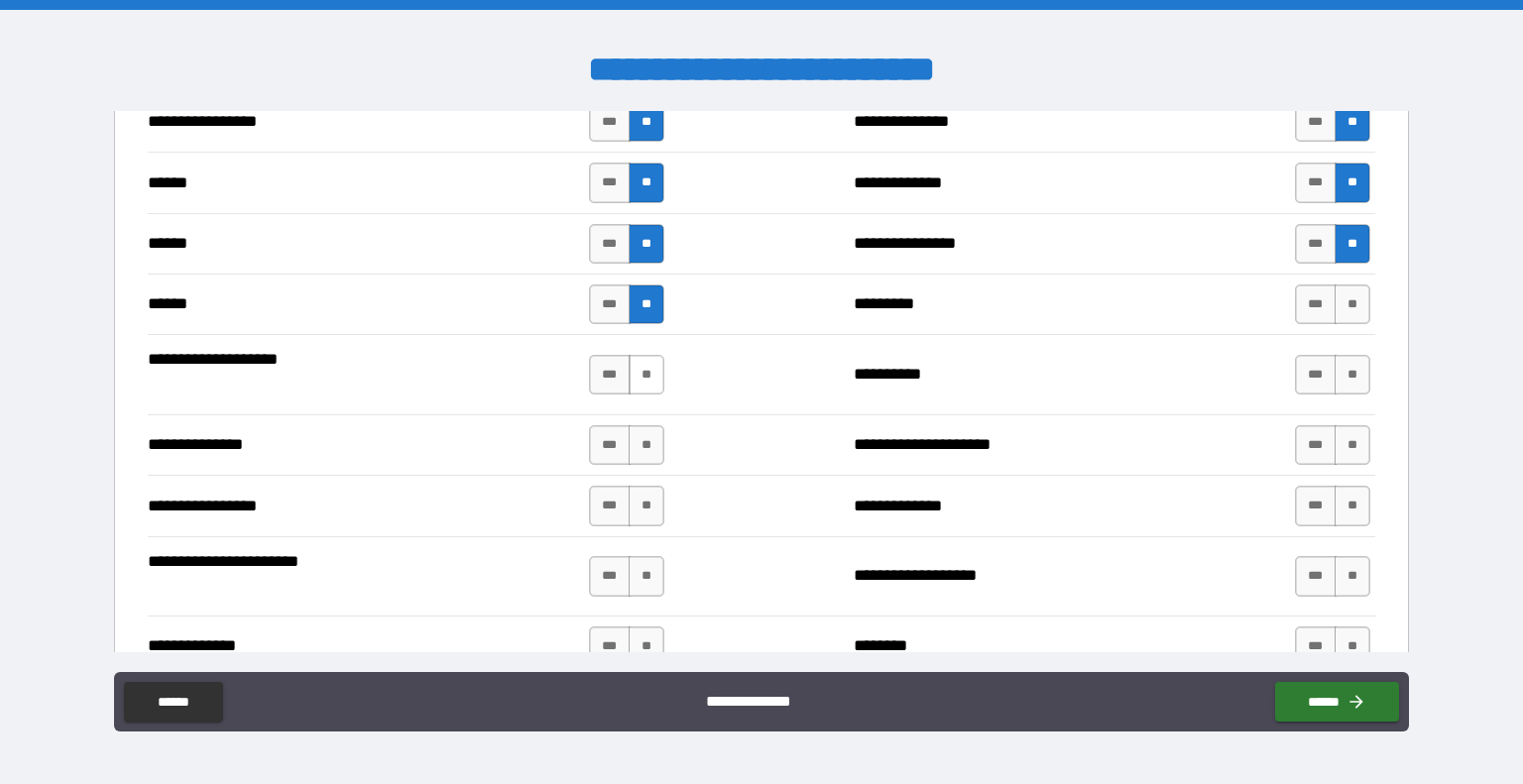 click on "**" at bounding box center [646, 375] 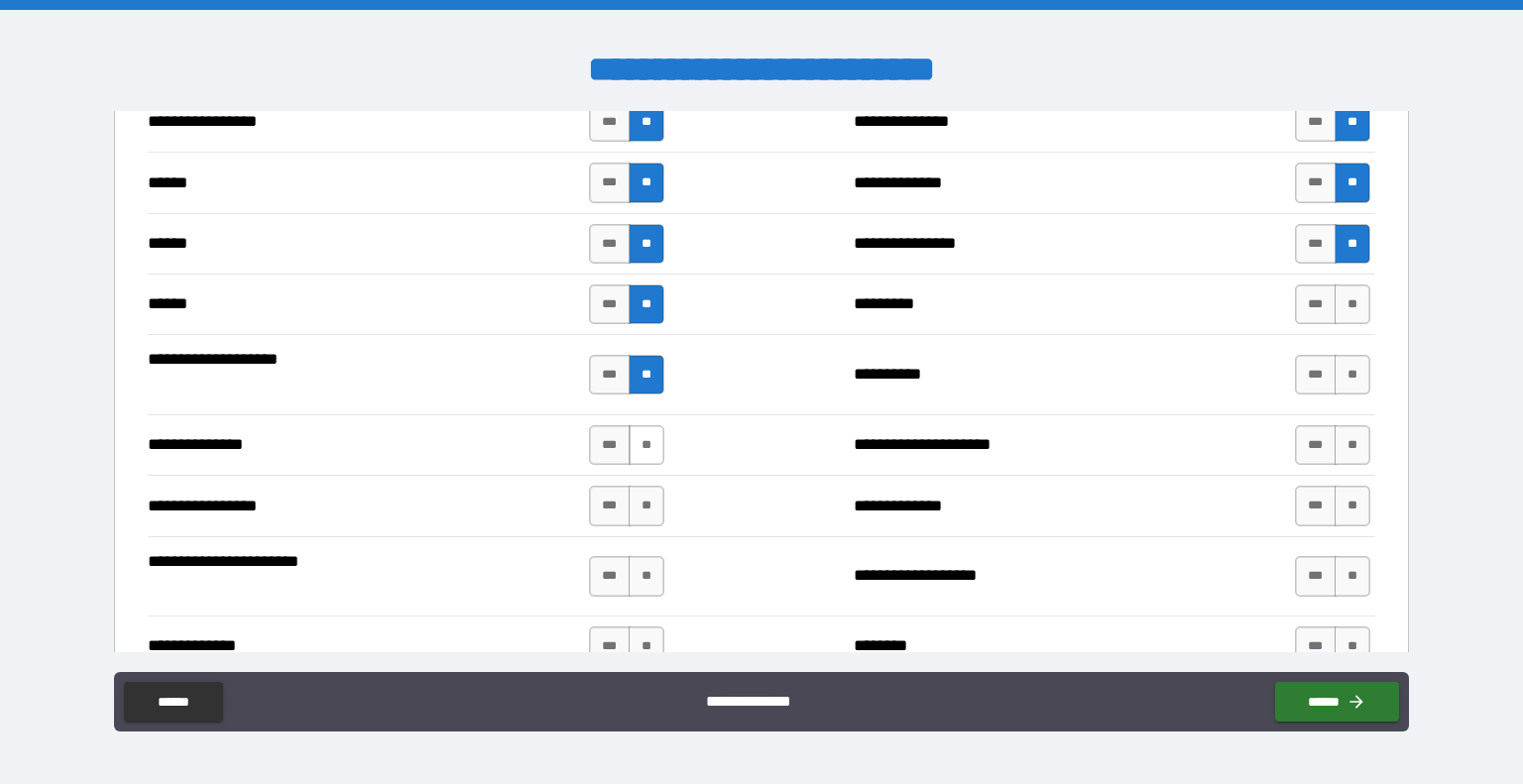 click on "**" at bounding box center (646, 445) 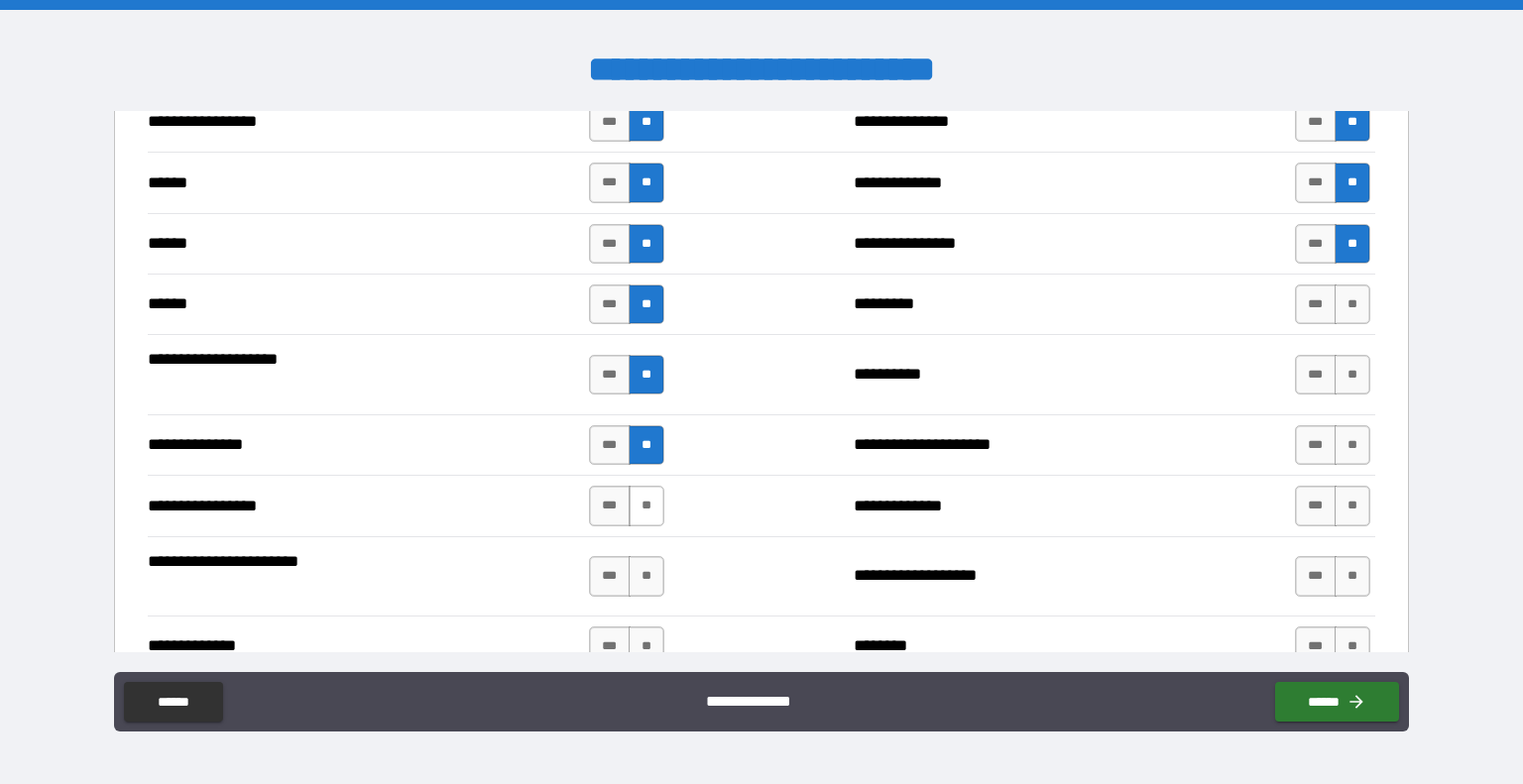click on "**" at bounding box center (646, 505) 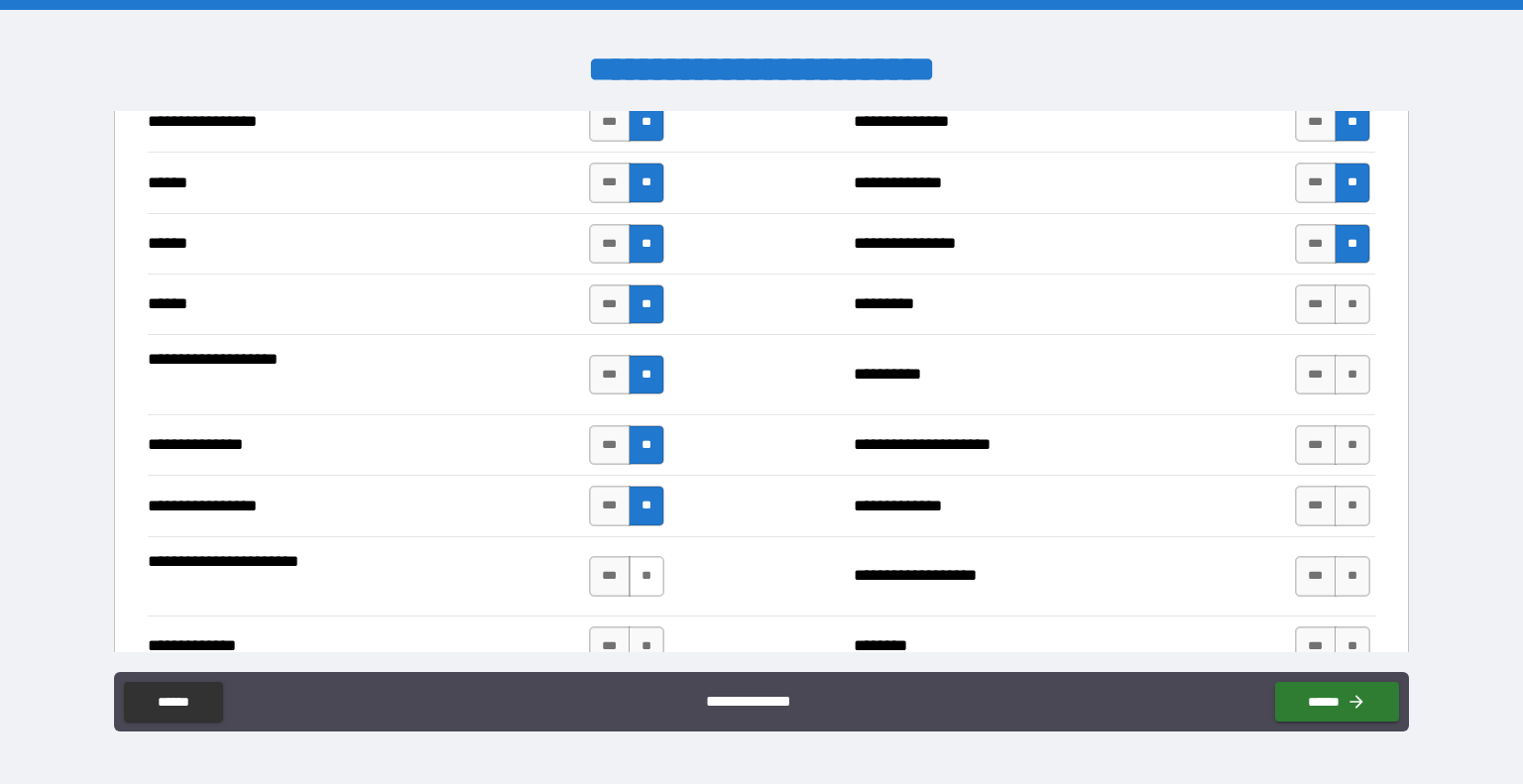 click on "**" at bounding box center (646, 576) 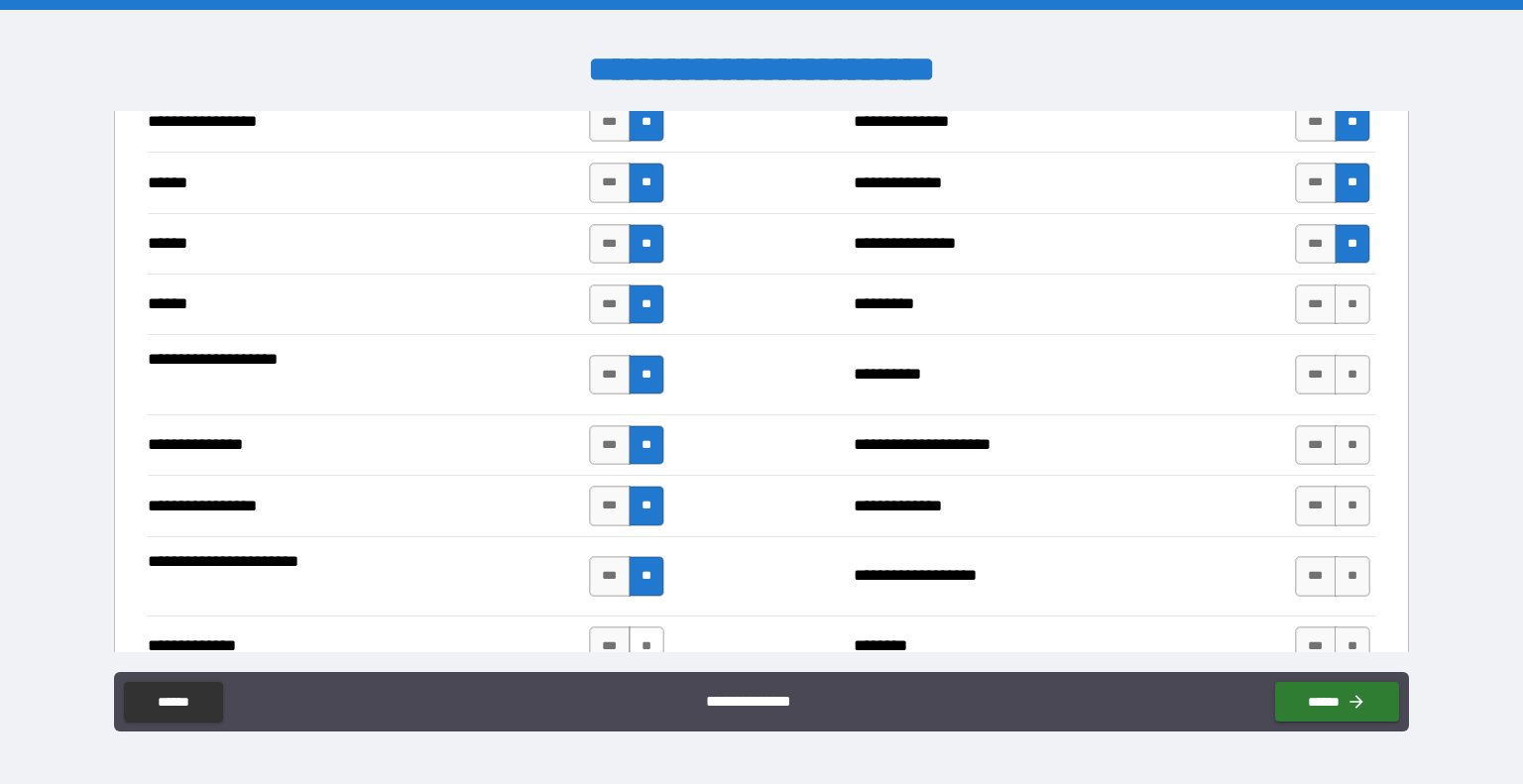 click on "**" at bounding box center [646, 646] 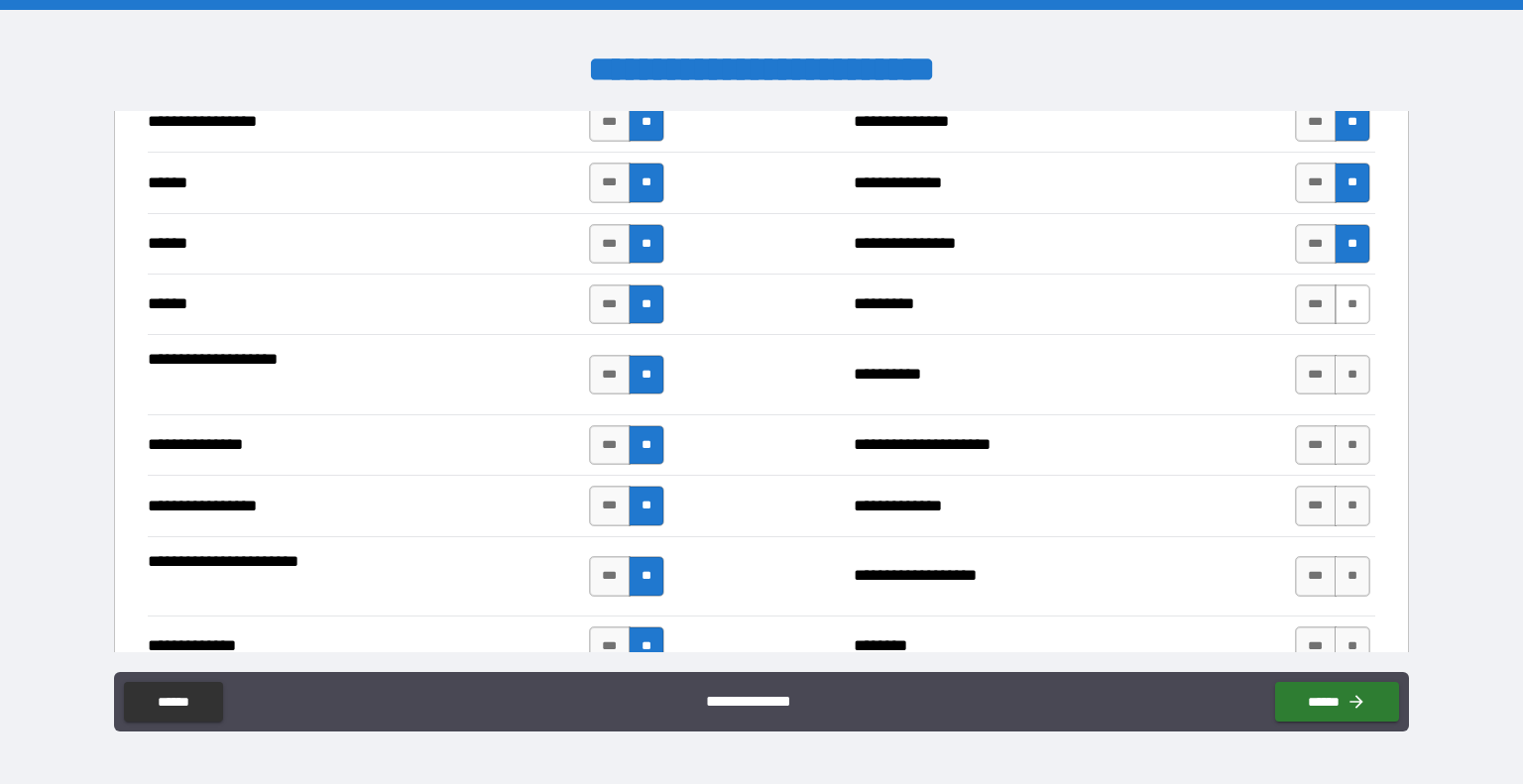 click on "**" at bounding box center [1352, 304] 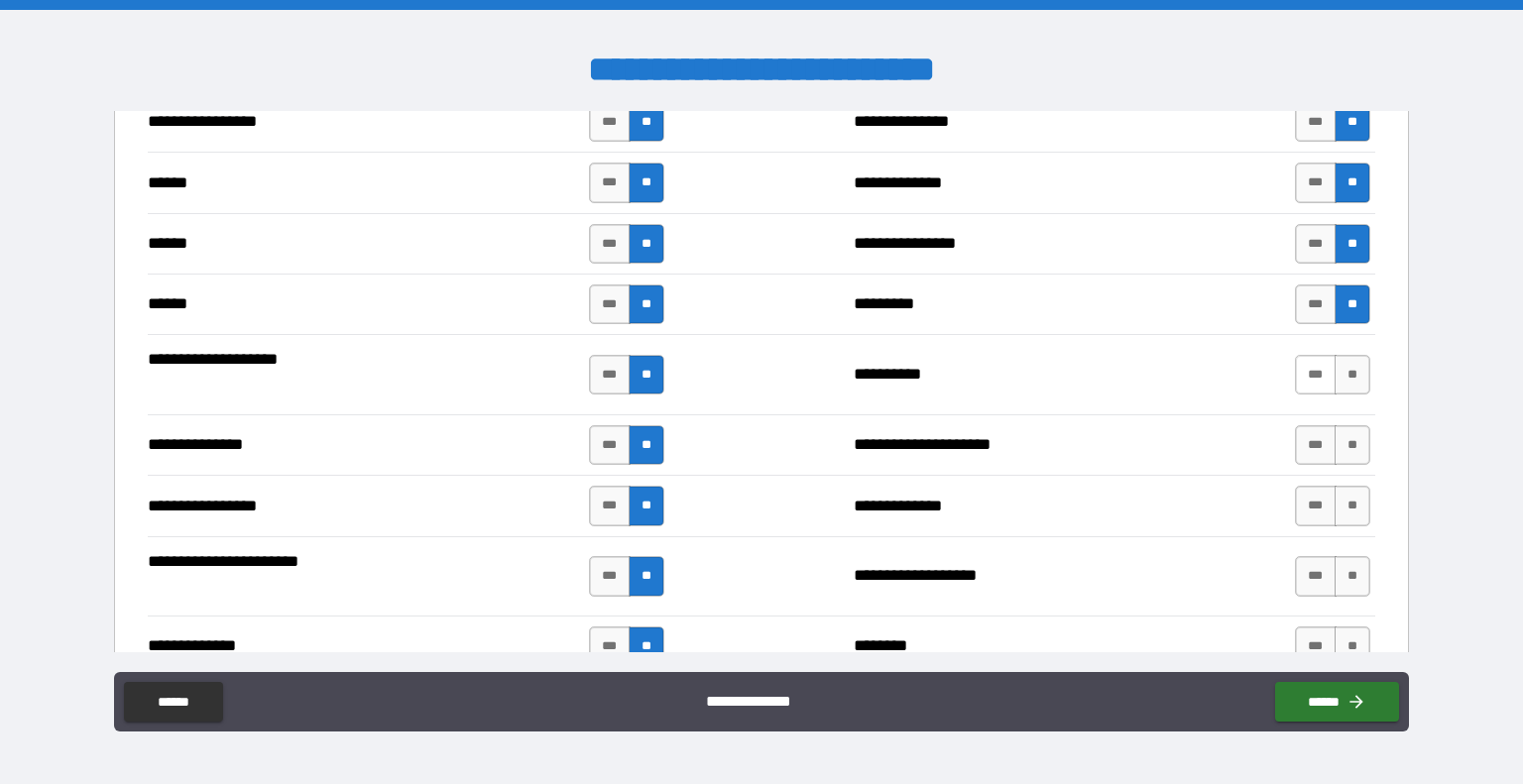 click on "***" at bounding box center [1316, 375] 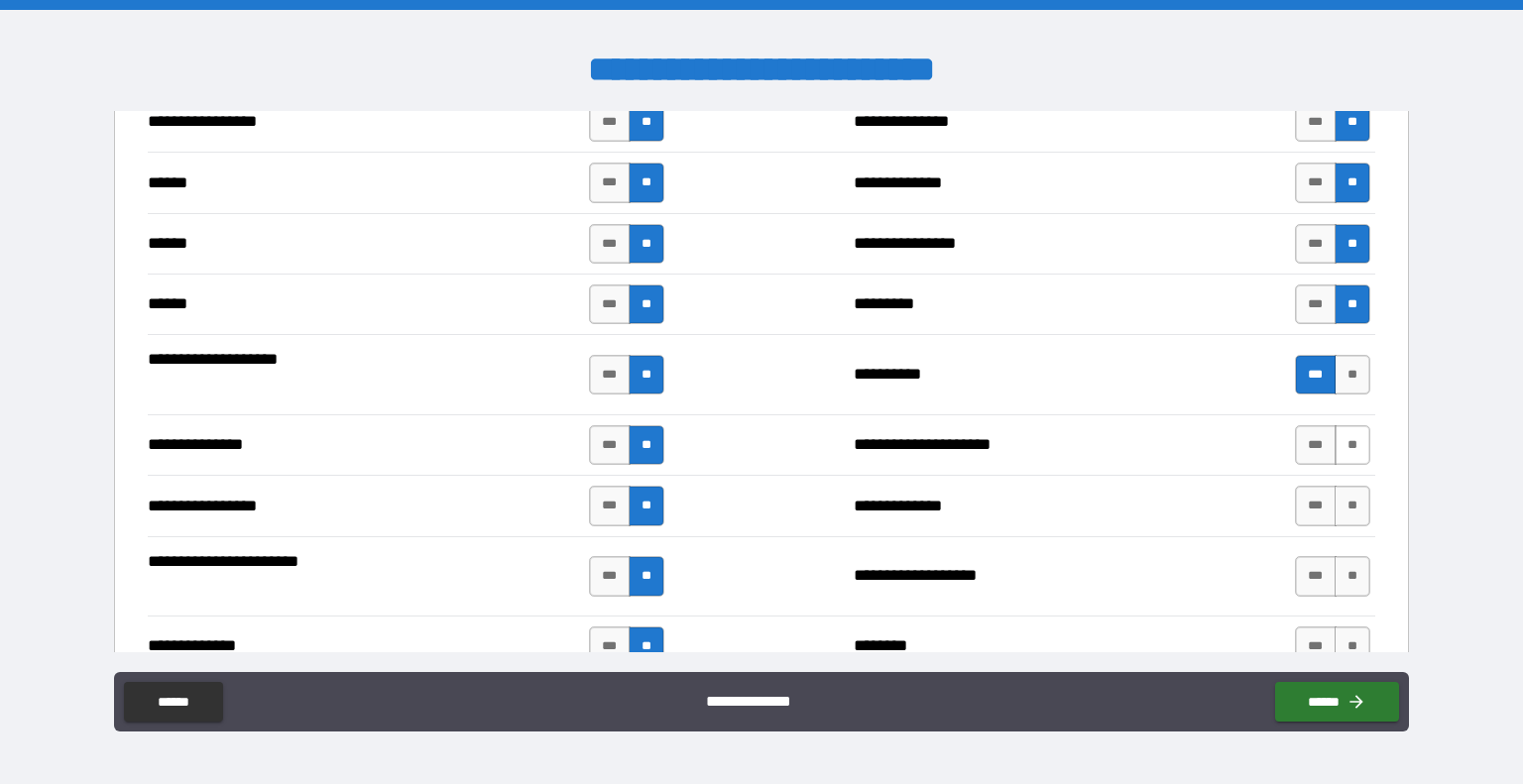 click on "**" at bounding box center (1352, 445) 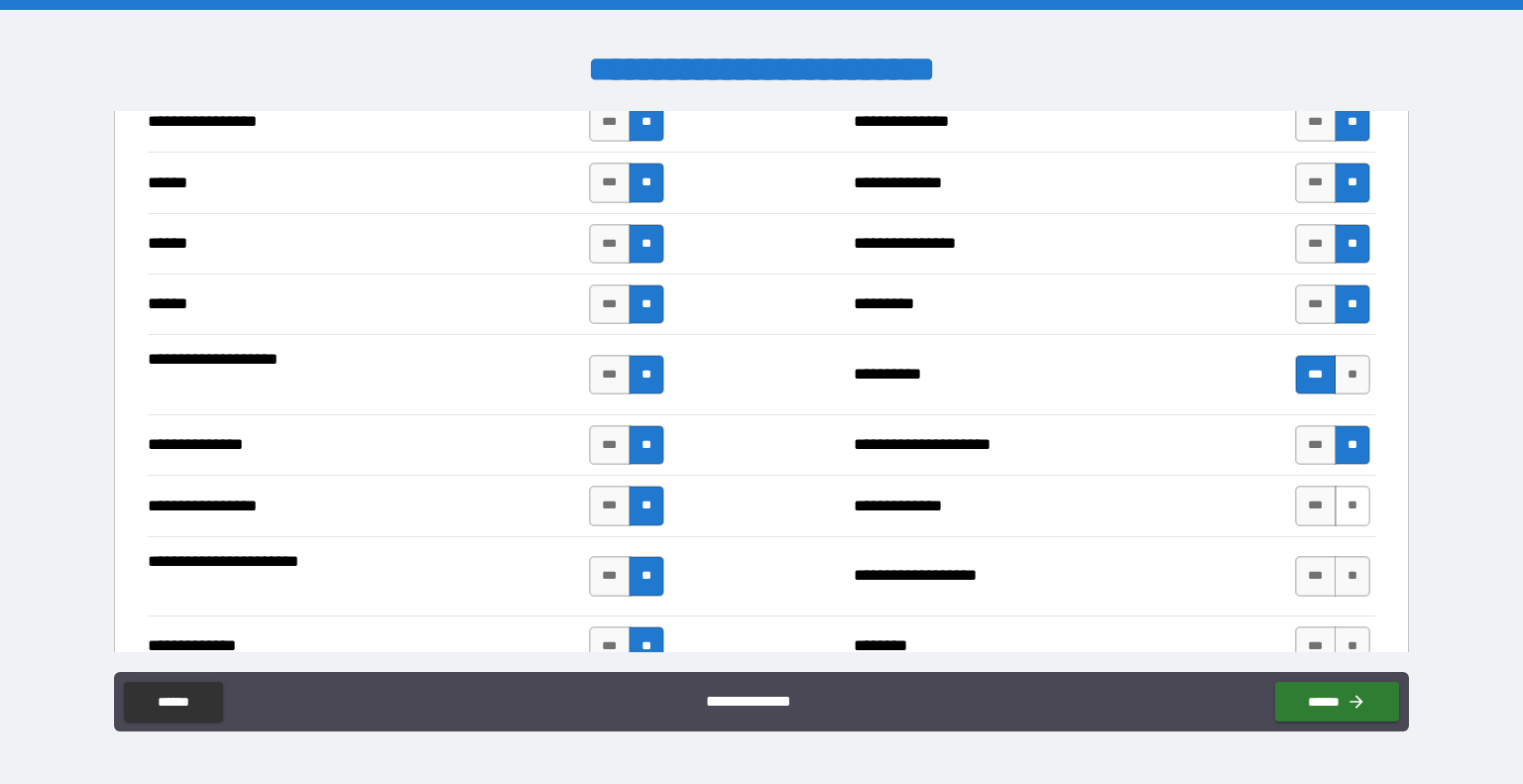 click on "**" at bounding box center [1352, 505] 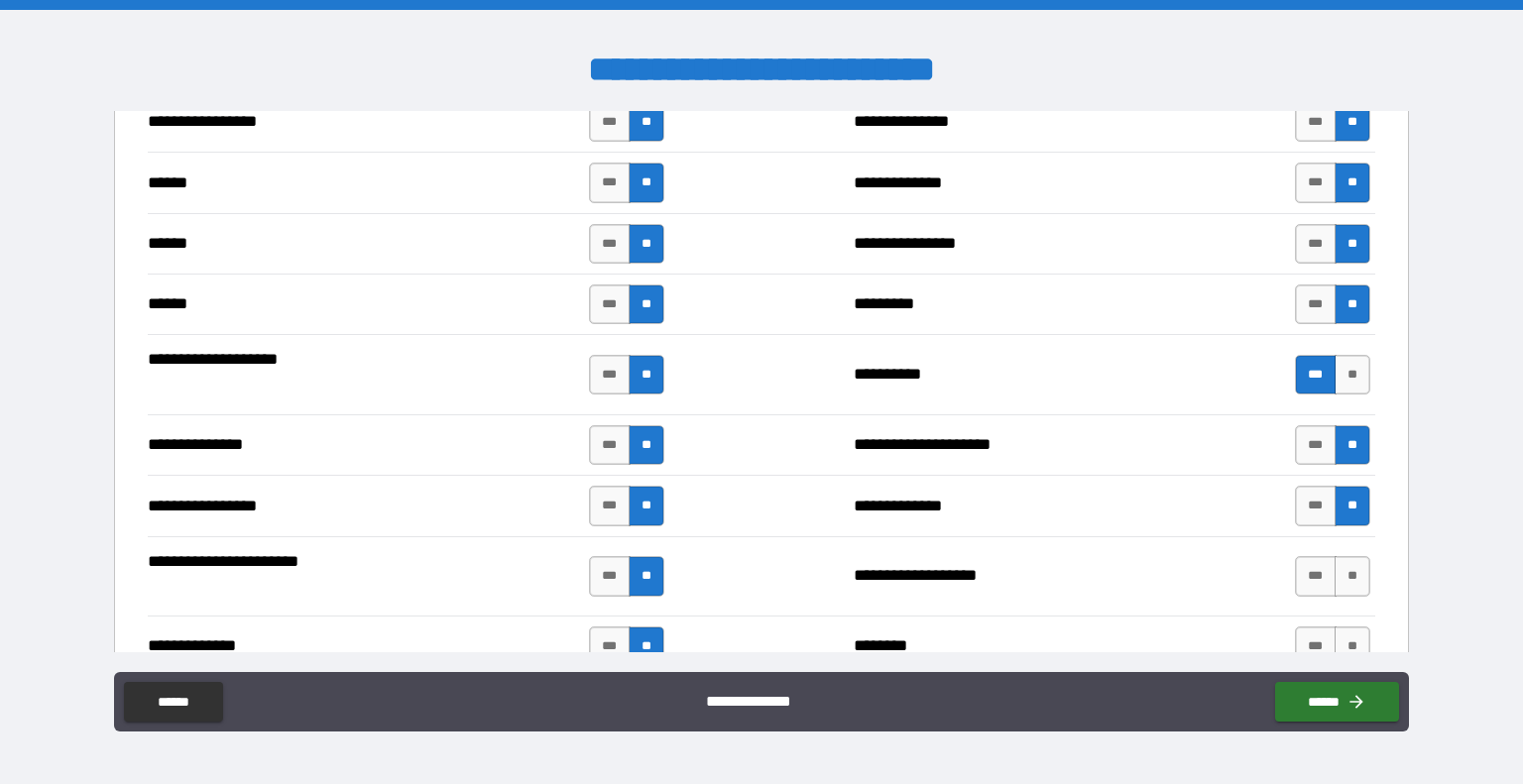 click on "**" at bounding box center [1352, 576] 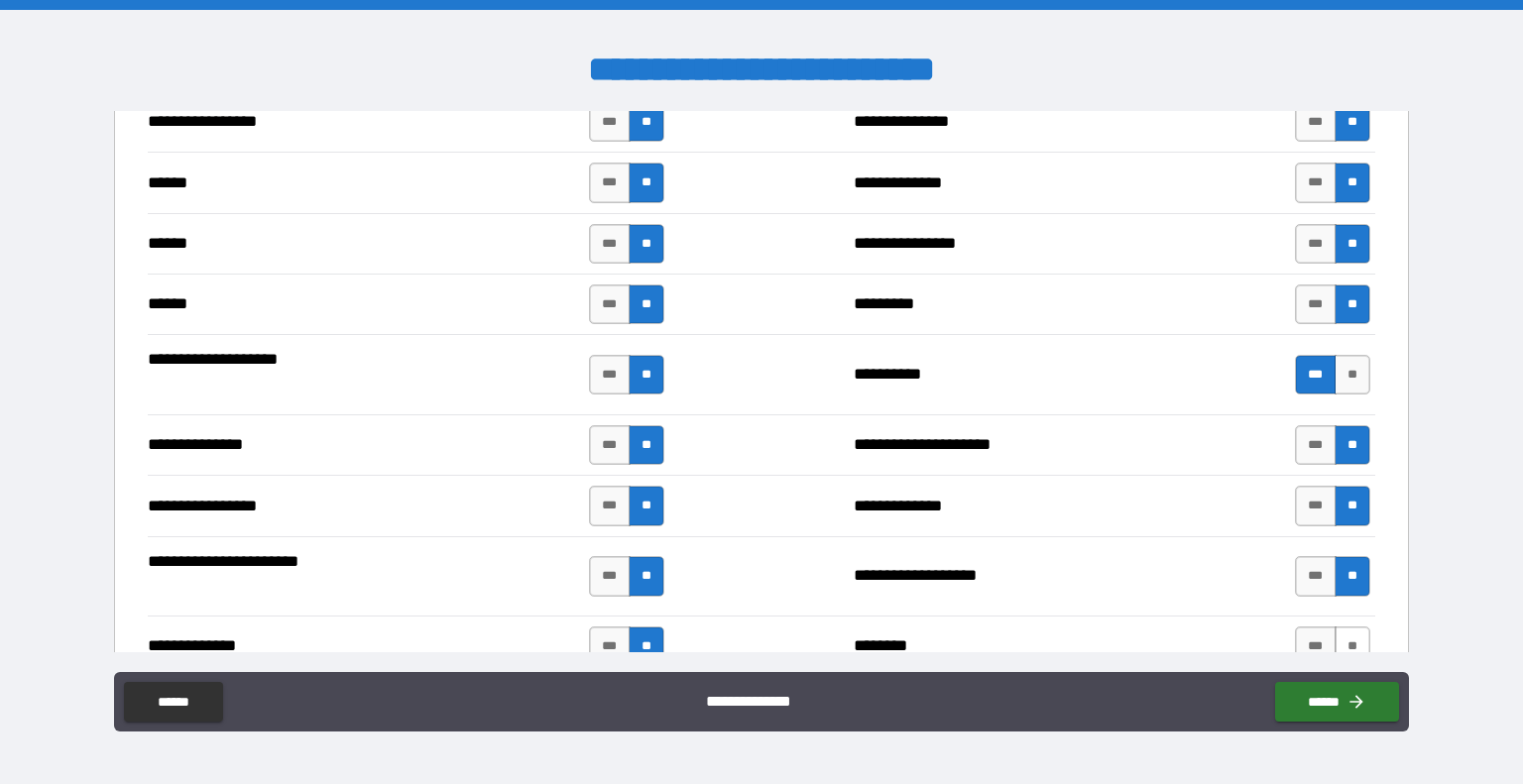 click on "**" at bounding box center [1352, 646] 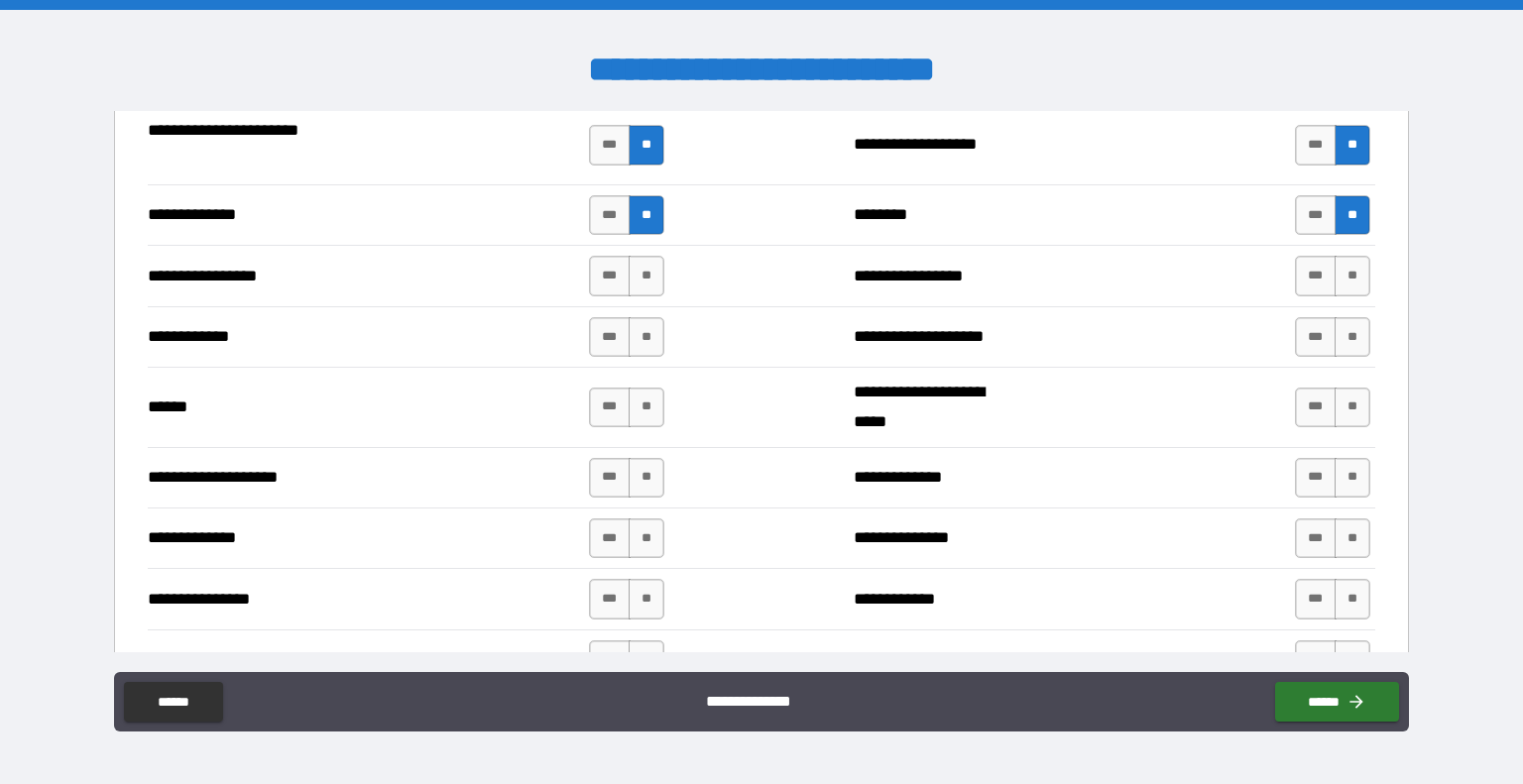 scroll, scrollTop: 2700, scrollLeft: 0, axis: vertical 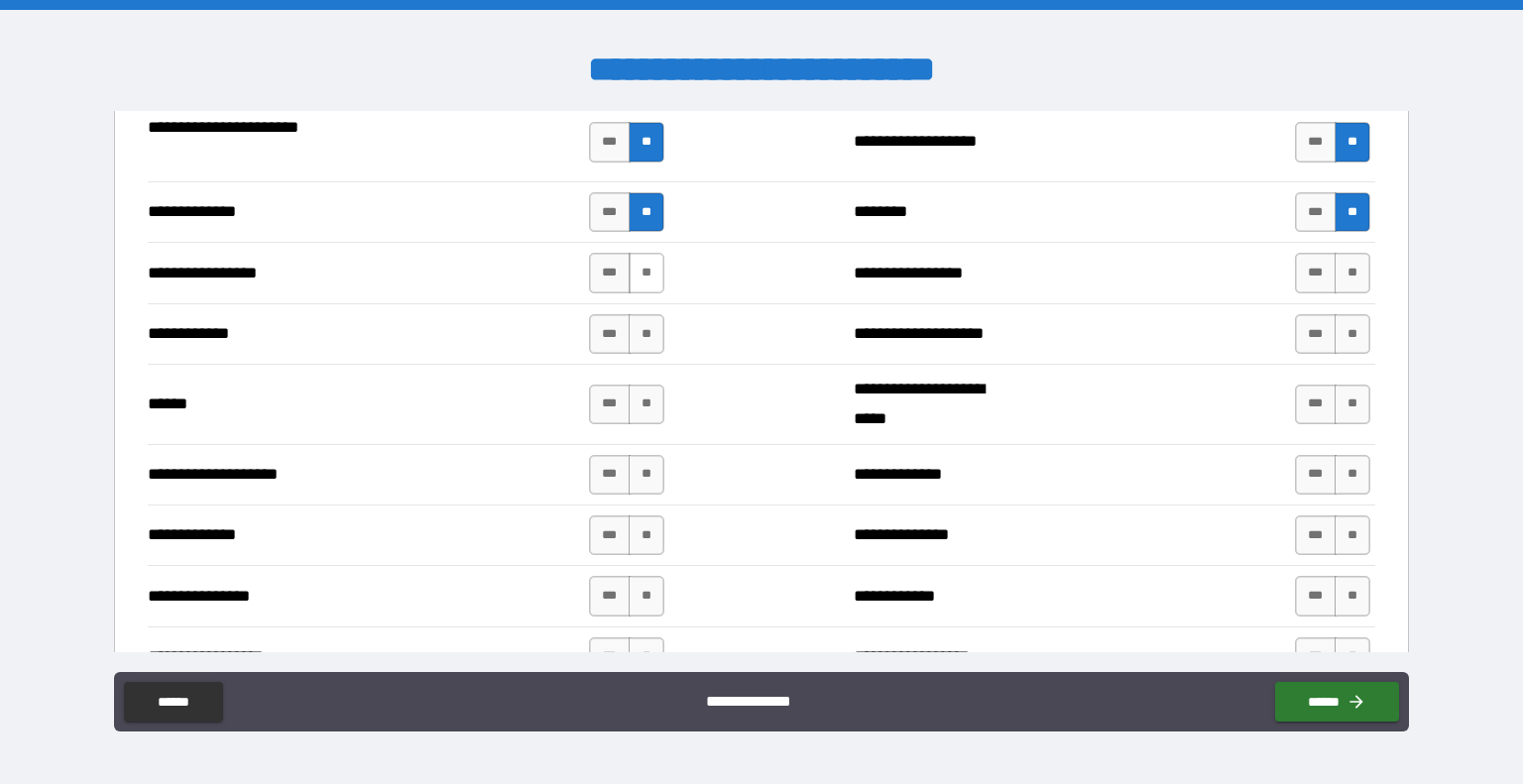 click on "**" at bounding box center (646, 273) 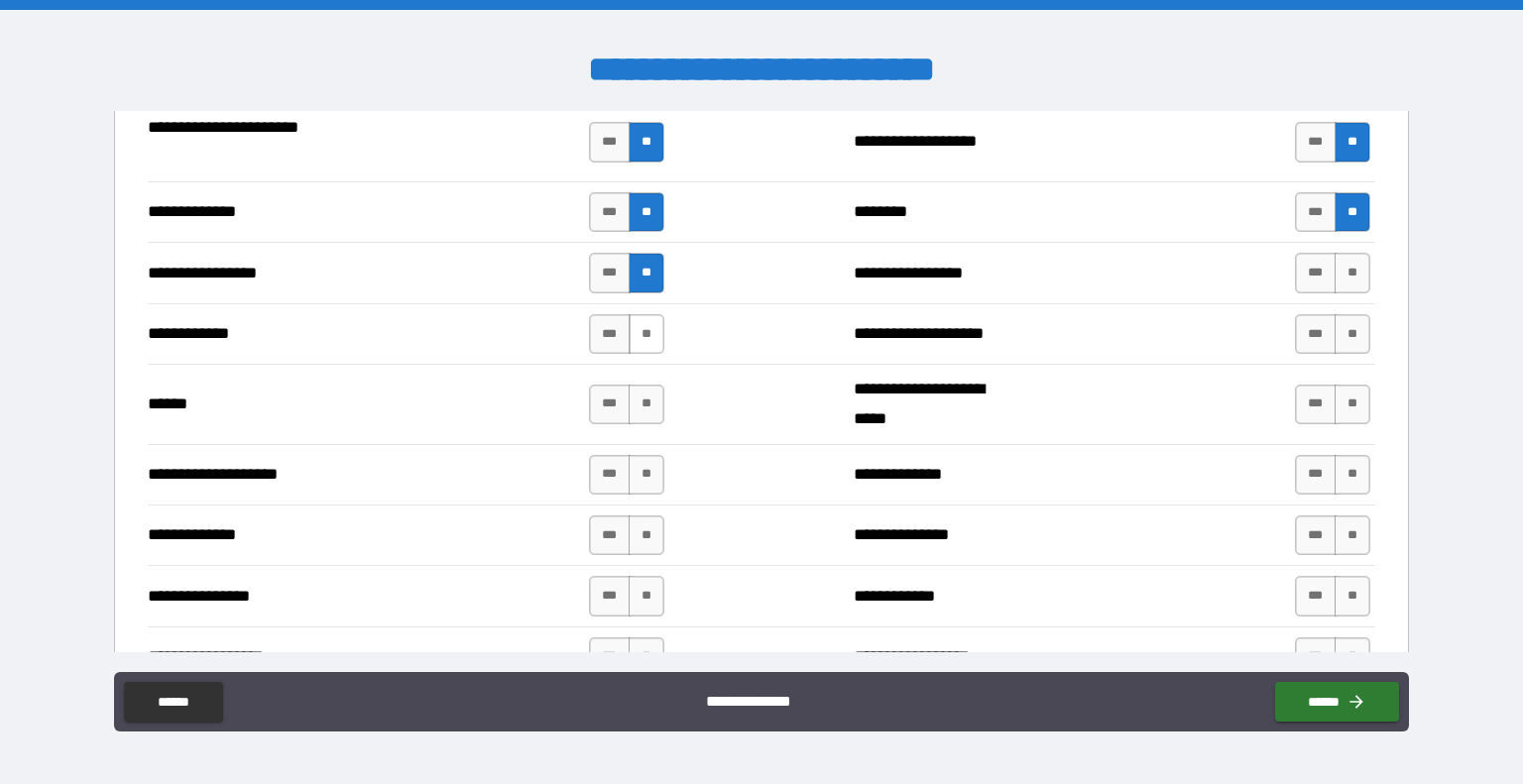 click on "**" at bounding box center (646, 334) 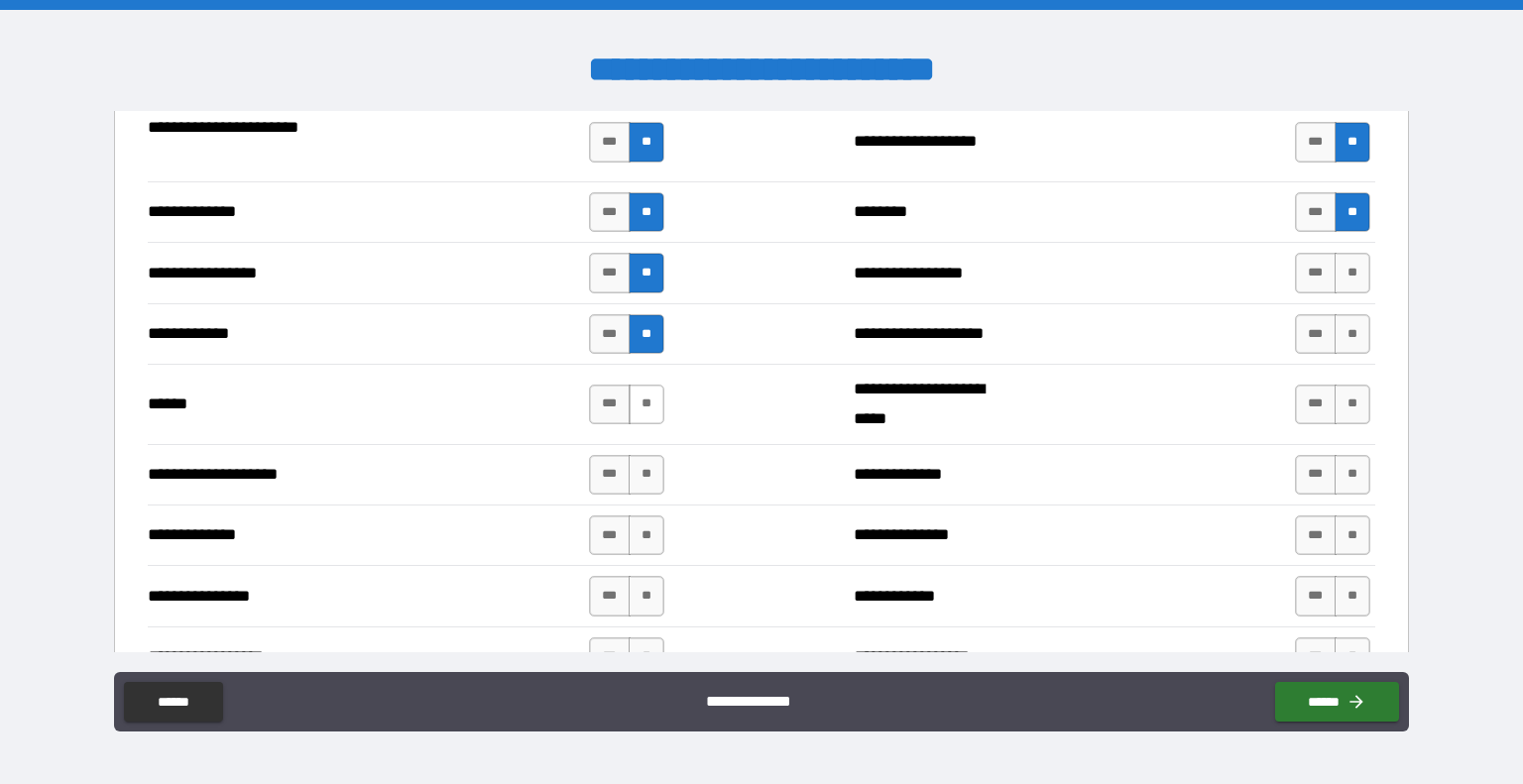 click on "**" at bounding box center [646, 404] 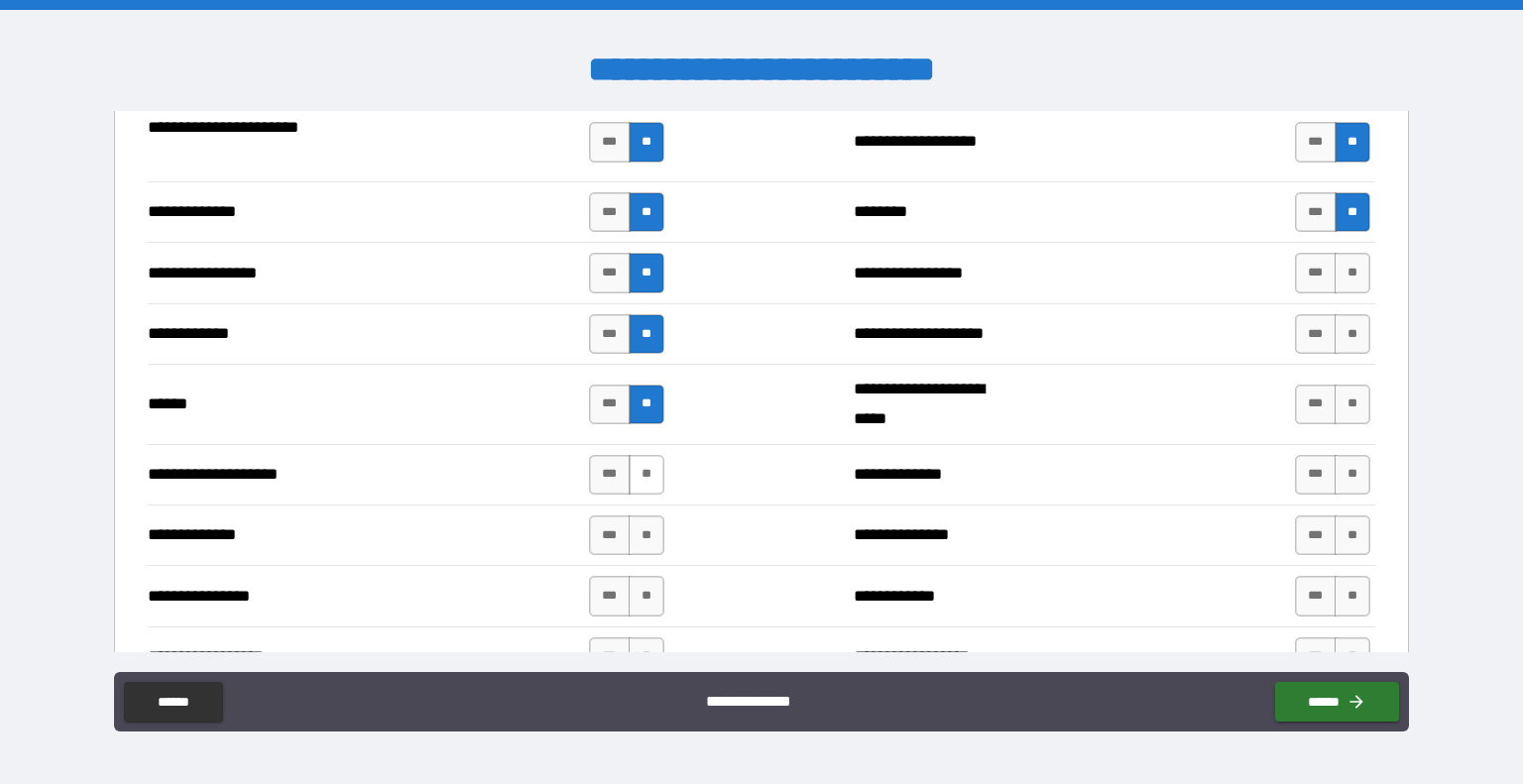 click on "**" at bounding box center [646, 475] 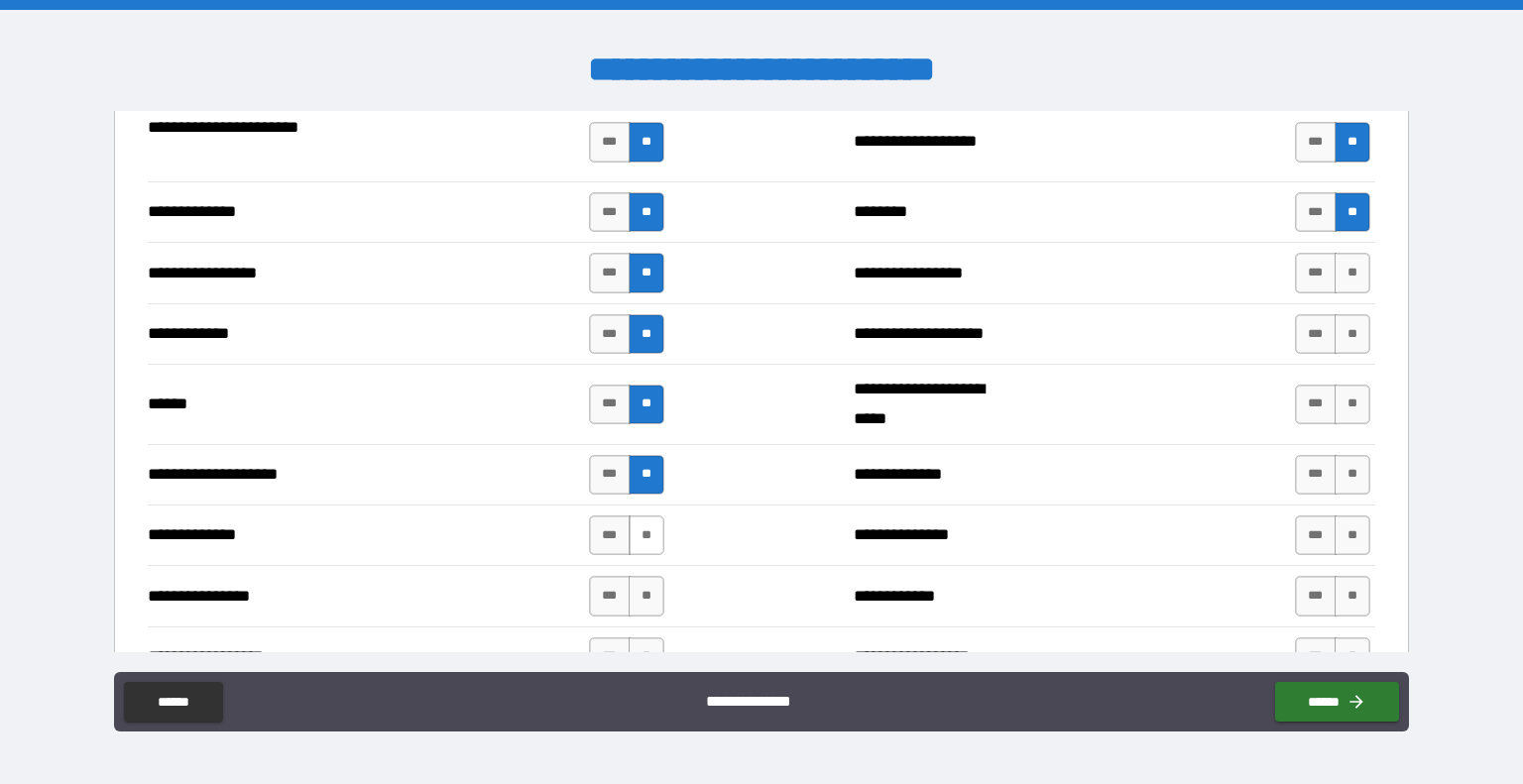 click on "**" at bounding box center [646, 535] 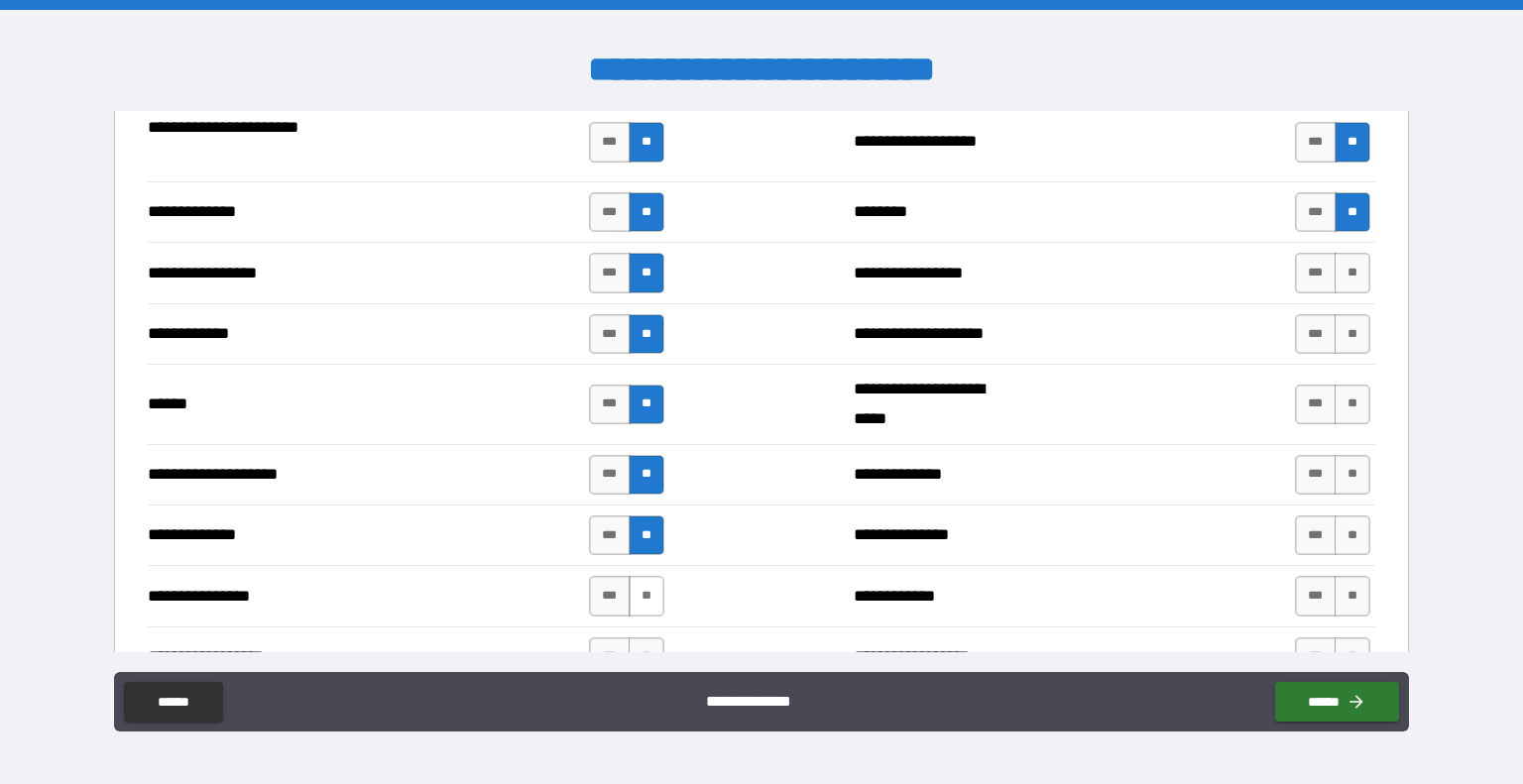 click on "**" at bounding box center [646, 596] 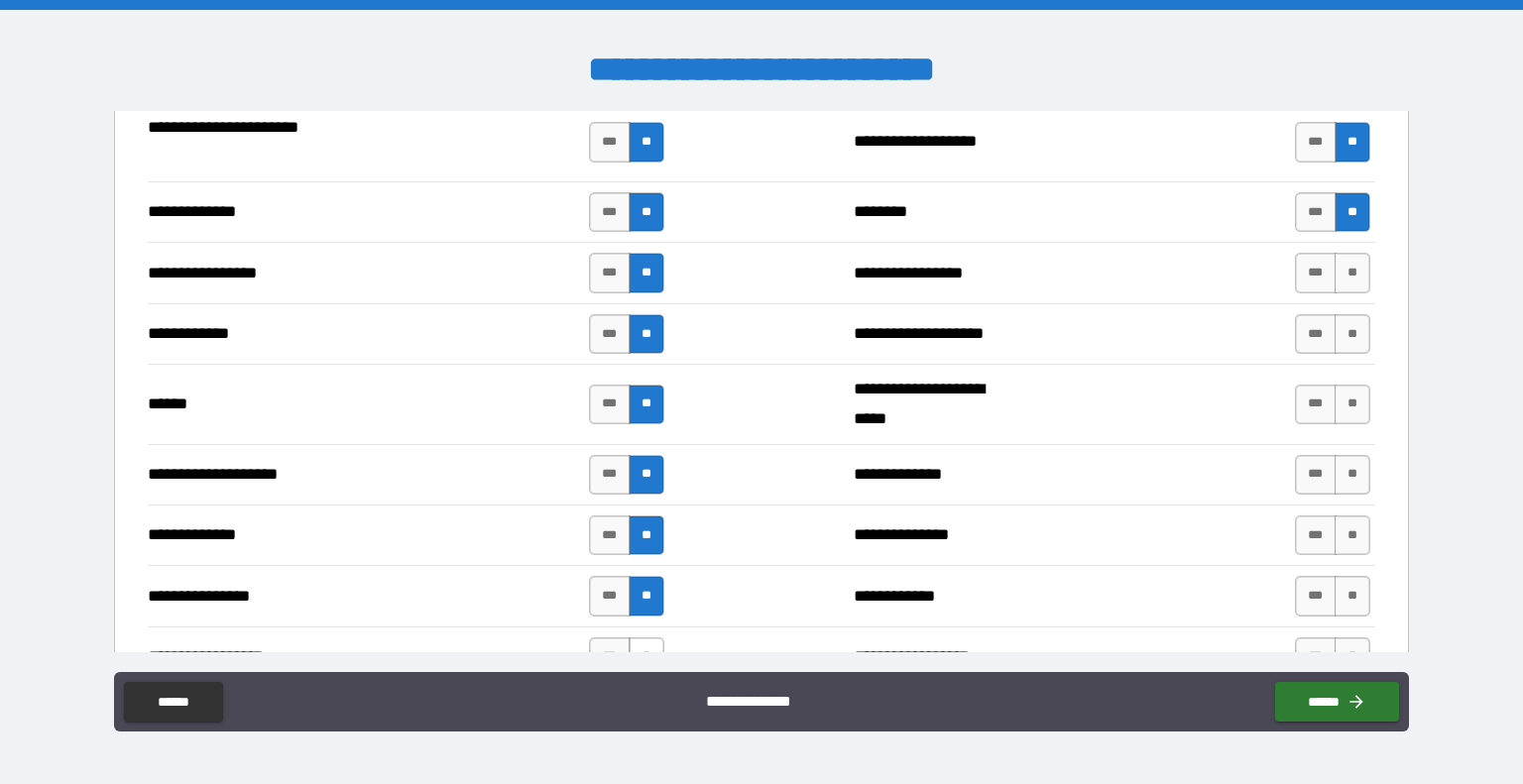 click on "**" at bounding box center [646, 657] 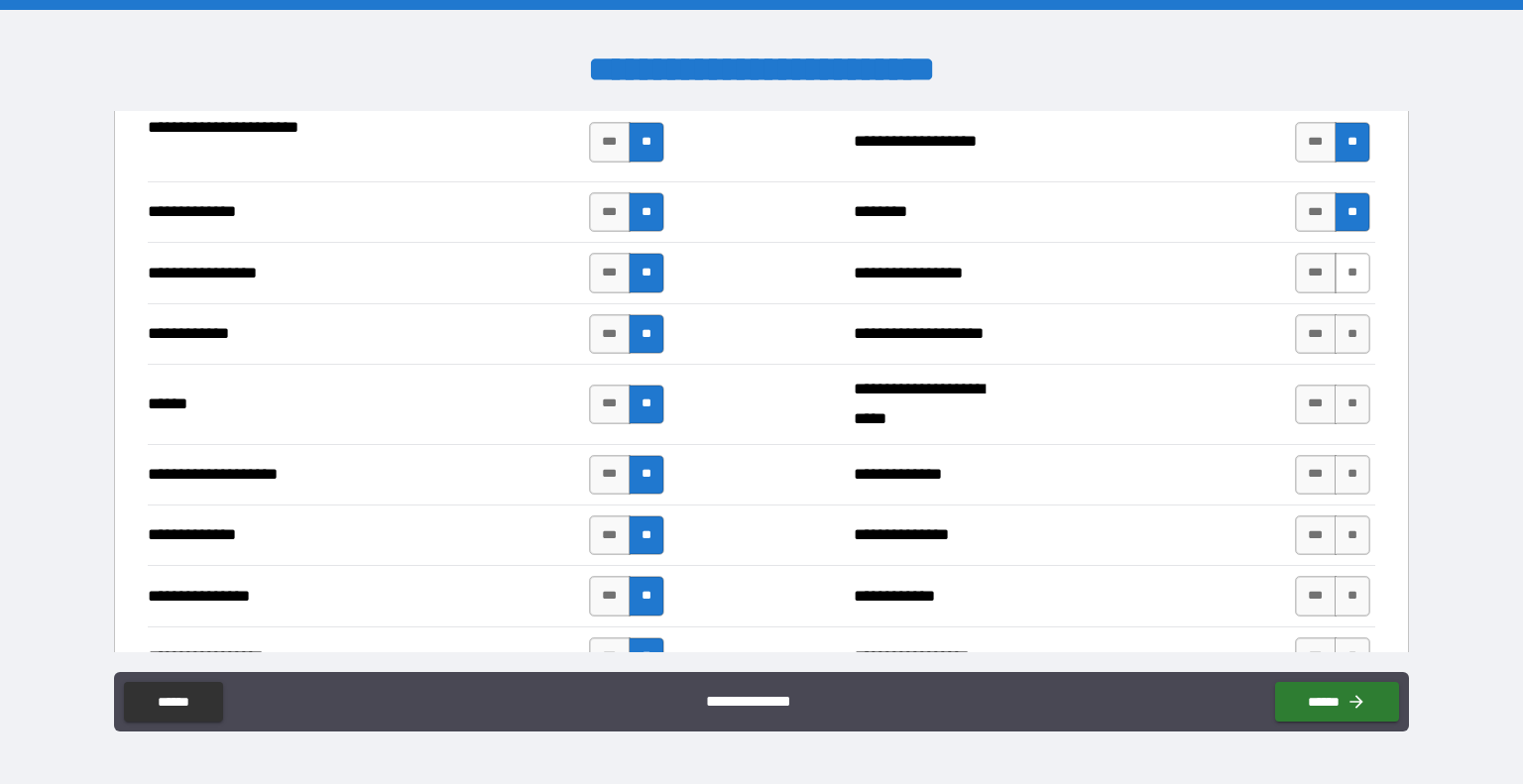 click on "**" at bounding box center (1352, 273) 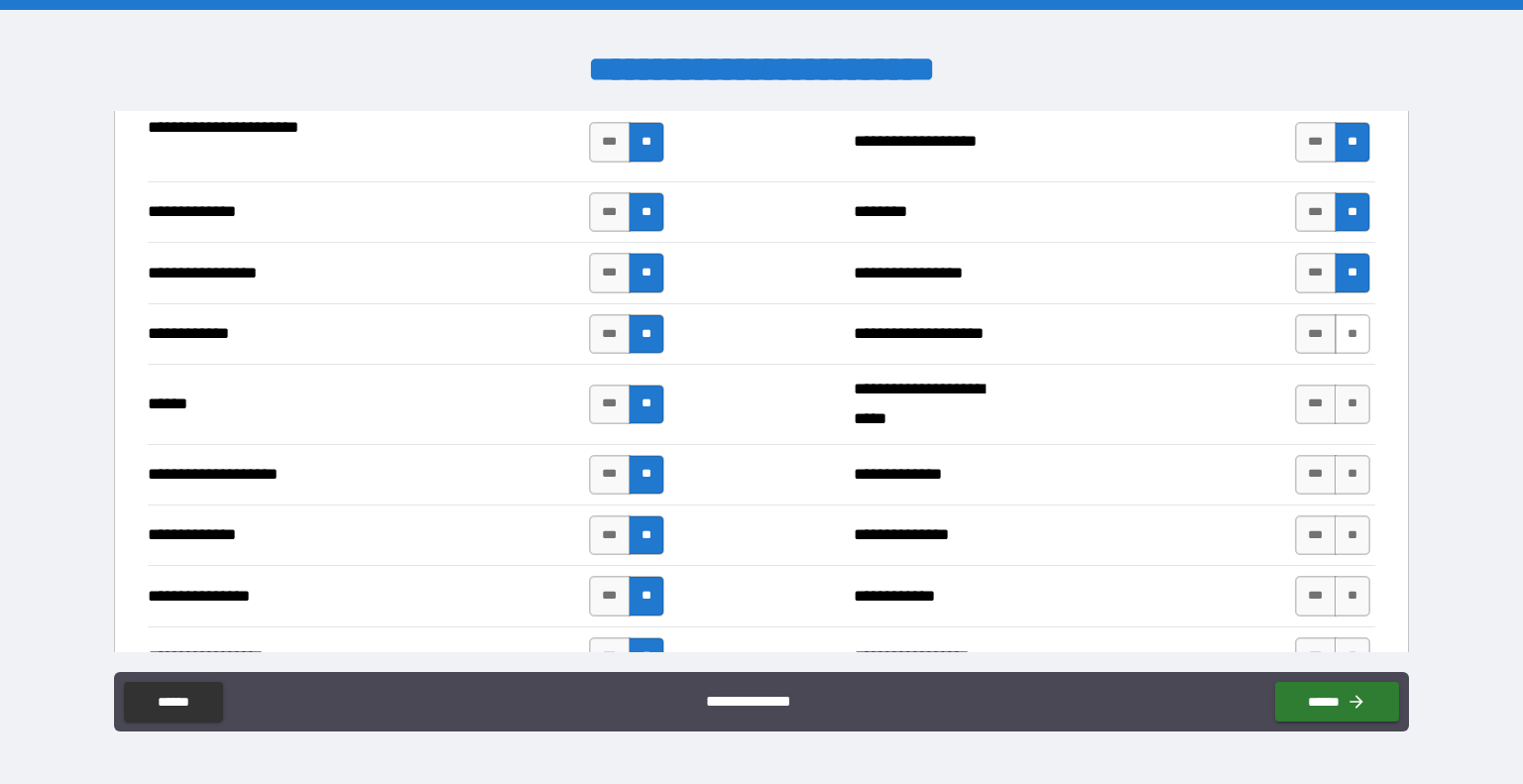 click on "**" at bounding box center (1352, 334) 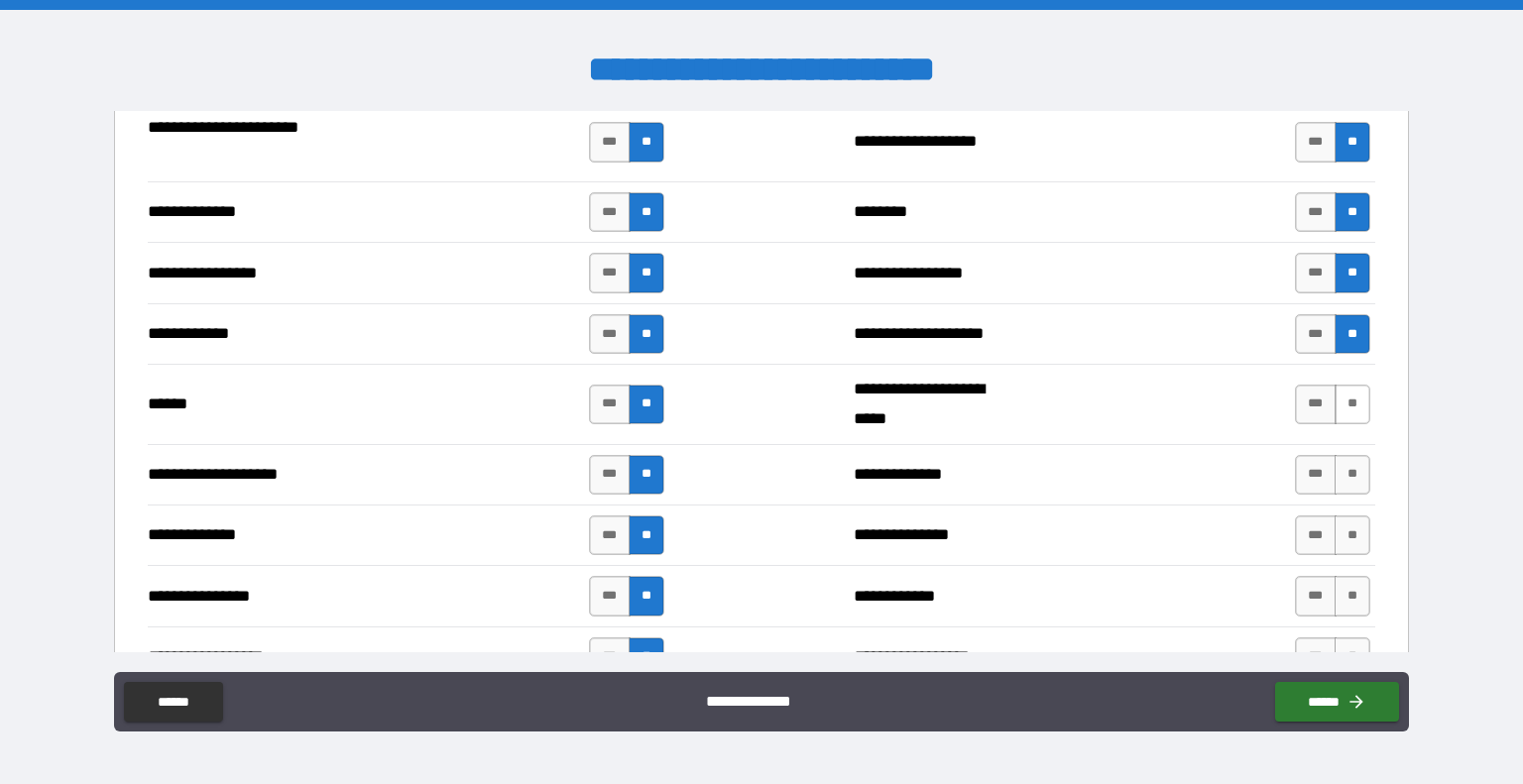 click on "**" at bounding box center [1352, 404] 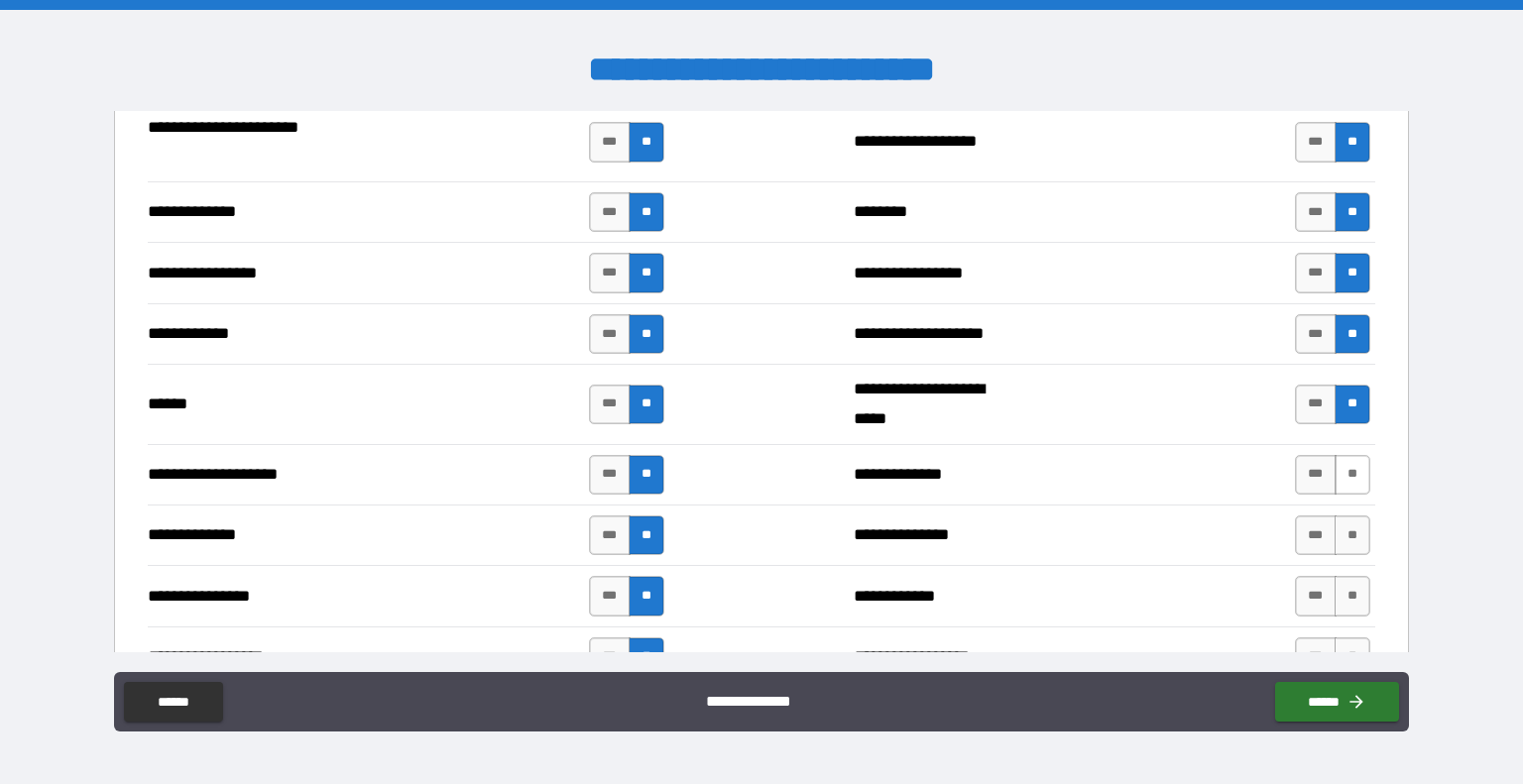 click on "**" at bounding box center [1352, 475] 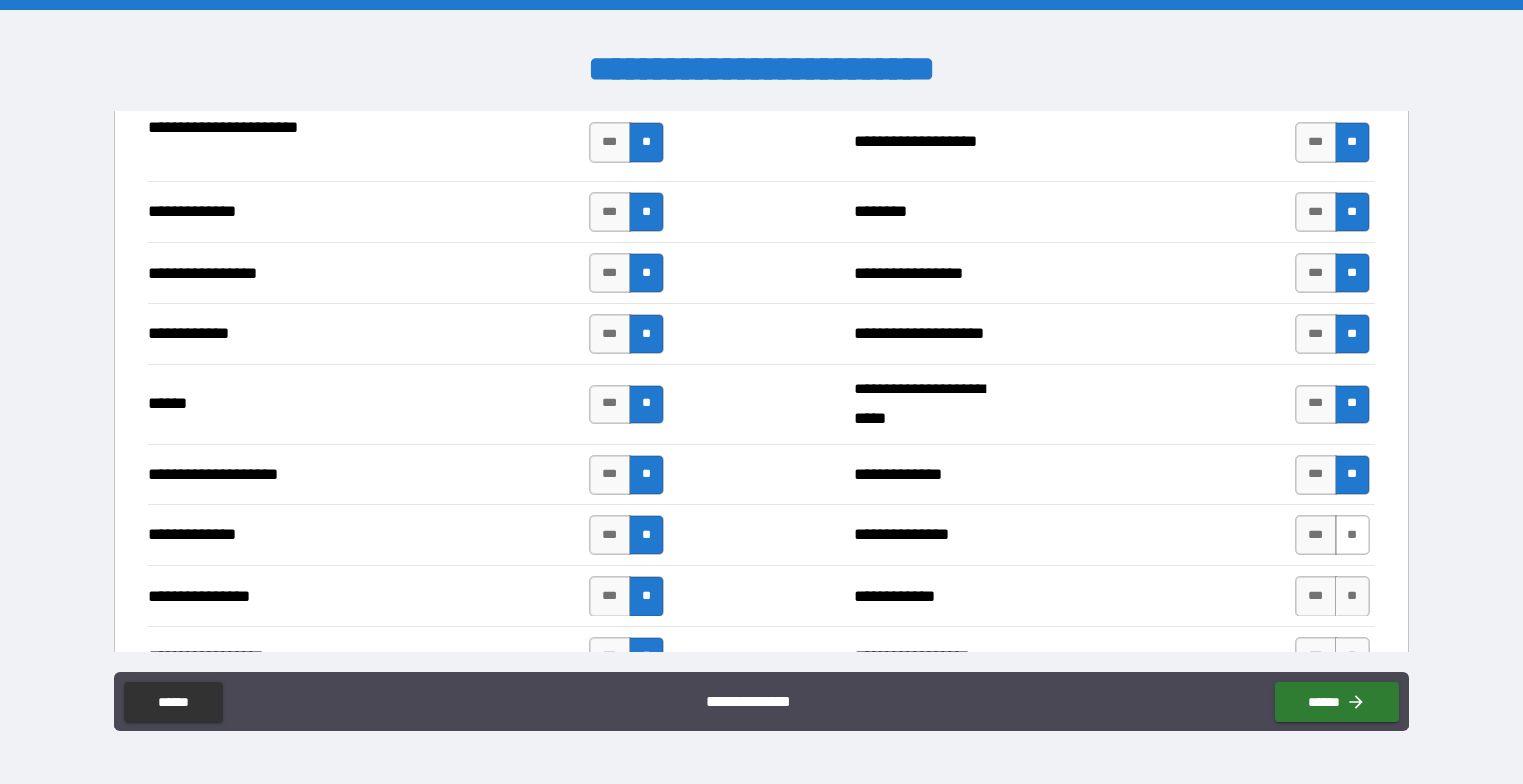 click on "**" at bounding box center [1352, 535] 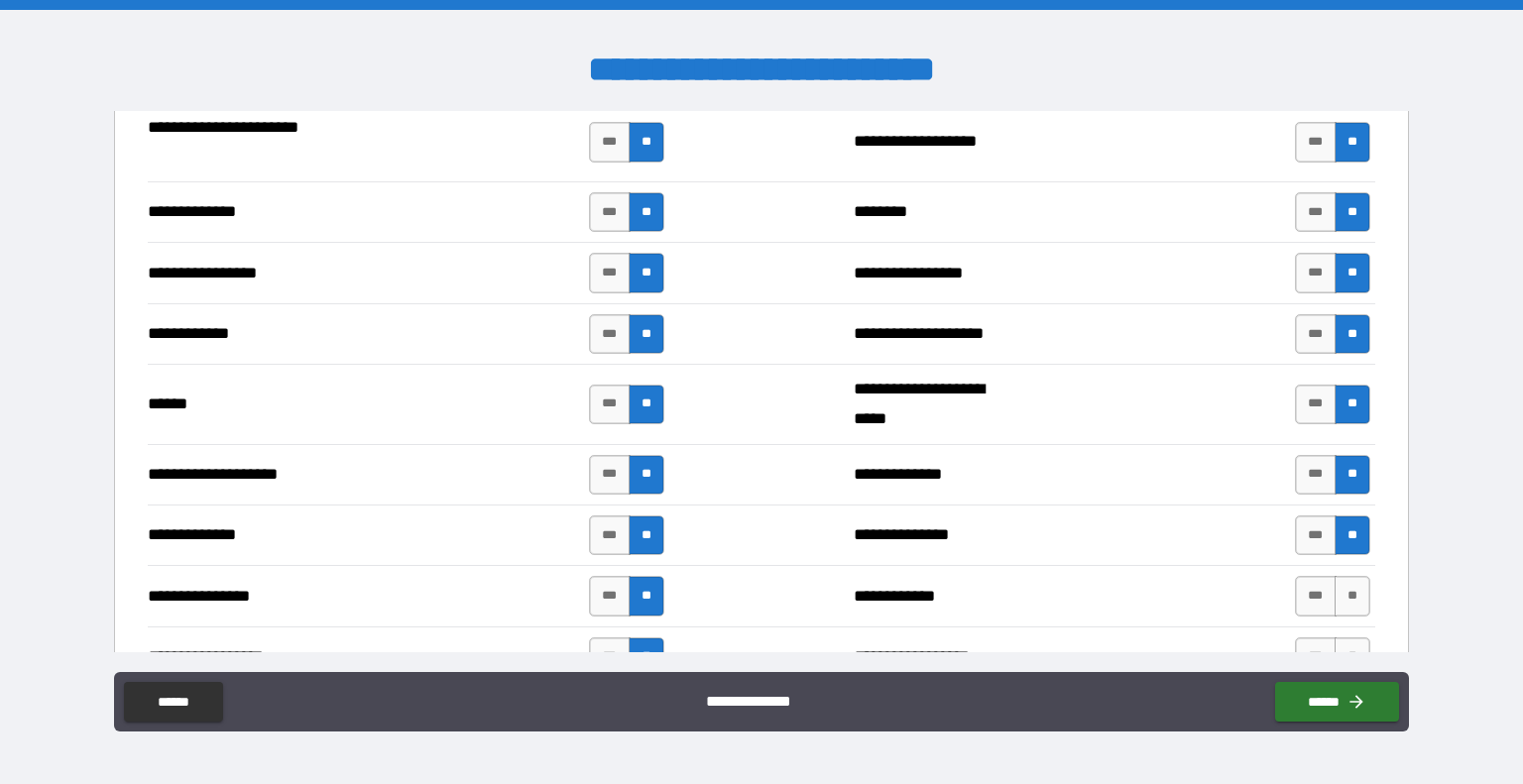 click on "**" at bounding box center [1352, 596] 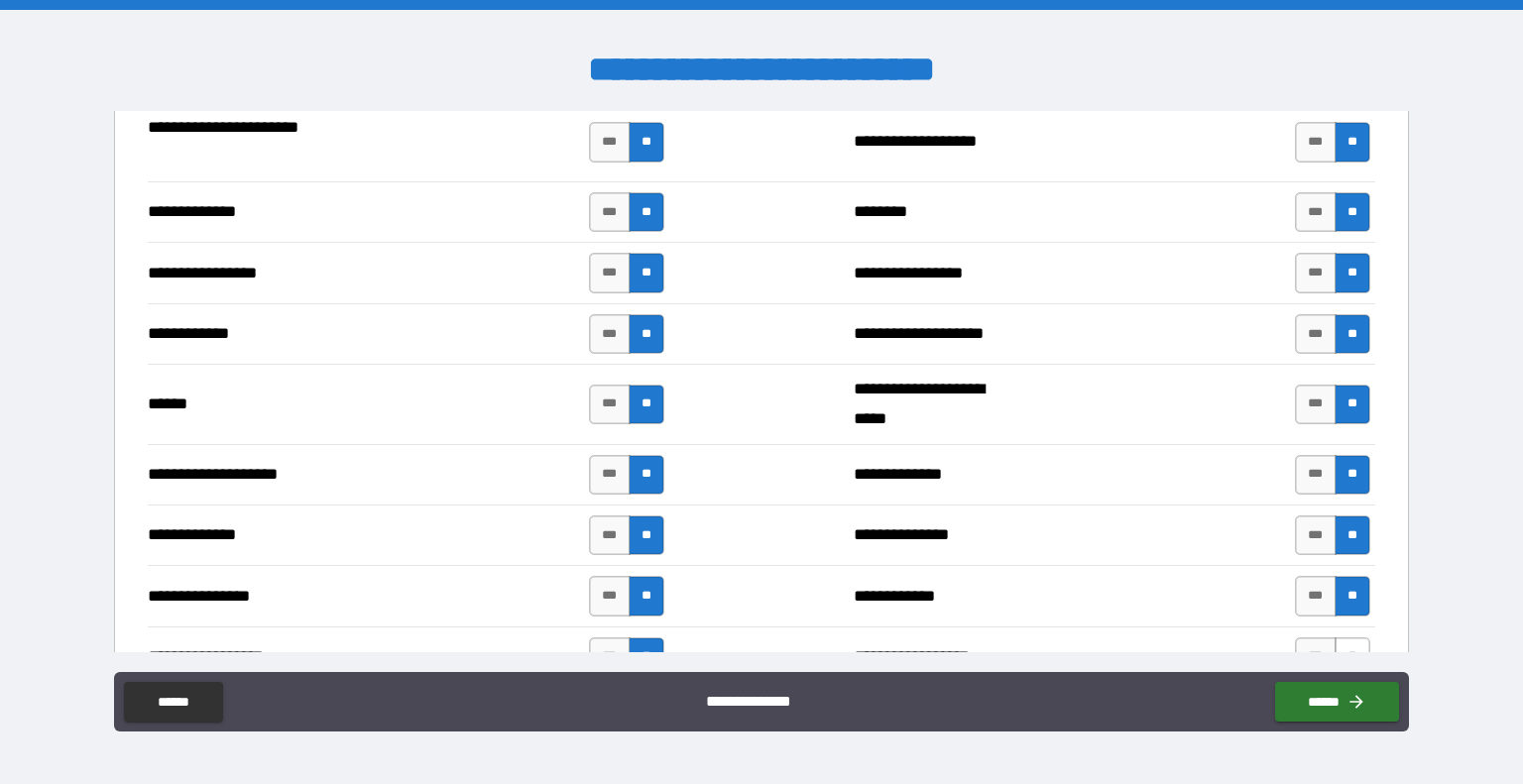 click on "**" at bounding box center (1352, 657) 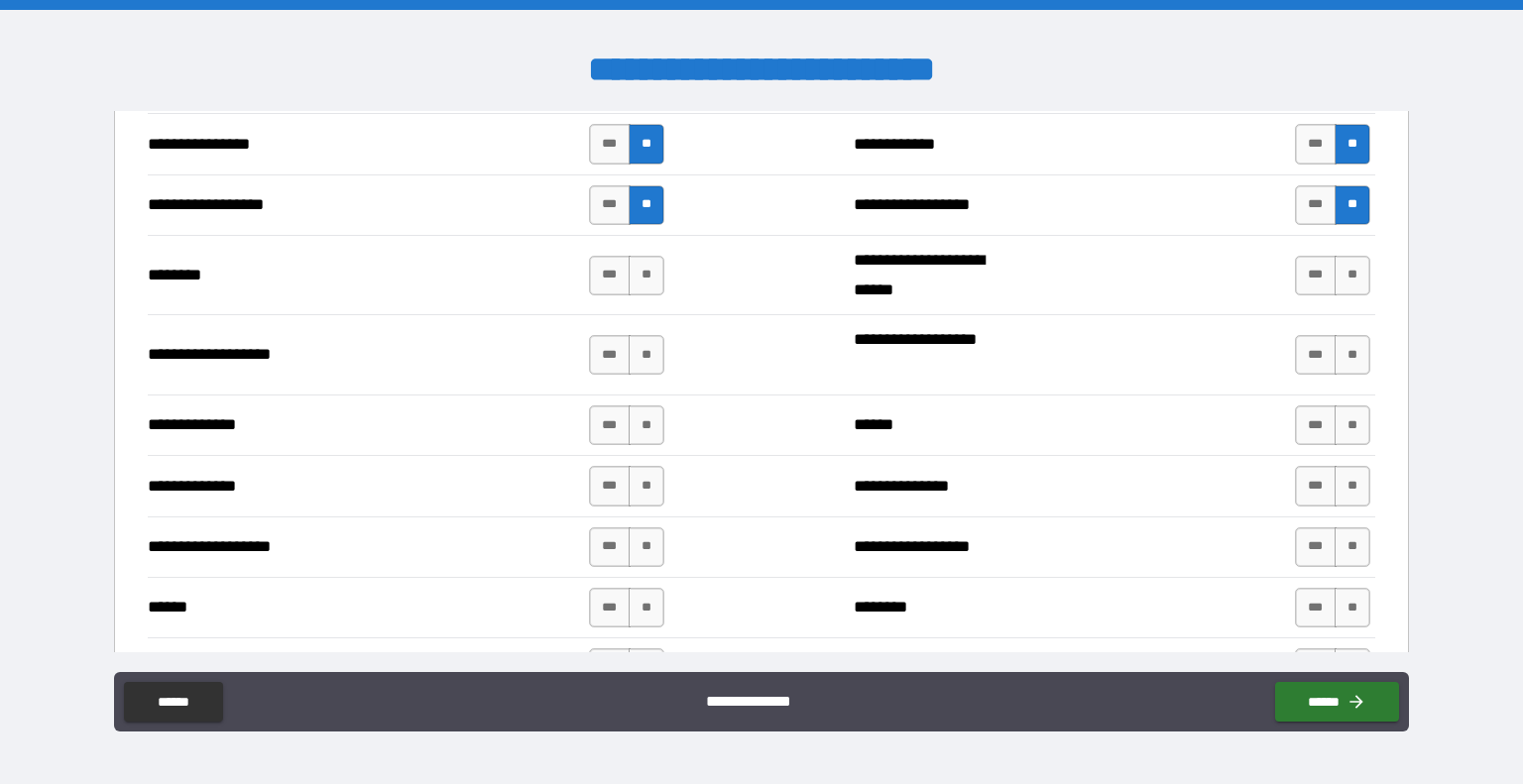 scroll, scrollTop: 3156, scrollLeft: 0, axis: vertical 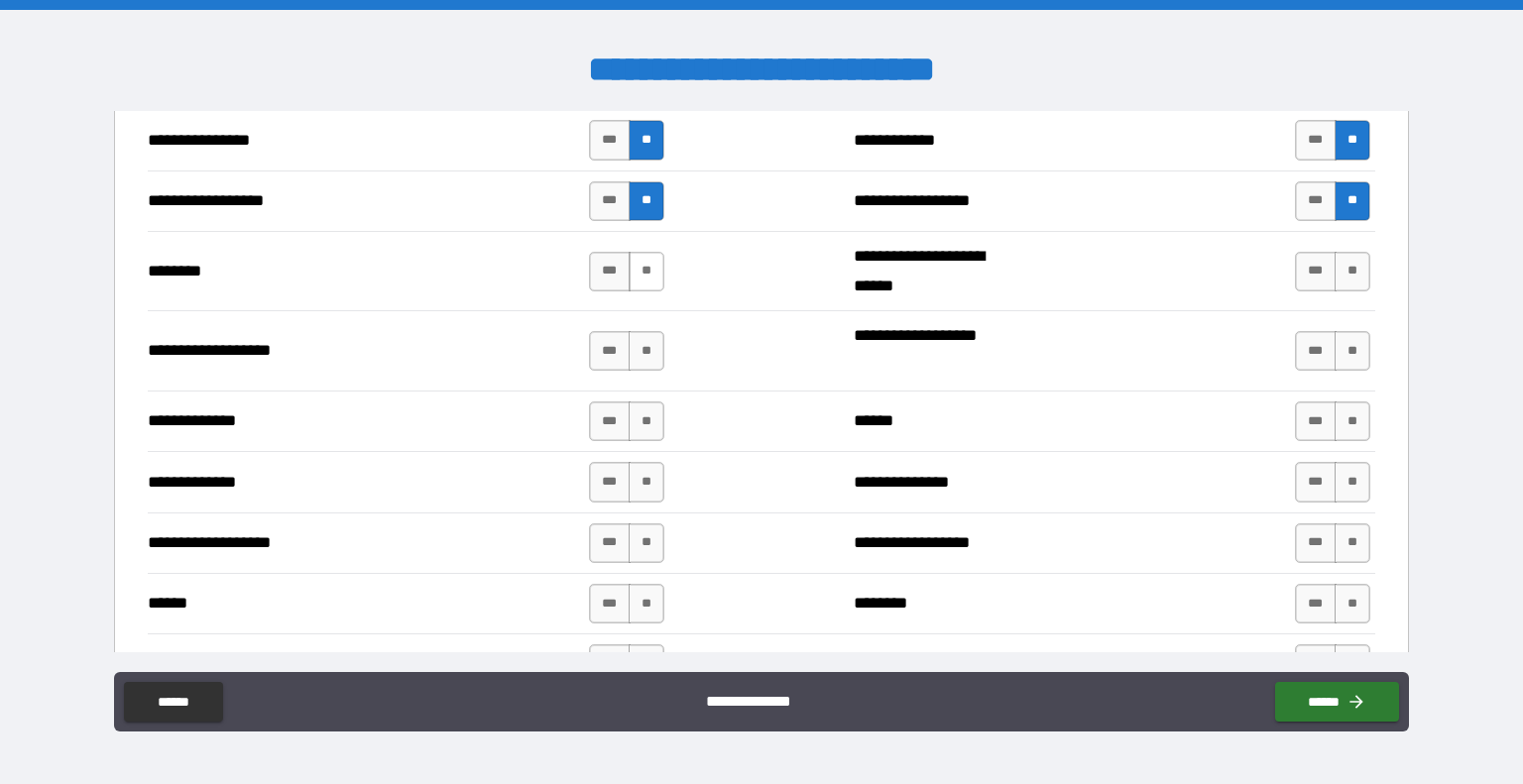 click on "**" at bounding box center [646, 272] 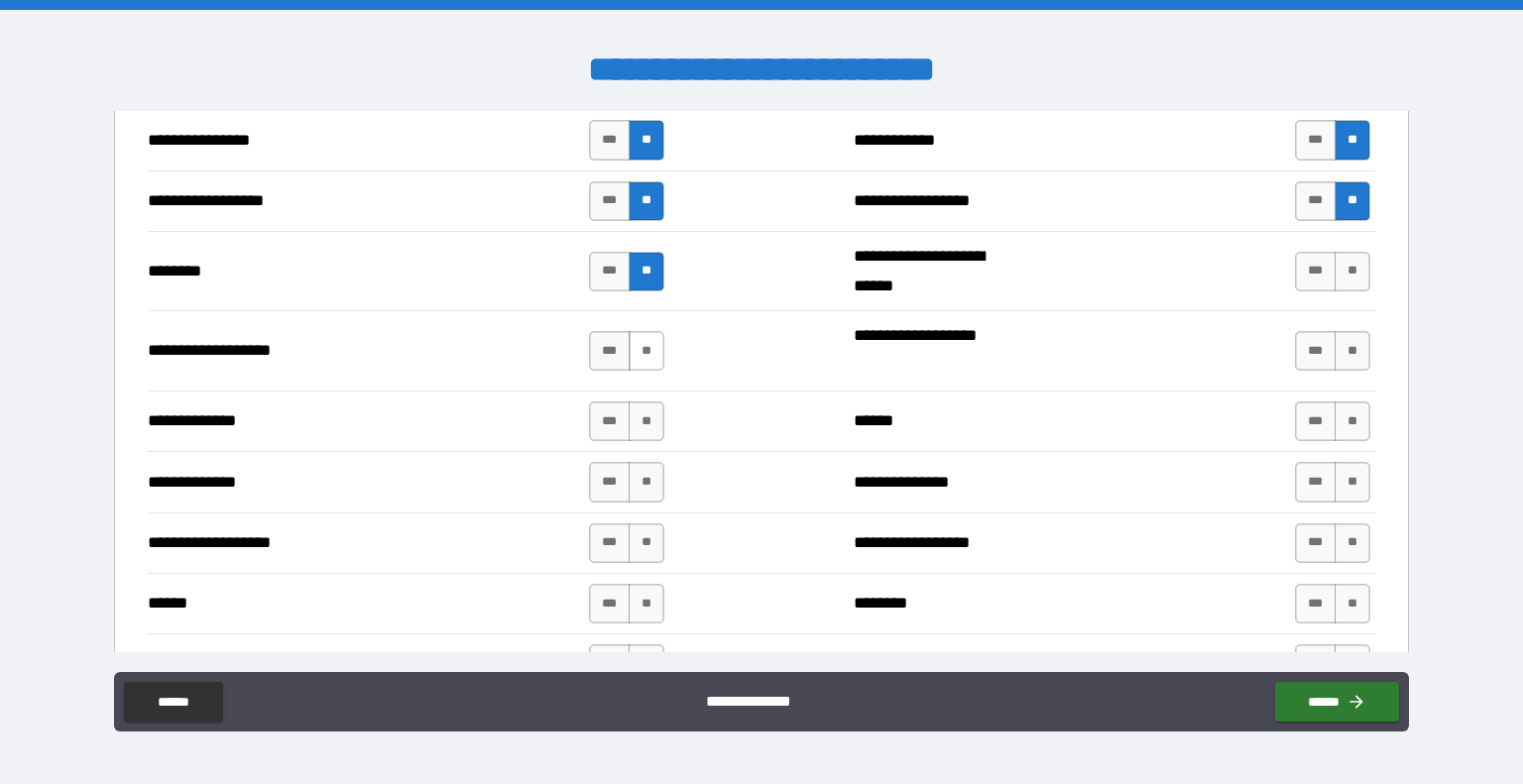 click on "**" at bounding box center (646, 351) 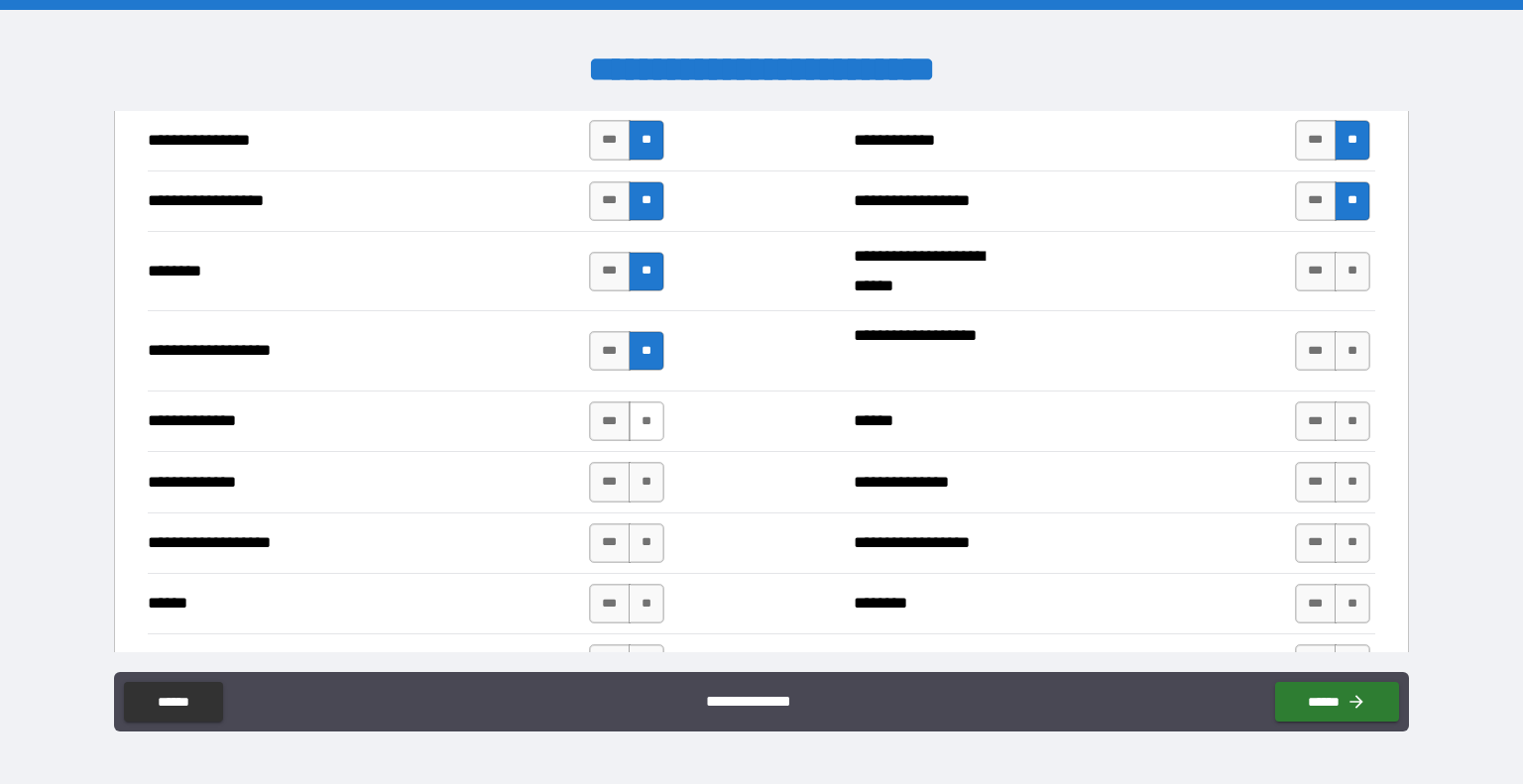 click on "**" at bounding box center (646, 421) 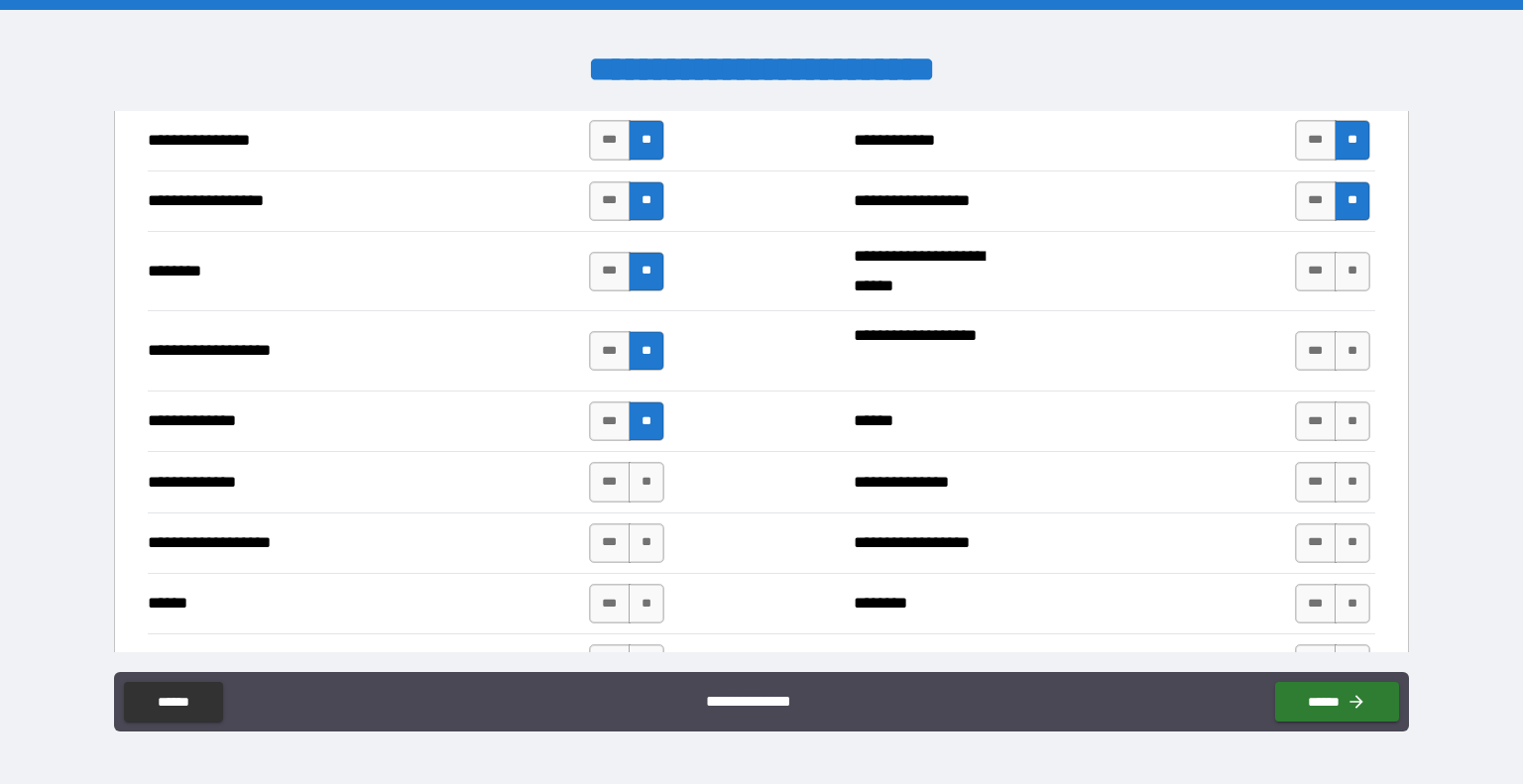 click on "**" at bounding box center [646, 482] 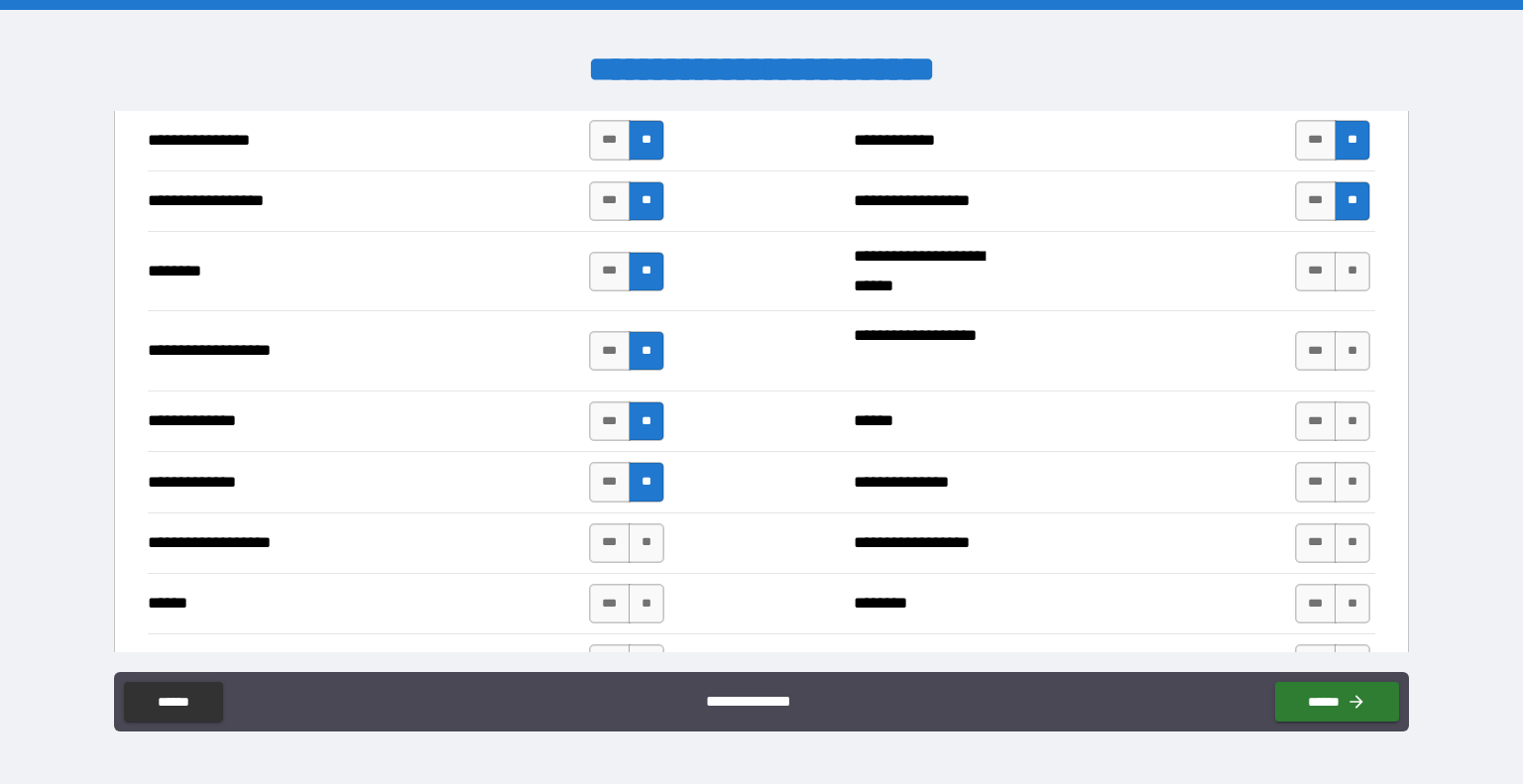 click on "**" at bounding box center [646, 543] 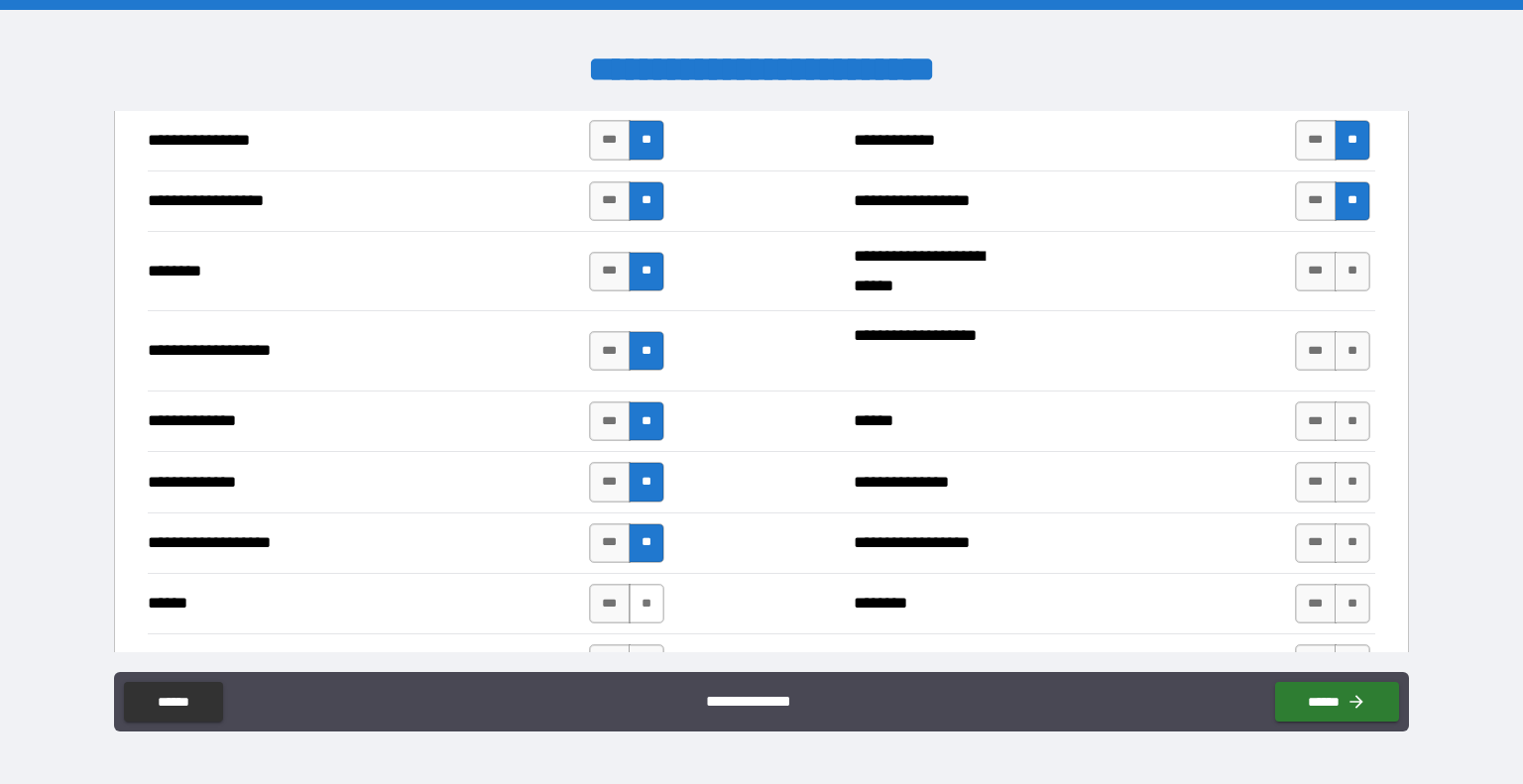 click on "**" at bounding box center [646, 604] 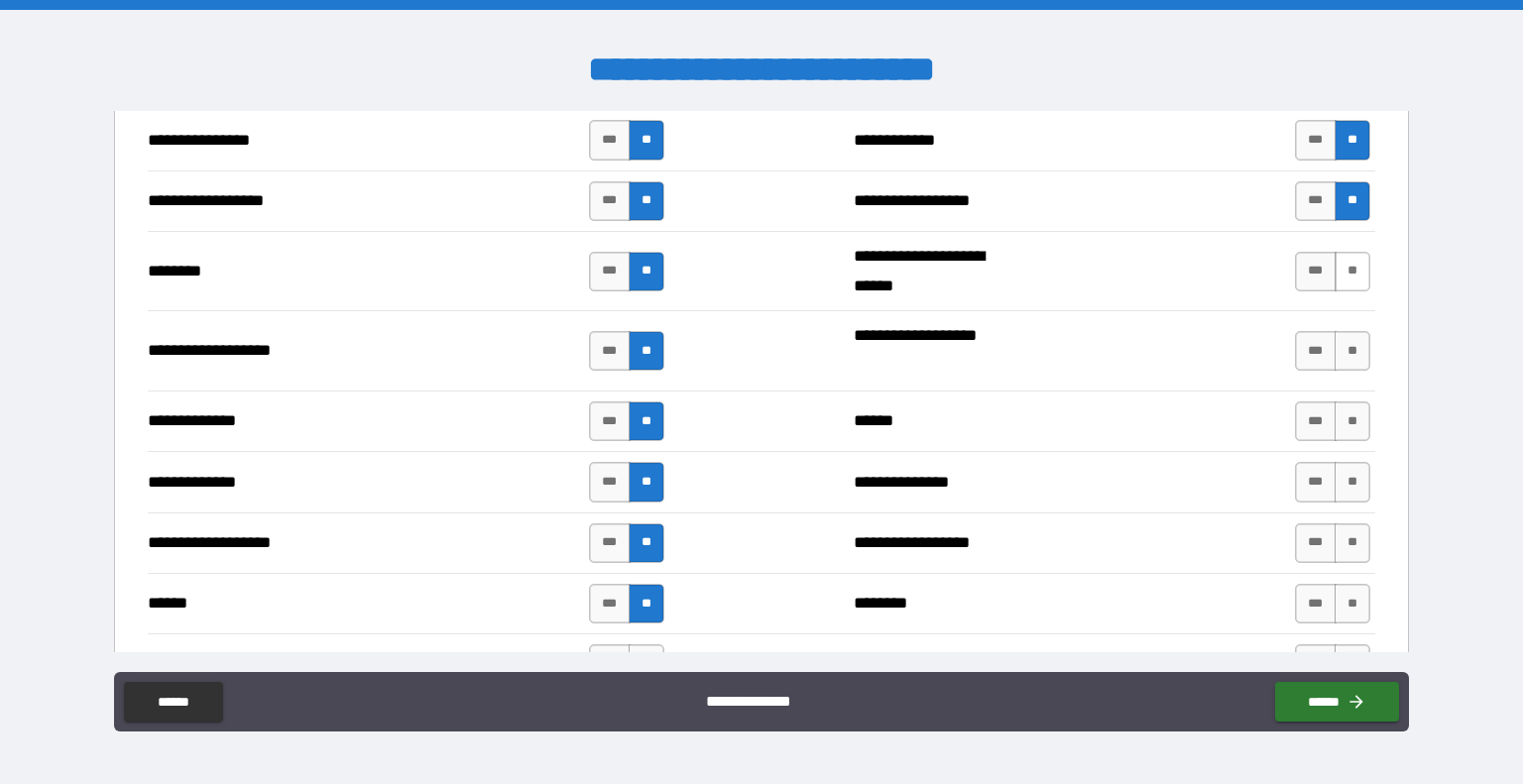 click on "**" at bounding box center [1352, 272] 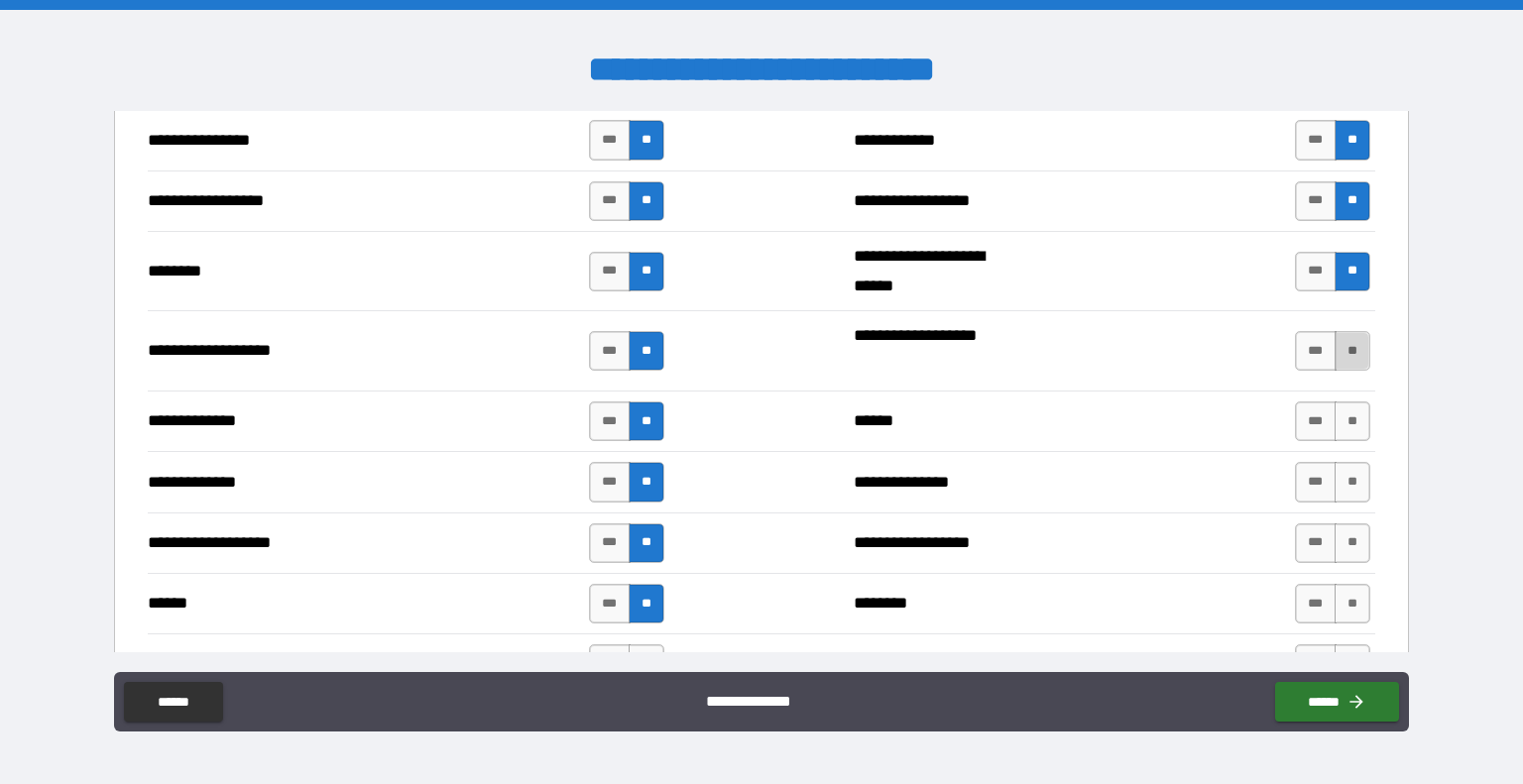 click on "**" at bounding box center [1352, 351] 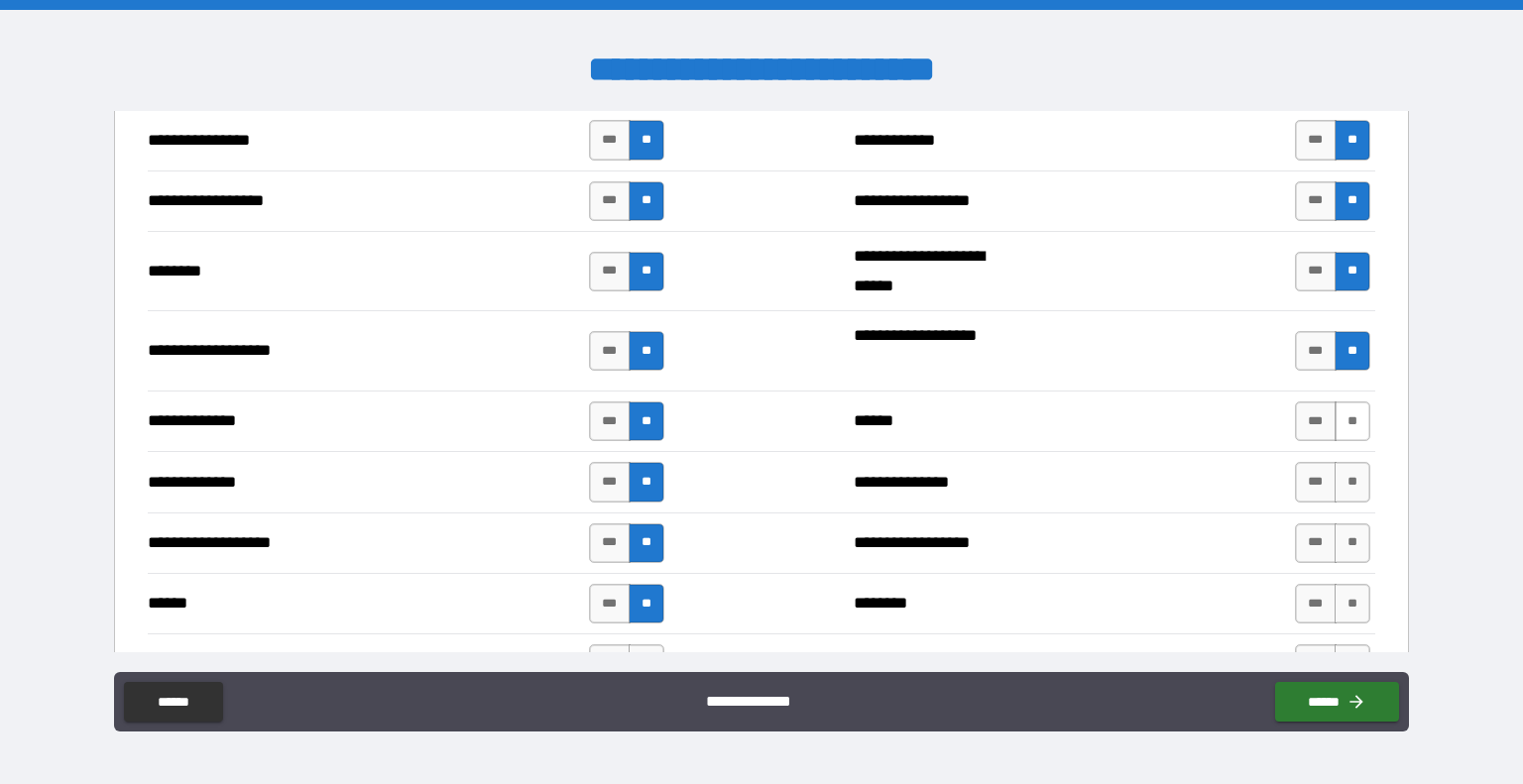 click on "**" at bounding box center (1352, 421) 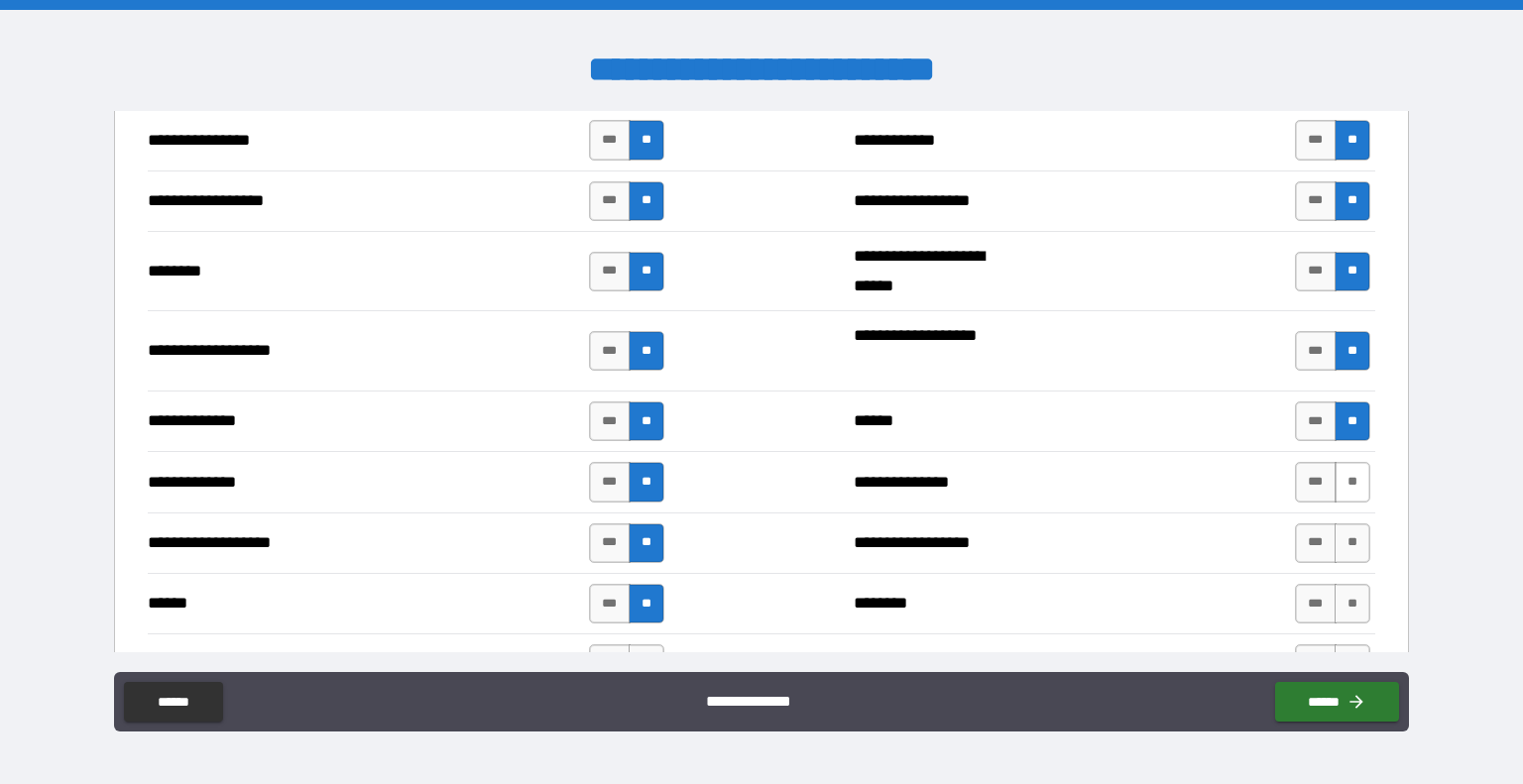 click on "**" at bounding box center [1352, 482] 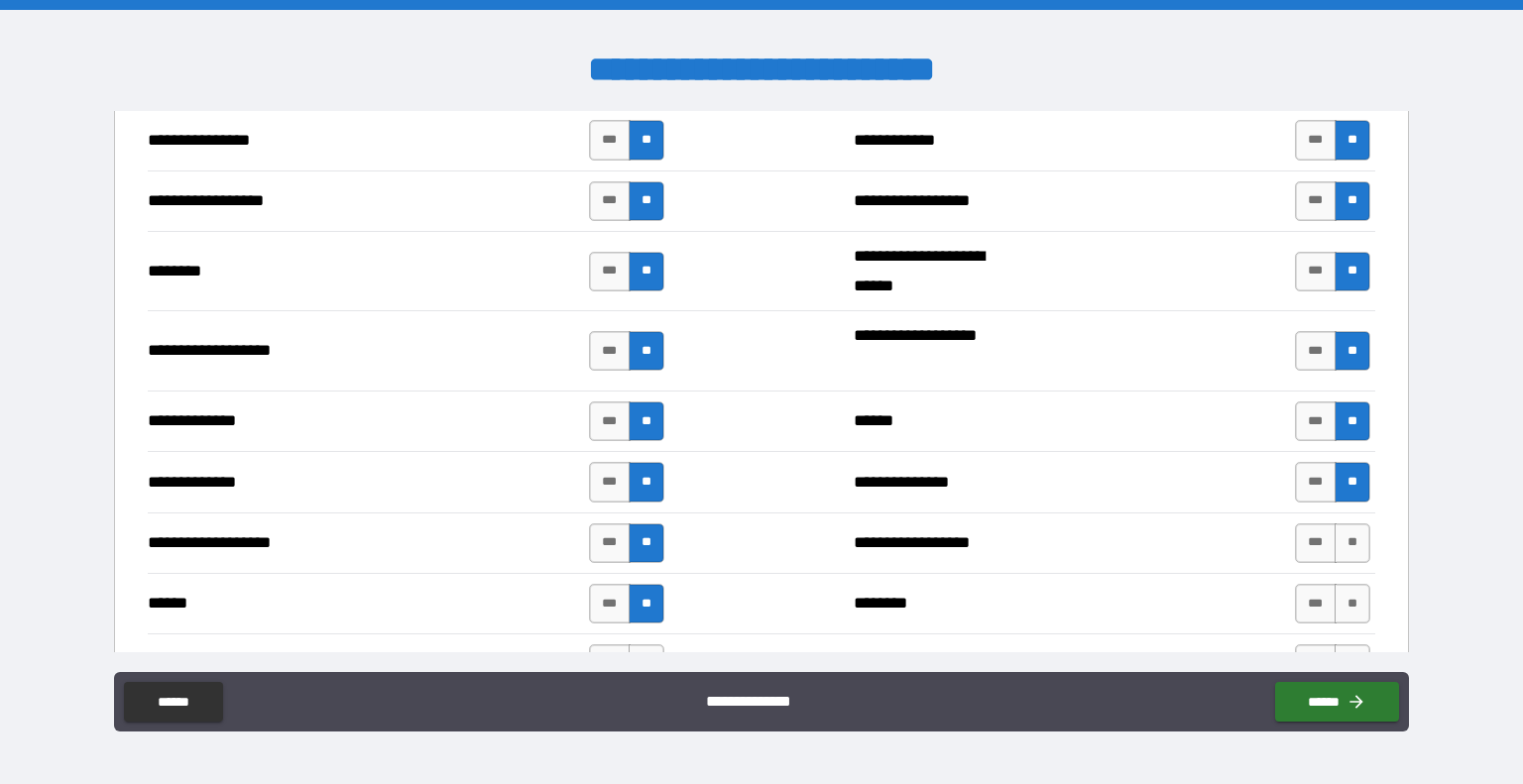 click on "**" at bounding box center (1352, 543) 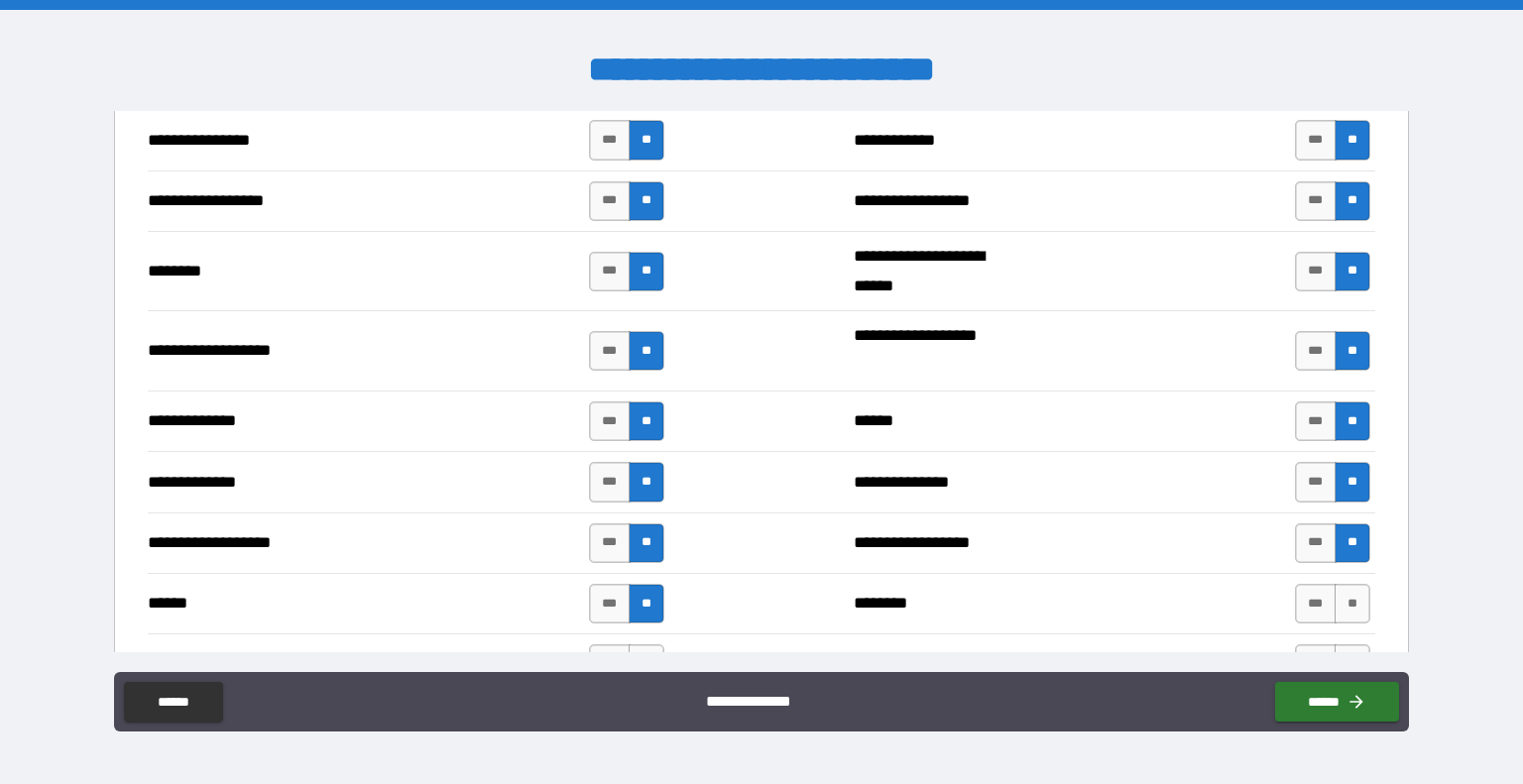 click on "**" at bounding box center (1352, 604) 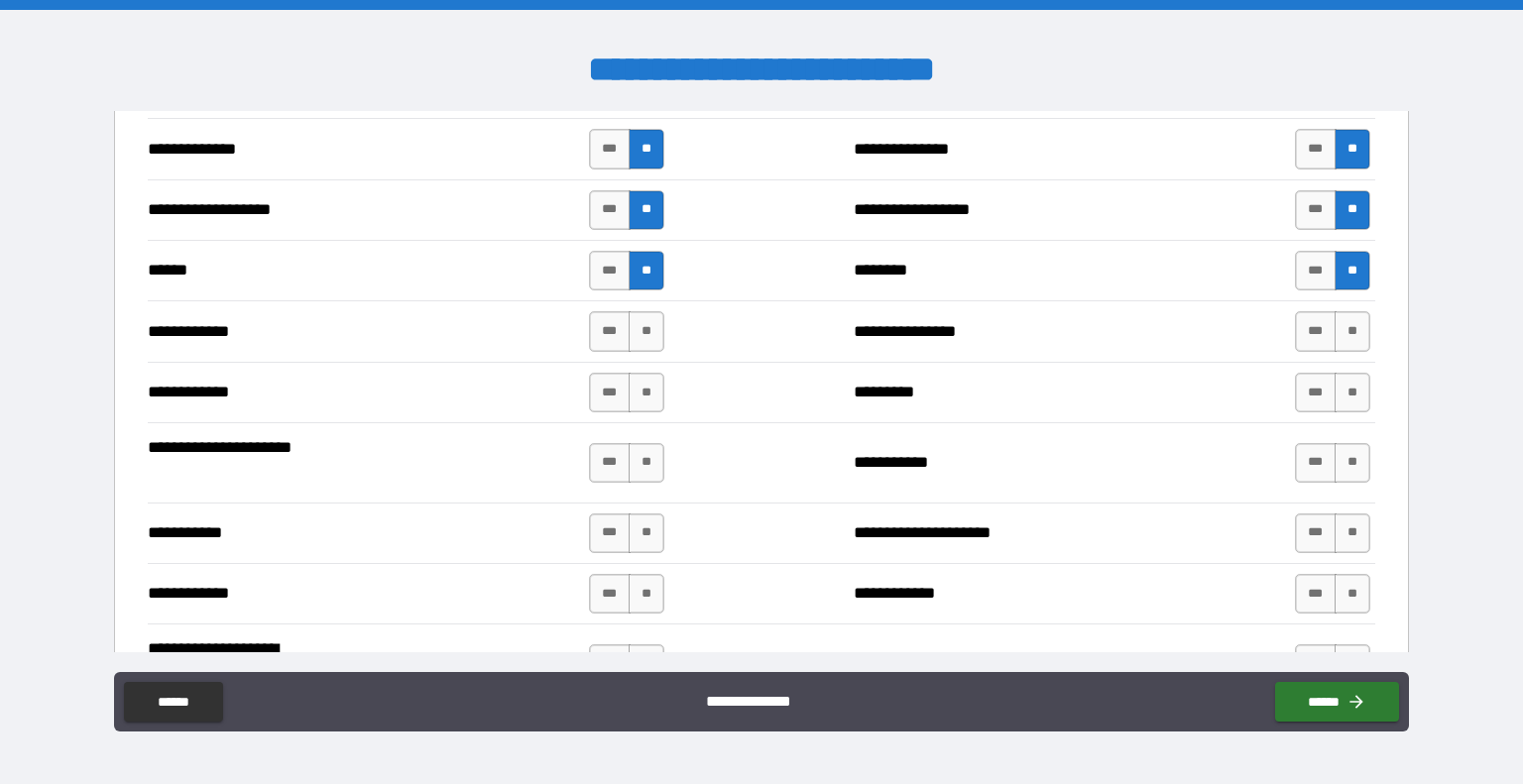 scroll, scrollTop: 3523, scrollLeft: 0, axis: vertical 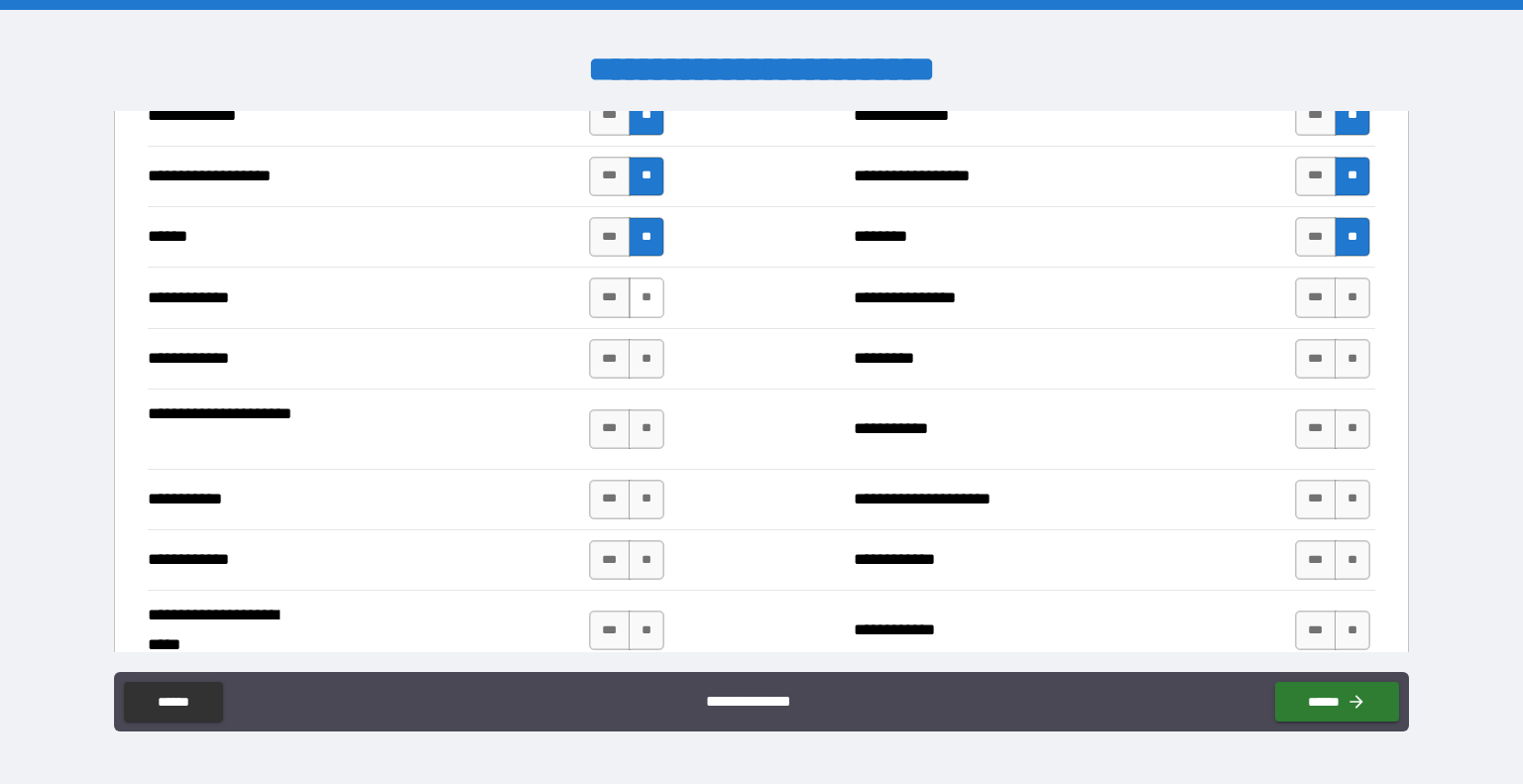 click on "**" at bounding box center [646, 297] 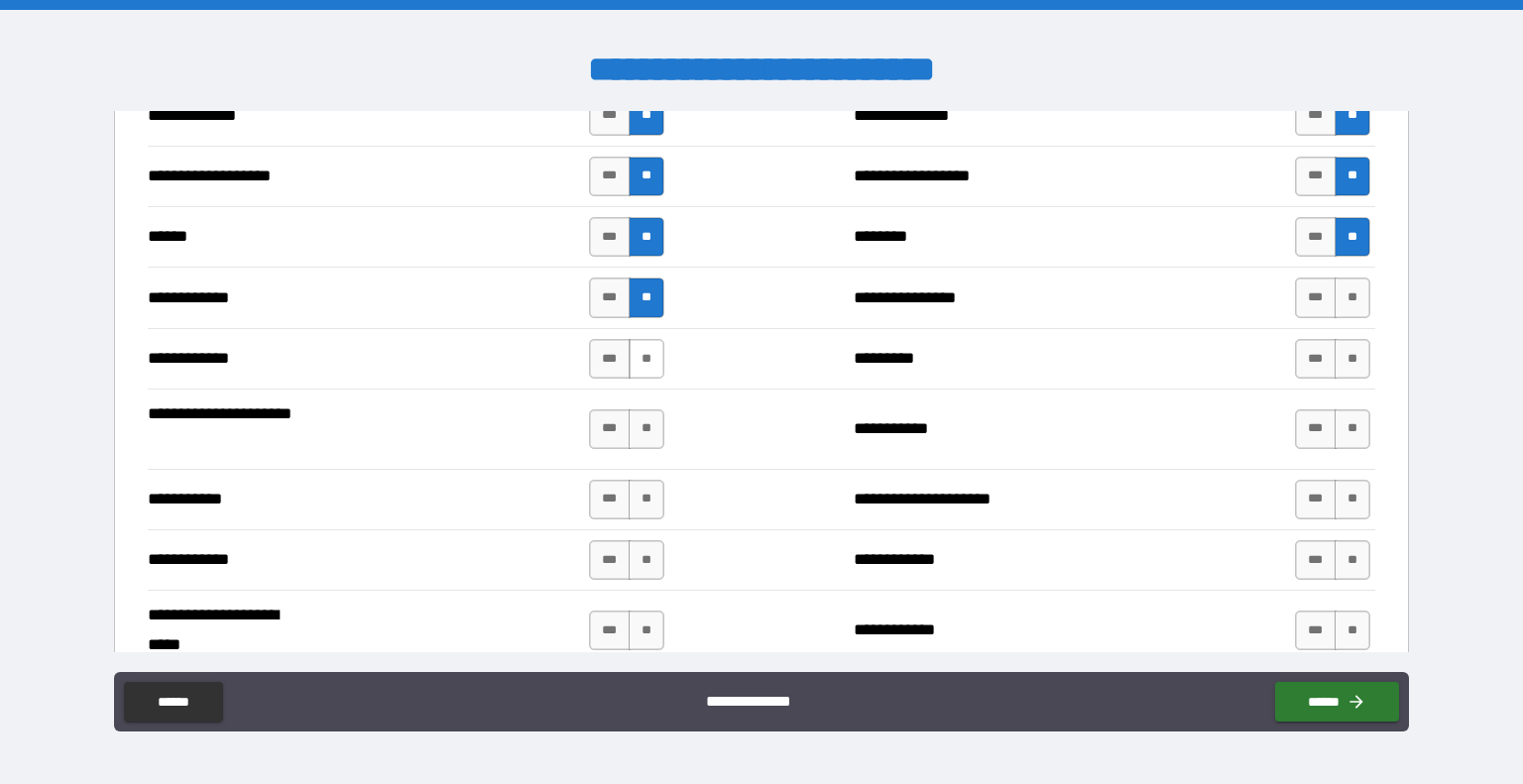 click on "**" at bounding box center [646, 359] 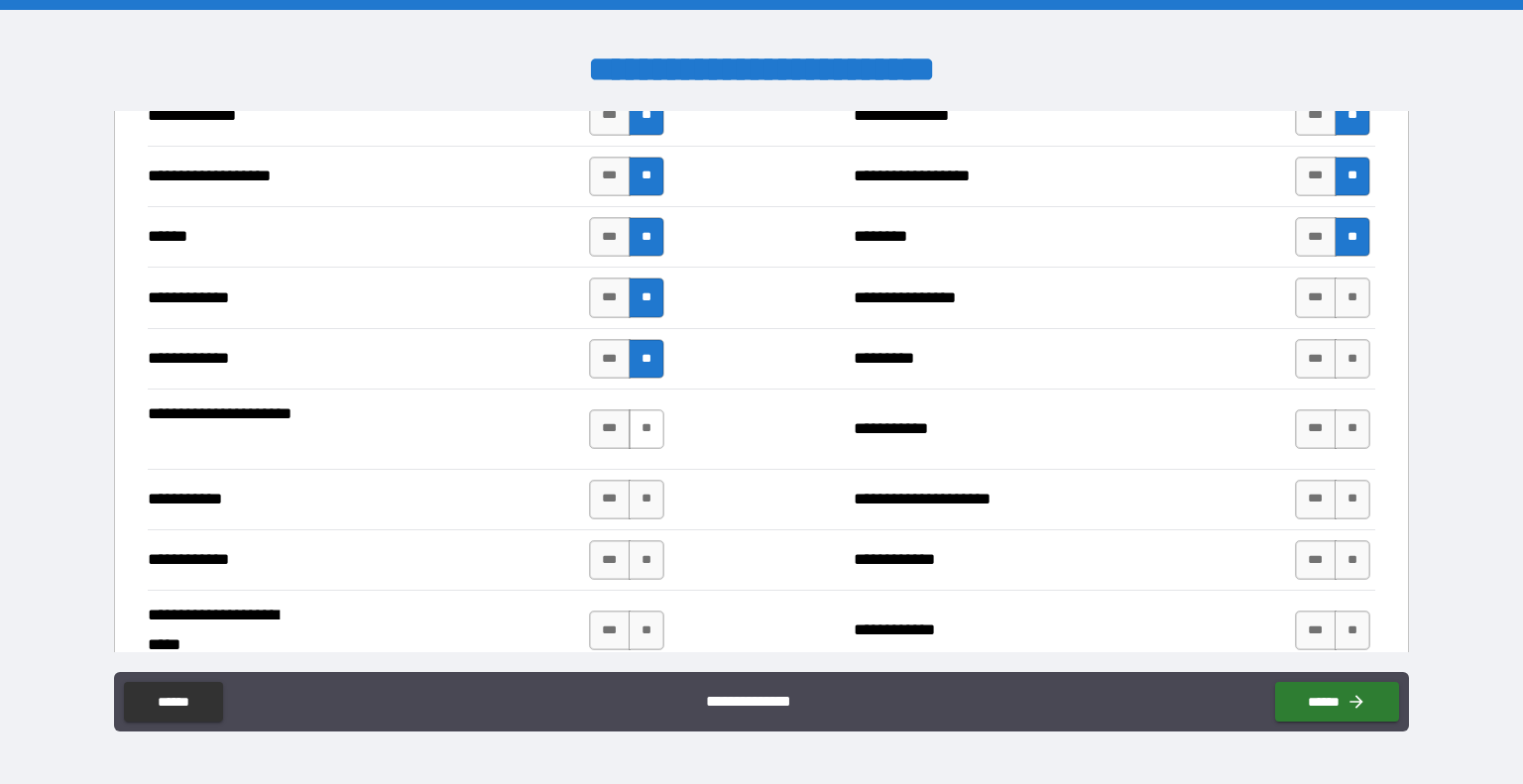 click on "**" at bounding box center [646, 429] 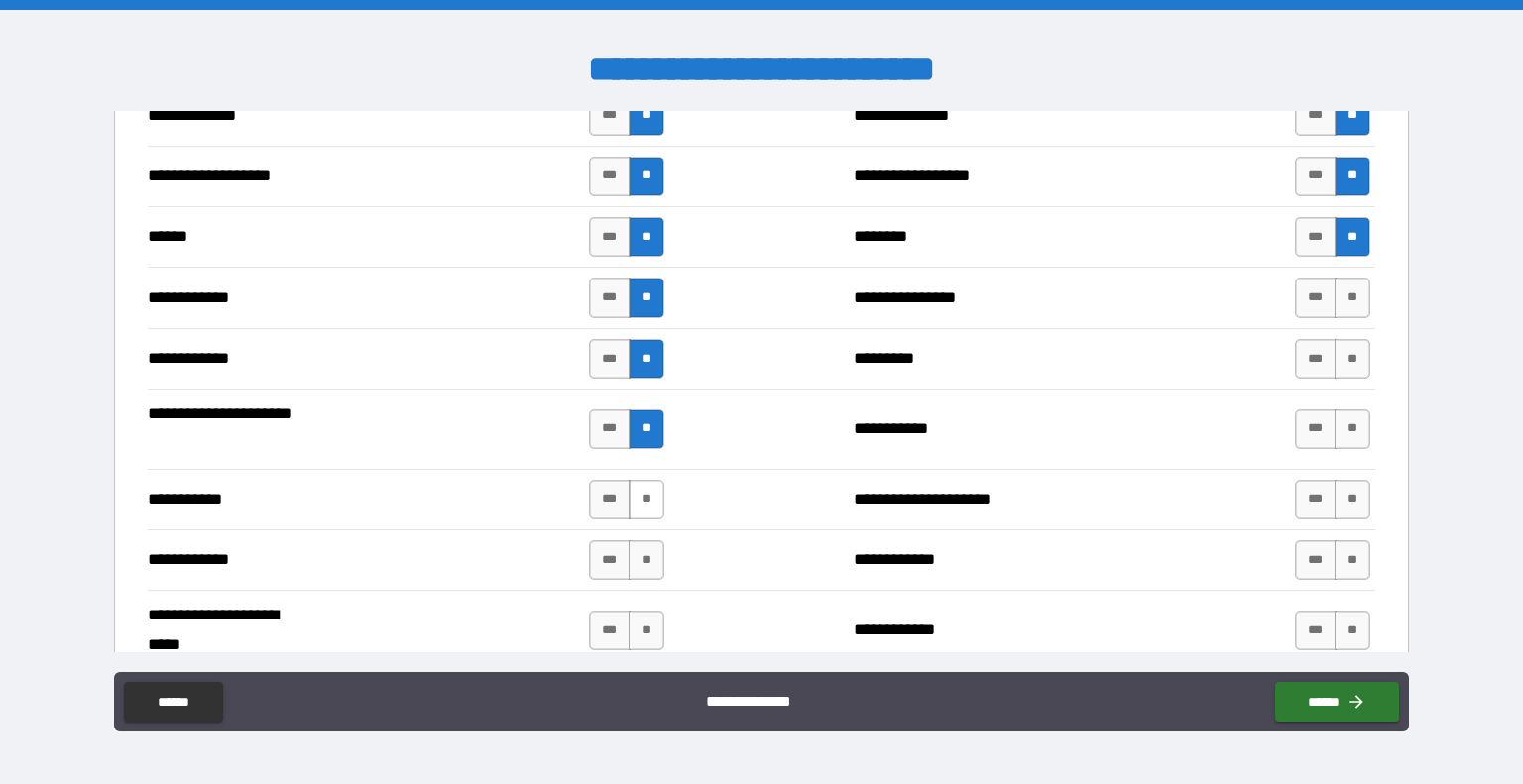 click on "**" at bounding box center [646, 500] 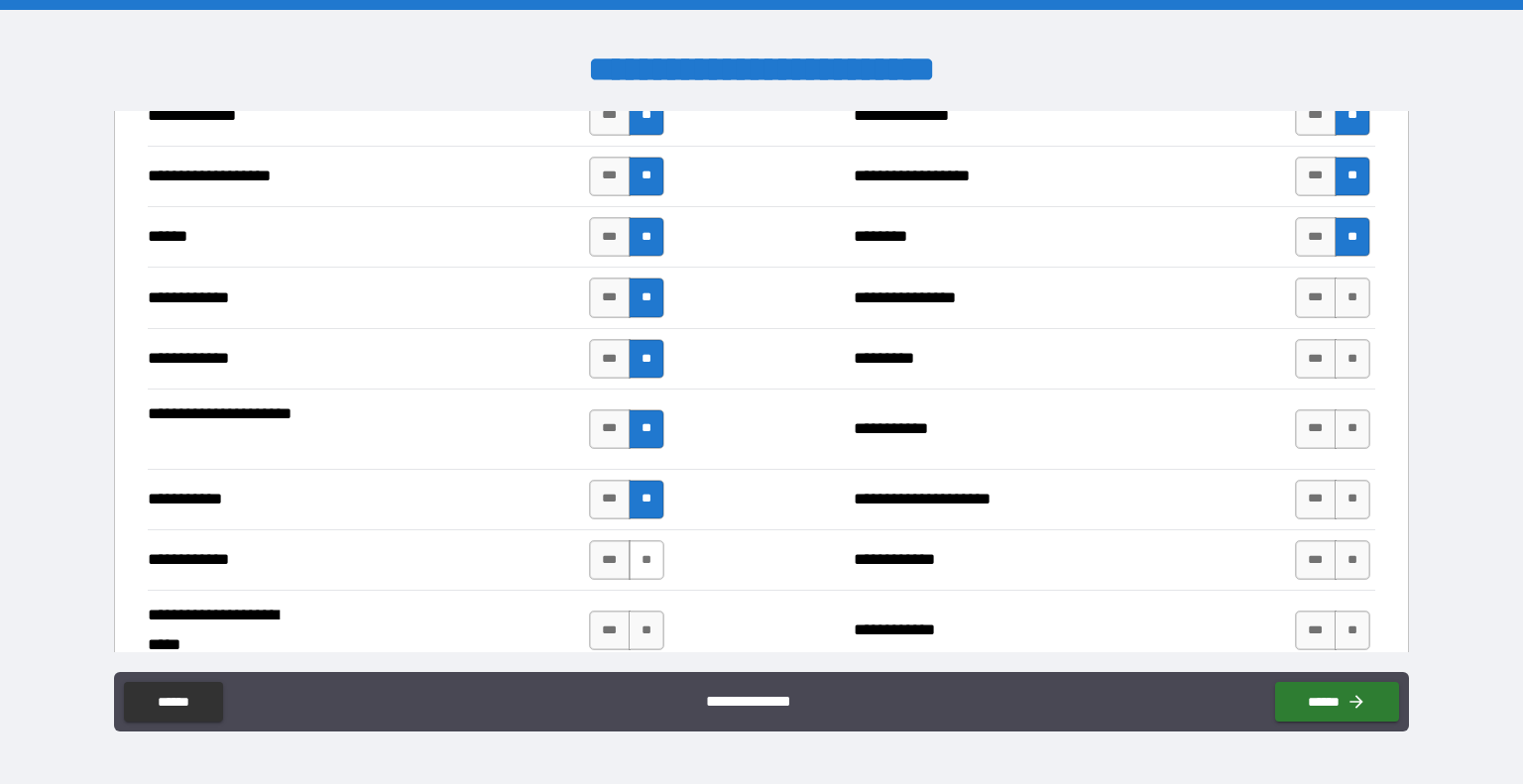 click on "**" at bounding box center [646, 560] 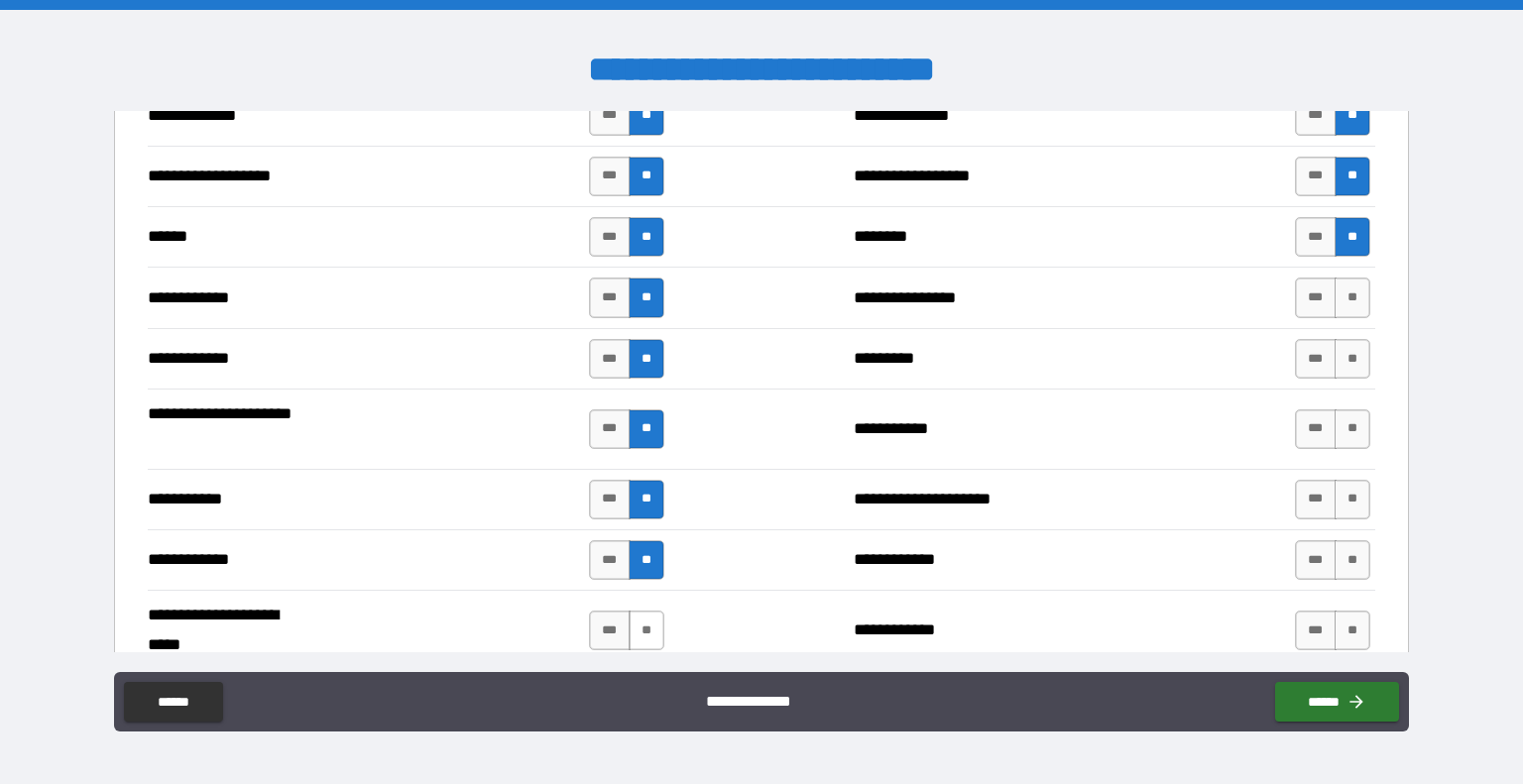 click on "**" at bounding box center (646, 630) 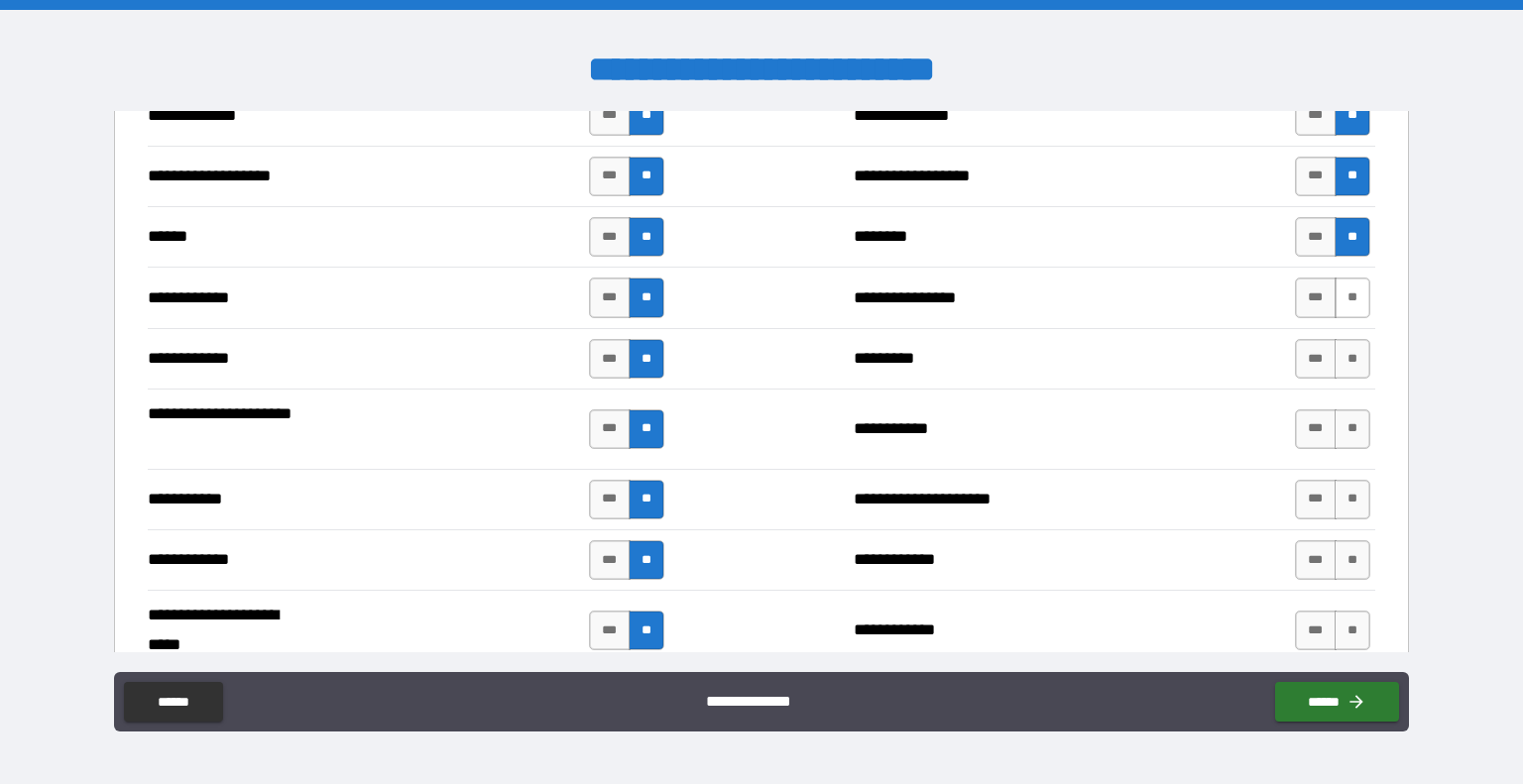 click on "**" at bounding box center (1352, 297) 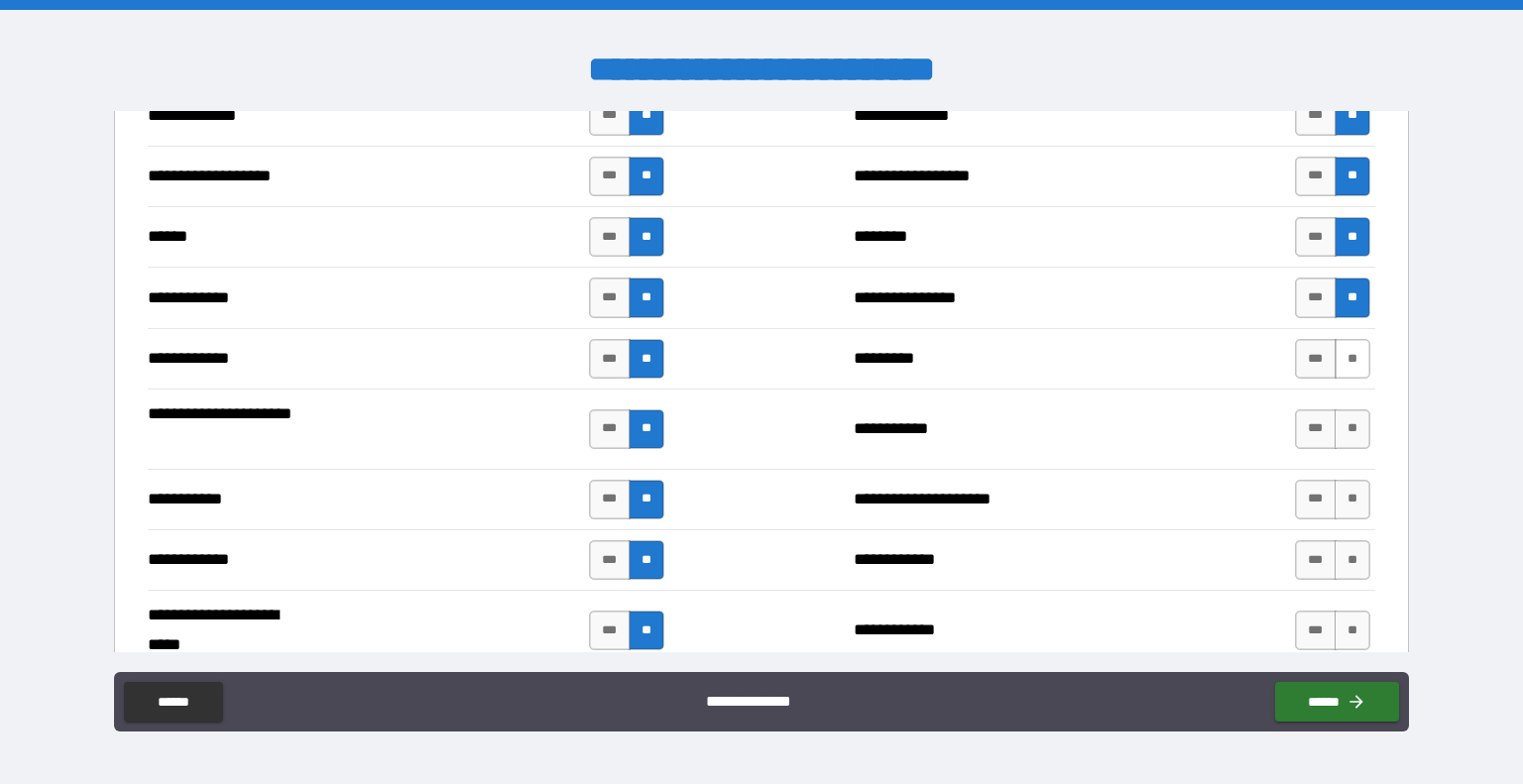 click on "**" at bounding box center (1352, 359) 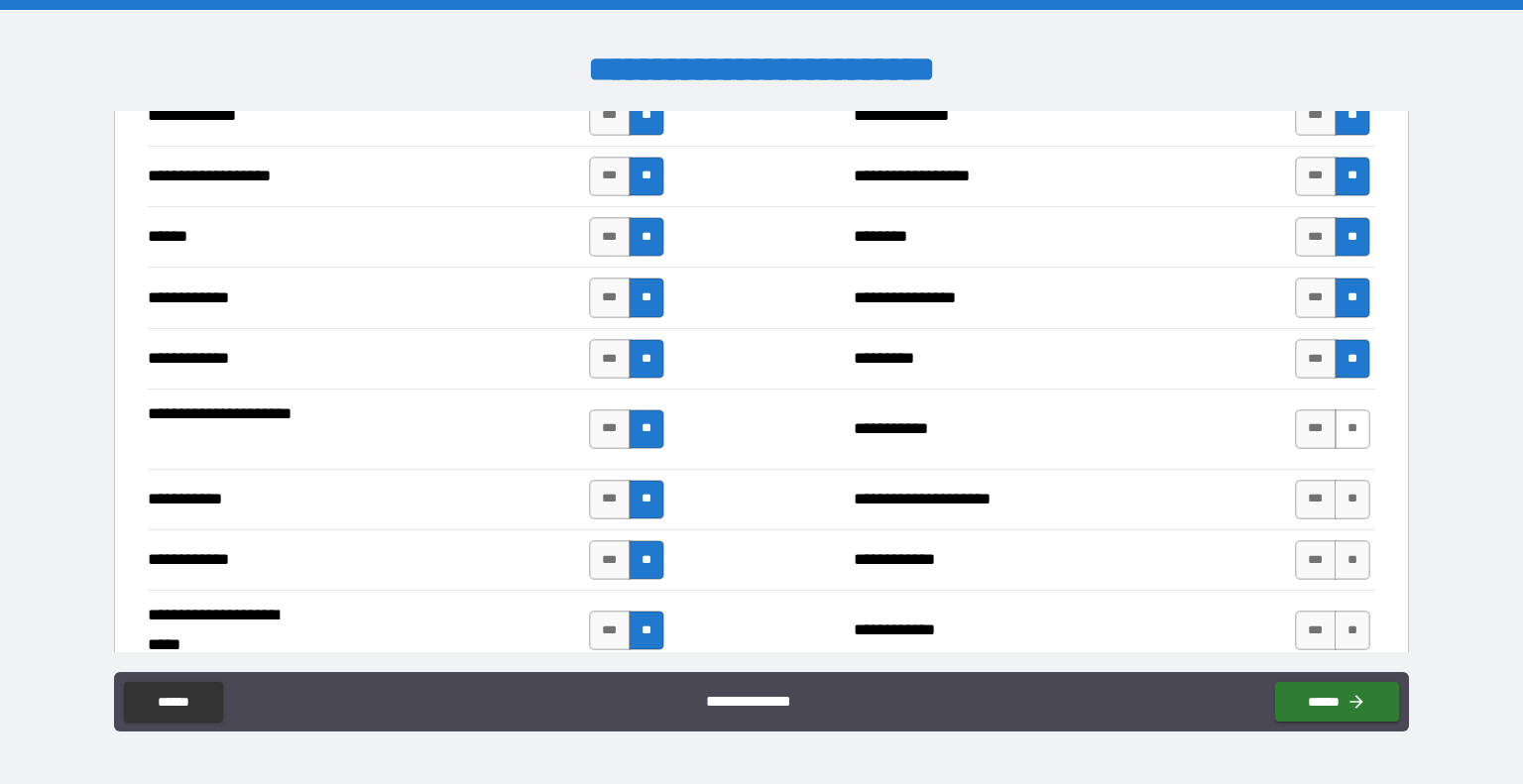 click on "**" at bounding box center (1352, 429) 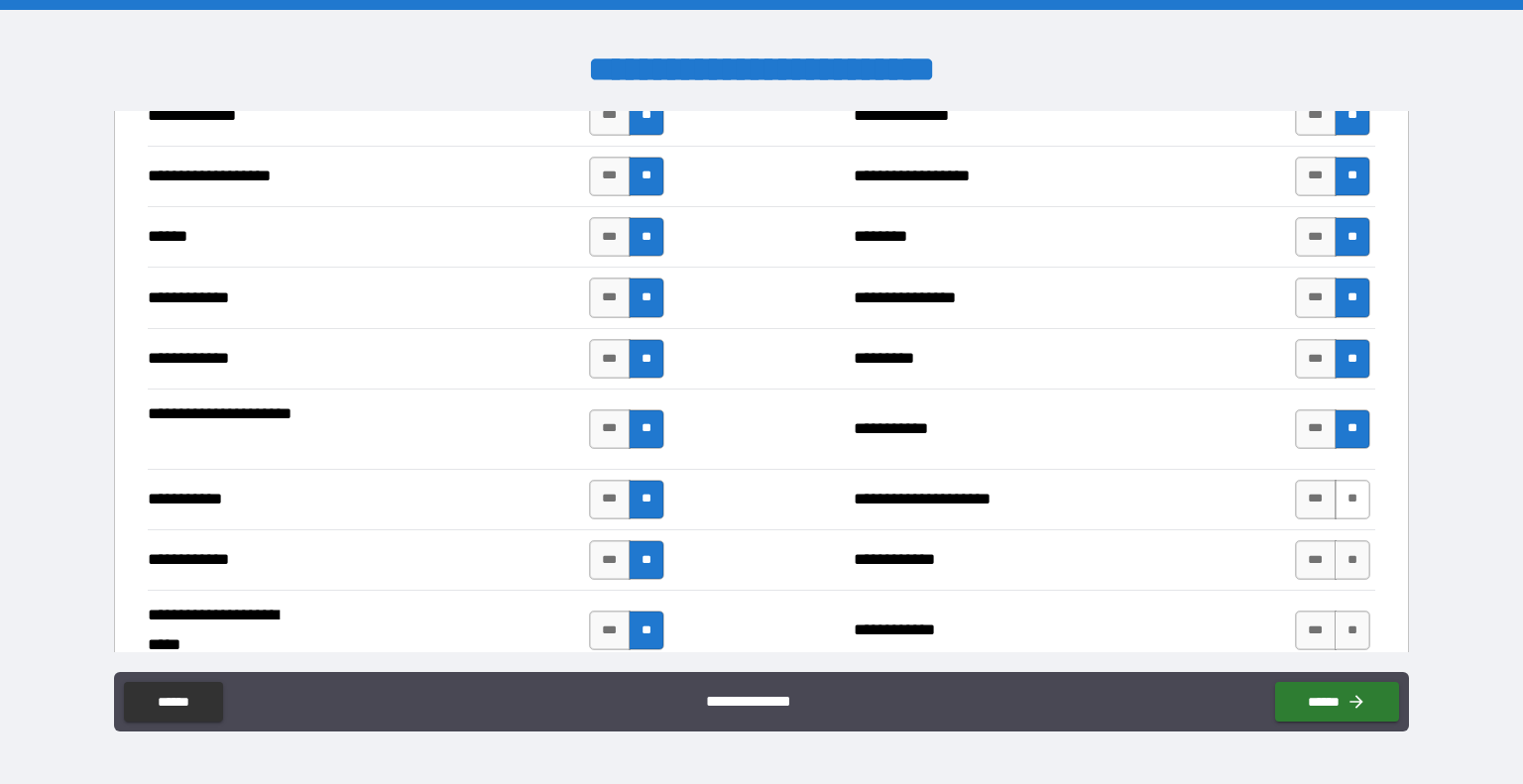 click on "**" at bounding box center (1352, 500) 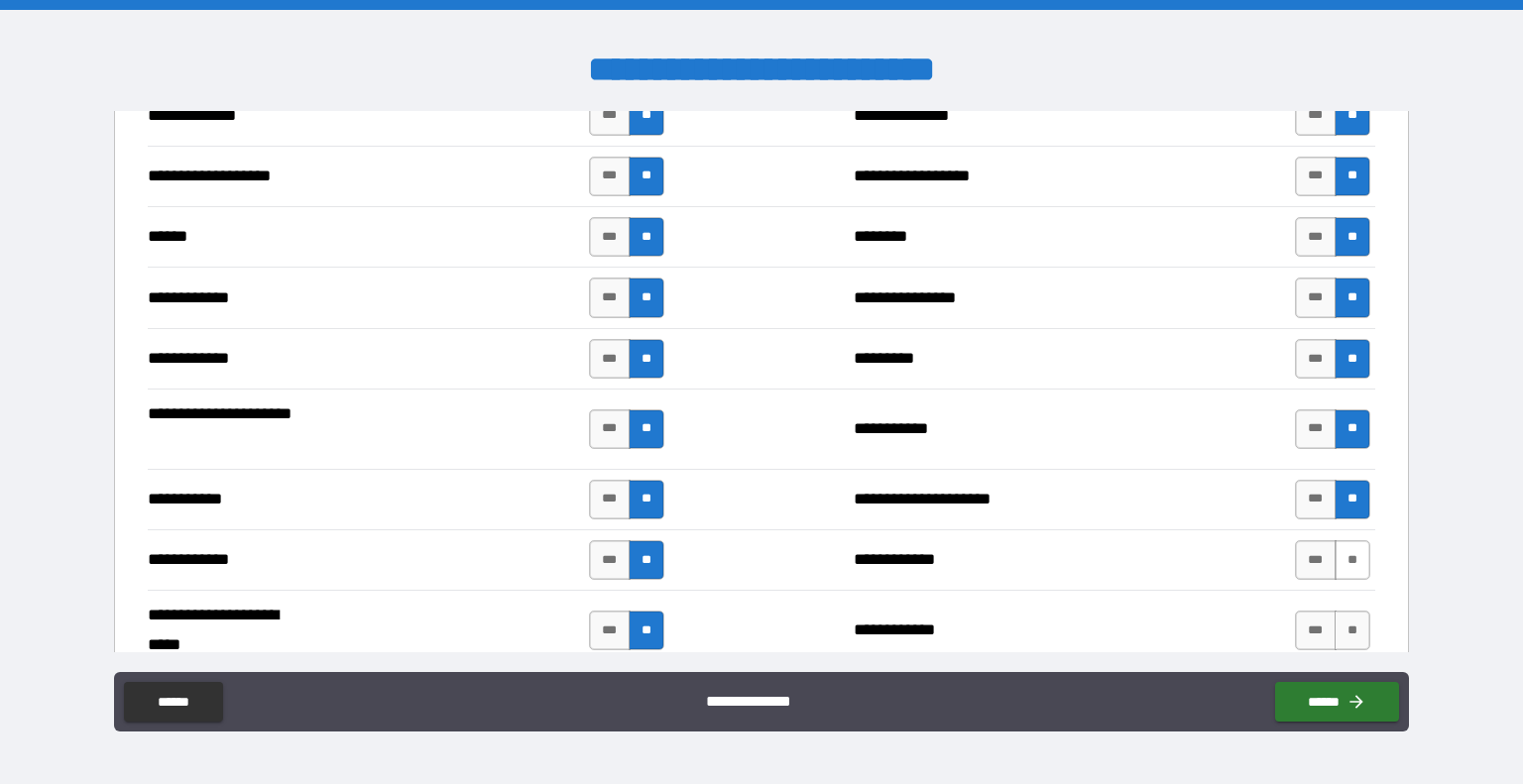 click on "**" at bounding box center [1352, 560] 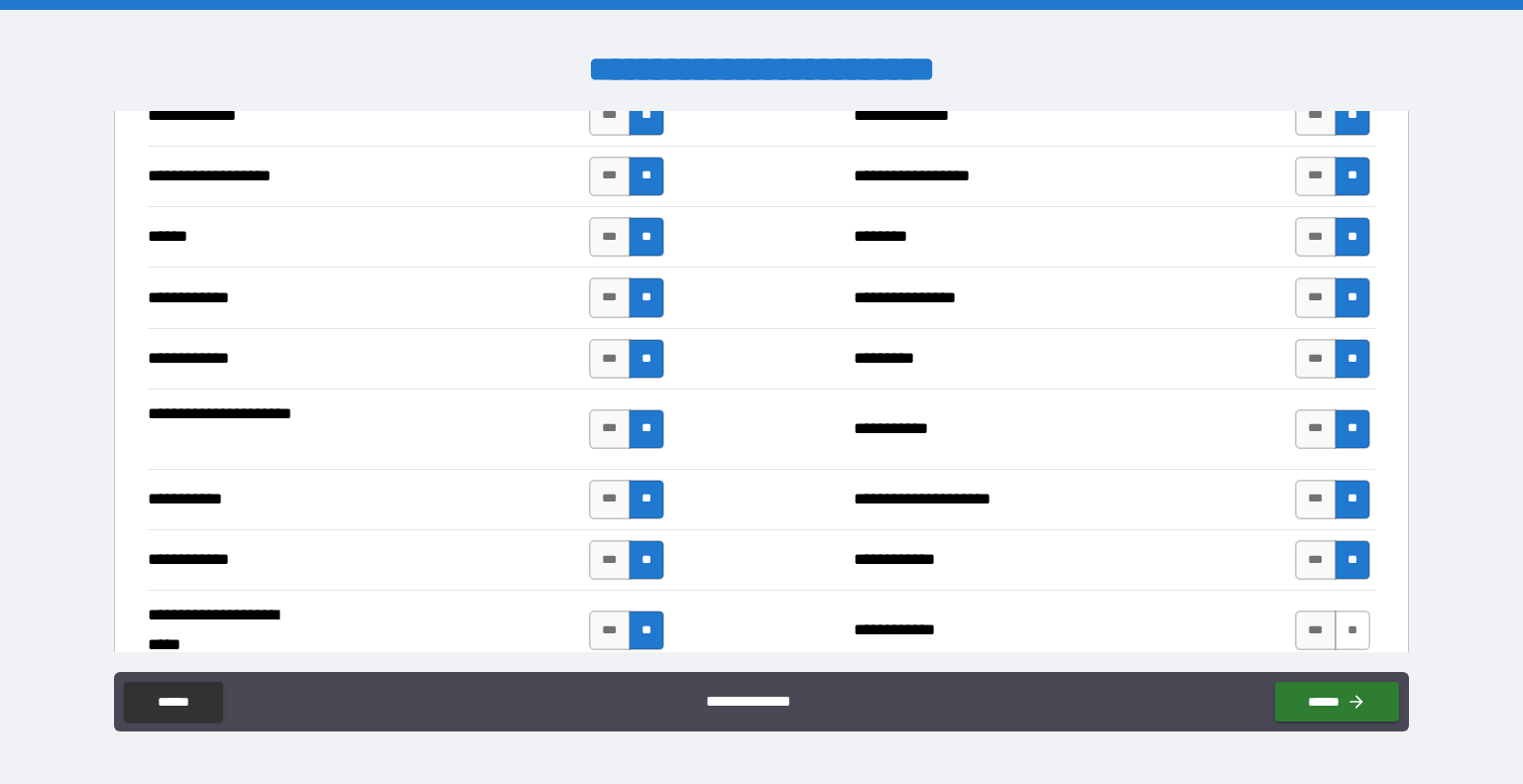 click on "**" at bounding box center (1352, 630) 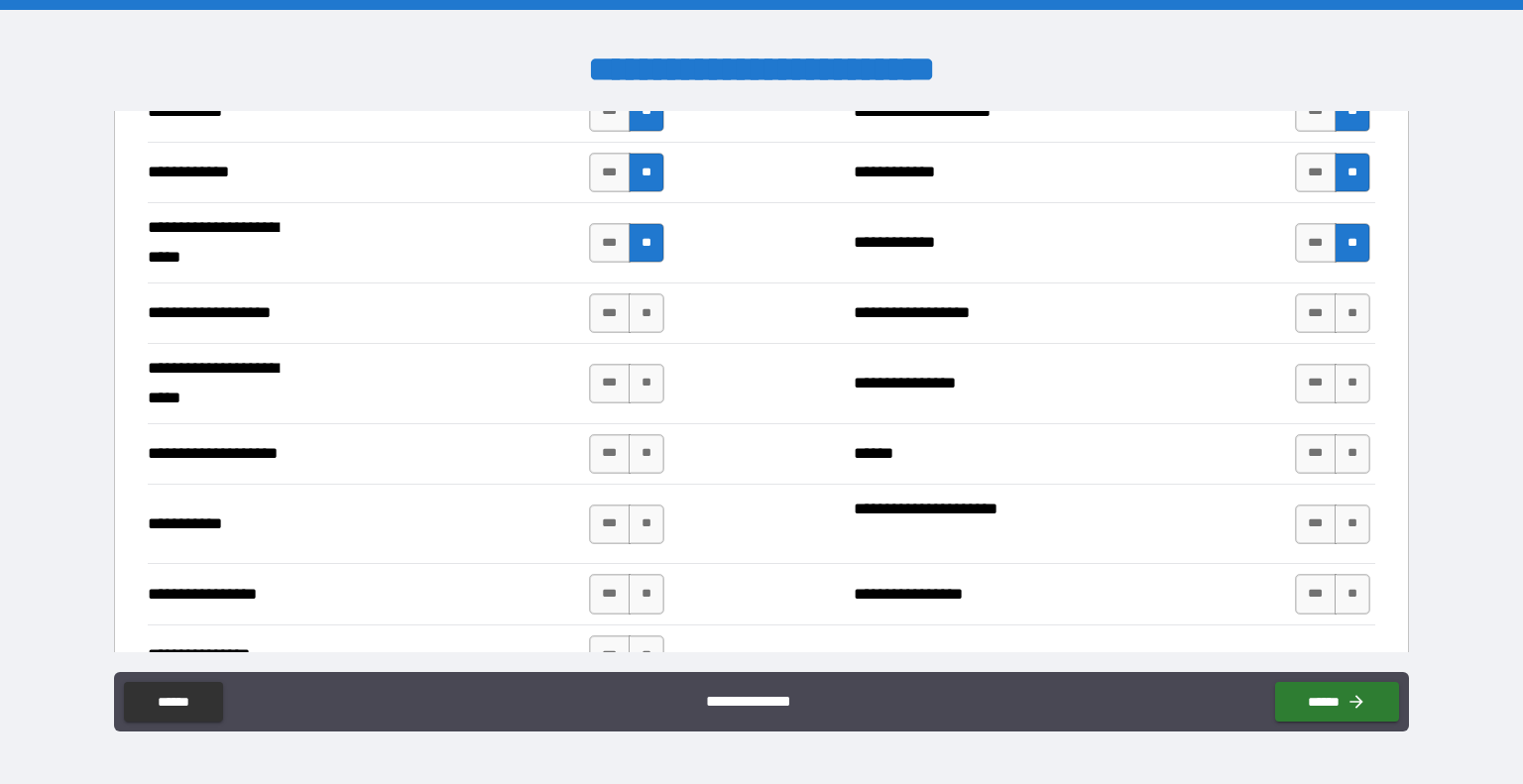 scroll, scrollTop: 3929, scrollLeft: 0, axis: vertical 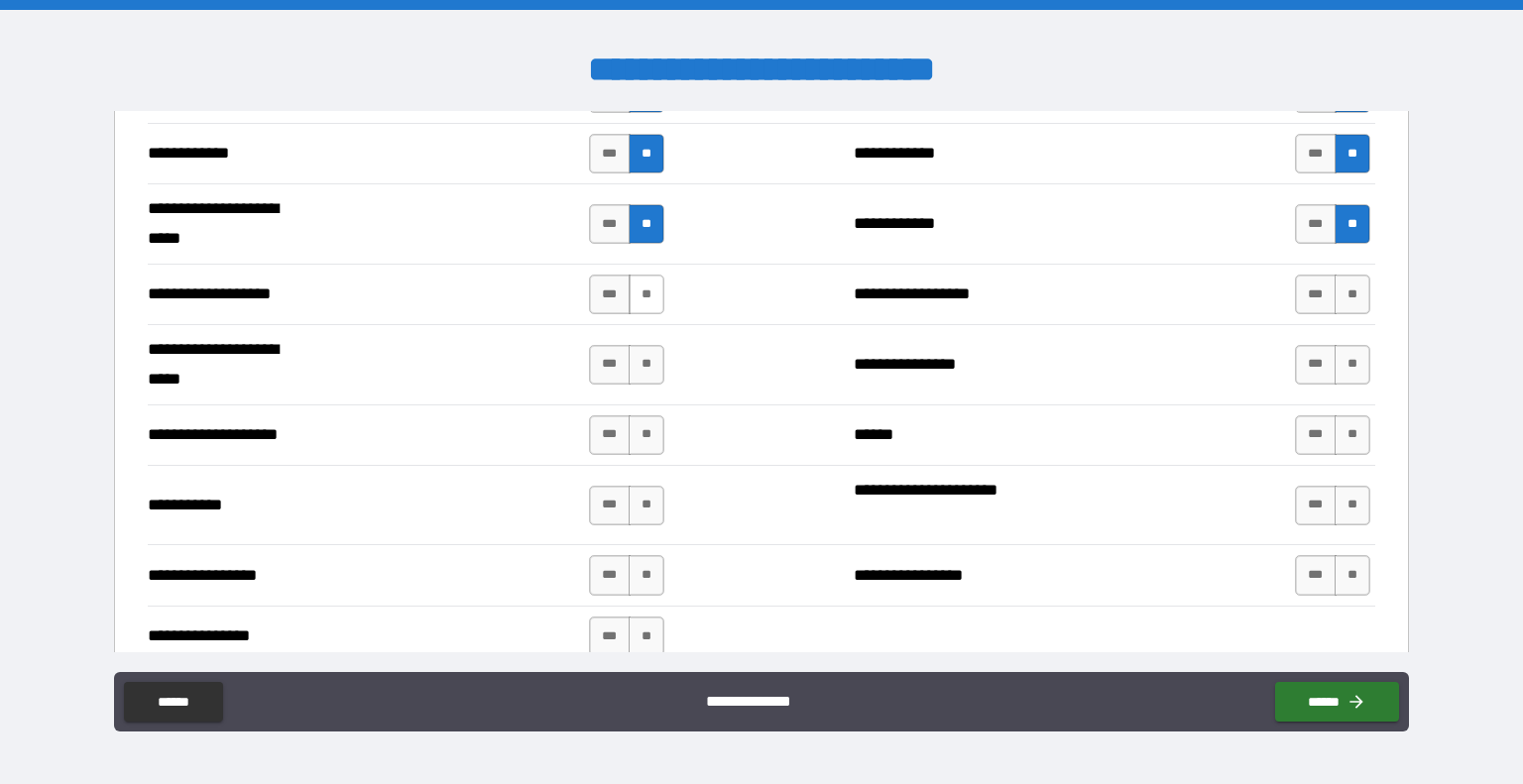 click on "**" at bounding box center [646, 294] 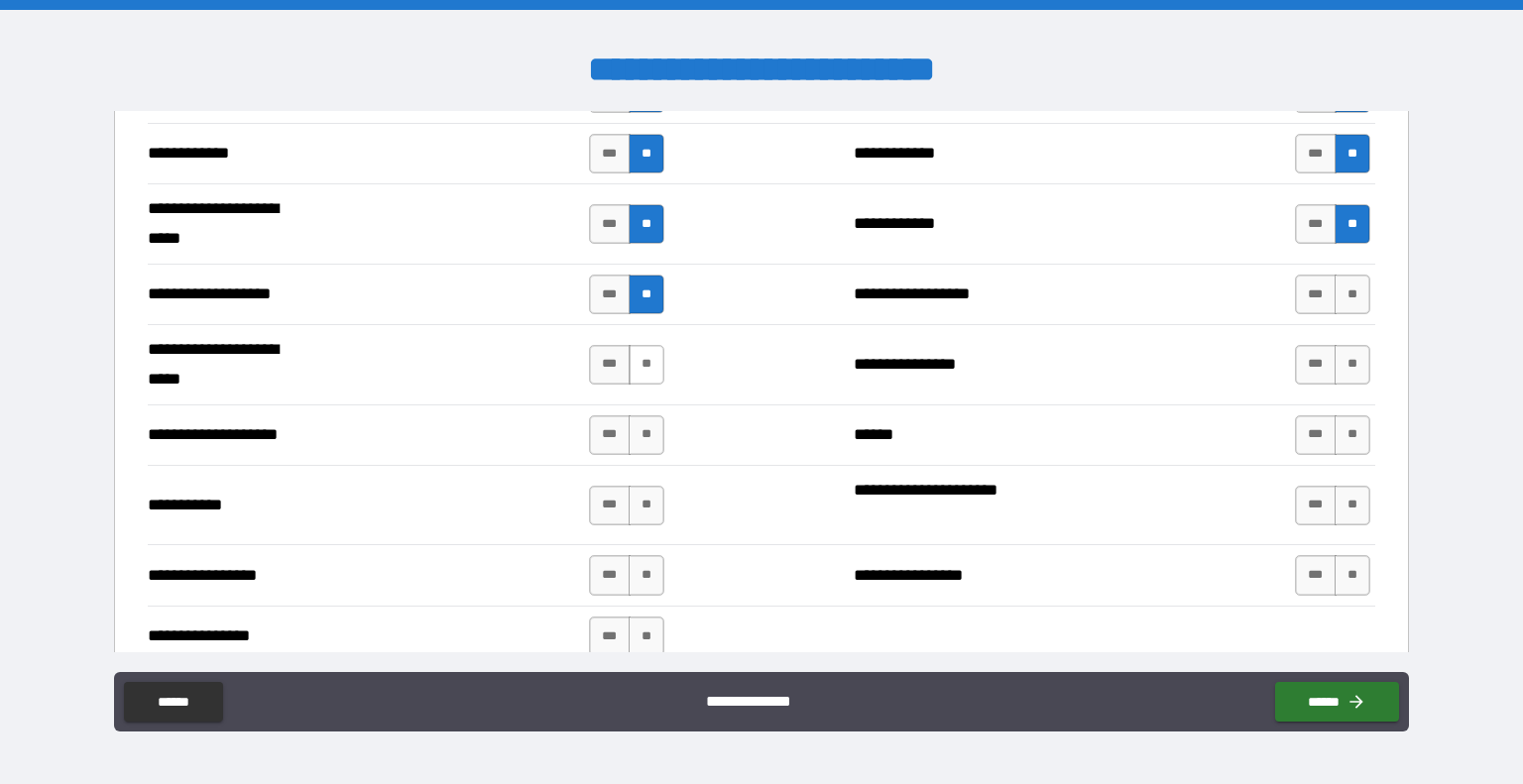 click on "**" at bounding box center [646, 365] 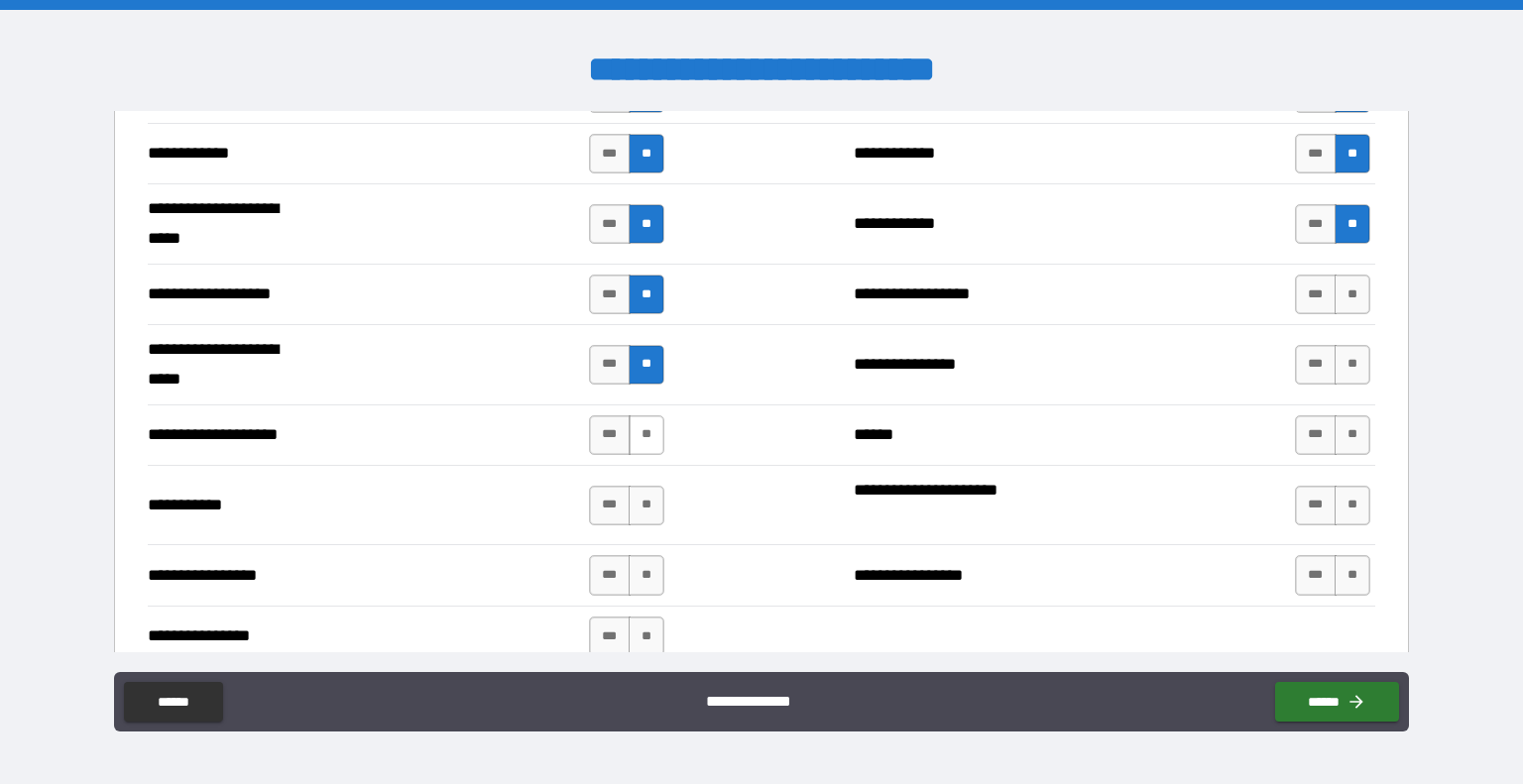 click on "**" at bounding box center (646, 435) 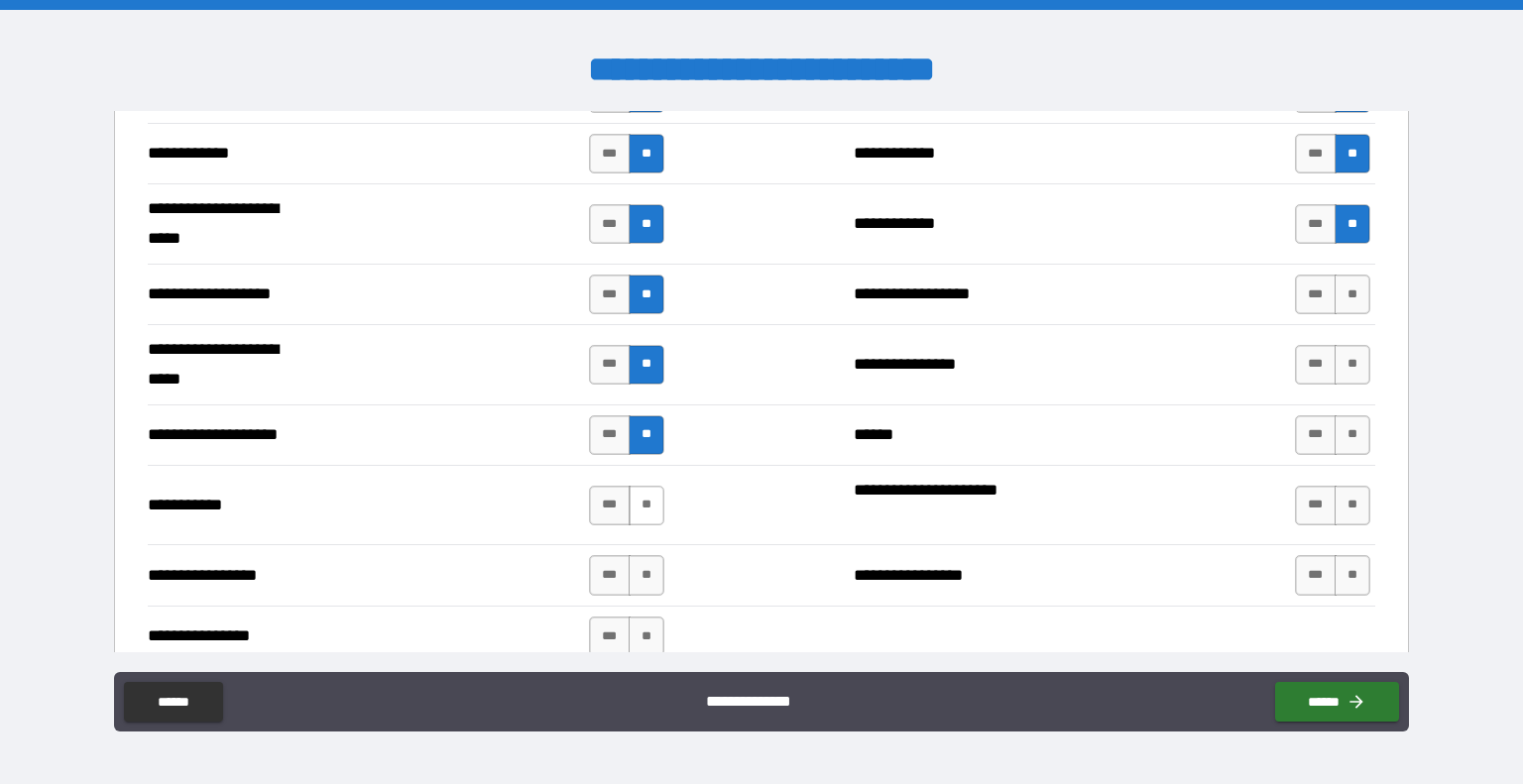 click on "**" at bounding box center (646, 505) 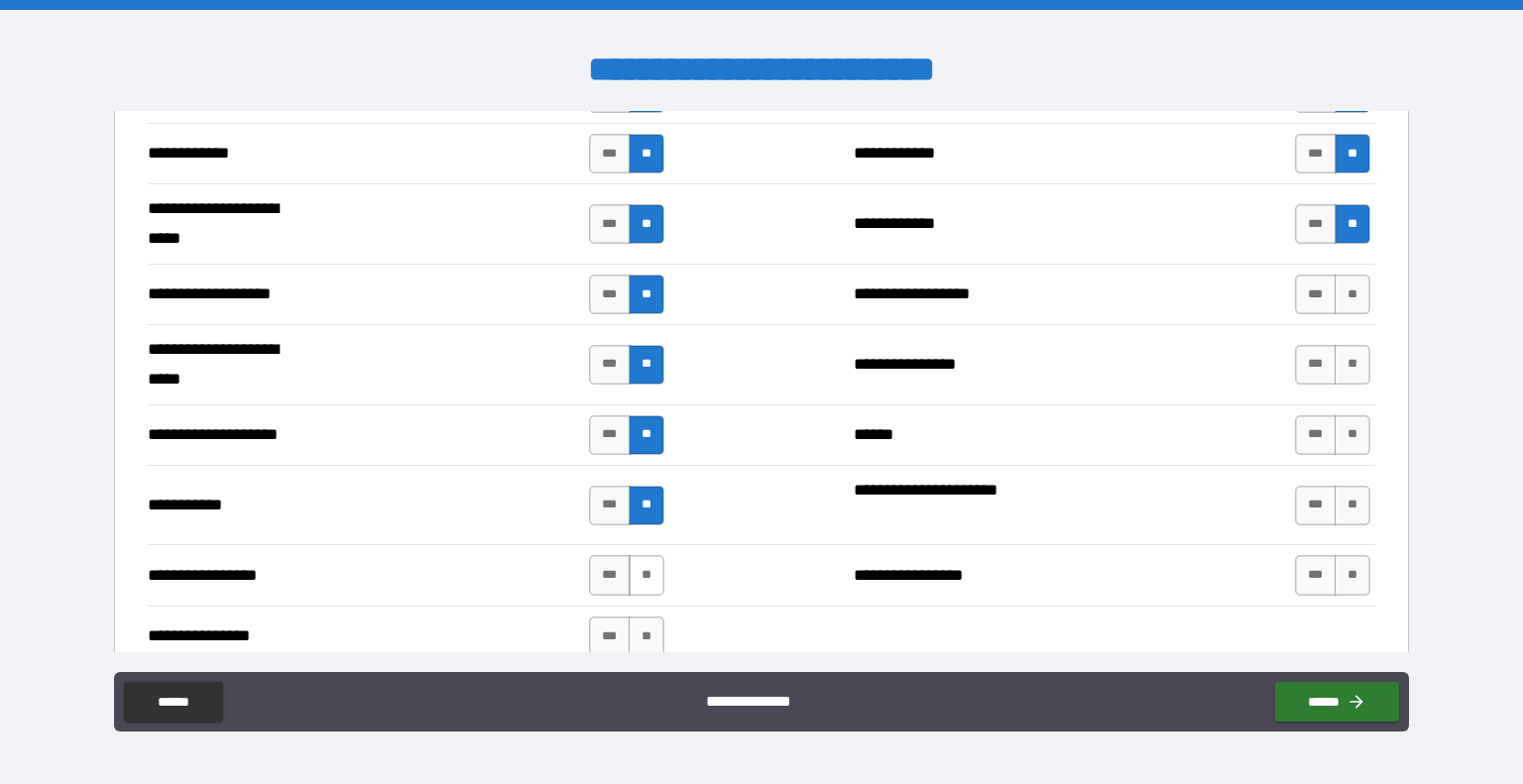 click on "**" at bounding box center (646, 575) 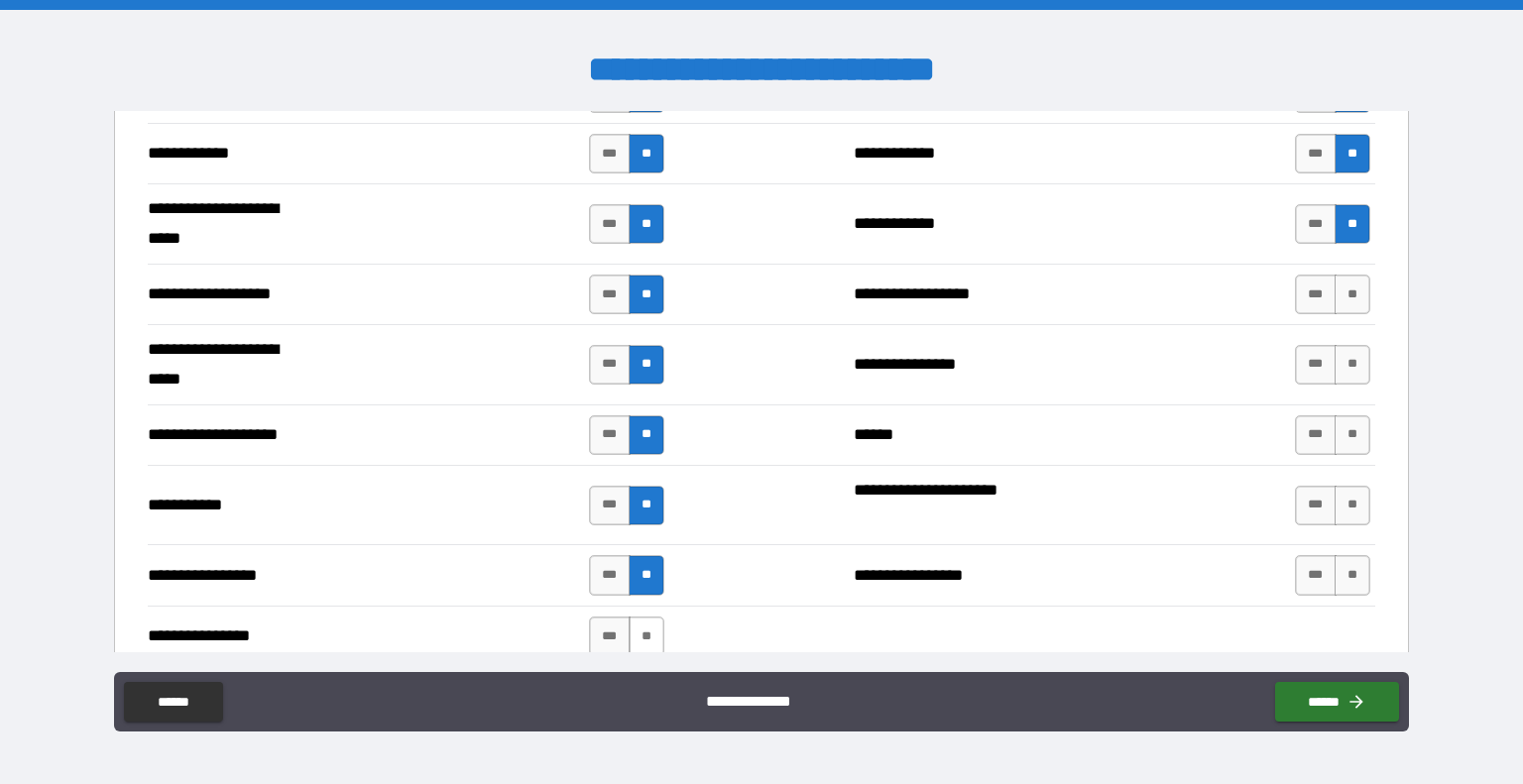 click on "**" at bounding box center (646, 636) 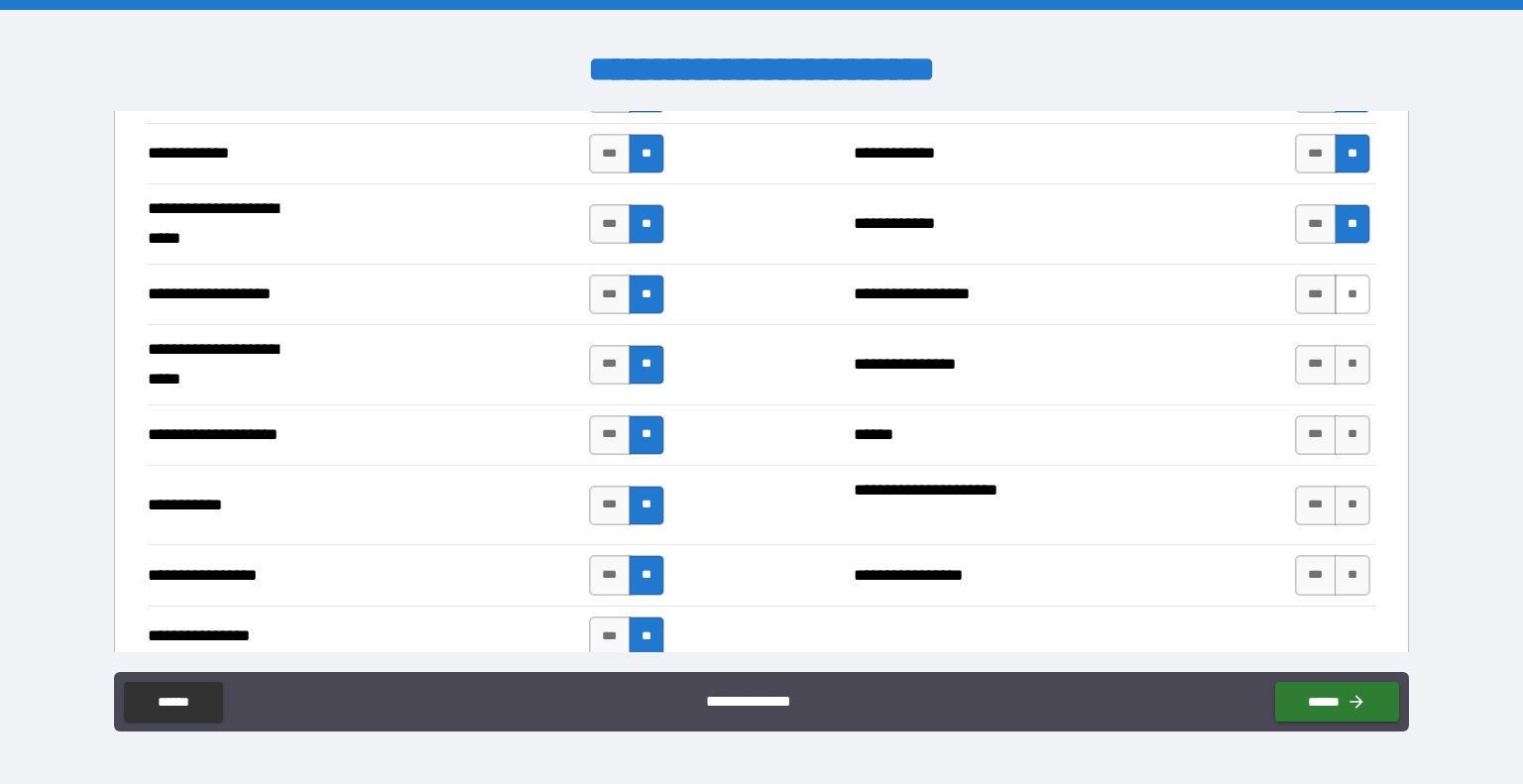 click on "**" at bounding box center (1352, 294) 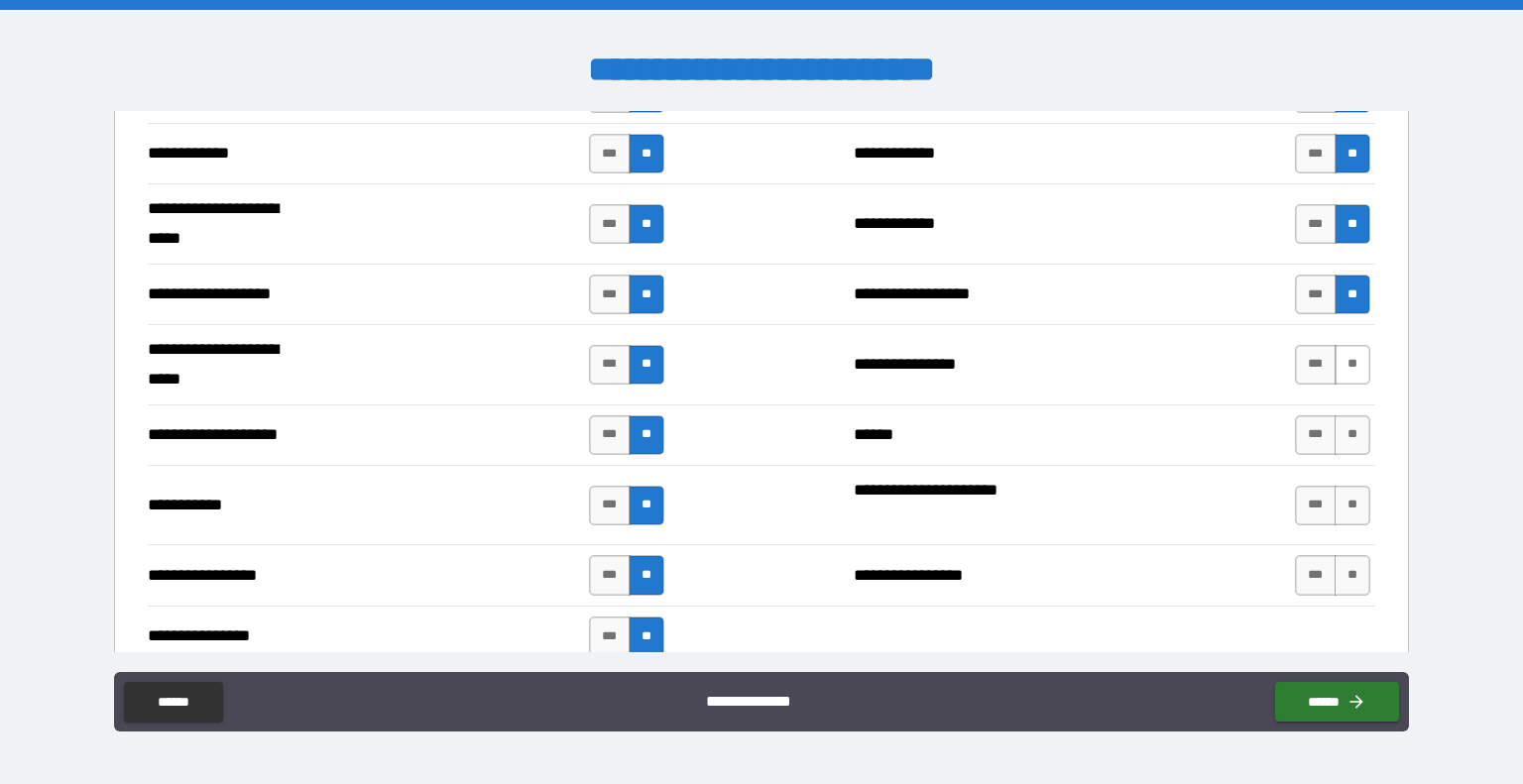 click on "**" at bounding box center [1352, 365] 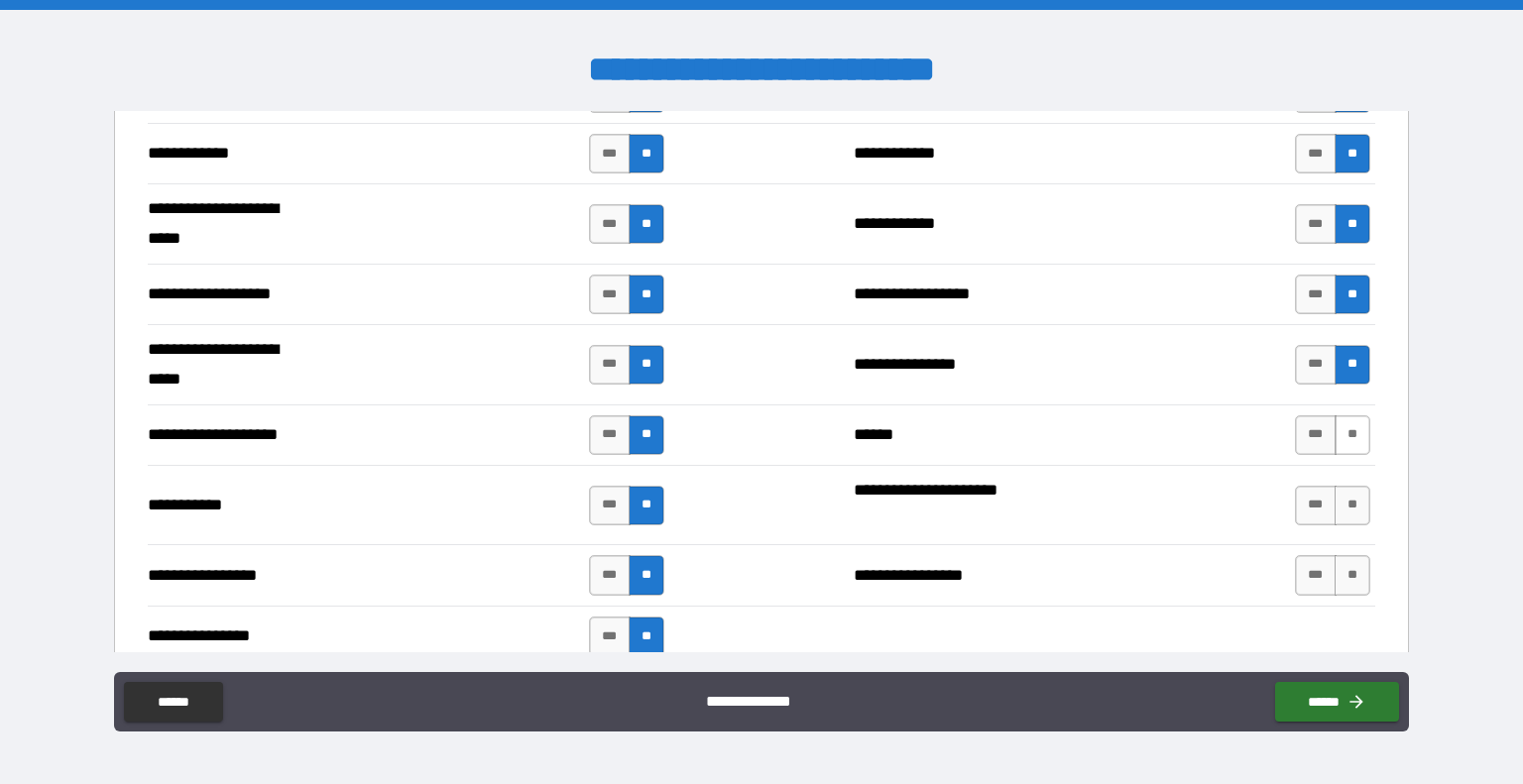click on "**" at bounding box center [1352, 435] 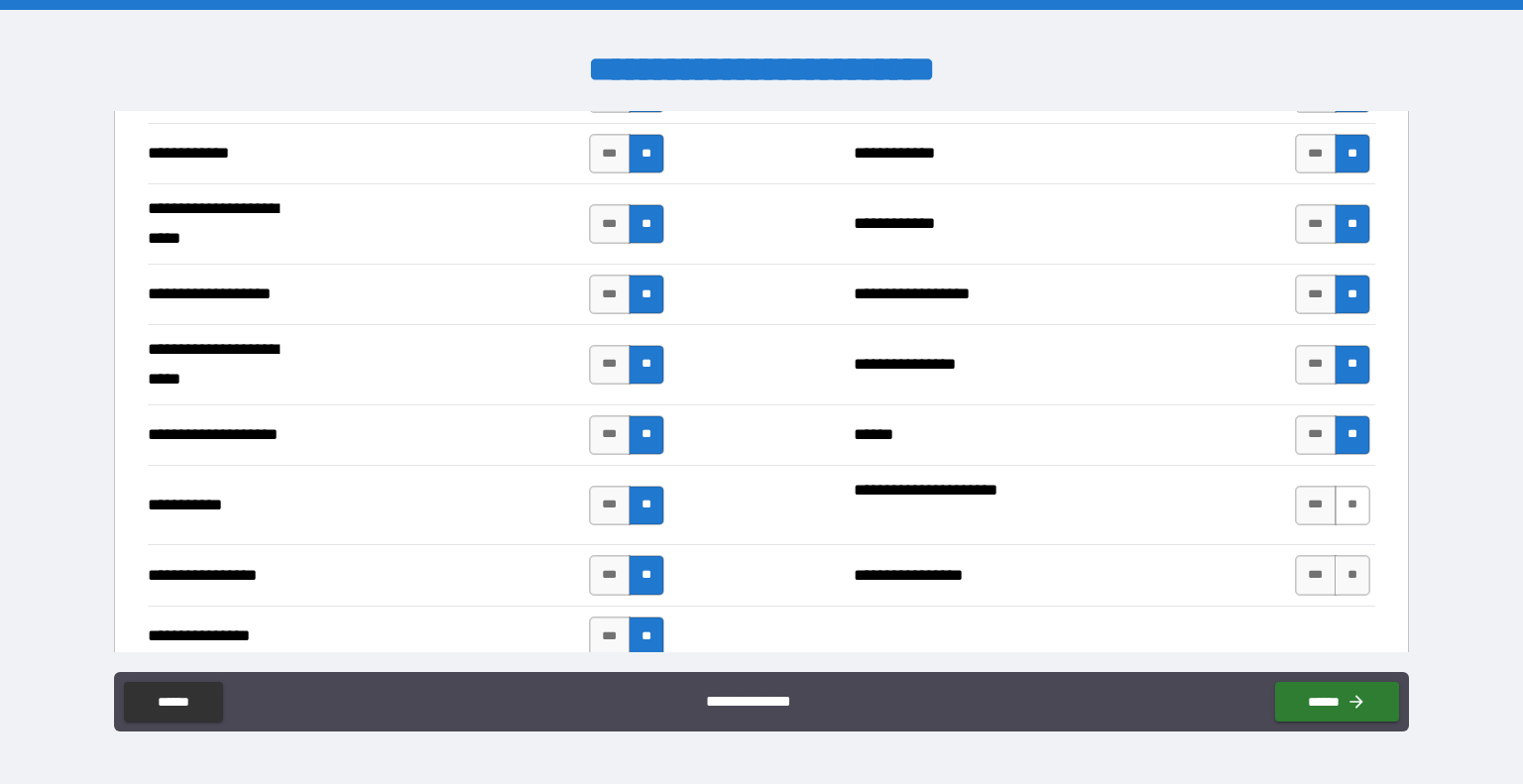 click on "**" at bounding box center (1352, 505) 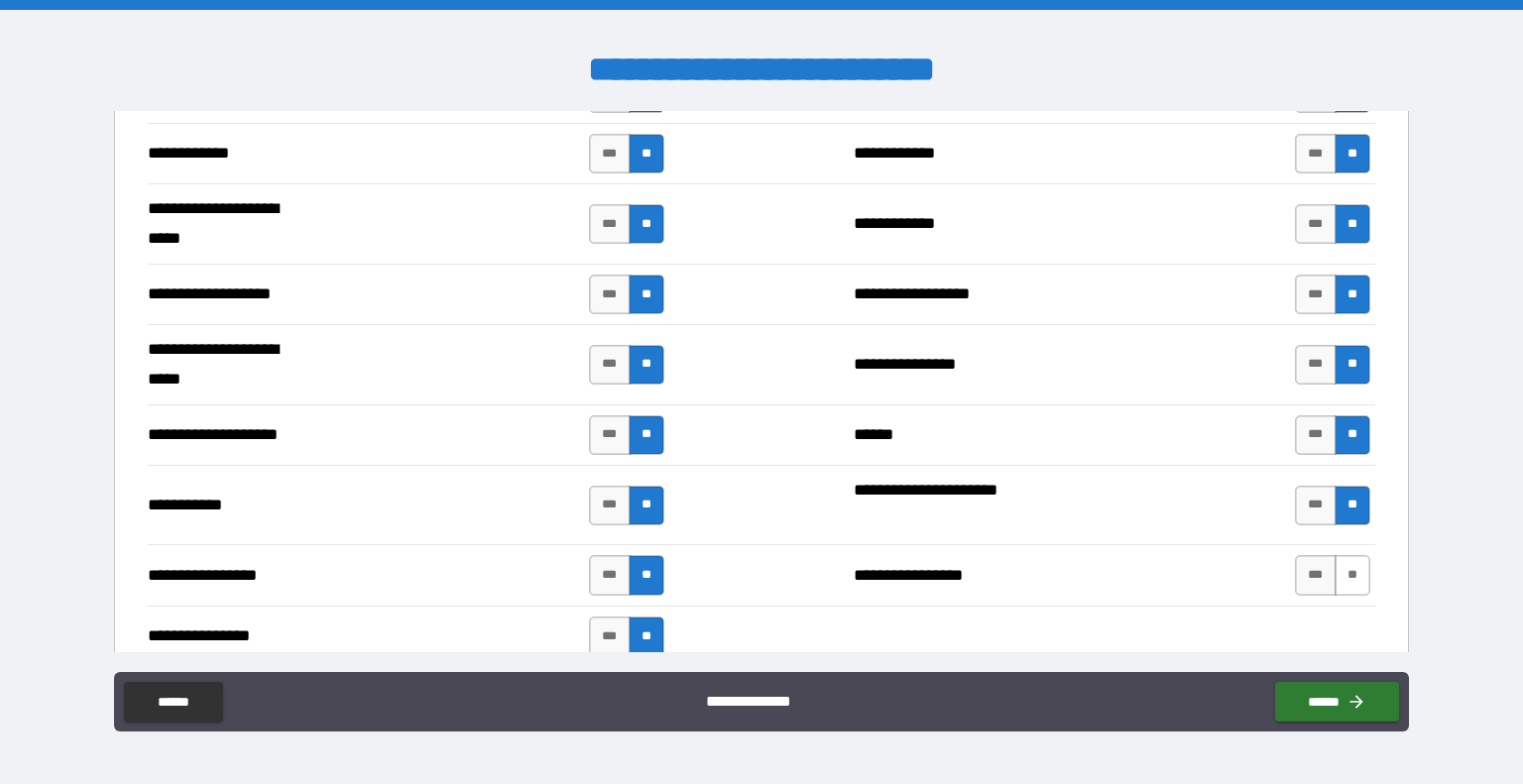 click on "**" at bounding box center (1352, 575) 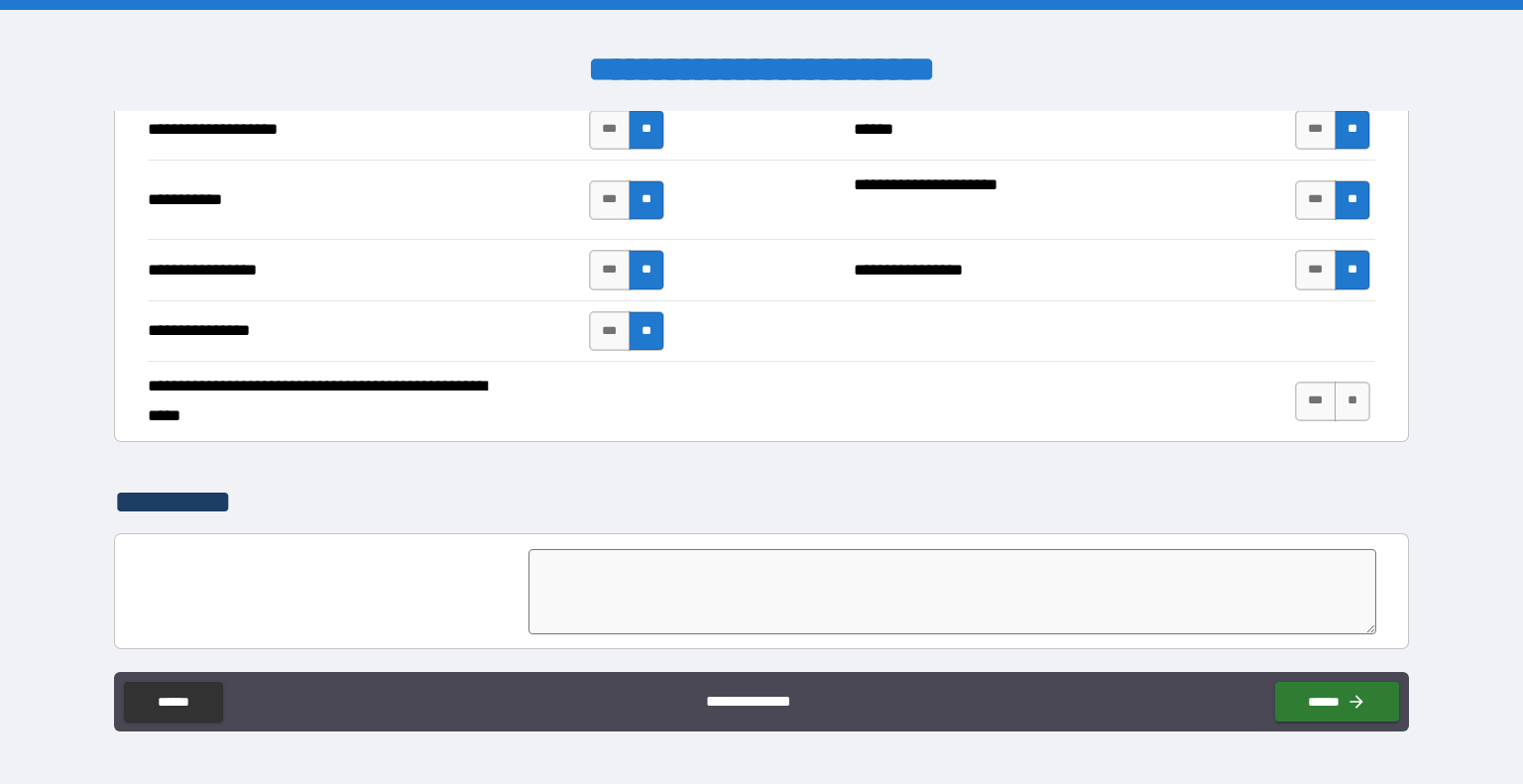 scroll, scrollTop: 4240, scrollLeft: 0, axis: vertical 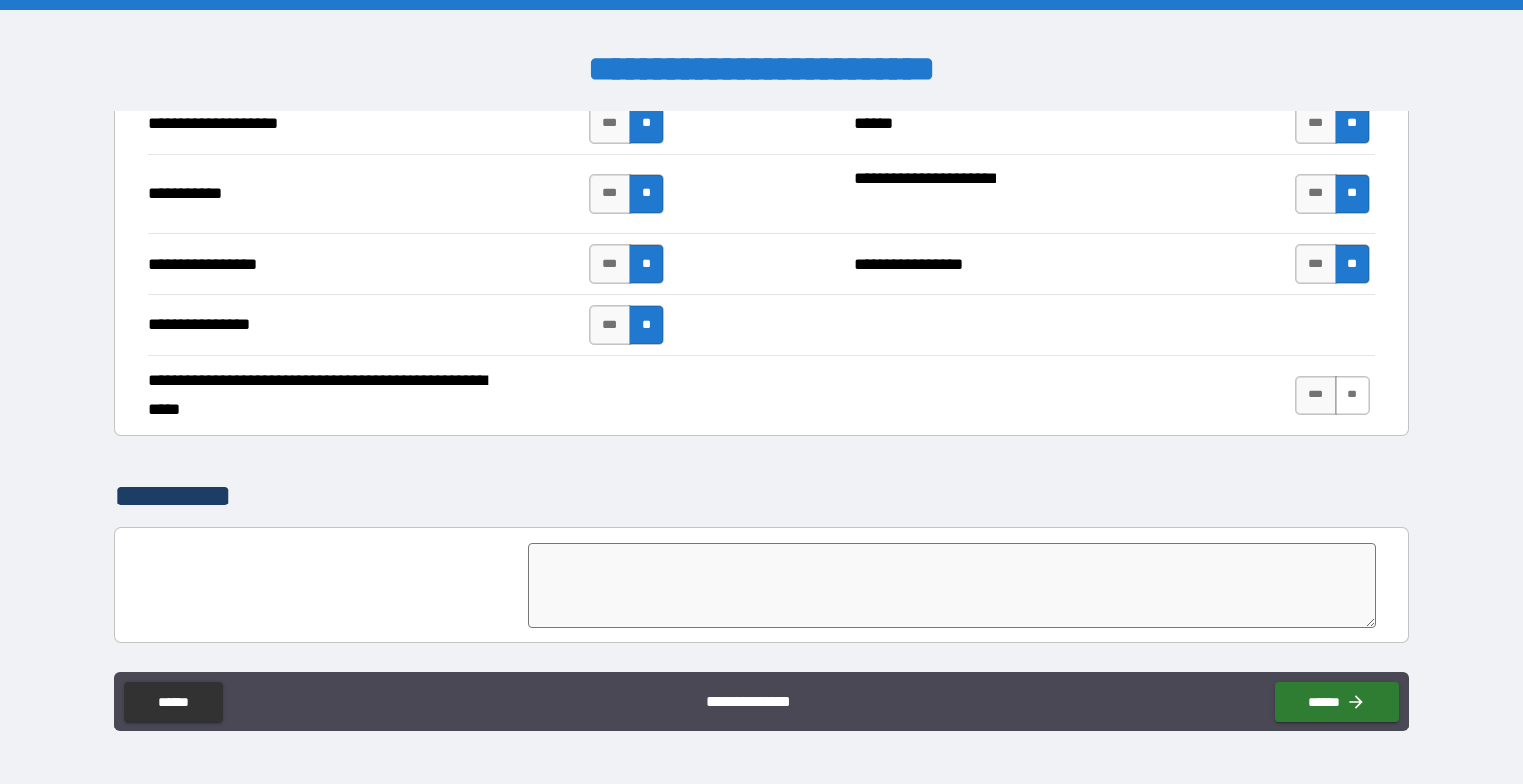click on "**" at bounding box center (1352, 395) 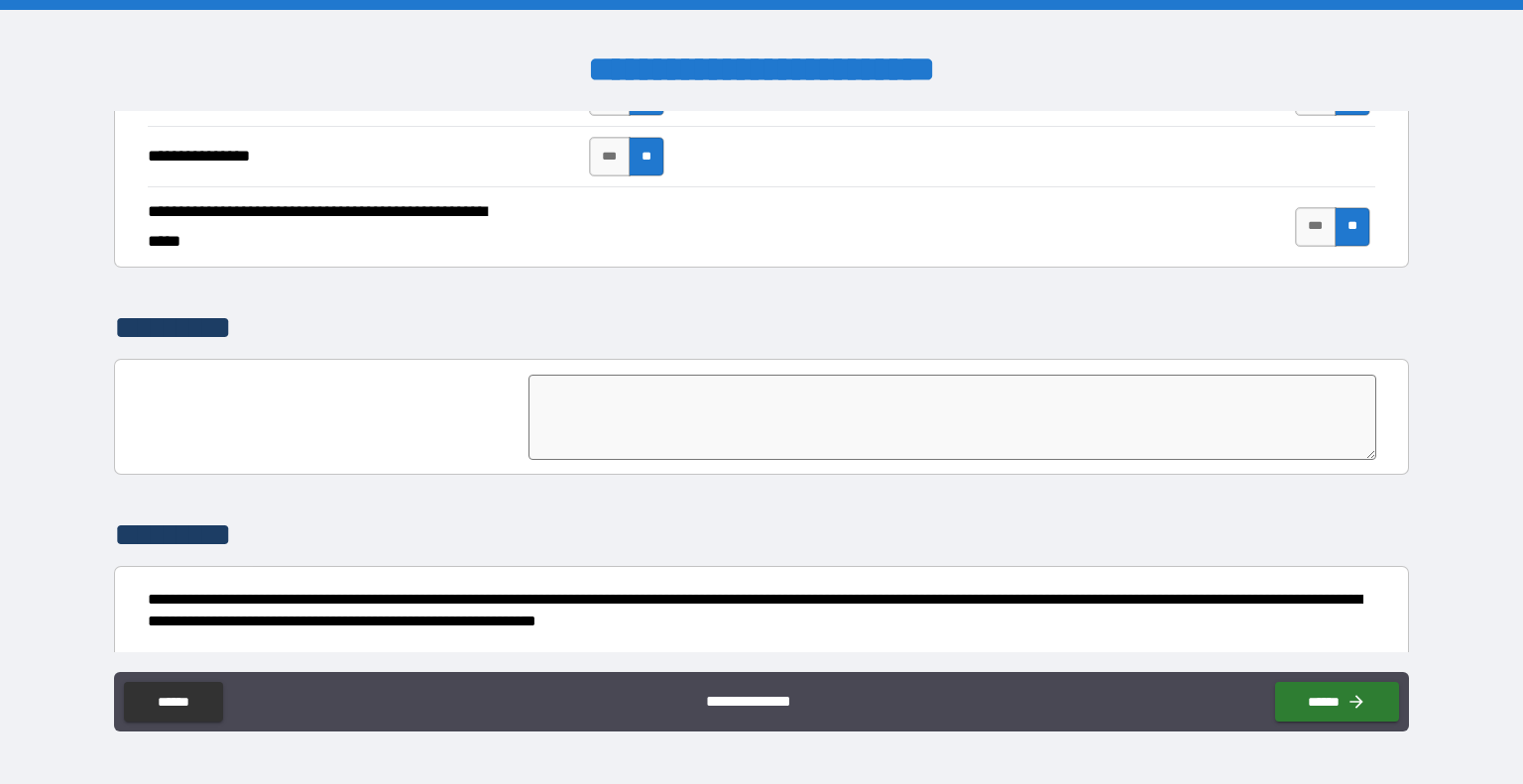 scroll, scrollTop: 4465, scrollLeft: 0, axis: vertical 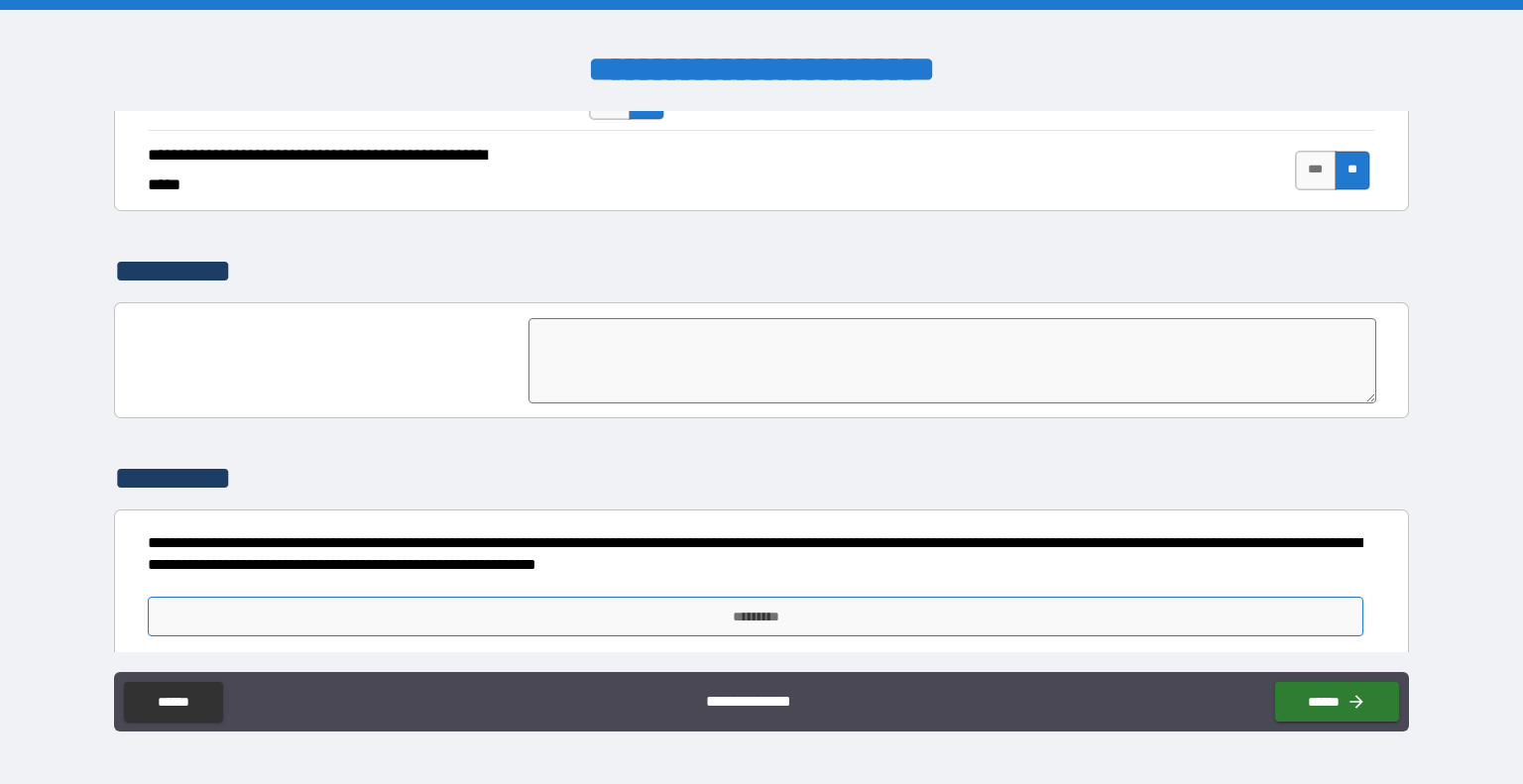 click on "*********" at bounding box center (756, 616) 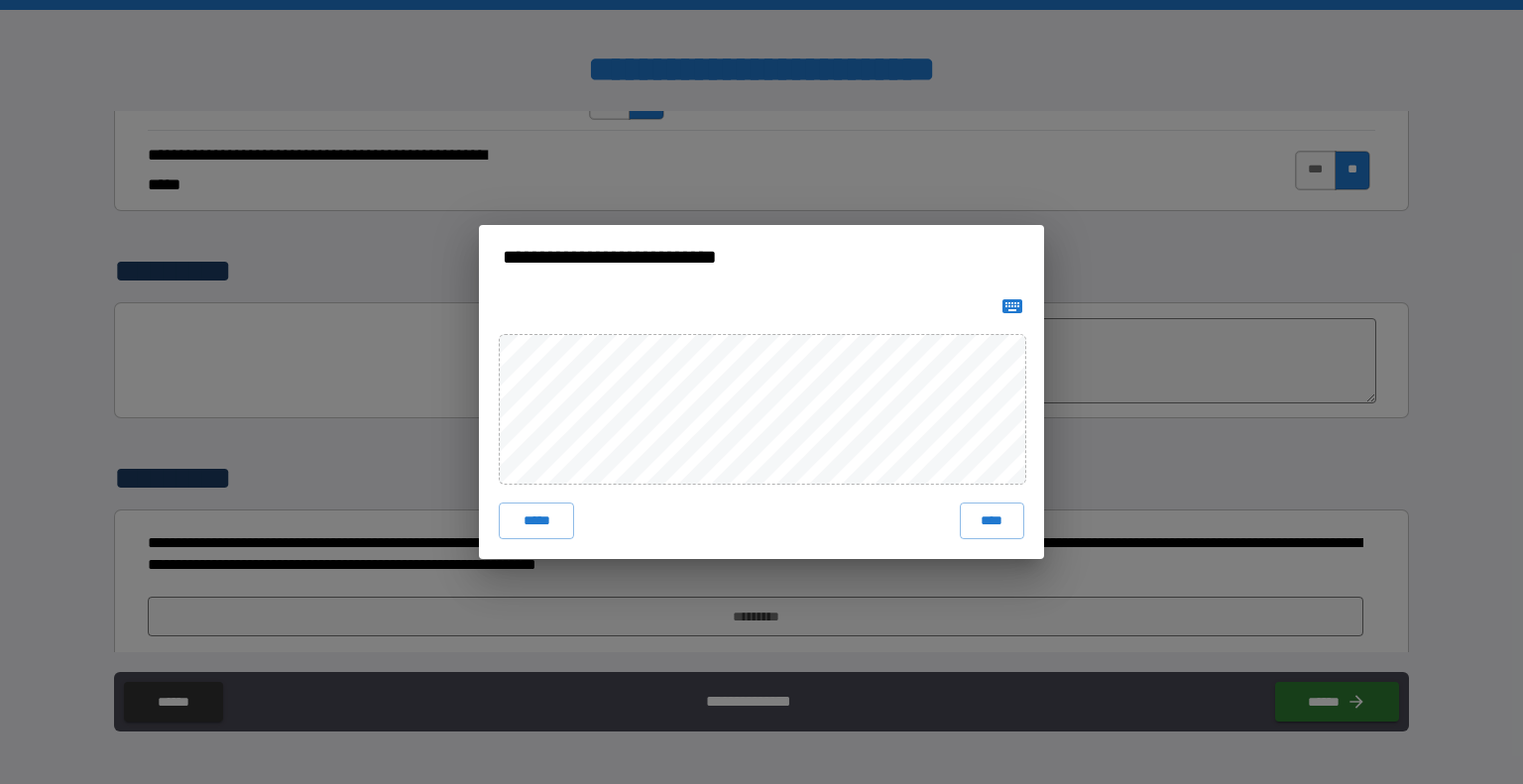click 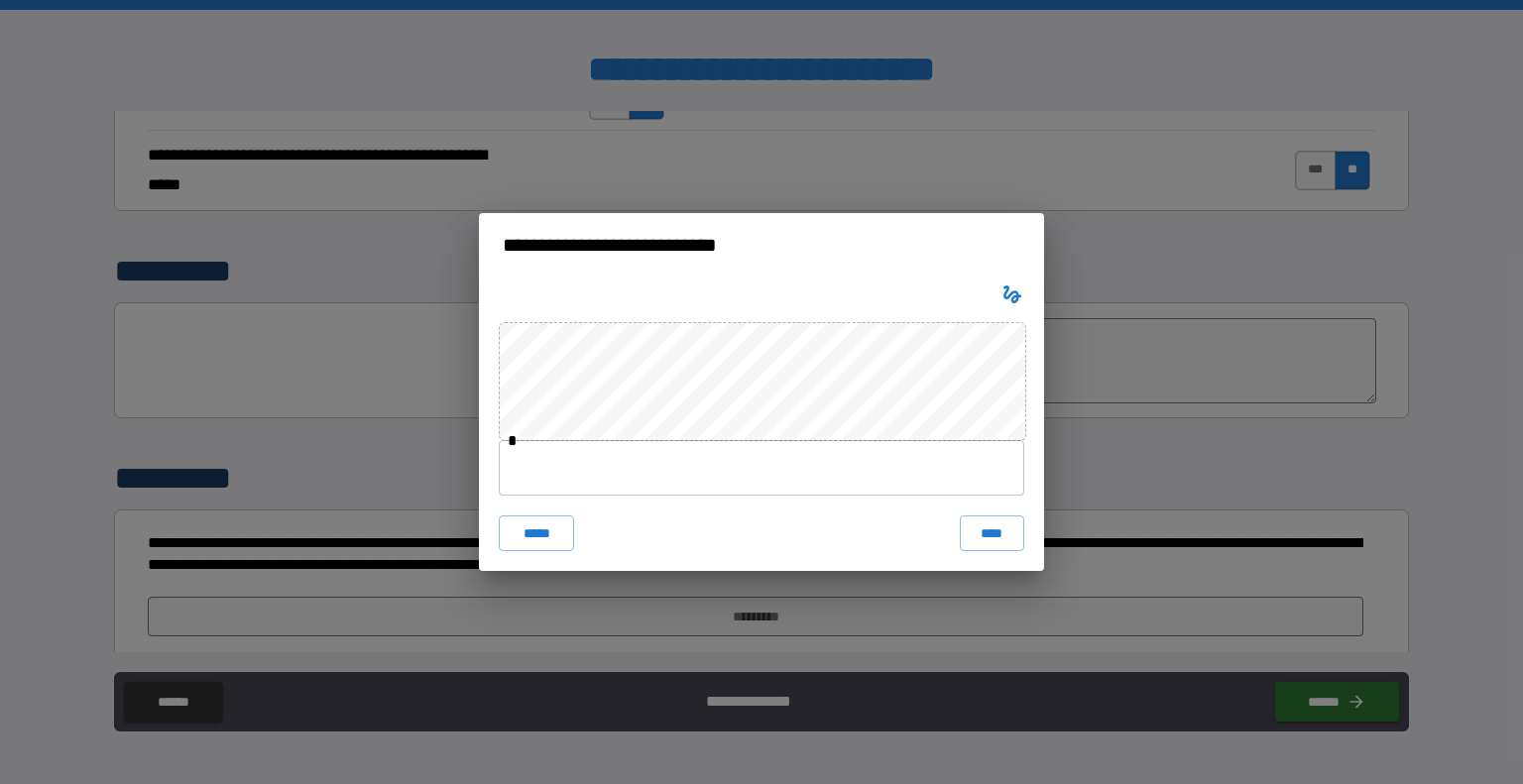 click on "**********" at bounding box center [762, 392] 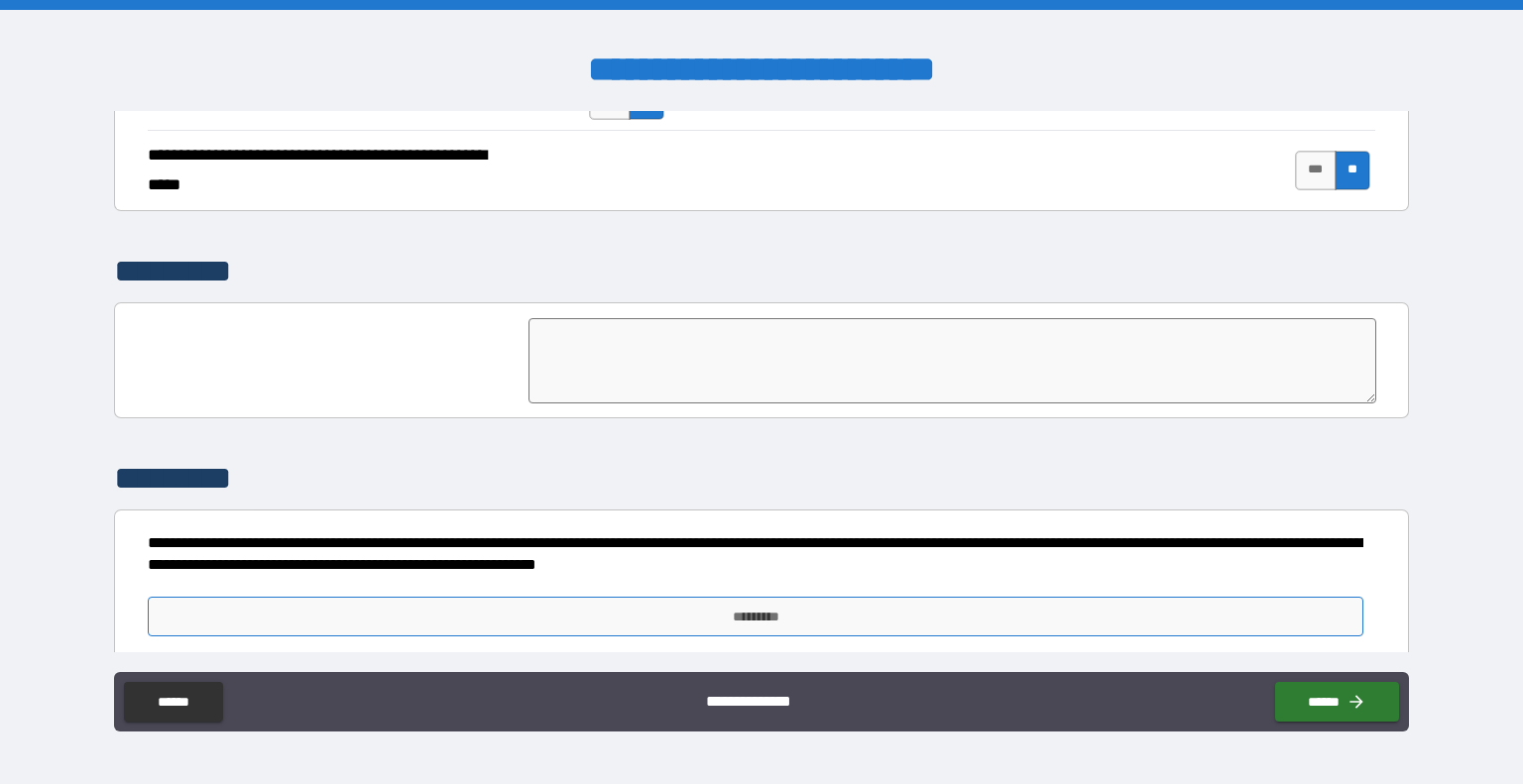 click on "*********" at bounding box center (756, 616) 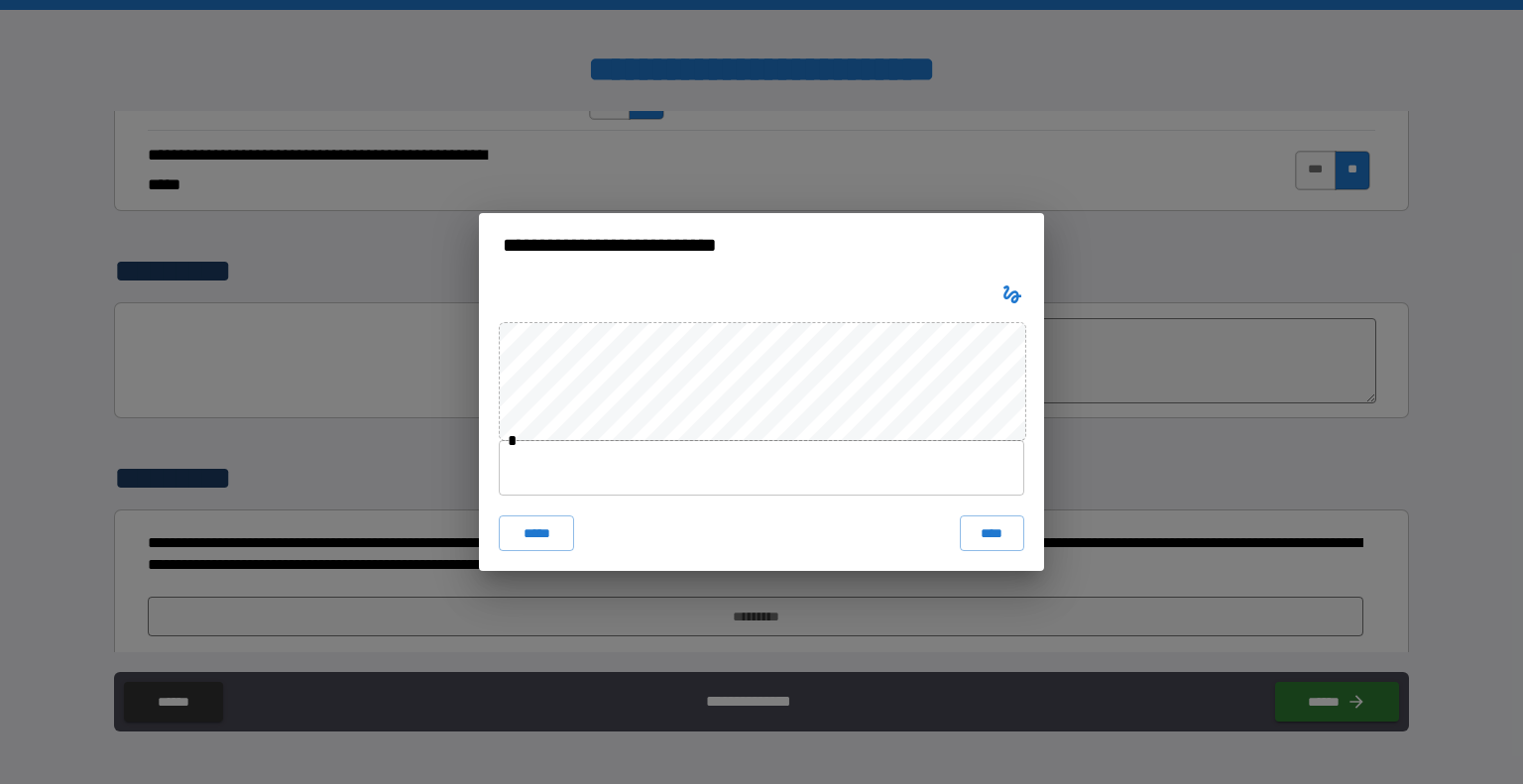 click at bounding box center [762, 468] 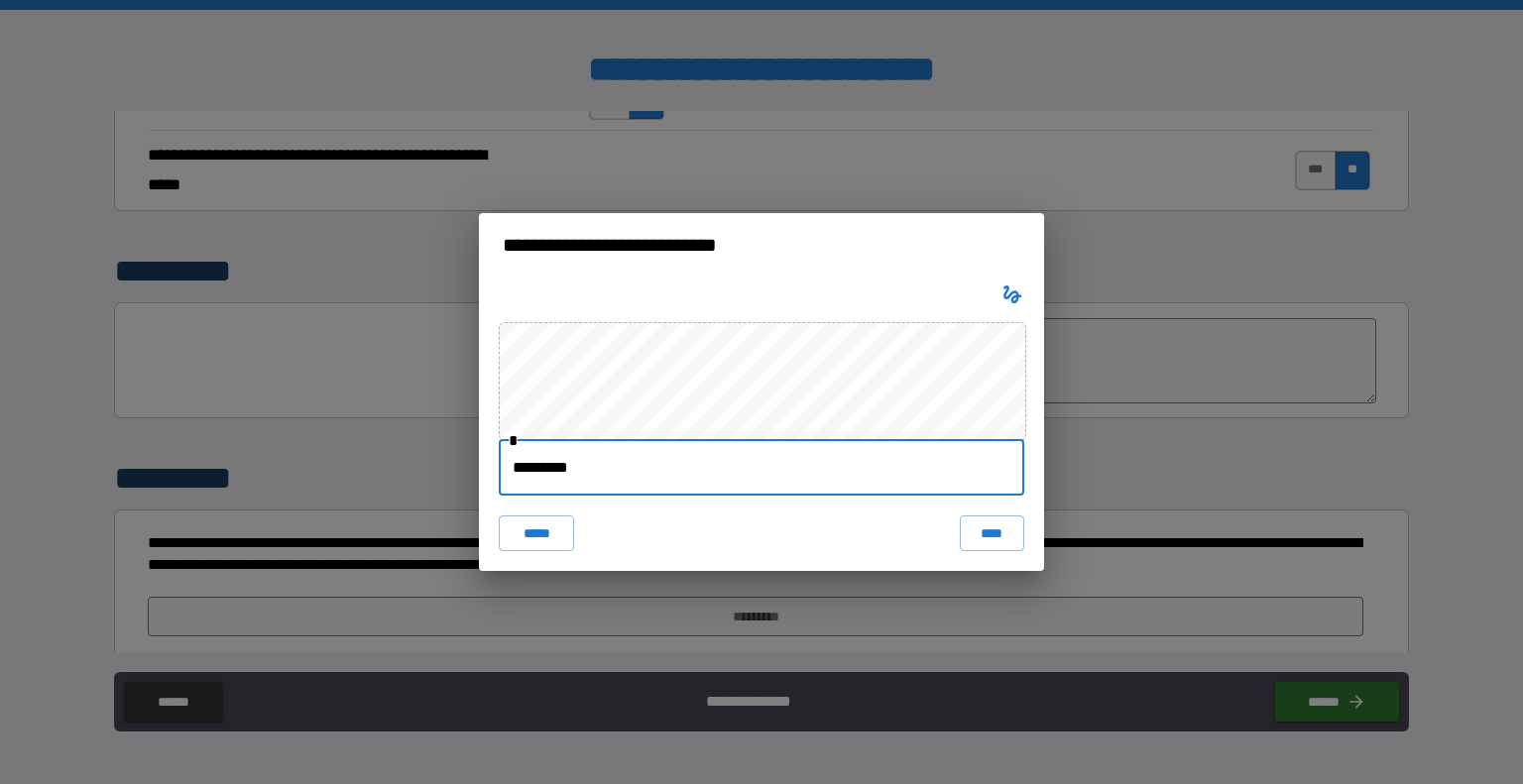 type on "**********" 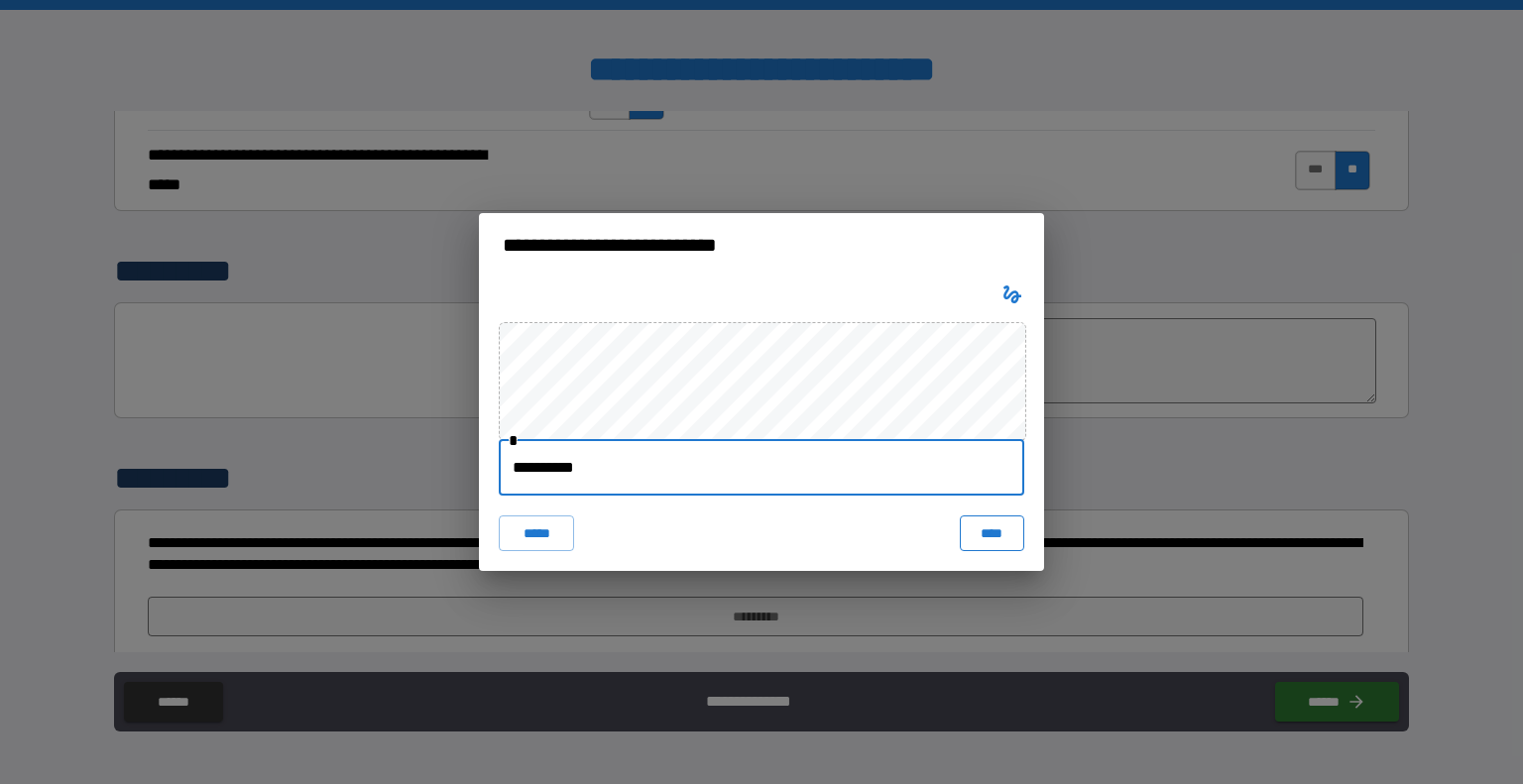 click on "****" at bounding box center [992, 533] 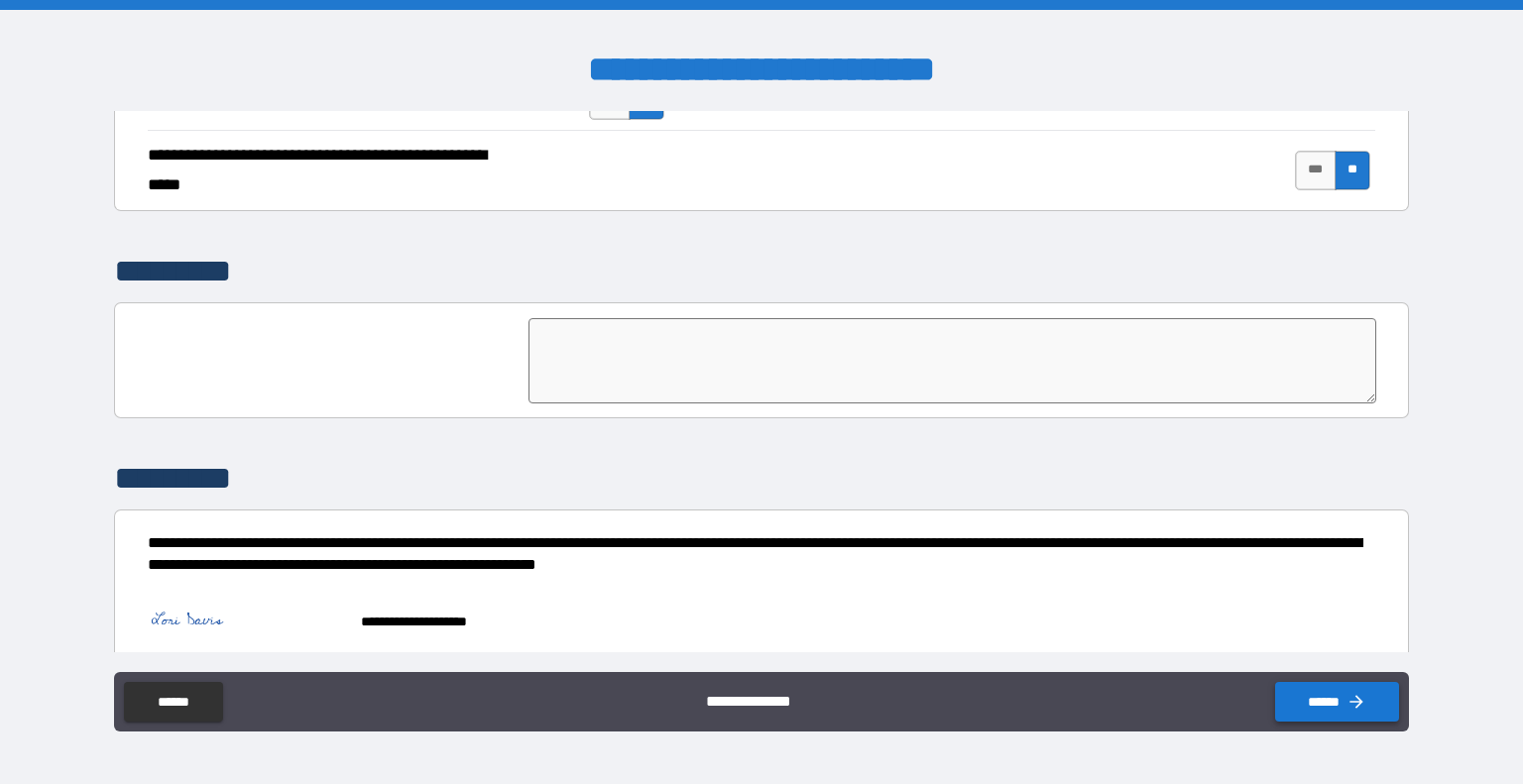 click on "******" at bounding box center [1337, 702] 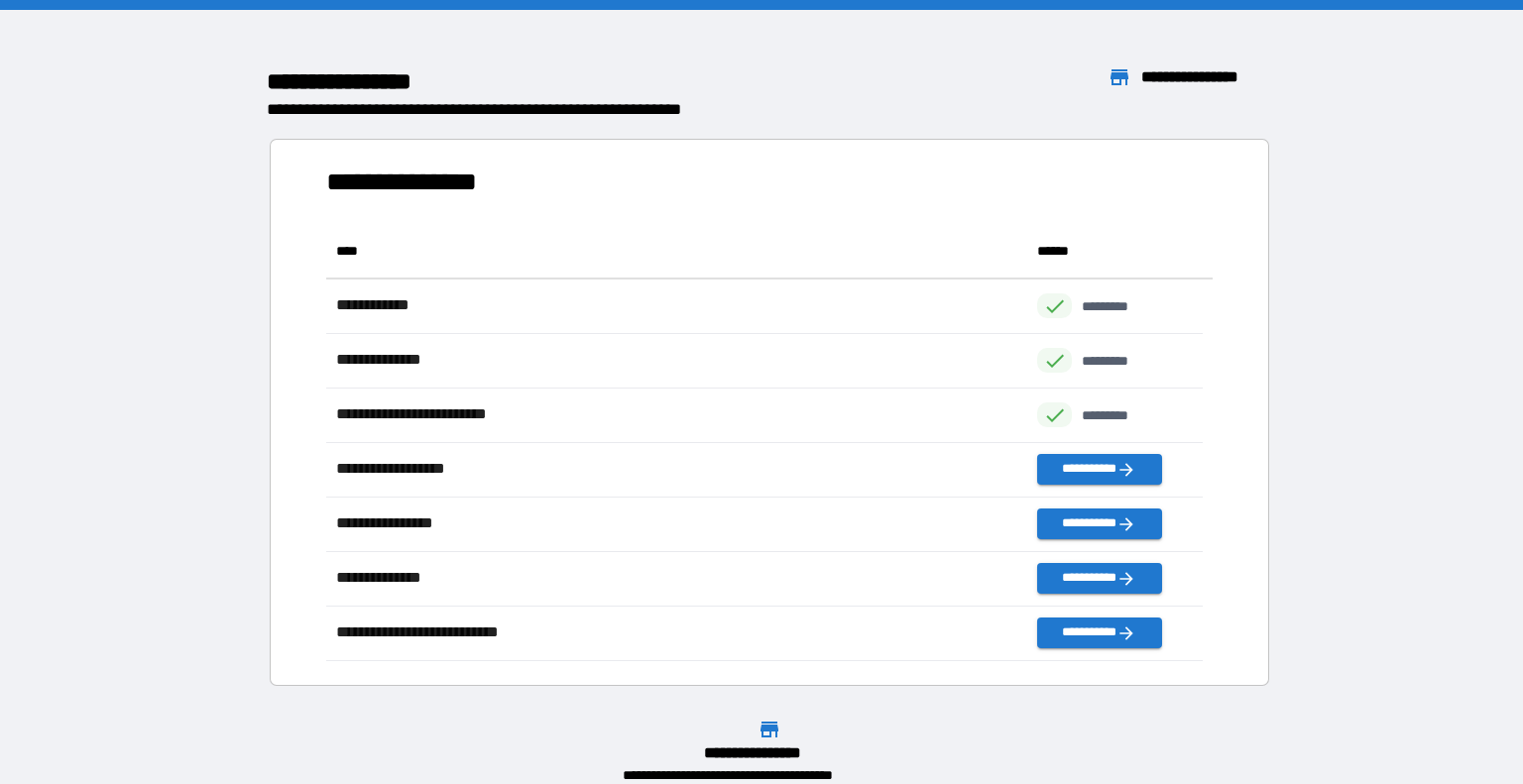 scroll, scrollTop: 16, scrollLeft: 16, axis: both 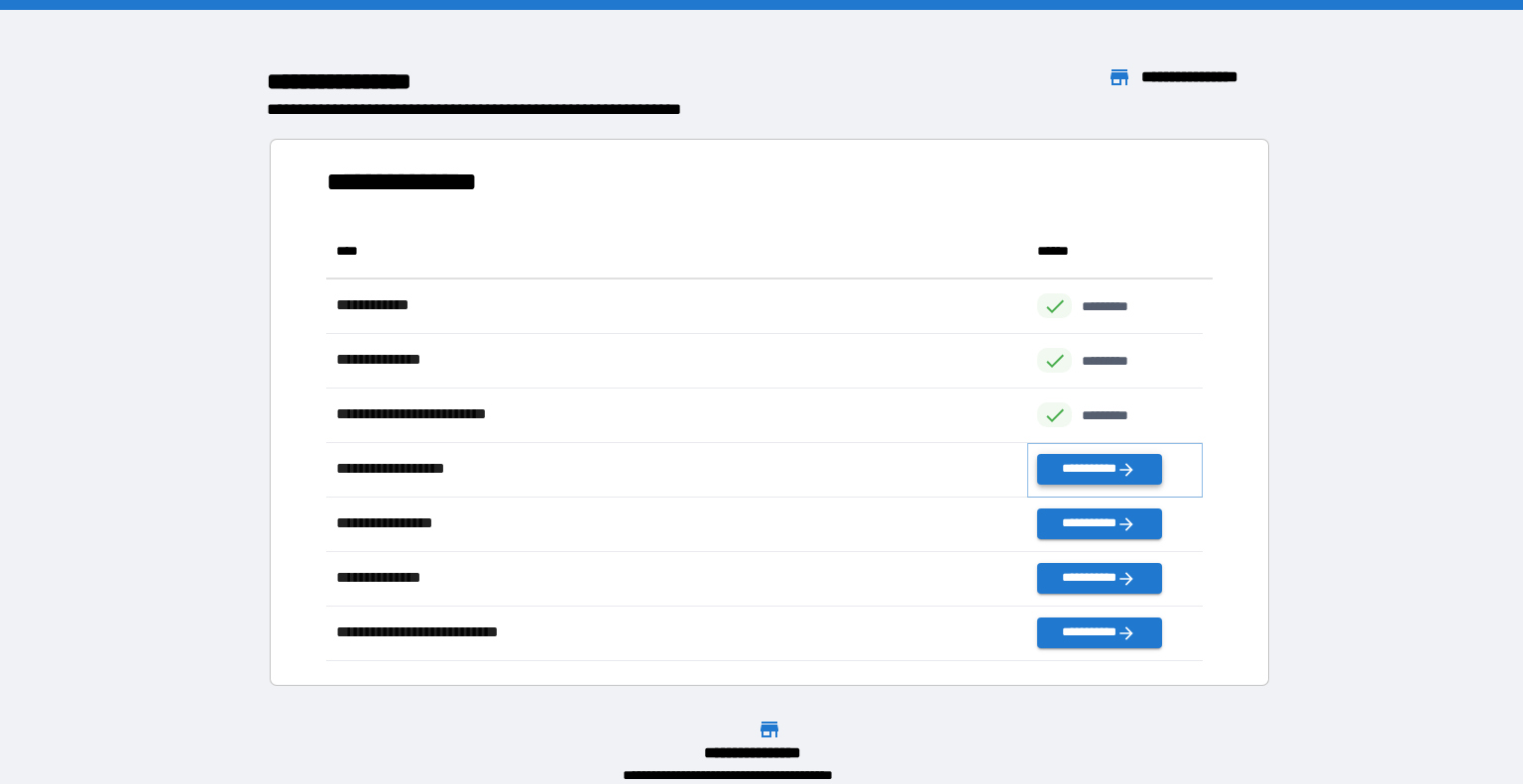 click on "**********" at bounding box center [1099, 469] 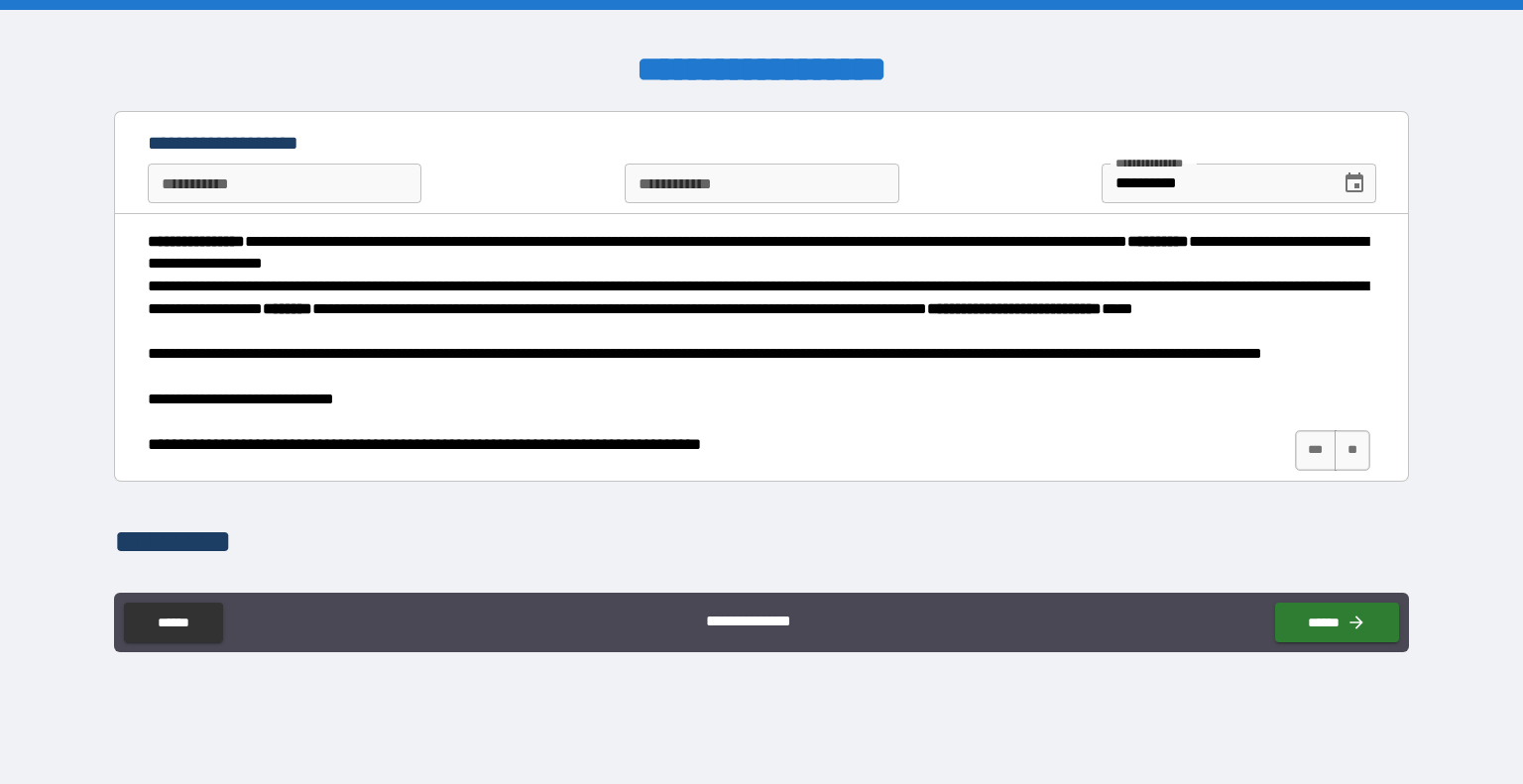 click on "*********   *" at bounding box center (285, 183) 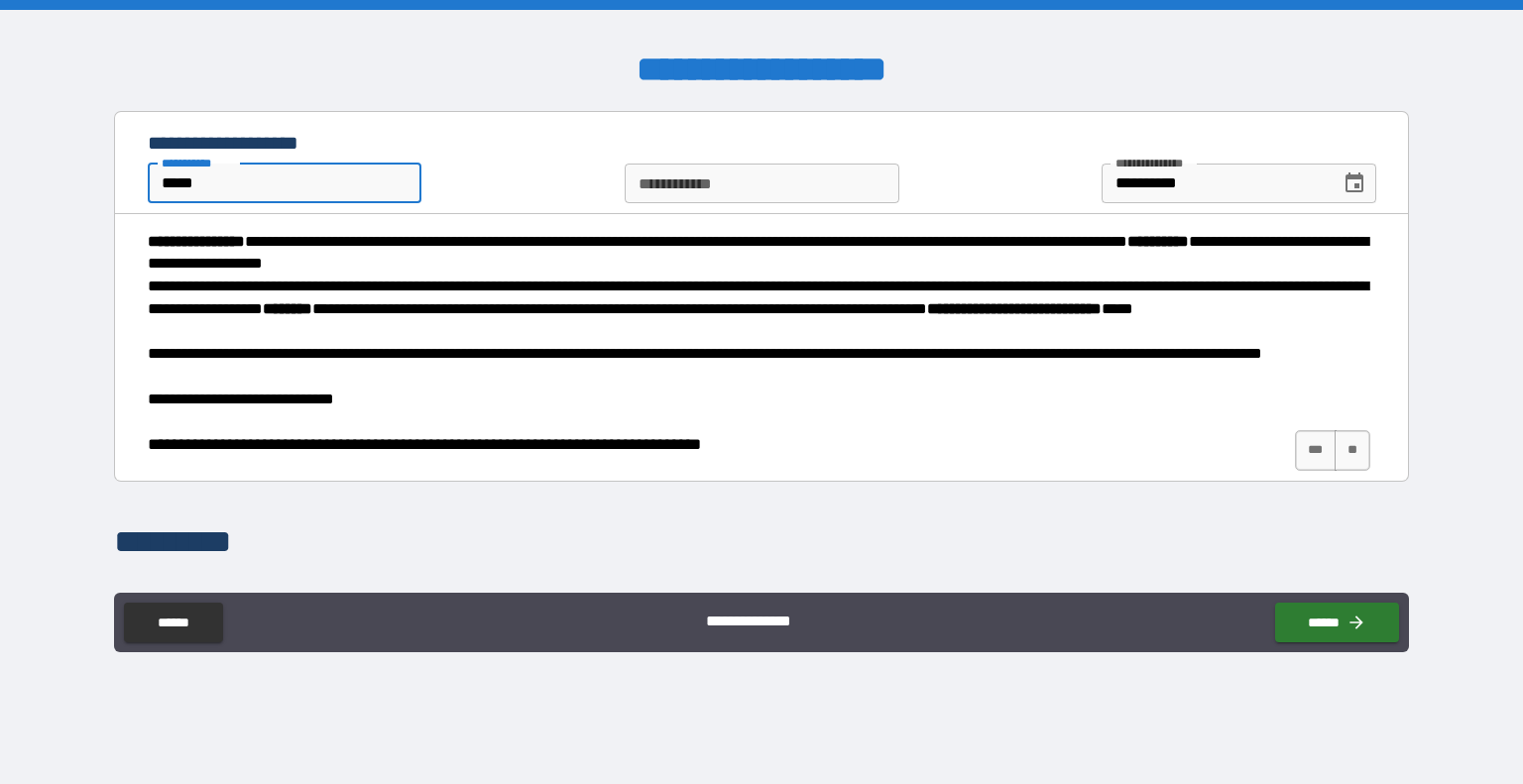 type on "*****" 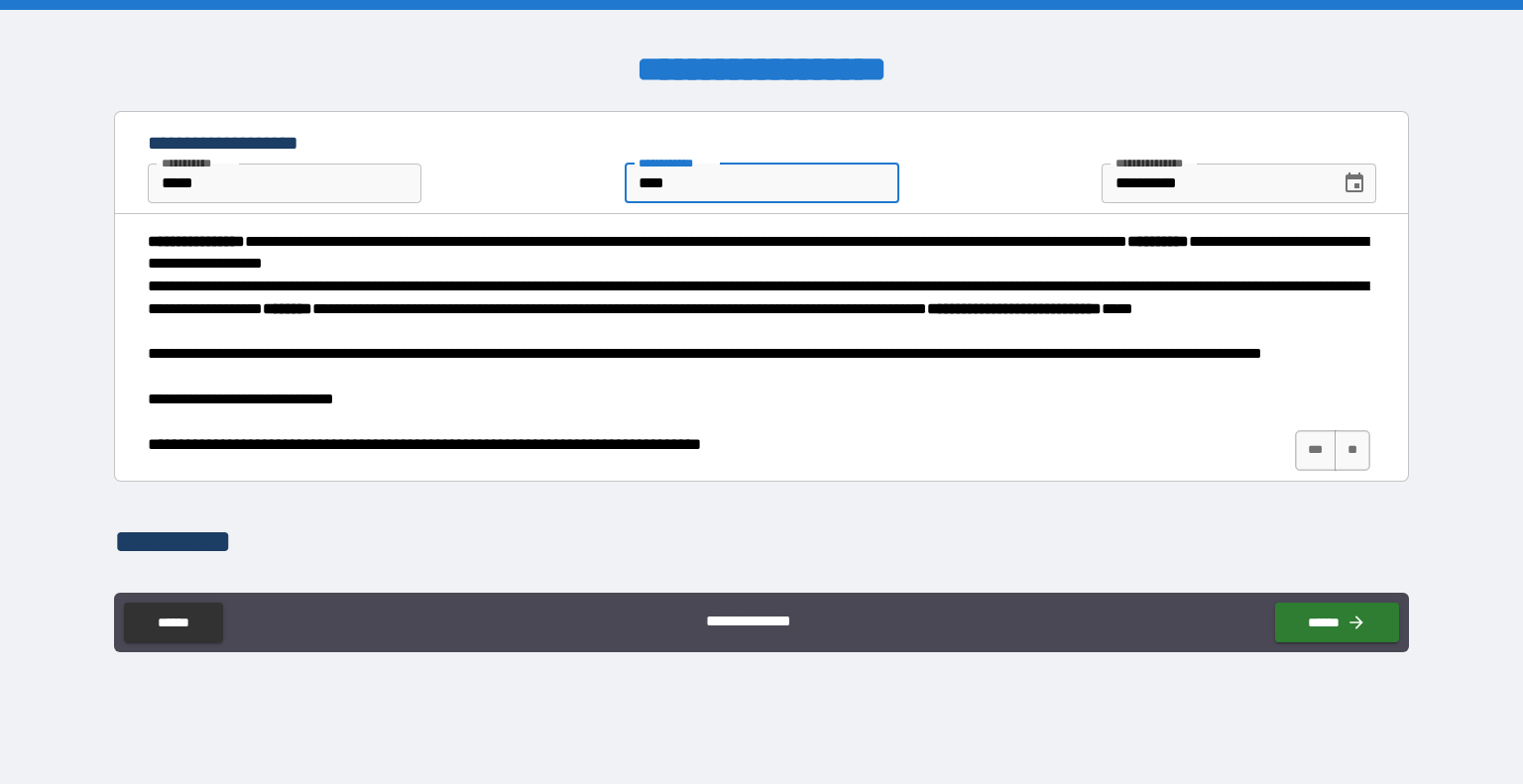 type on "****" 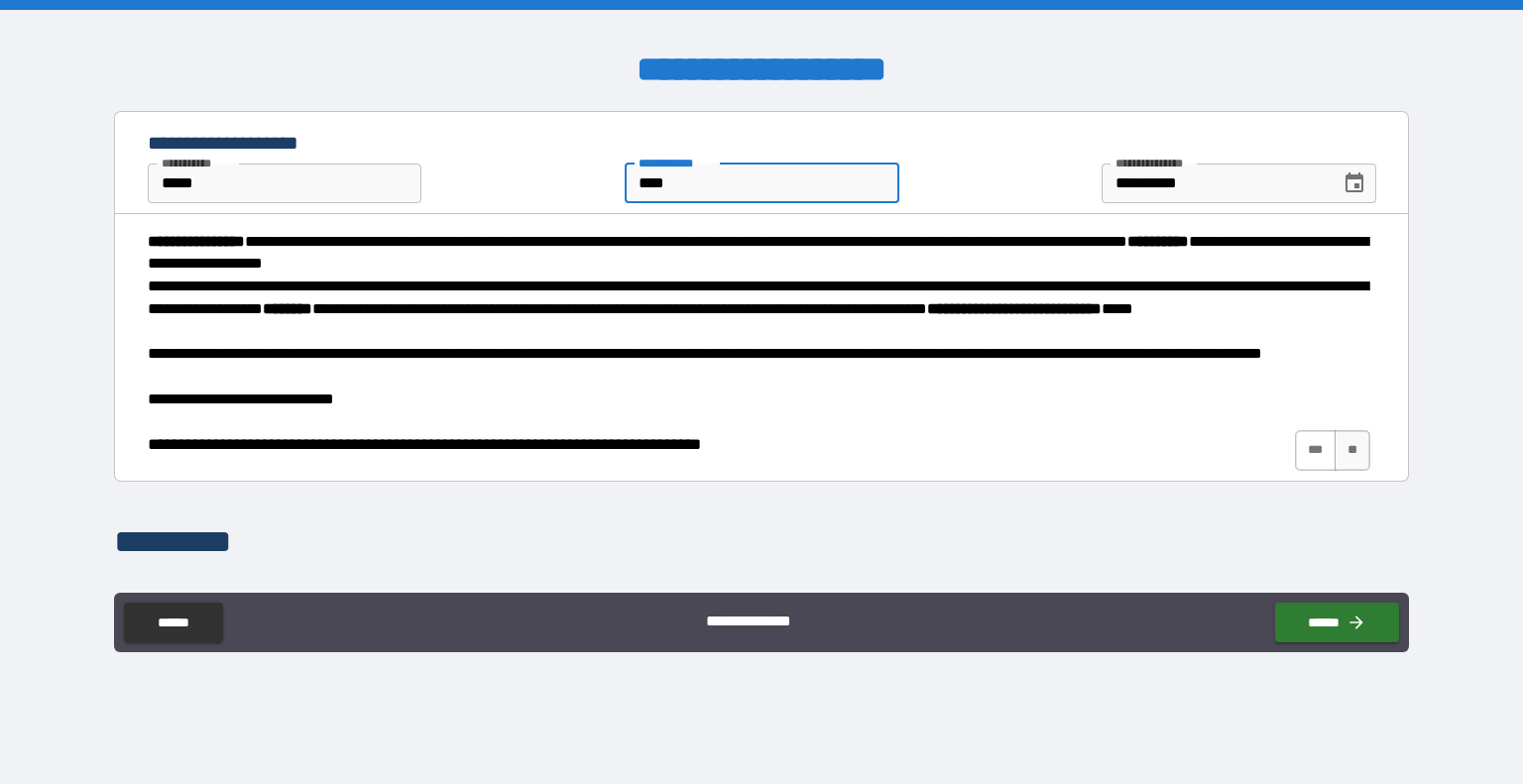 click on "***" at bounding box center [1316, 450] 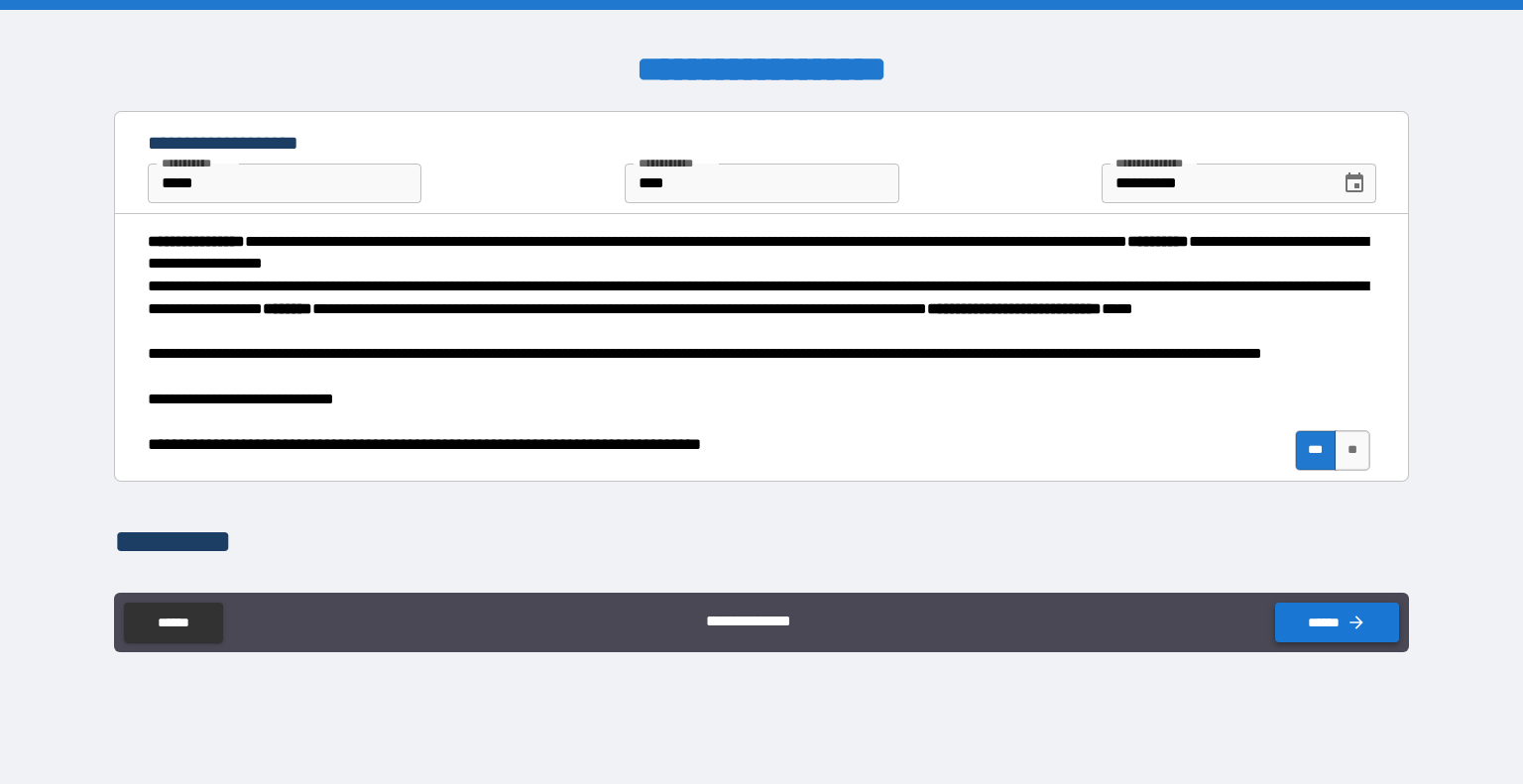 click on "******" at bounding box center [1337, 622] 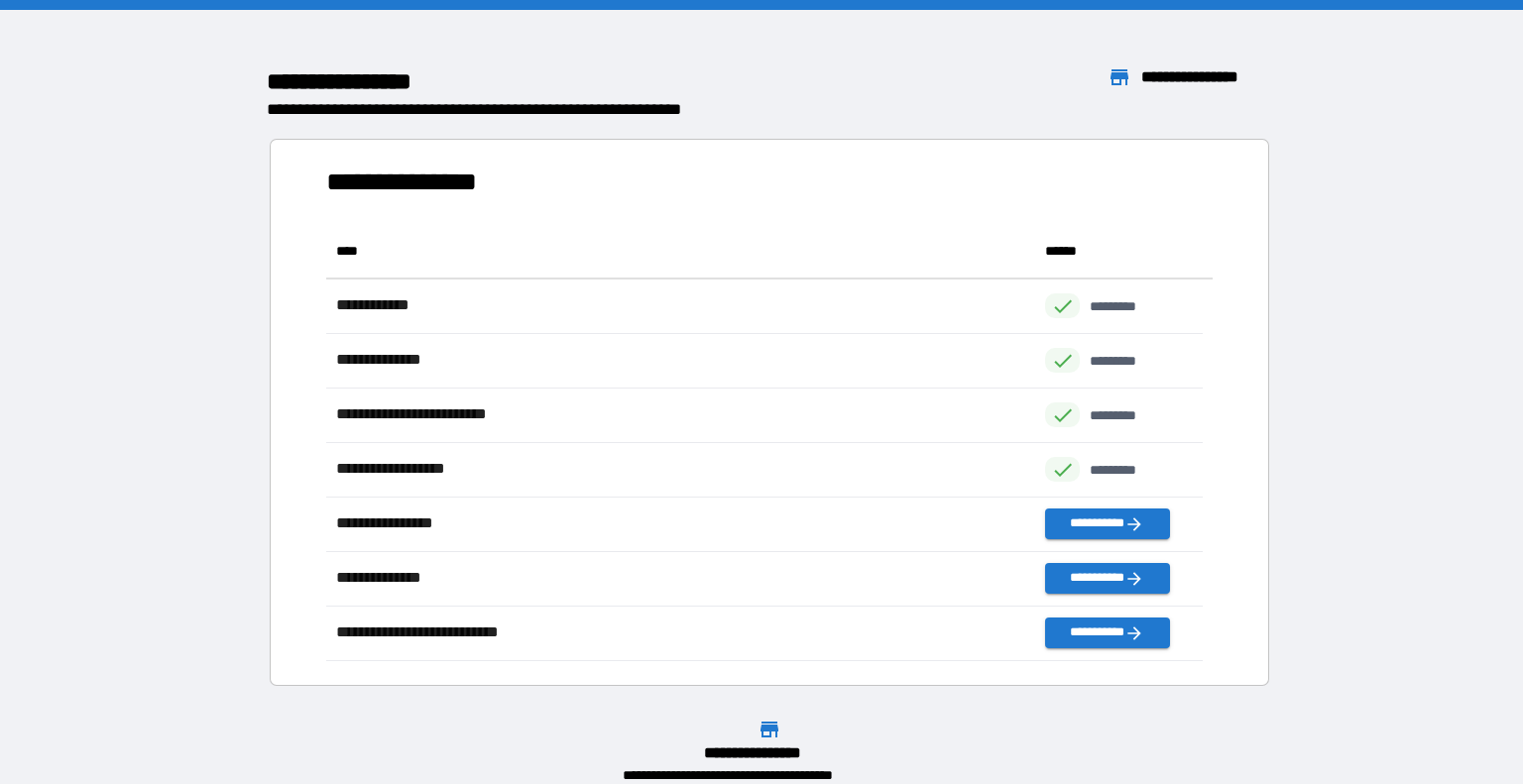 scroll, scrollTop: 16, scrollLeft: 16, axis: both 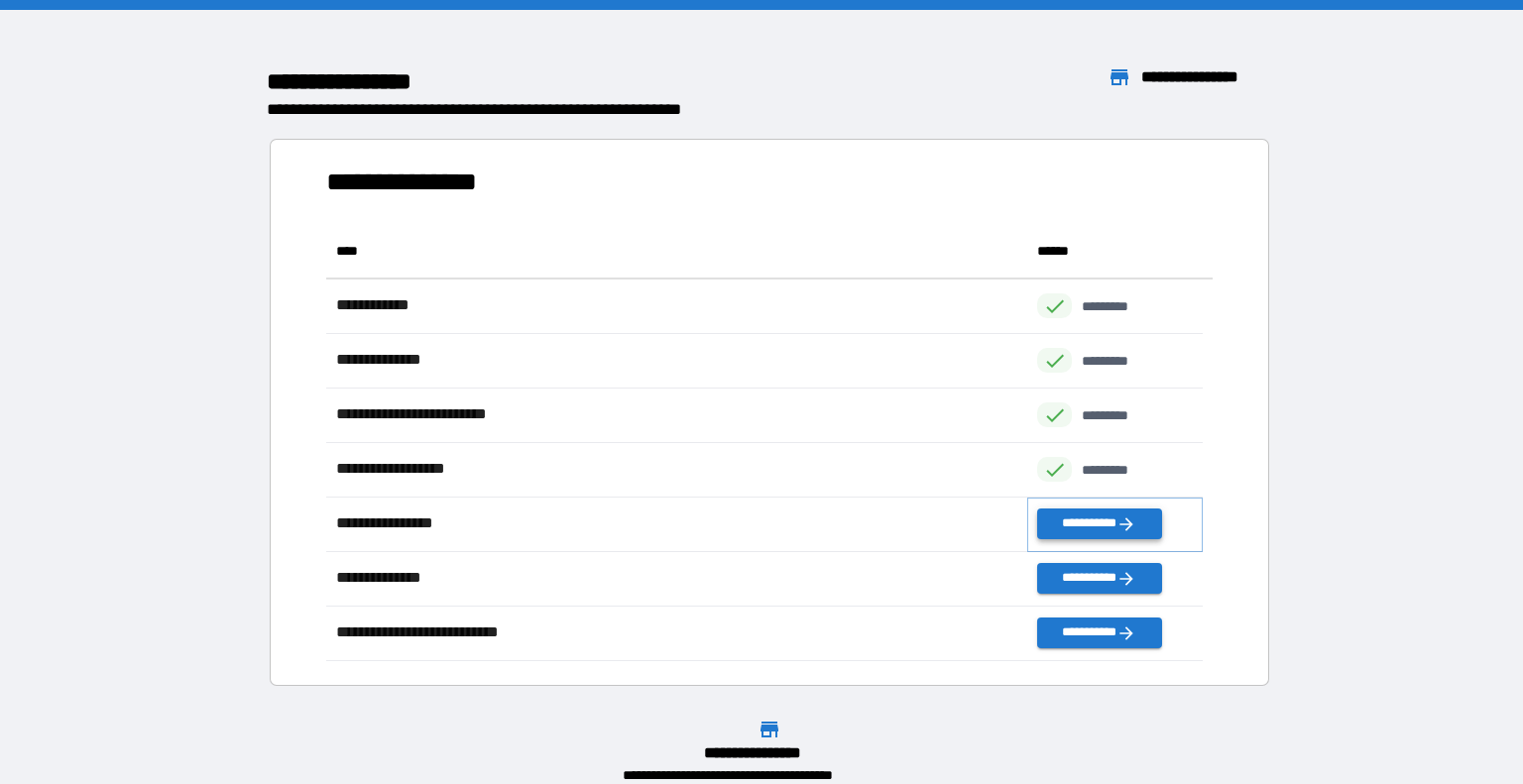 click on "**********" at bounding box center (1099, 523) 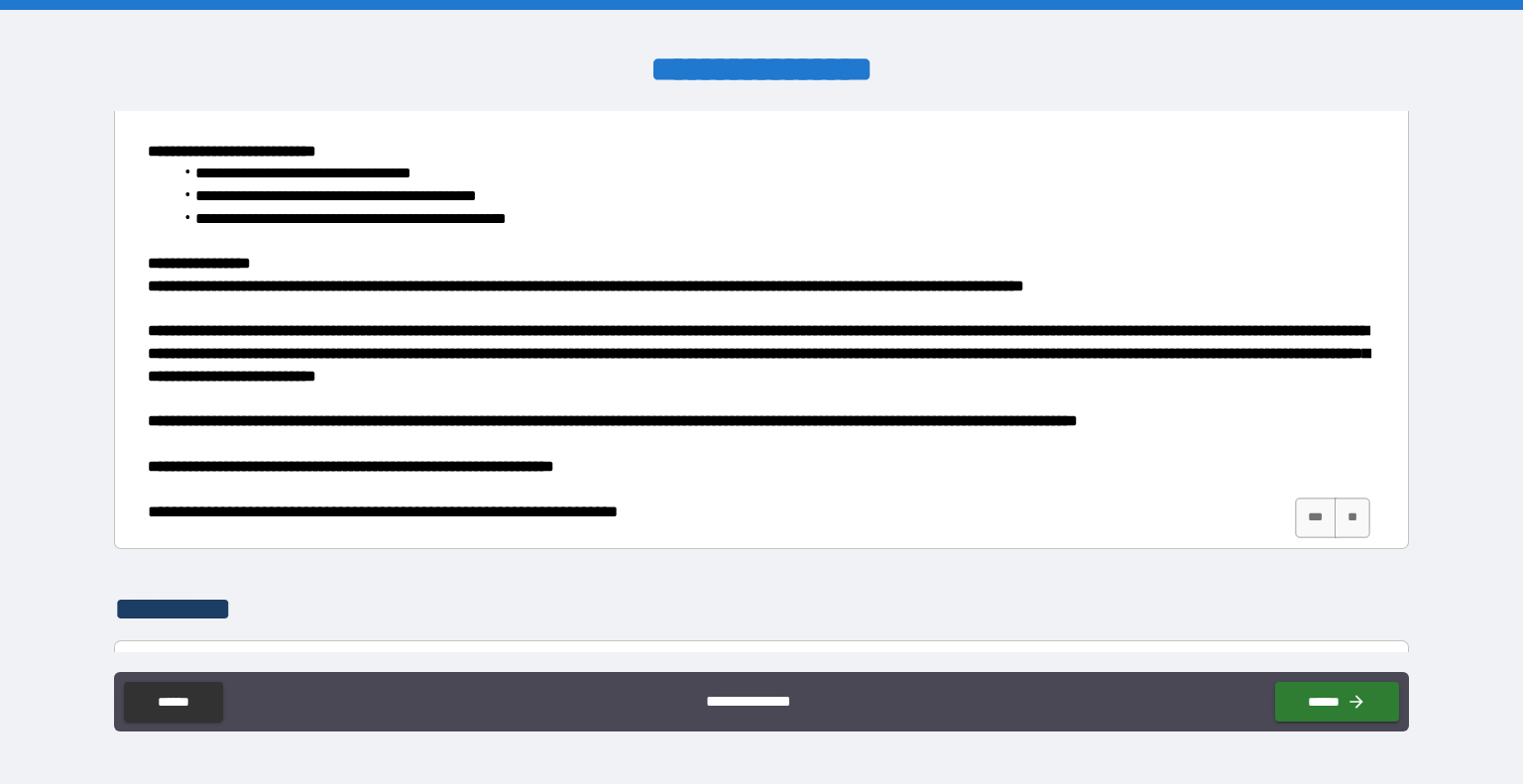 scroll, scrollTop: 279, scrollLeft: 0, axis: vertical 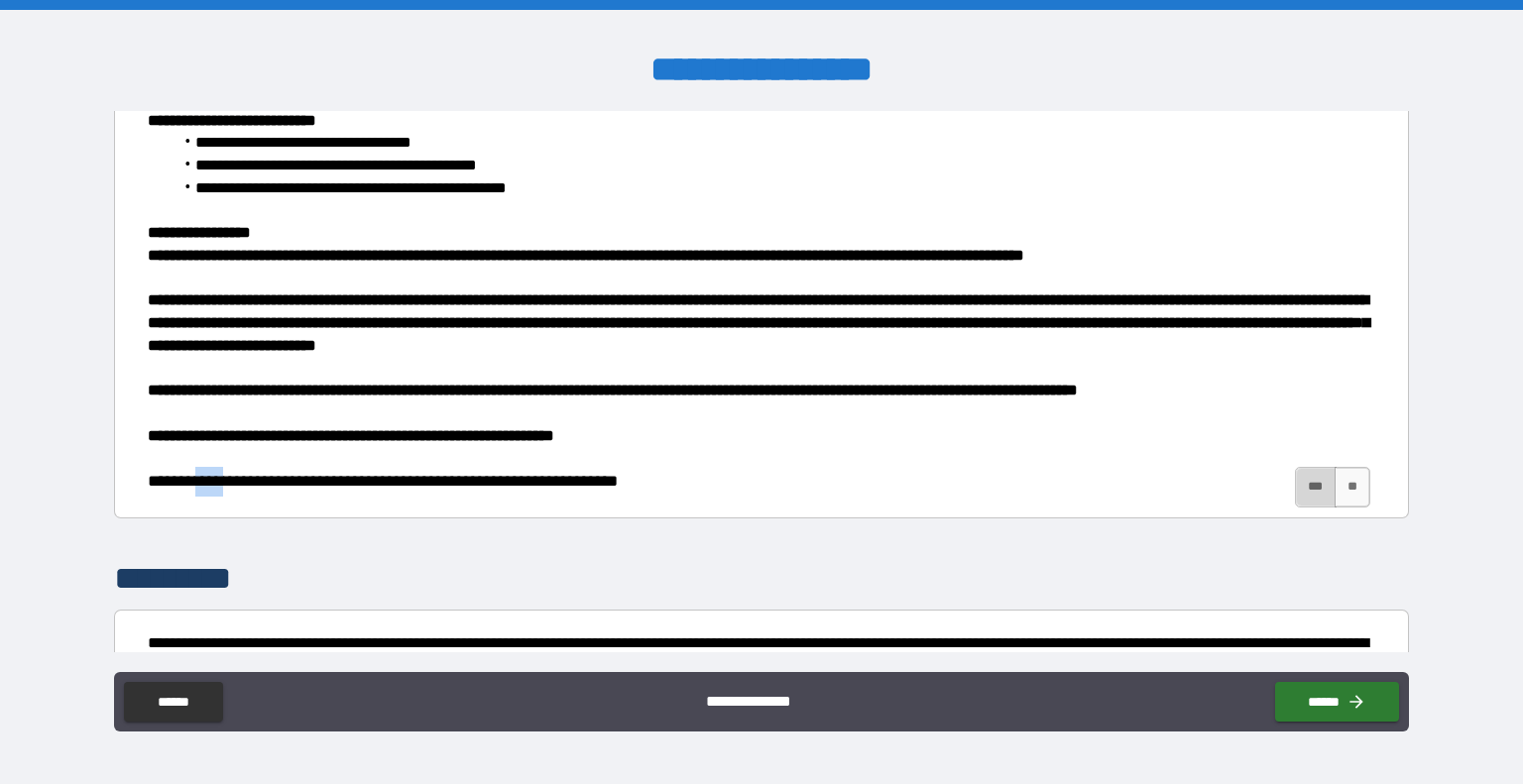 click on "***" at bounding box center [1316, 487] 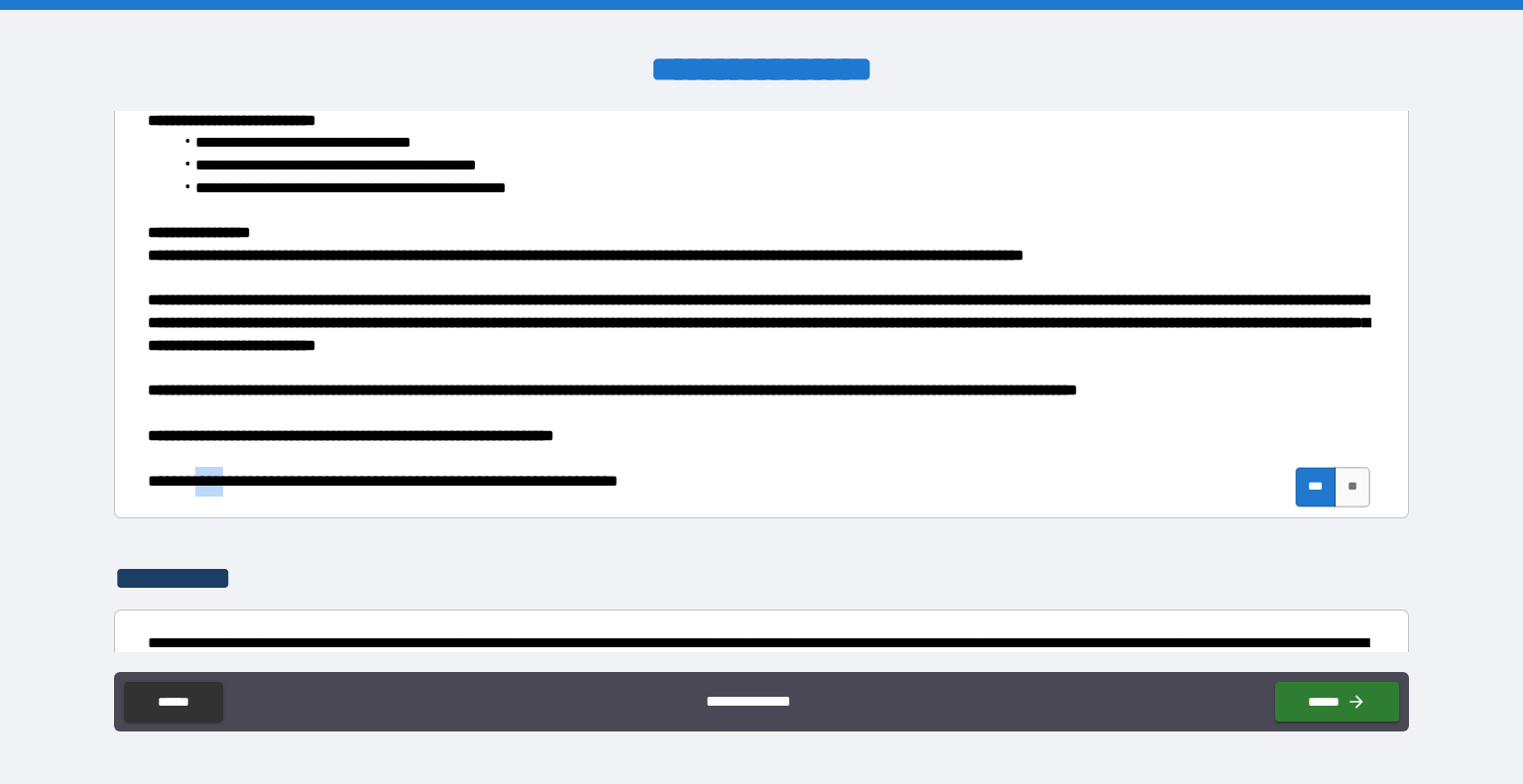 scroll, scrollTop: 333, scrollLeft: 0, axis: vertical 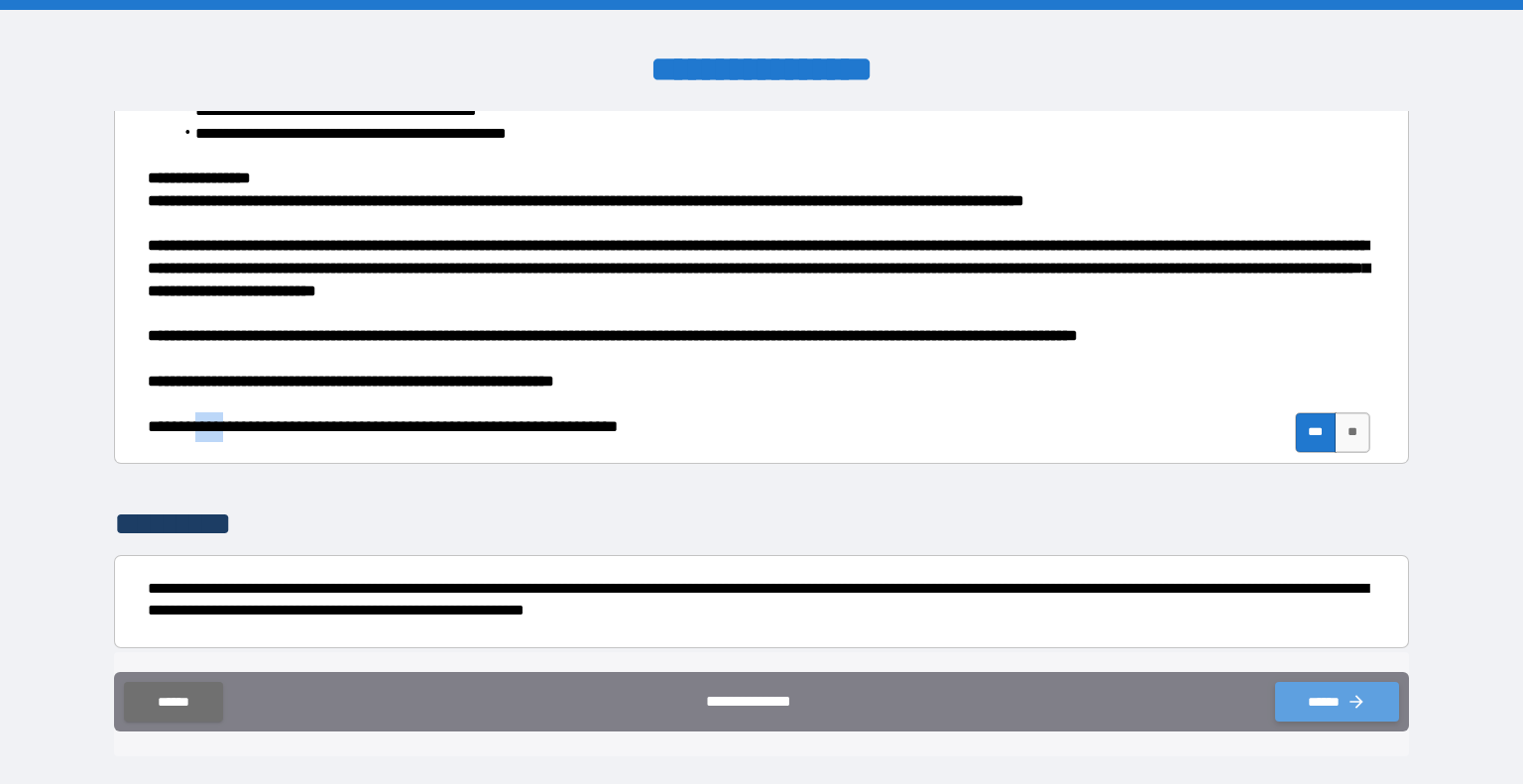 click on "******" at bounding box center [1337, 702] 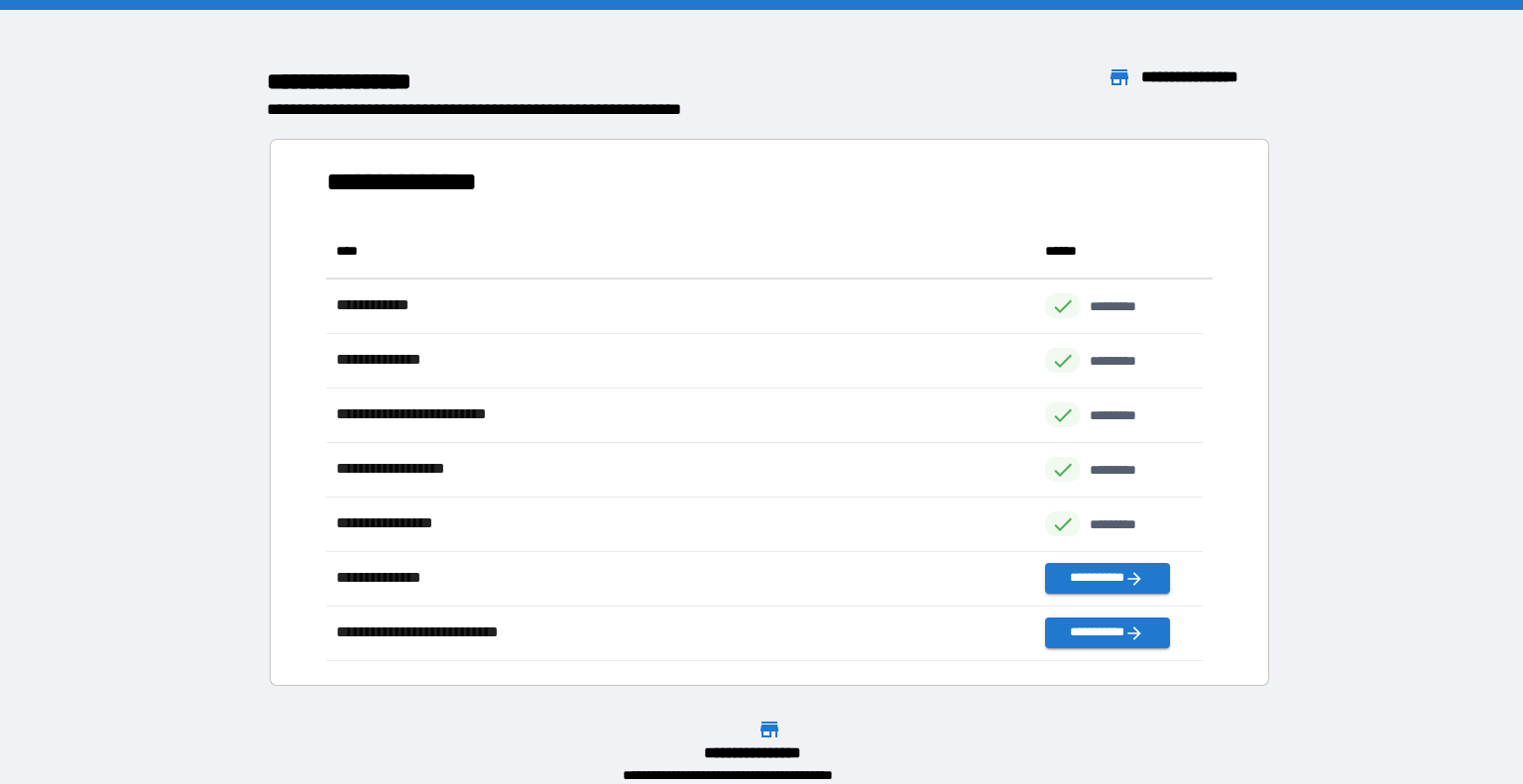 scroll, scrollTop: 422, scrollLeft: 862, axis: both 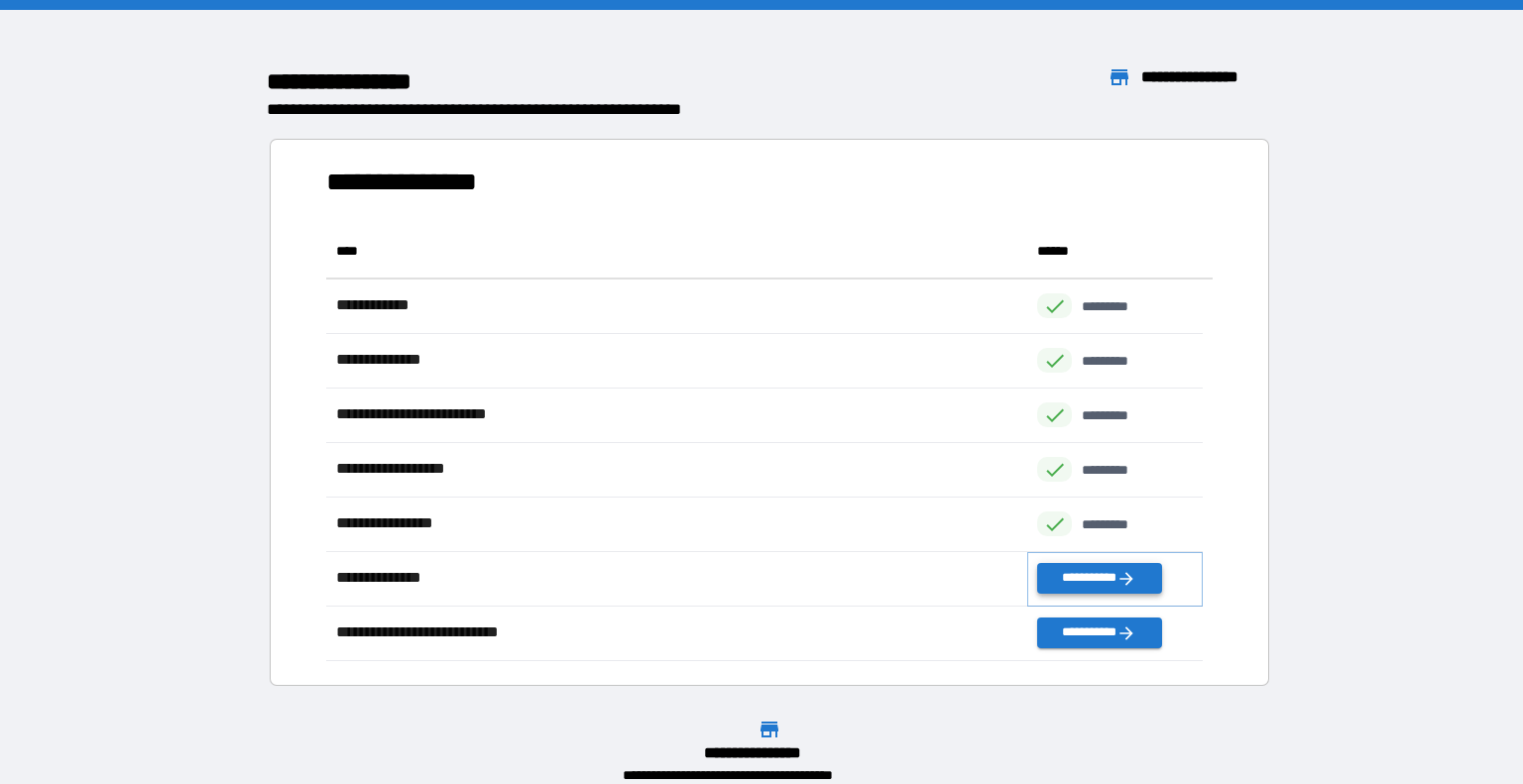 click on "**********" at bounding box center (1099, 578) 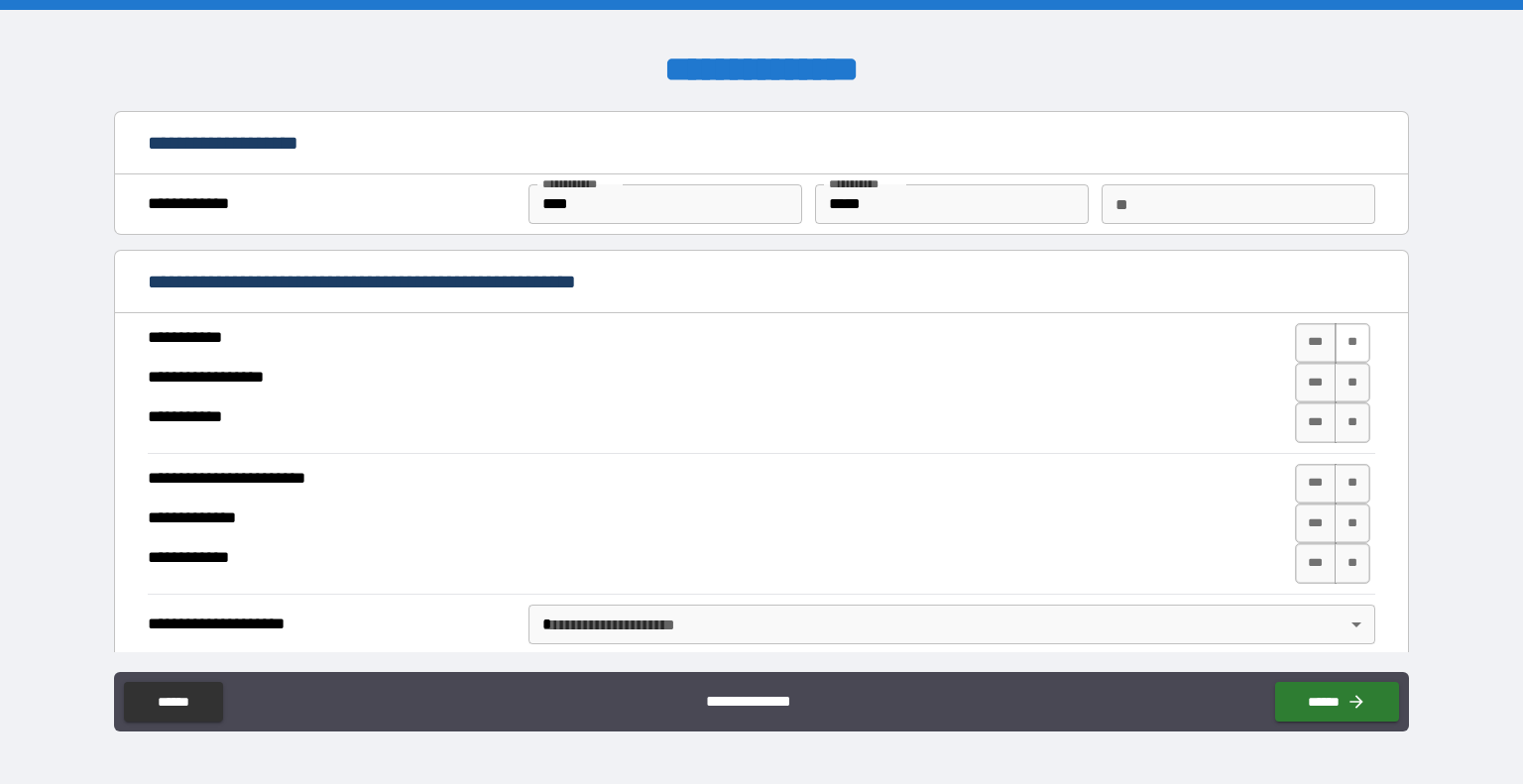 click on "**" at bounding box center (1352, 343) 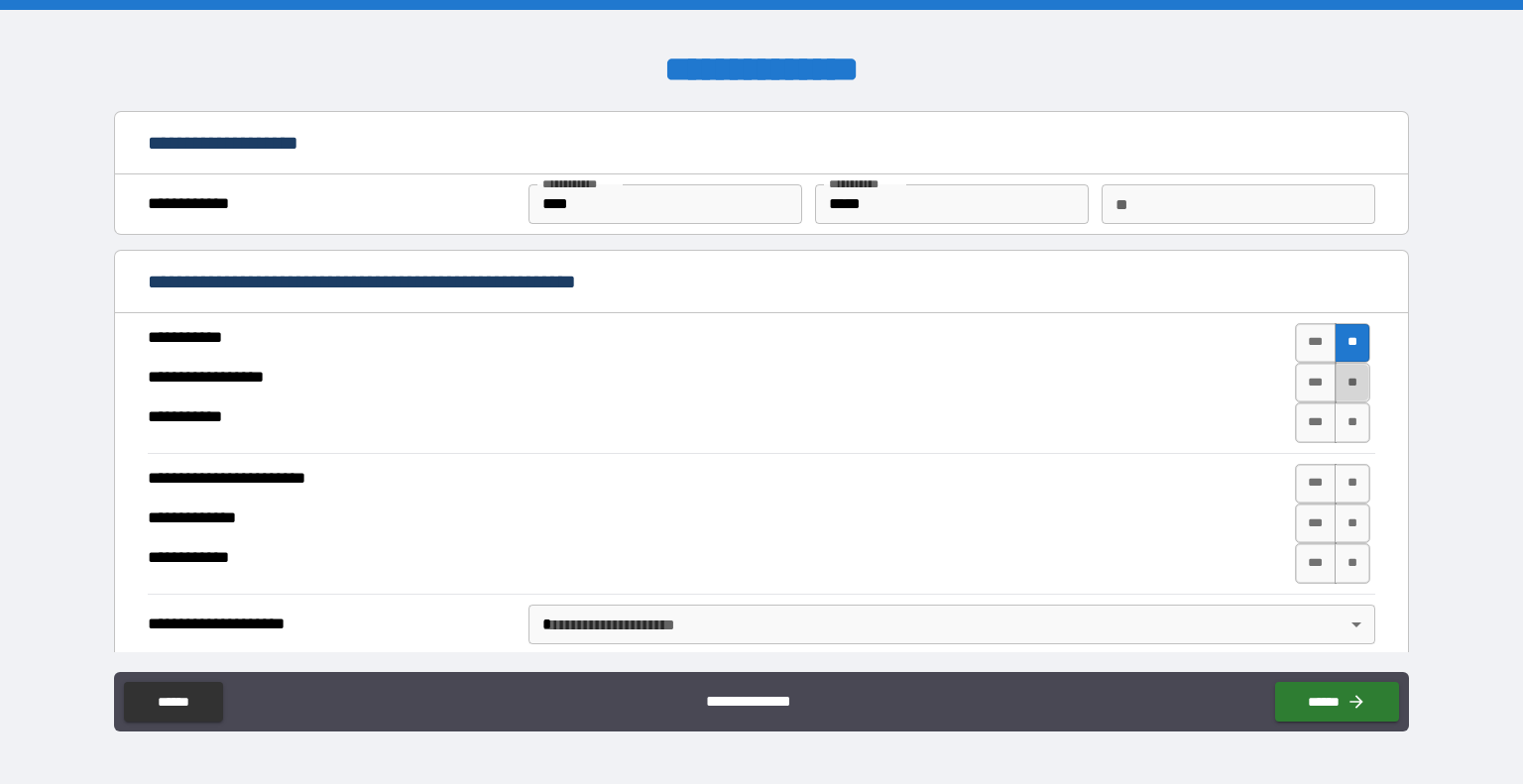 click on "**" at bounding box center [1352, 383] 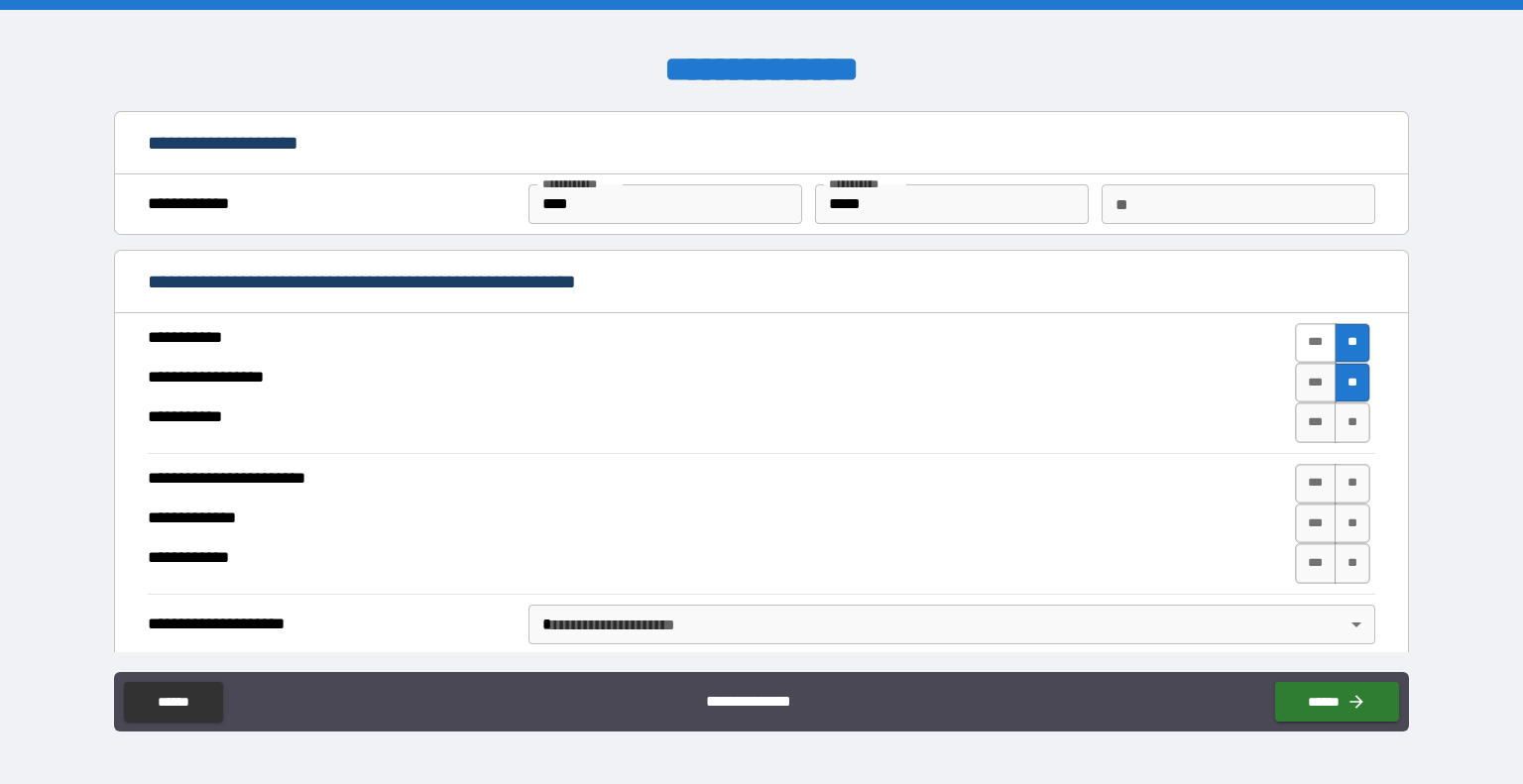 click on "***" at bounding box center (1316, 343) 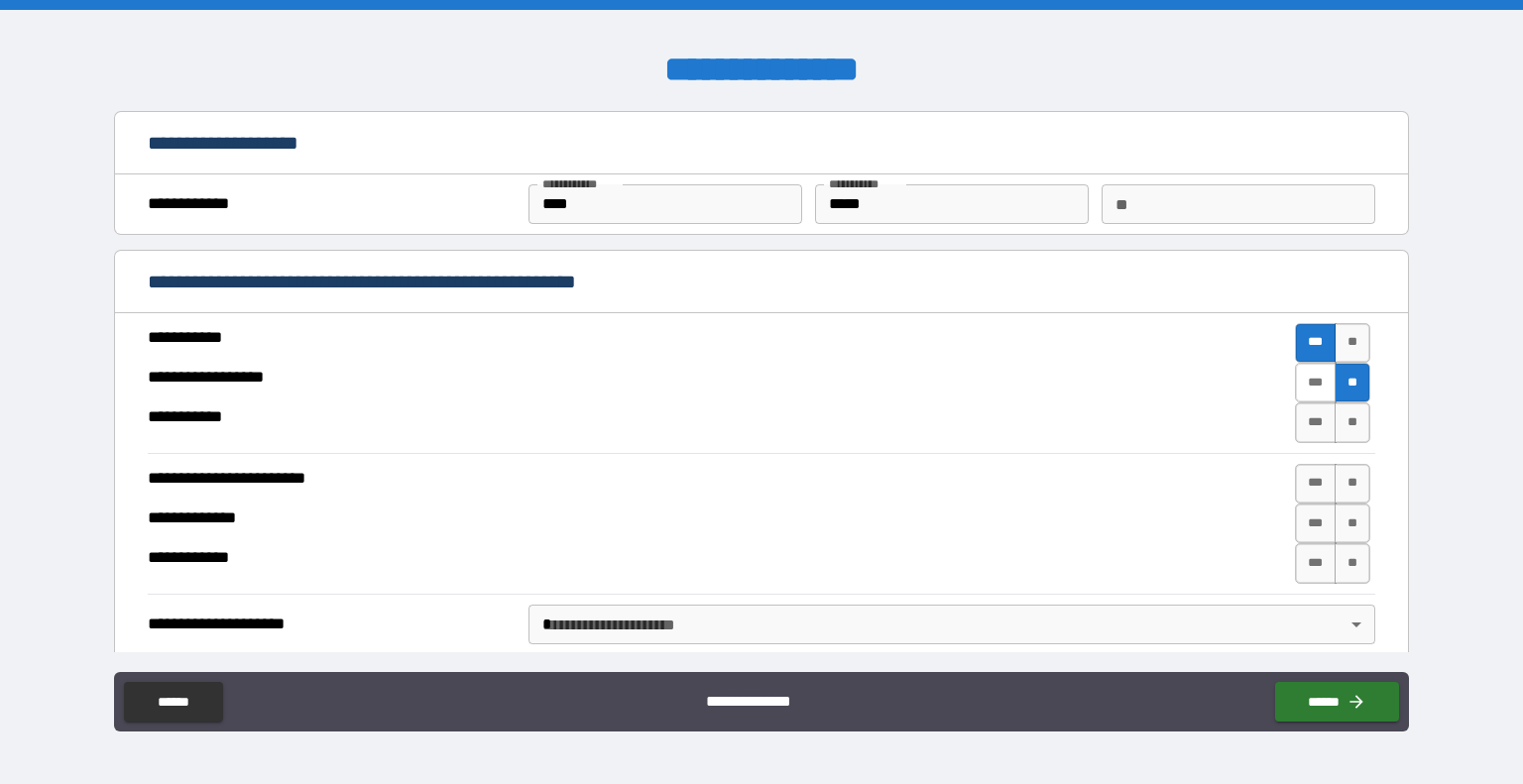 click on "***" at bounding box center (1316, 383) 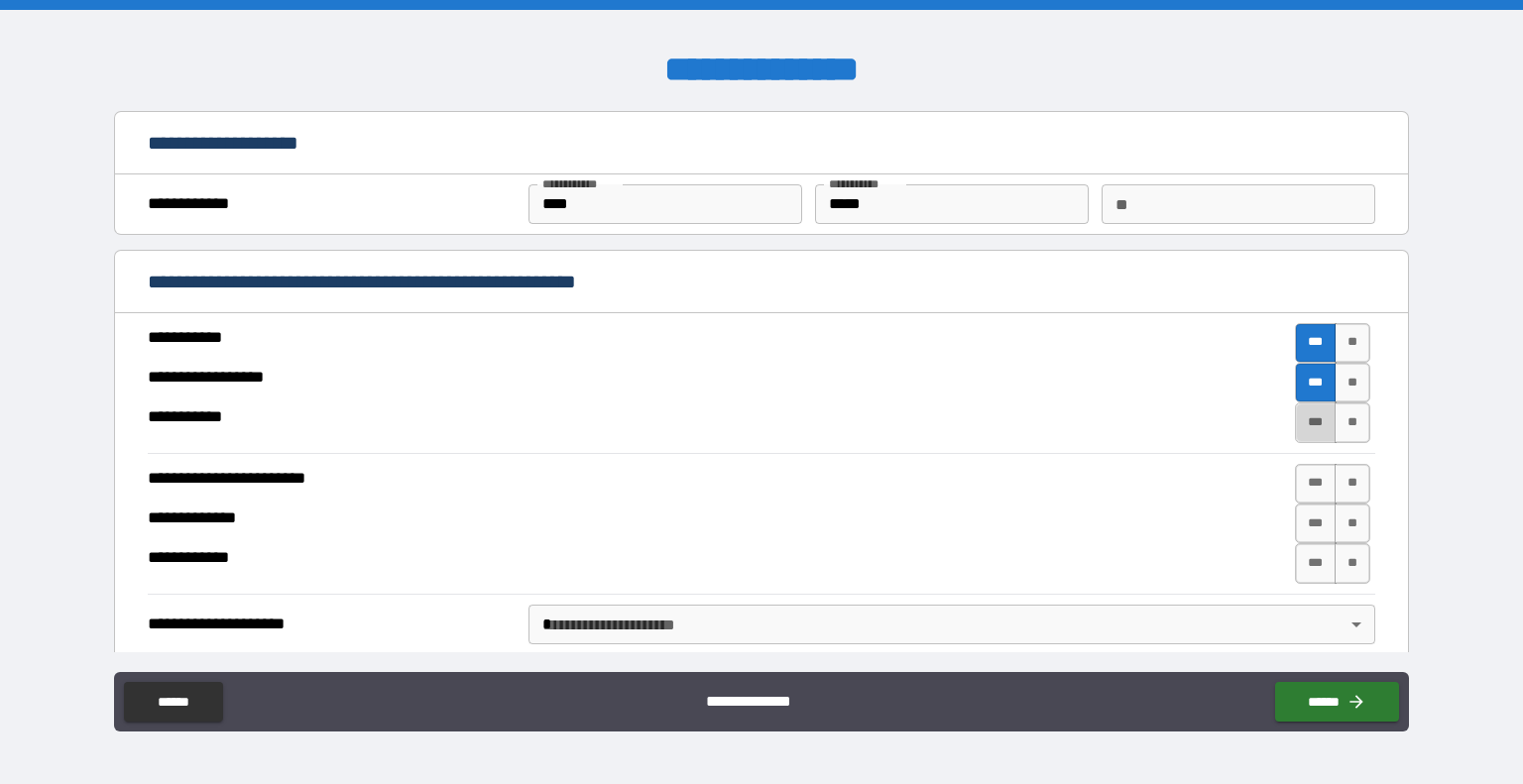 click on "***" at bounding box center (1316, 422) 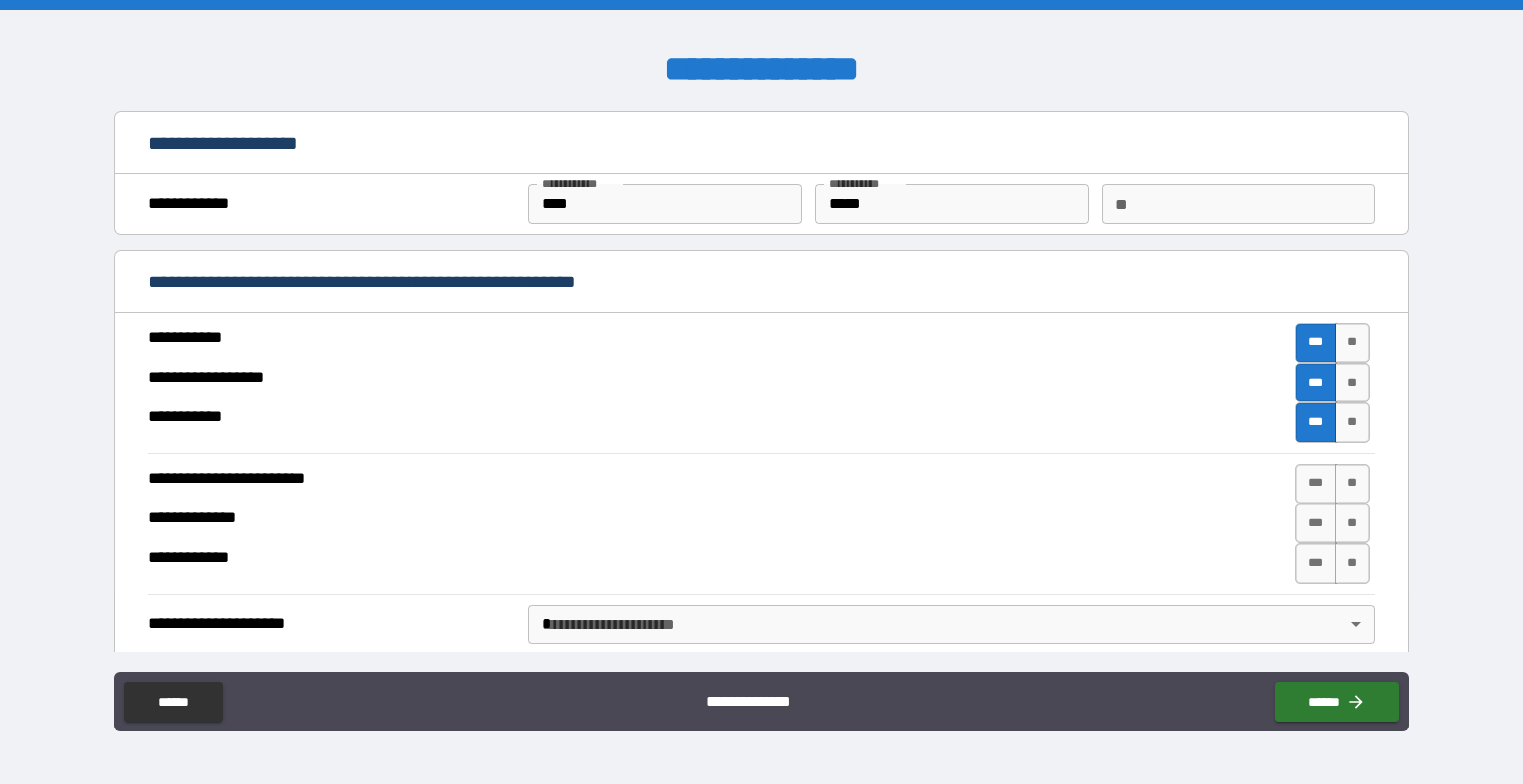 scroll, scrollTop: 20, scrollLeft: 0, axis: vertical 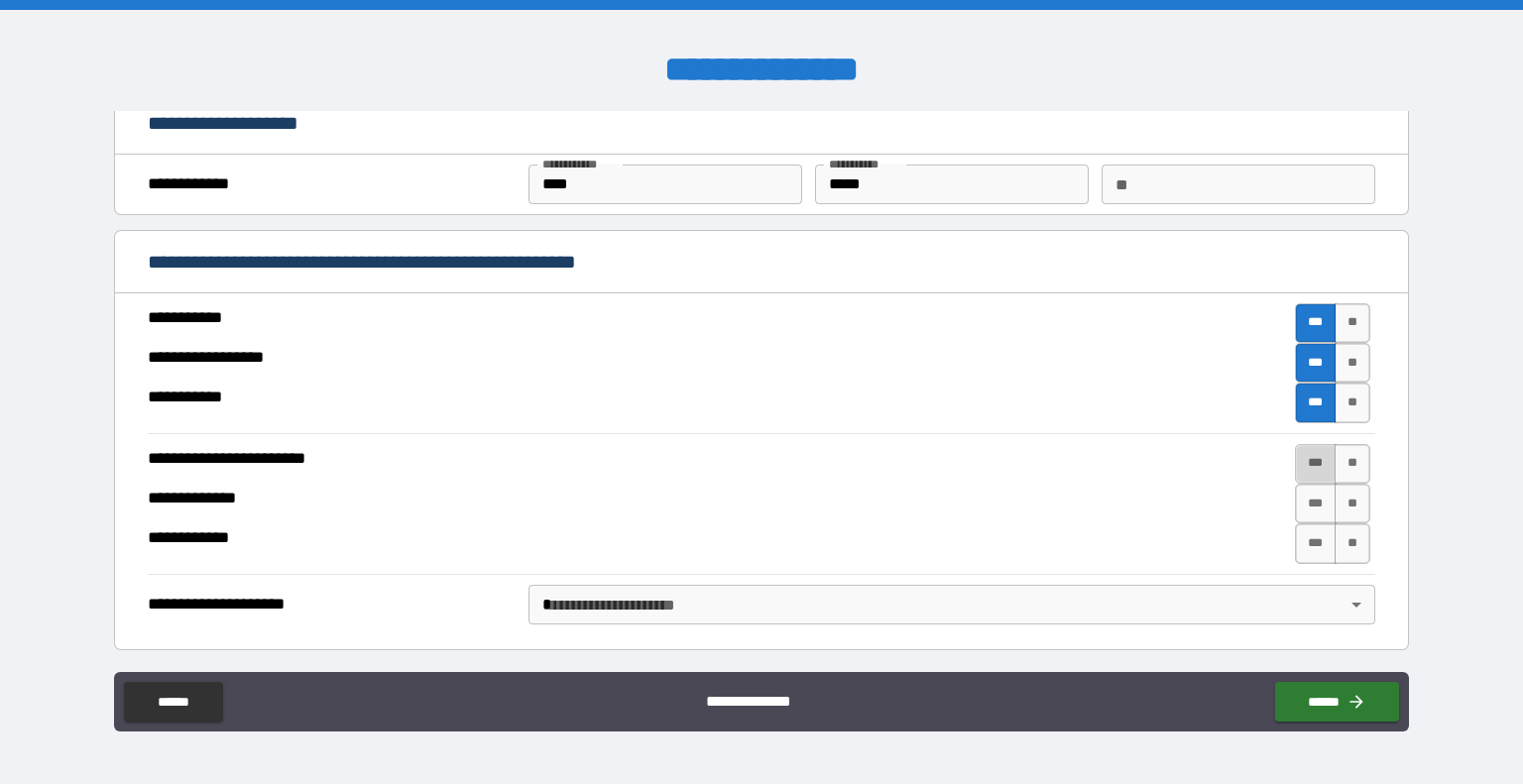 click on "***" at bounding box center [1316, 464] 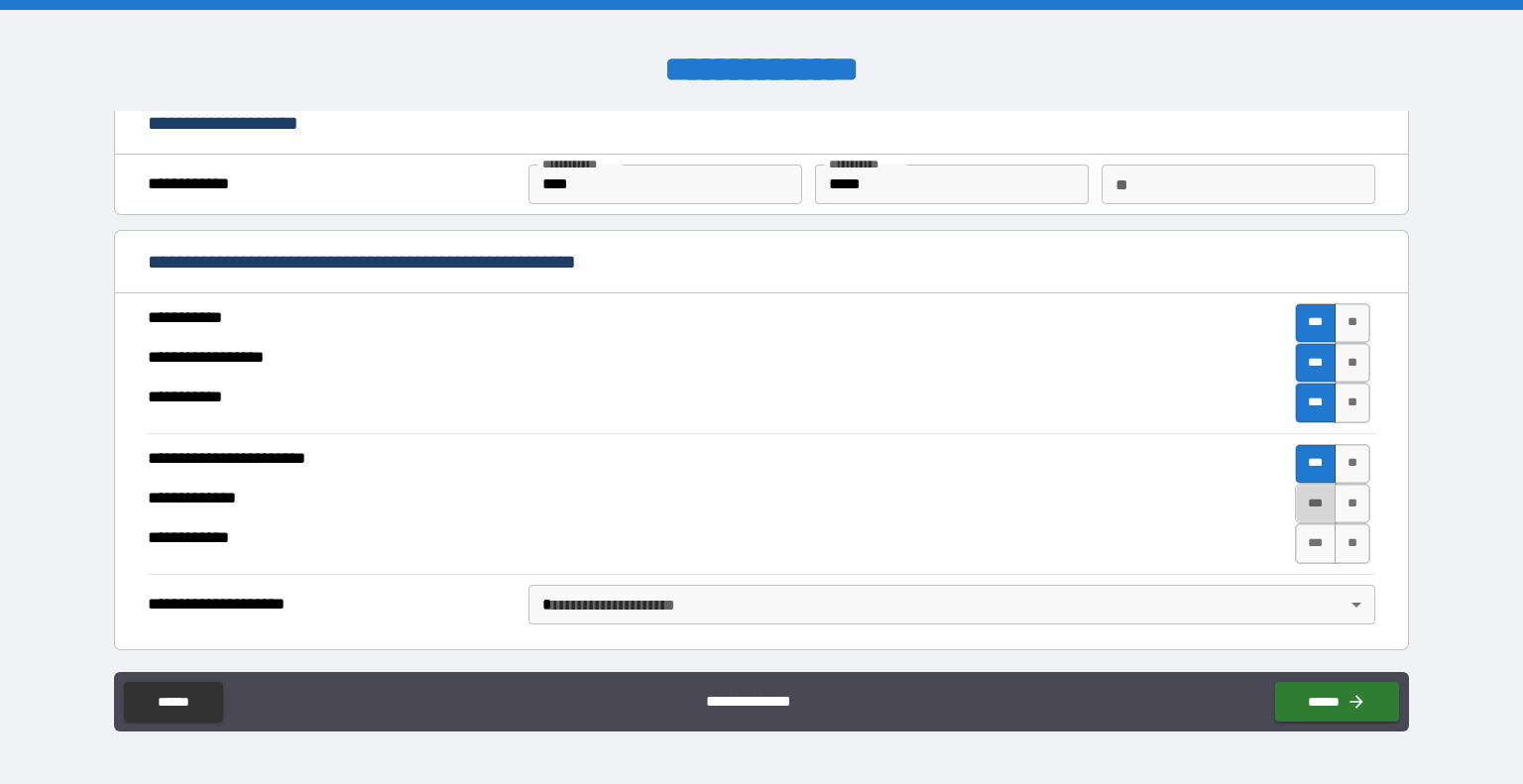 click on "***" at bounding box center [1316, 504] 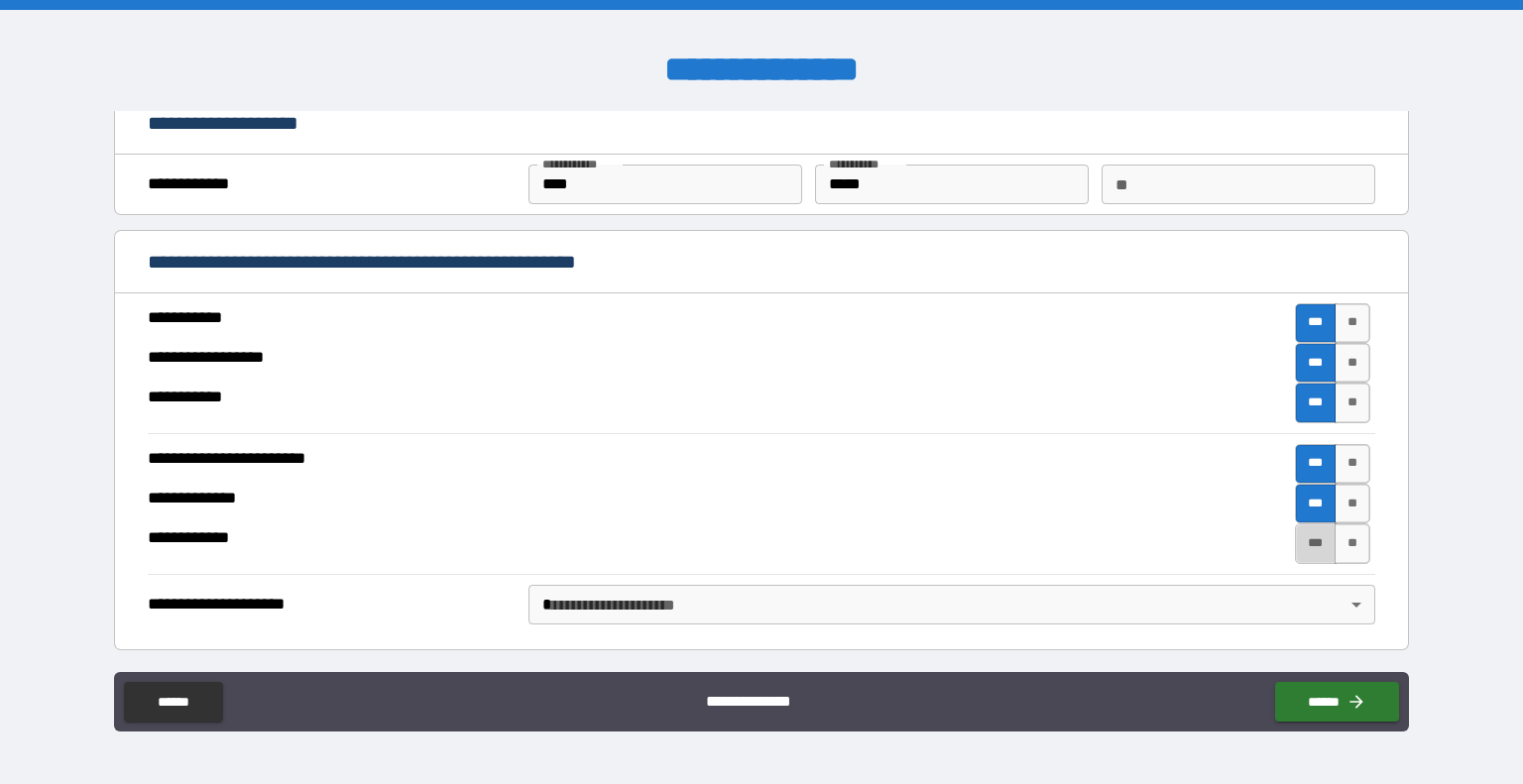 click on "***" at bounding box center [1316, 543] 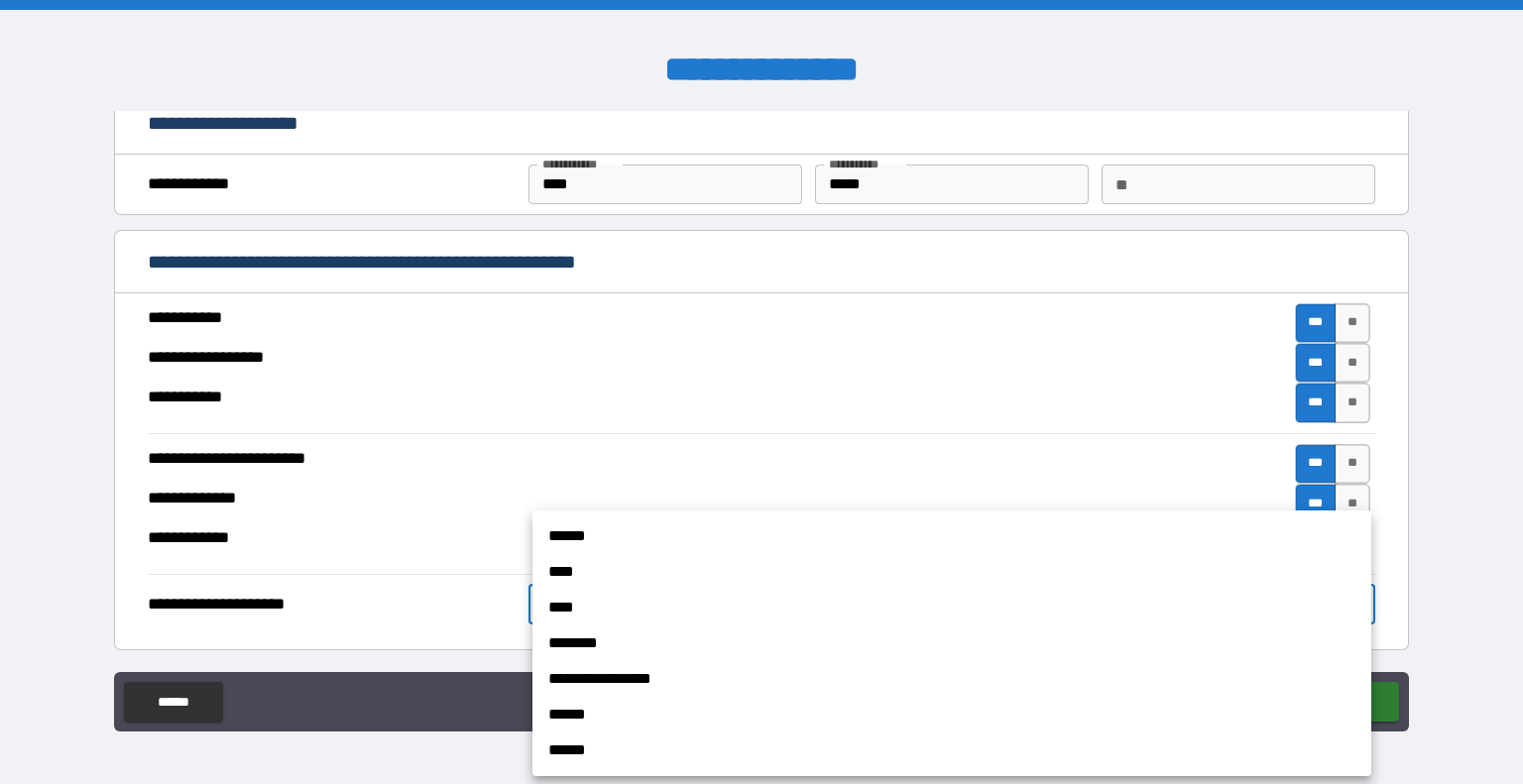 click on "**********" at bounding box center (762, 392) 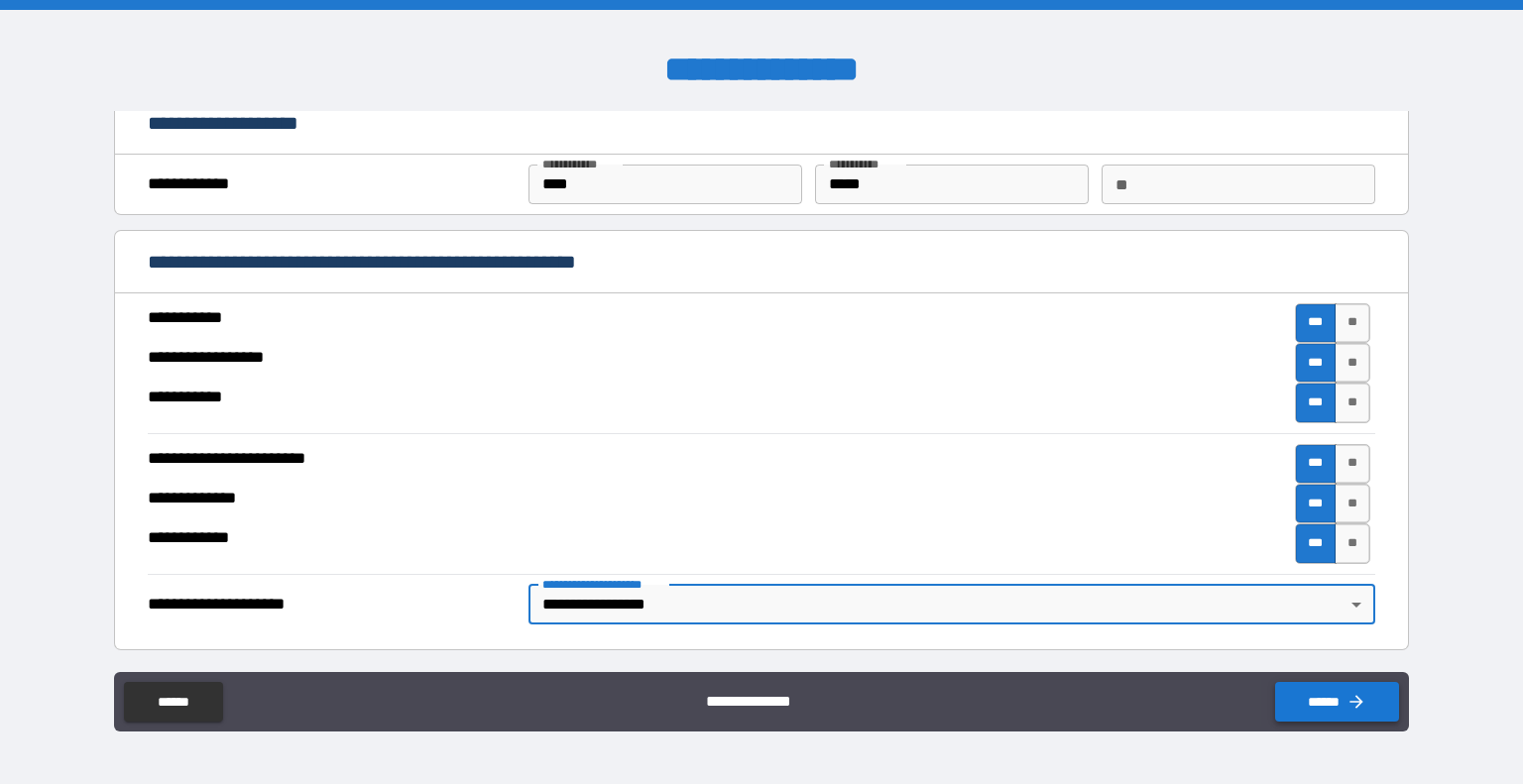 click on "******" at bounding box center (1337, 702) 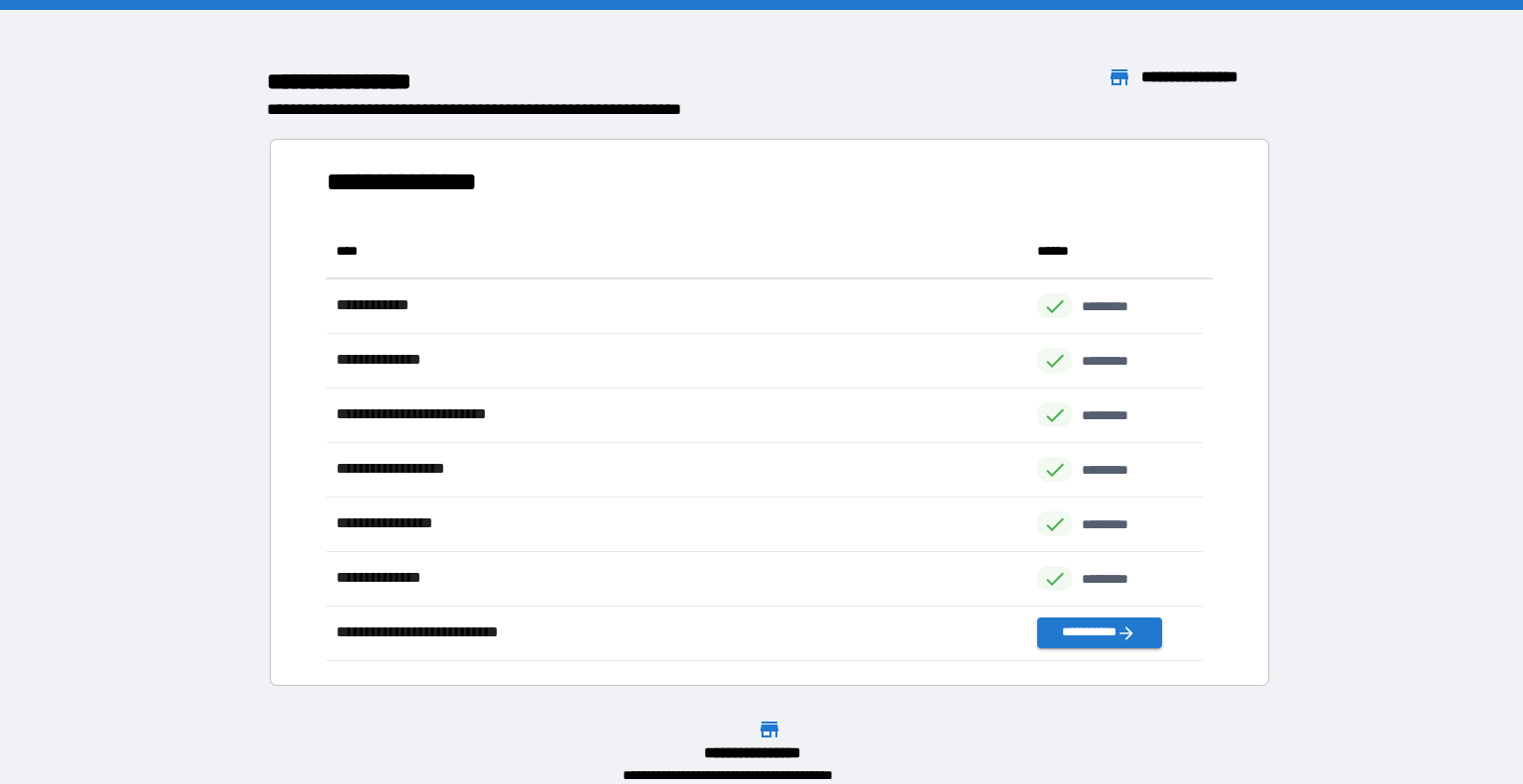 scroll, scrollTop: 422, scrollLeft: 862, axis: both 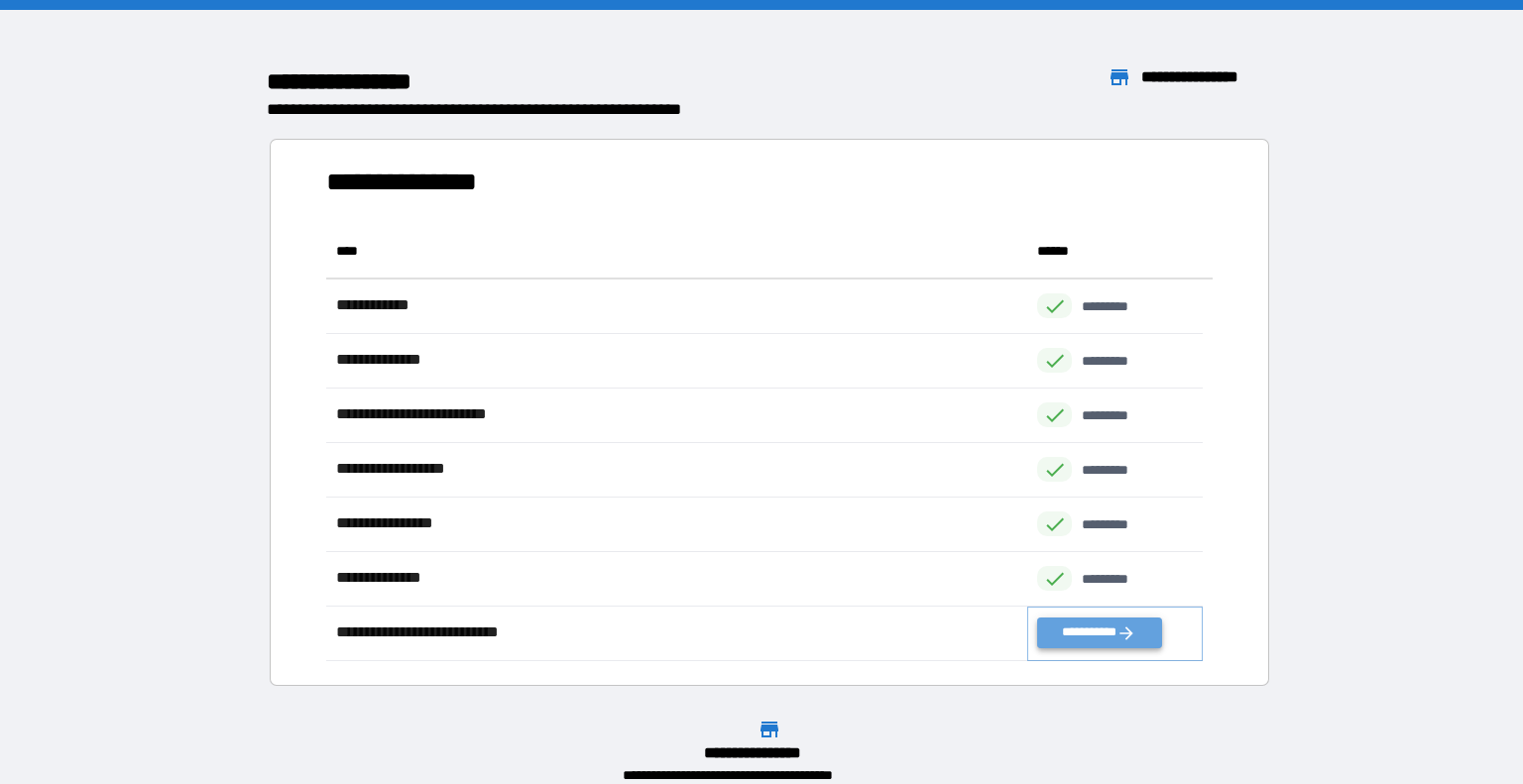 click on "**********" at bounding box center (1099, 632) 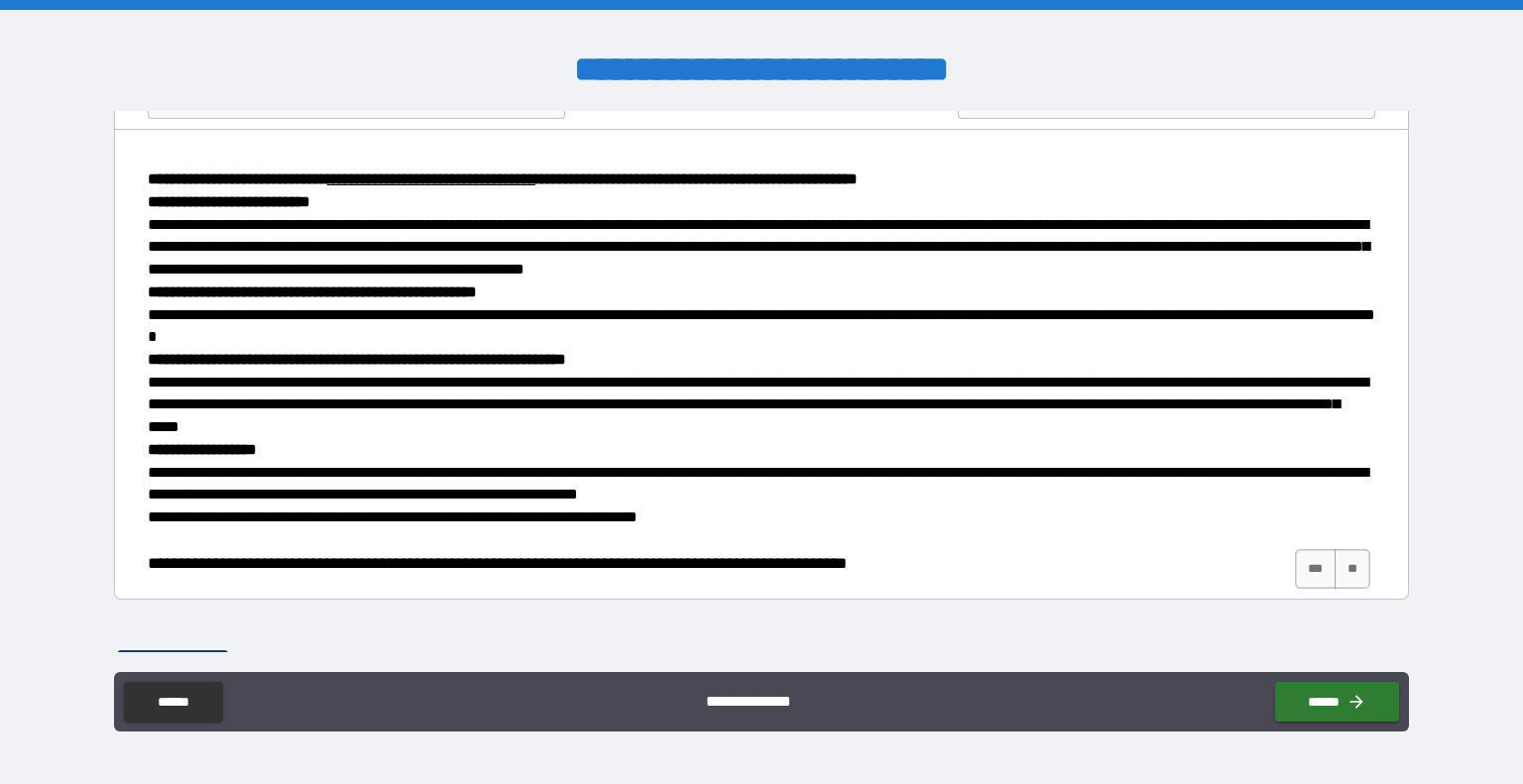 scroll, scrollTop: 122, scrollLeft: 0, axis: vertical 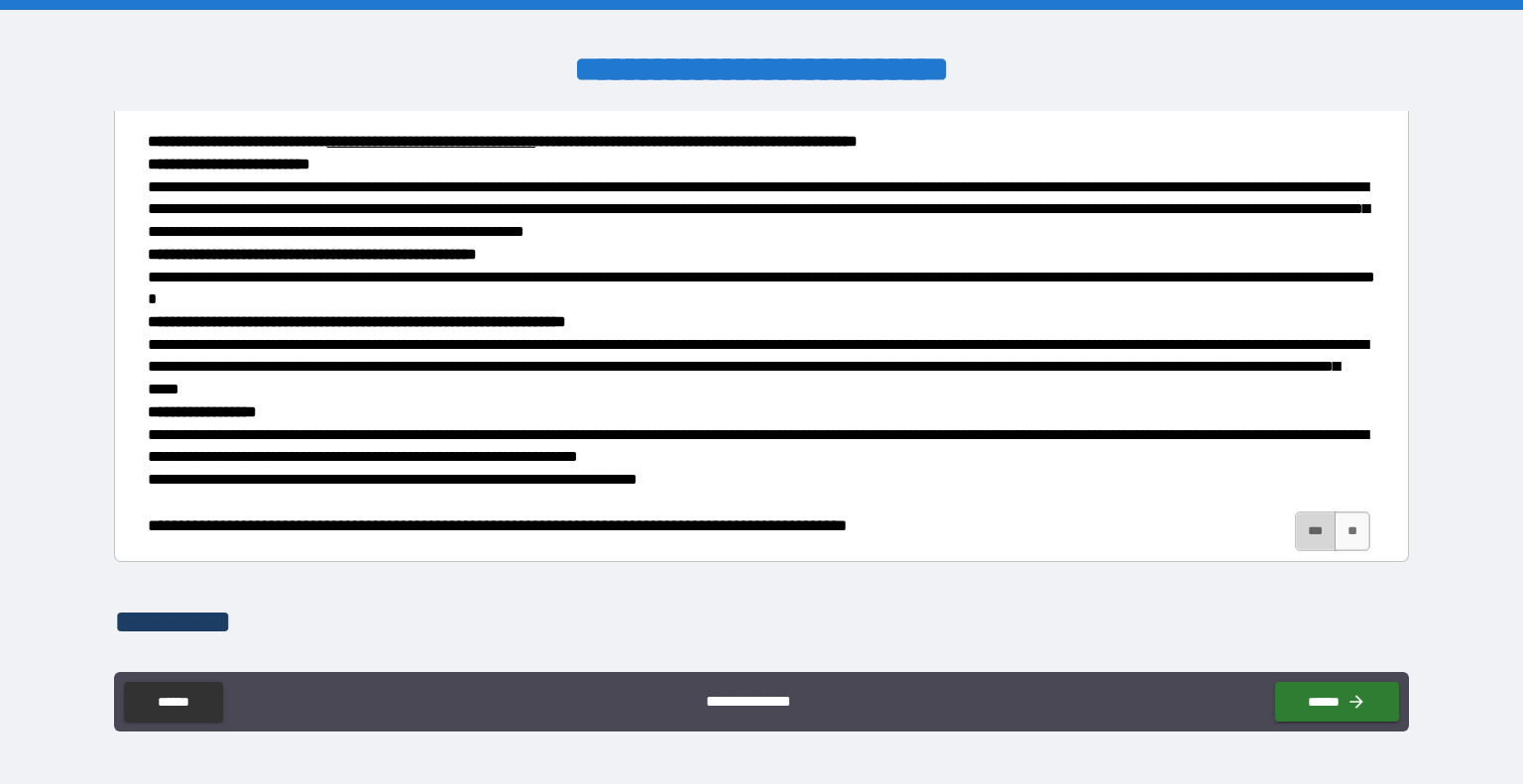 click on "***" at bounding box center (1316, 531) 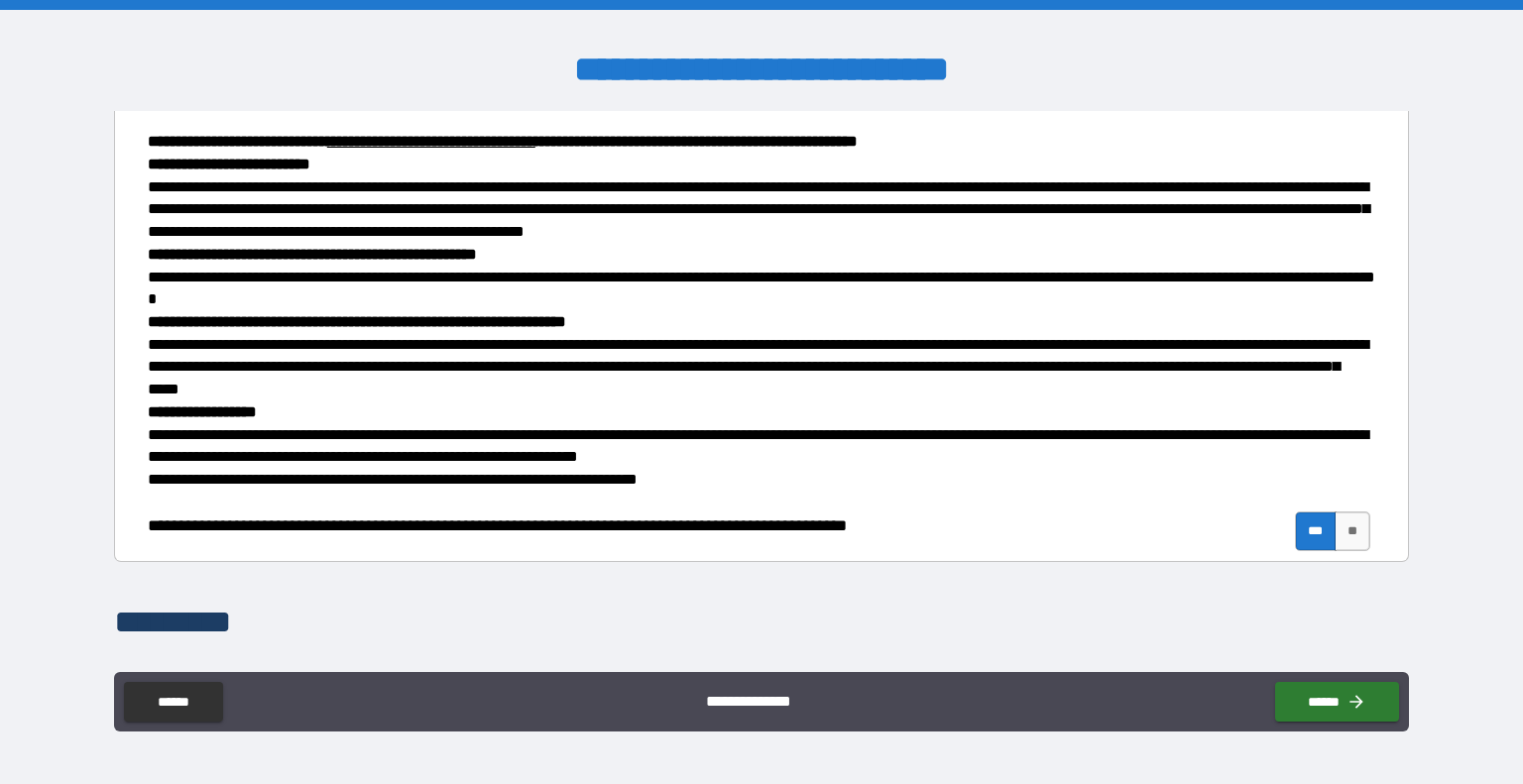 click on "*********" at bounding box center (755, 622) 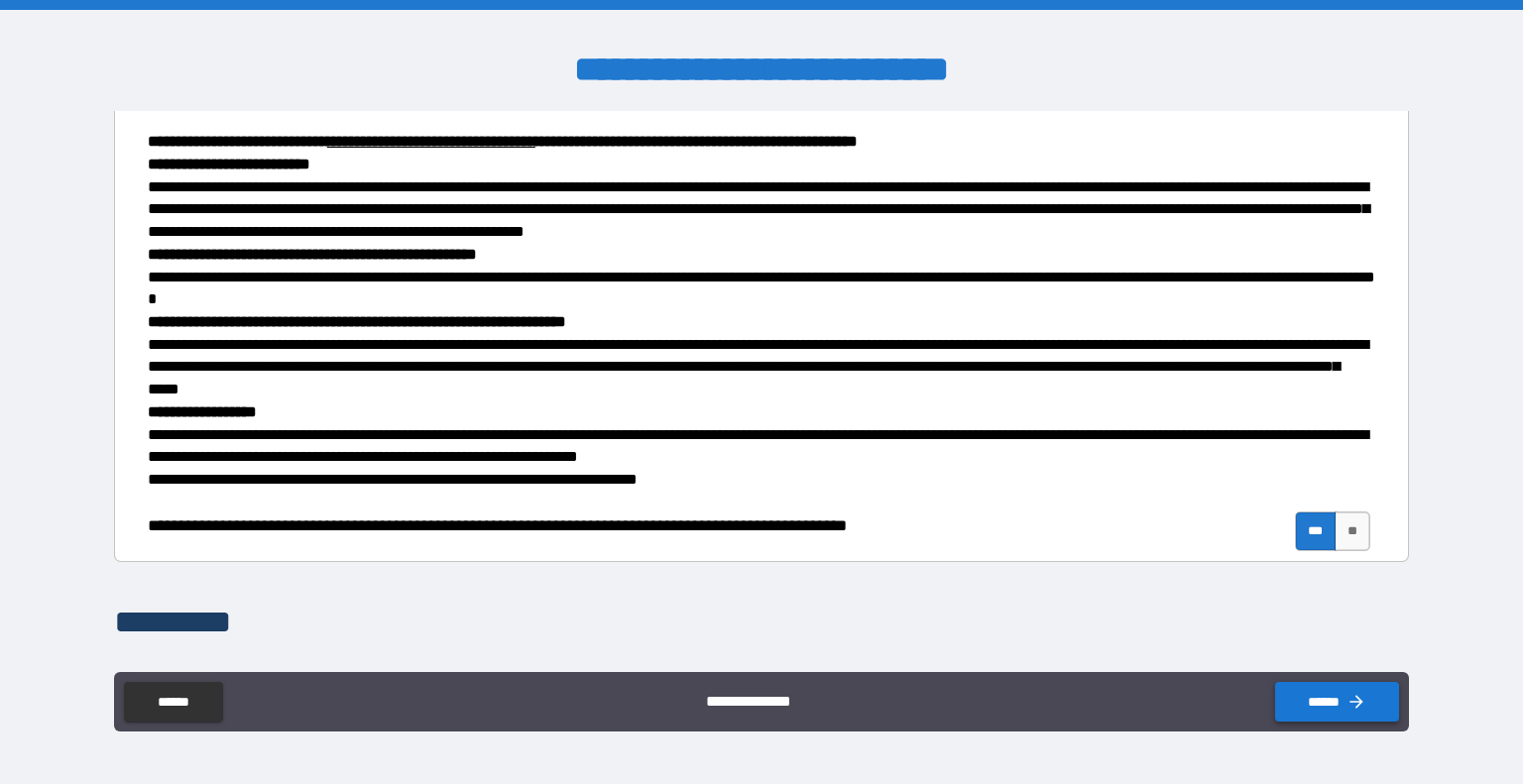 click 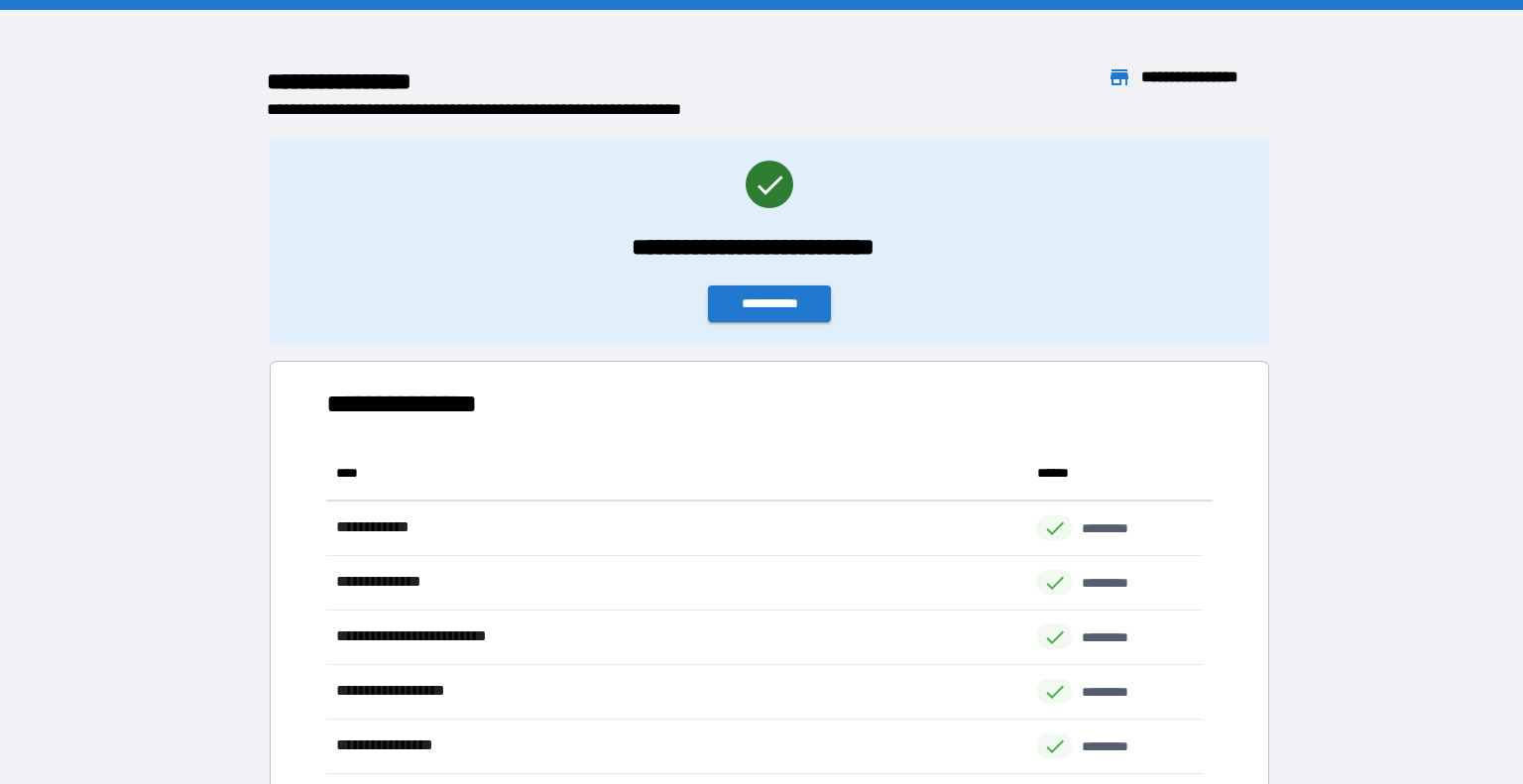 scroll, scrollTop: 16, scrollLeft: 16, axis: both 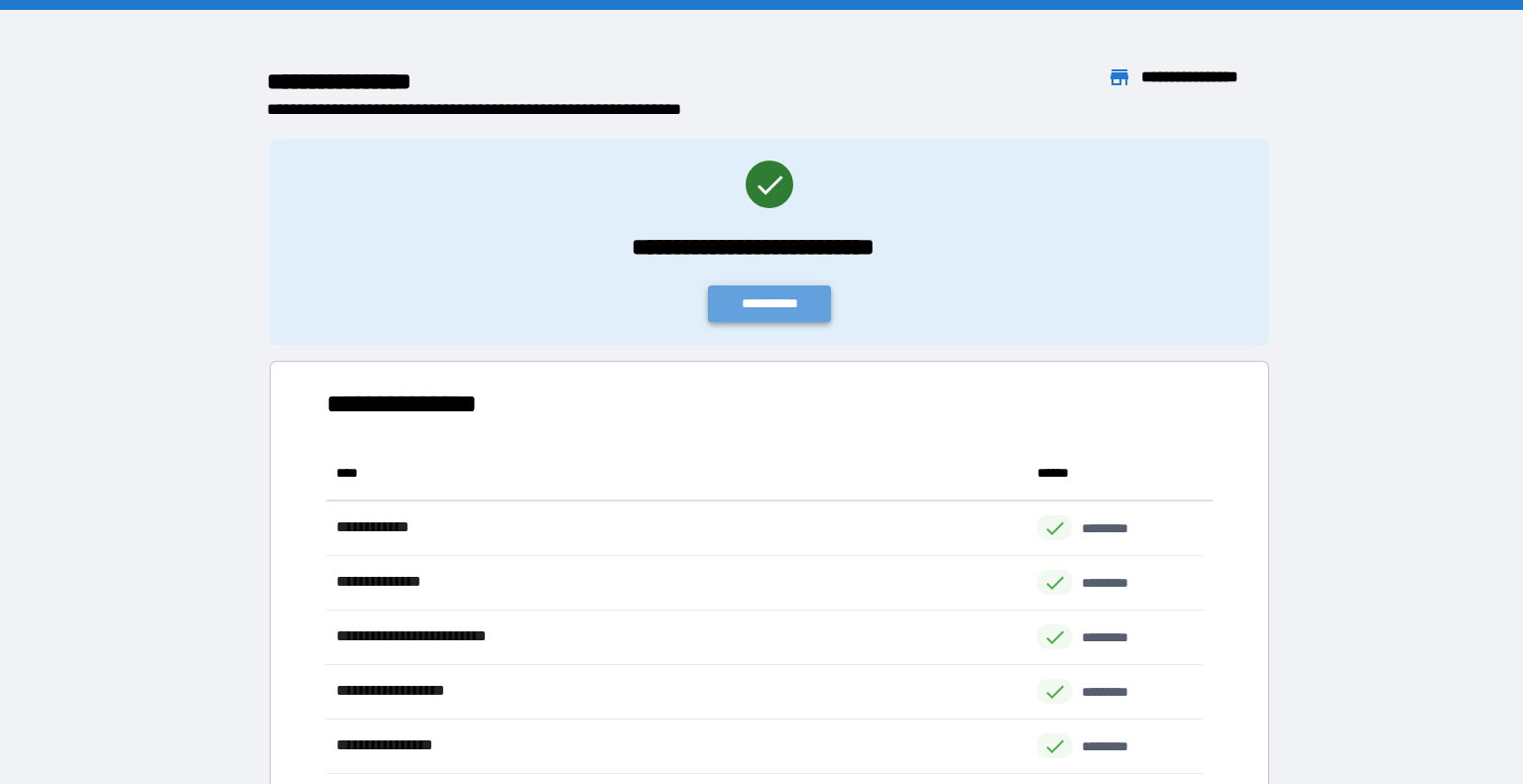 click on "**********" at bounding box center [769, 303] 